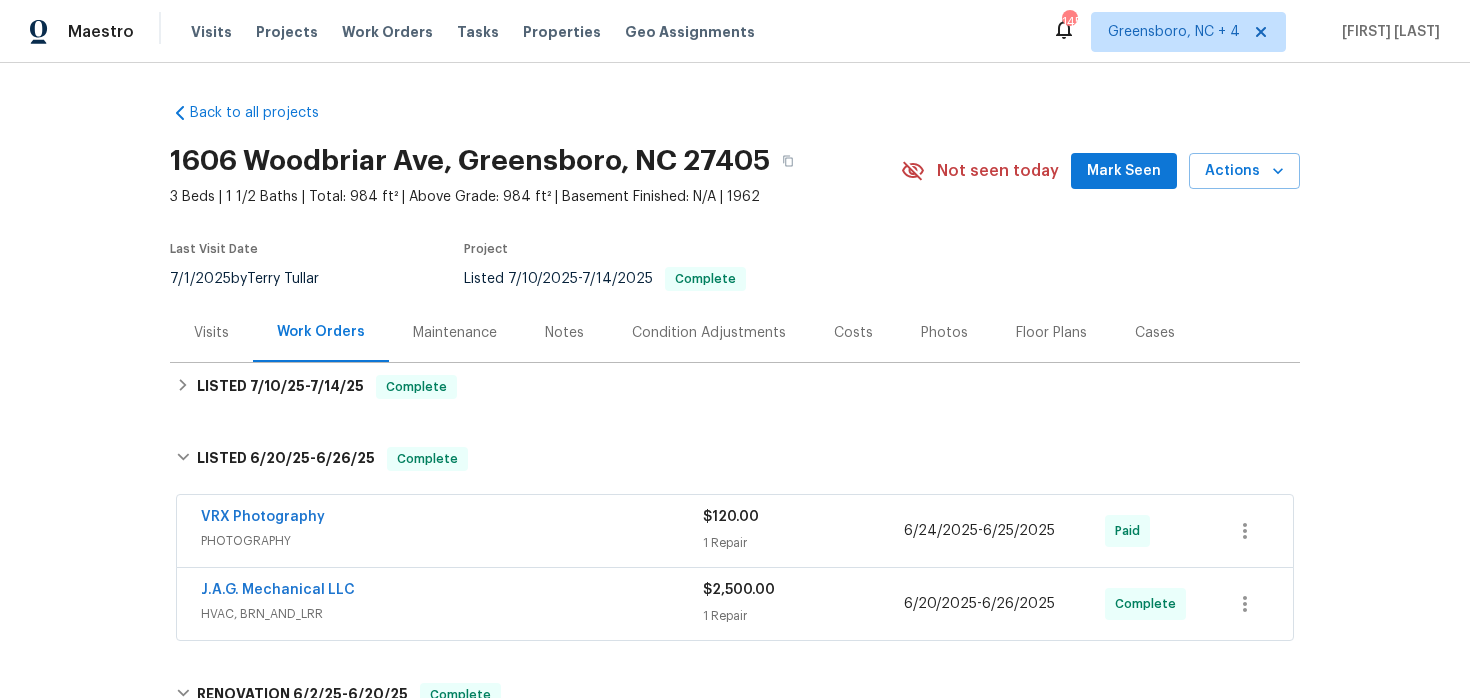 scroll, scrollTop: 0, scrollLeft: 0, axis: both 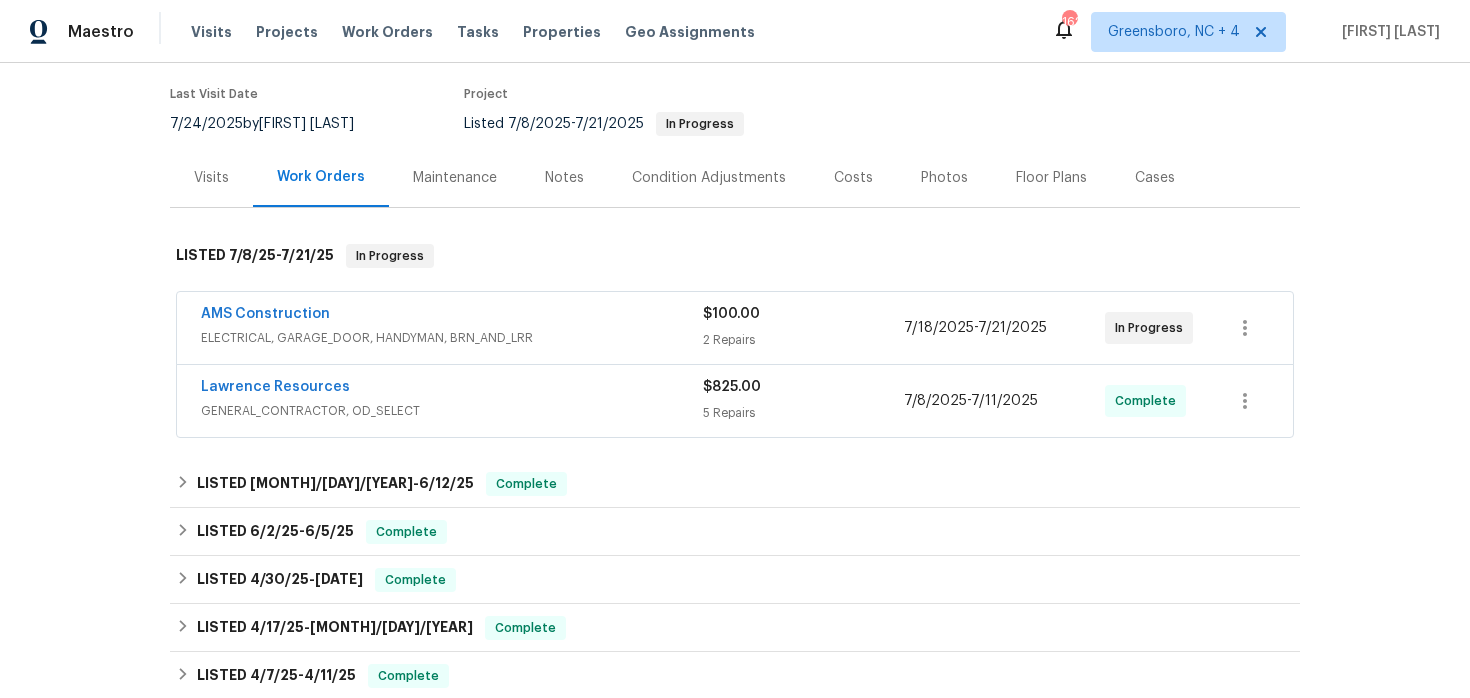 click on "GENERAL_CONTRACTOR, OD_SELECT" at bounding box center (452, 411) 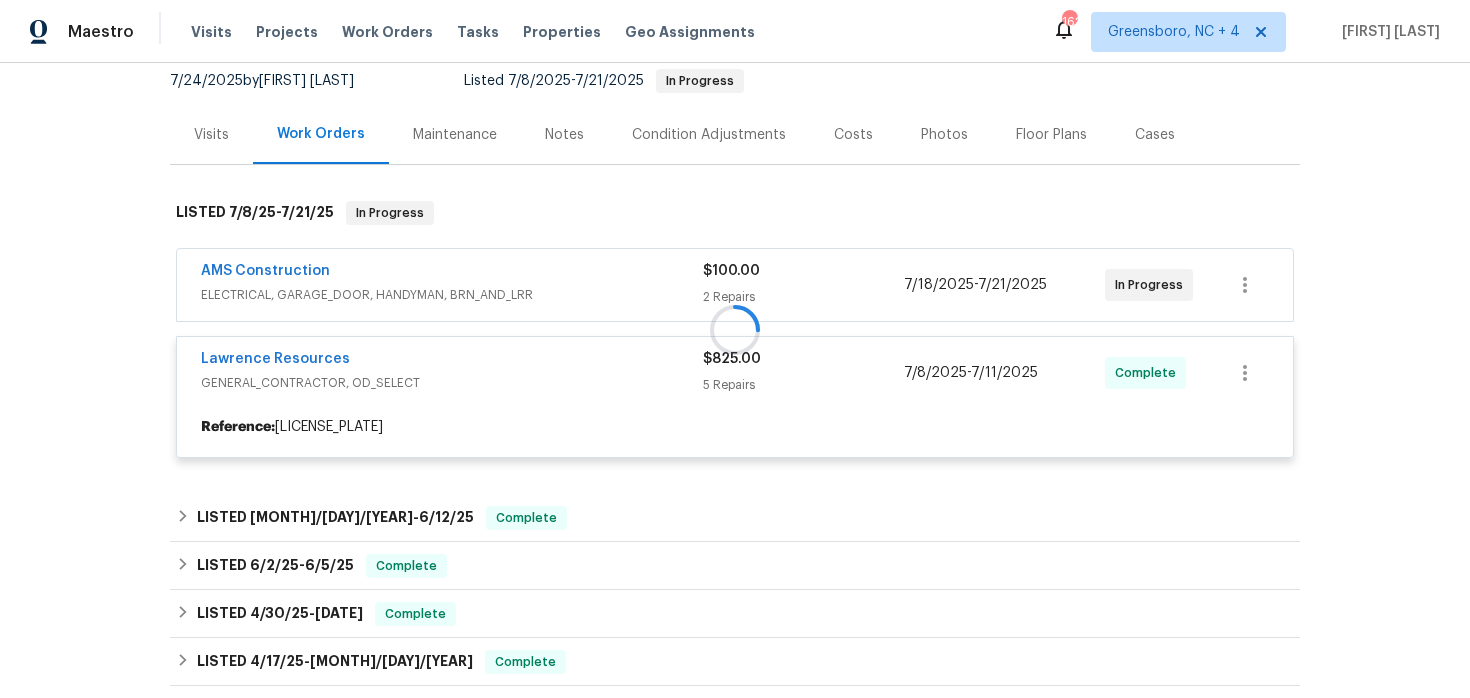 scroll, scrollTop: 200, scrollLeft: 0, axis: vertical 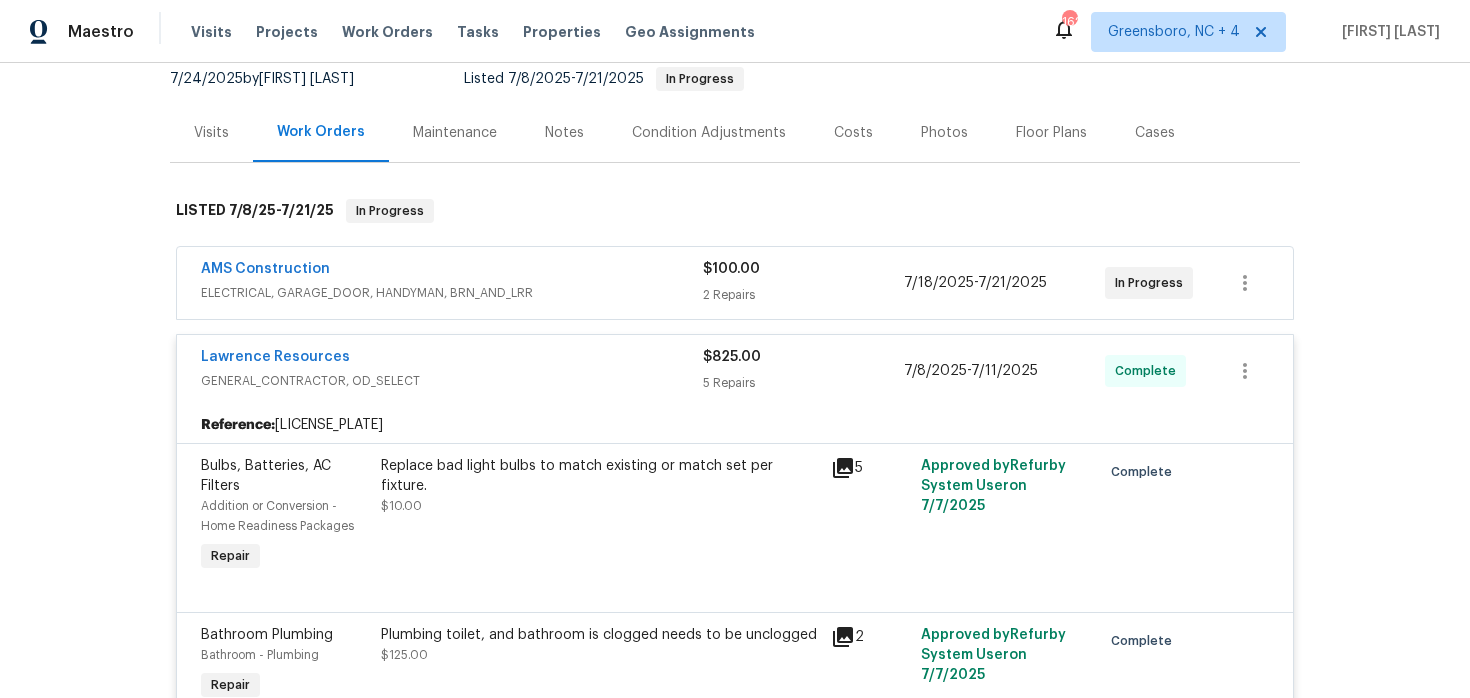 click on "AMS Construction" at bounding box center (452, 271) 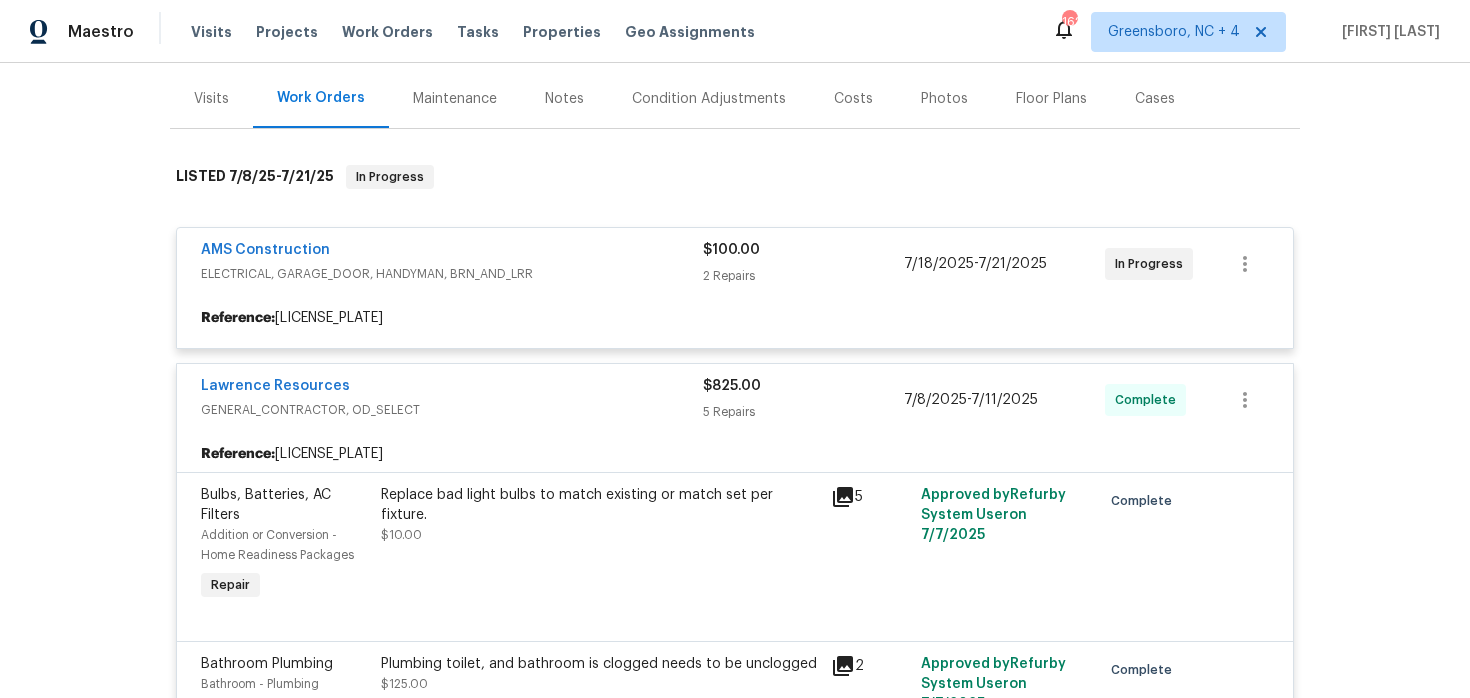 scroll, scrollTop: 238, scrollLeft: 0, axis: vertical 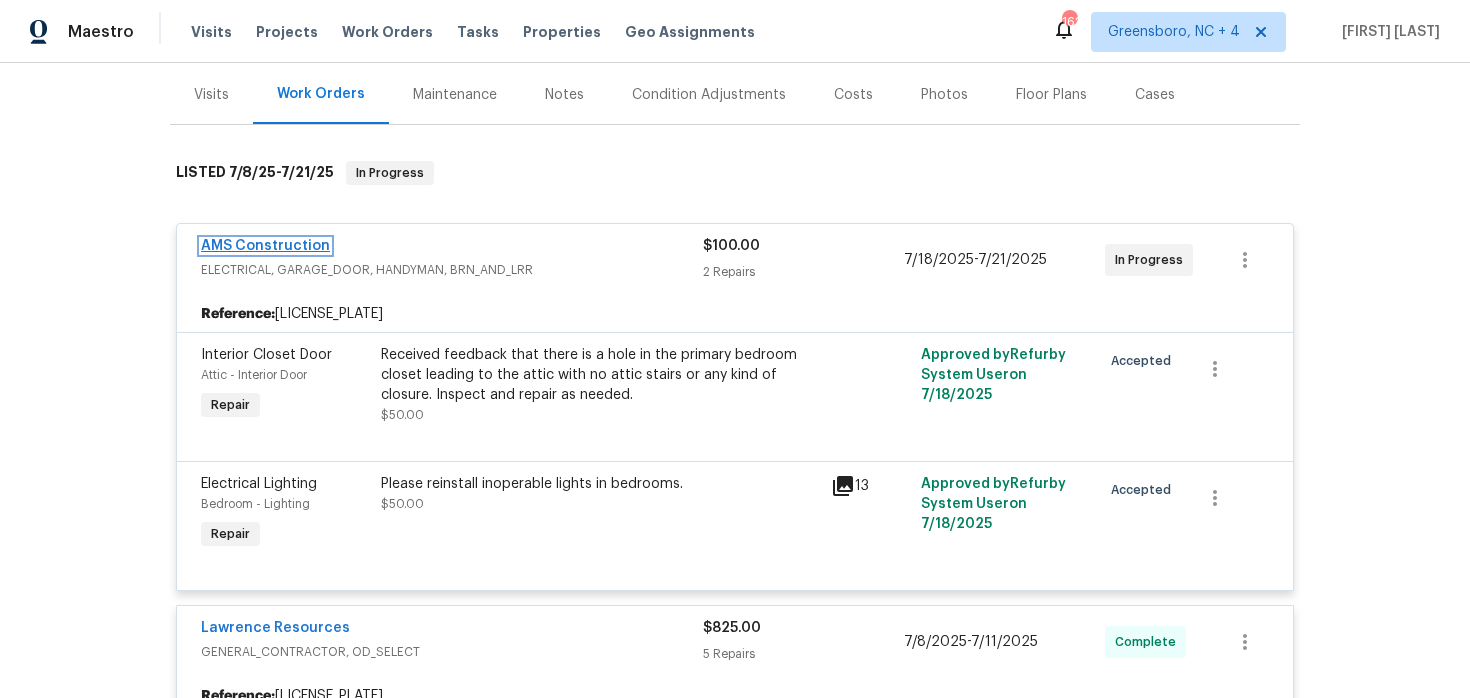 click on "AMS Construction" at bounding box center [265, 246] 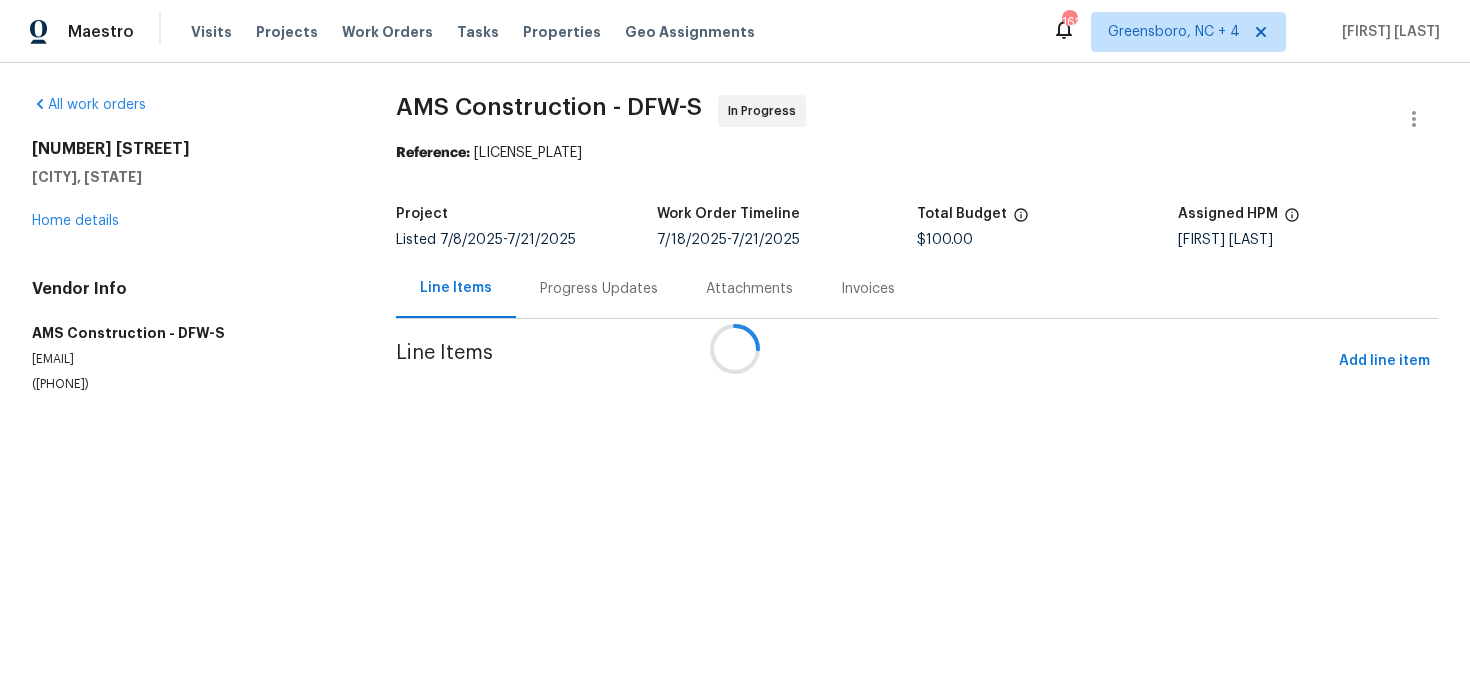 click on "Progress Updates" at bounding box center [599, 288] 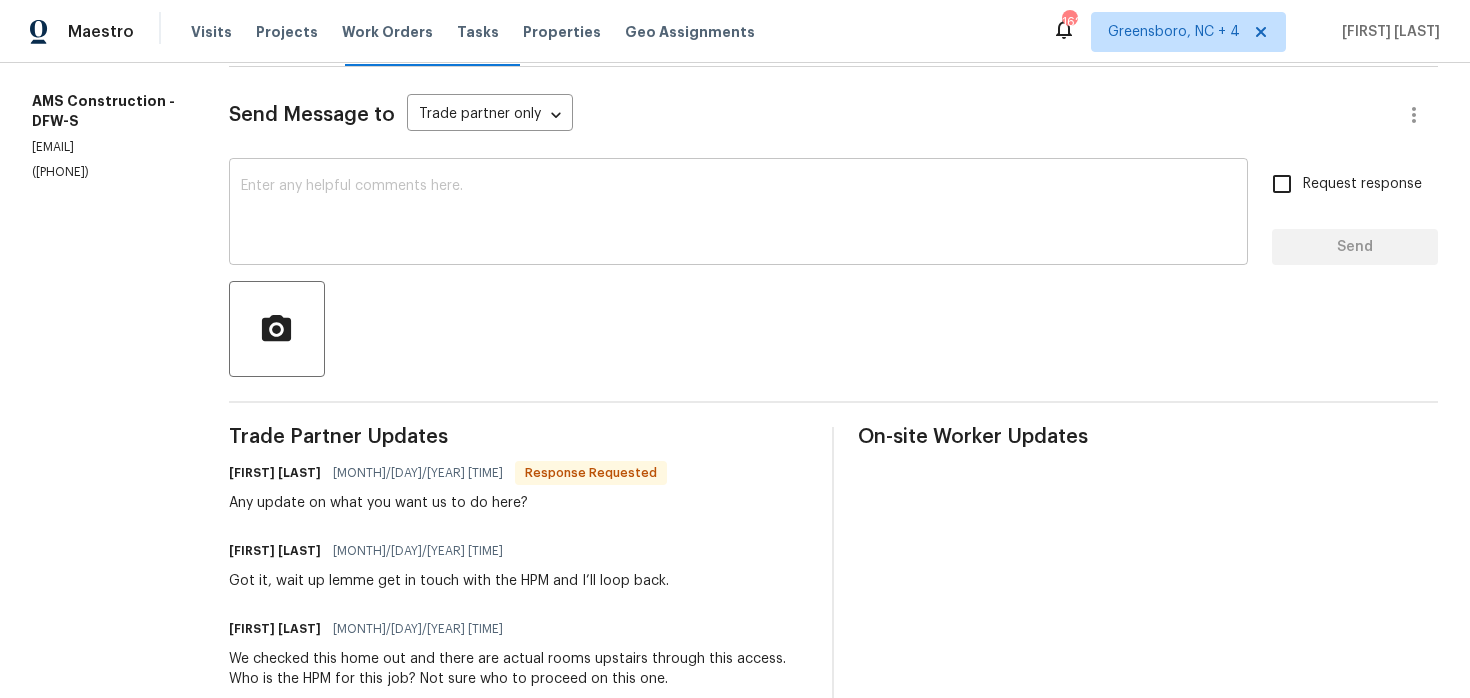 scroll, scrollTop: 0, scrollLeft: 0, axis: both 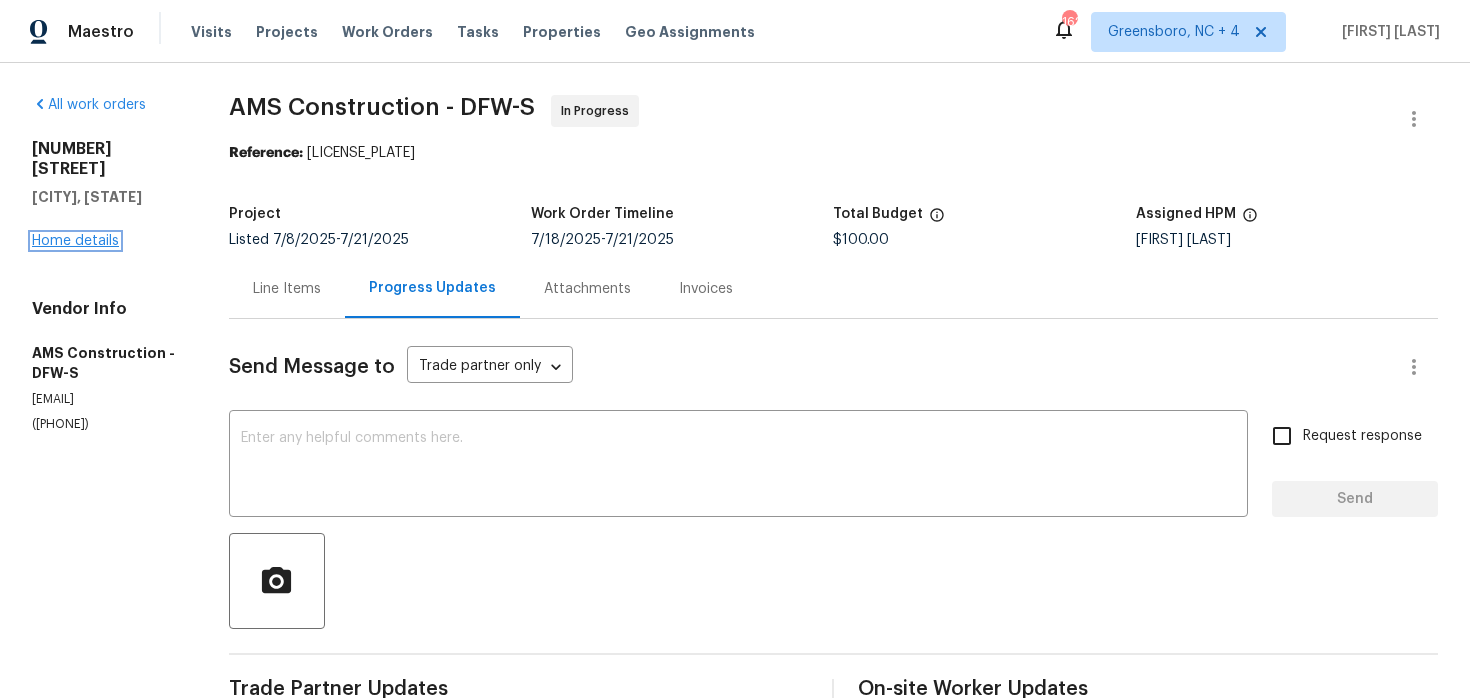 click on "Home details" at bounding box center (75, 241) 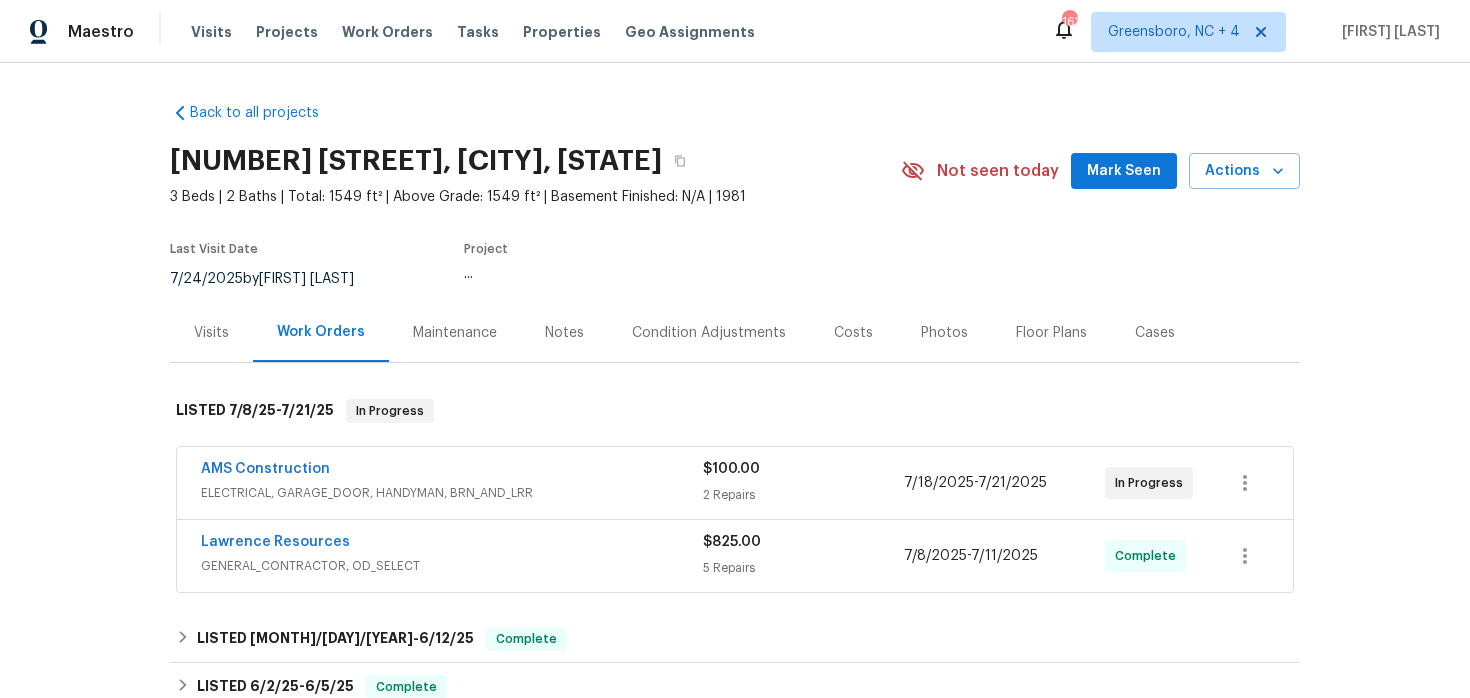 click on "Cases" at bounding box center (1155, 333) 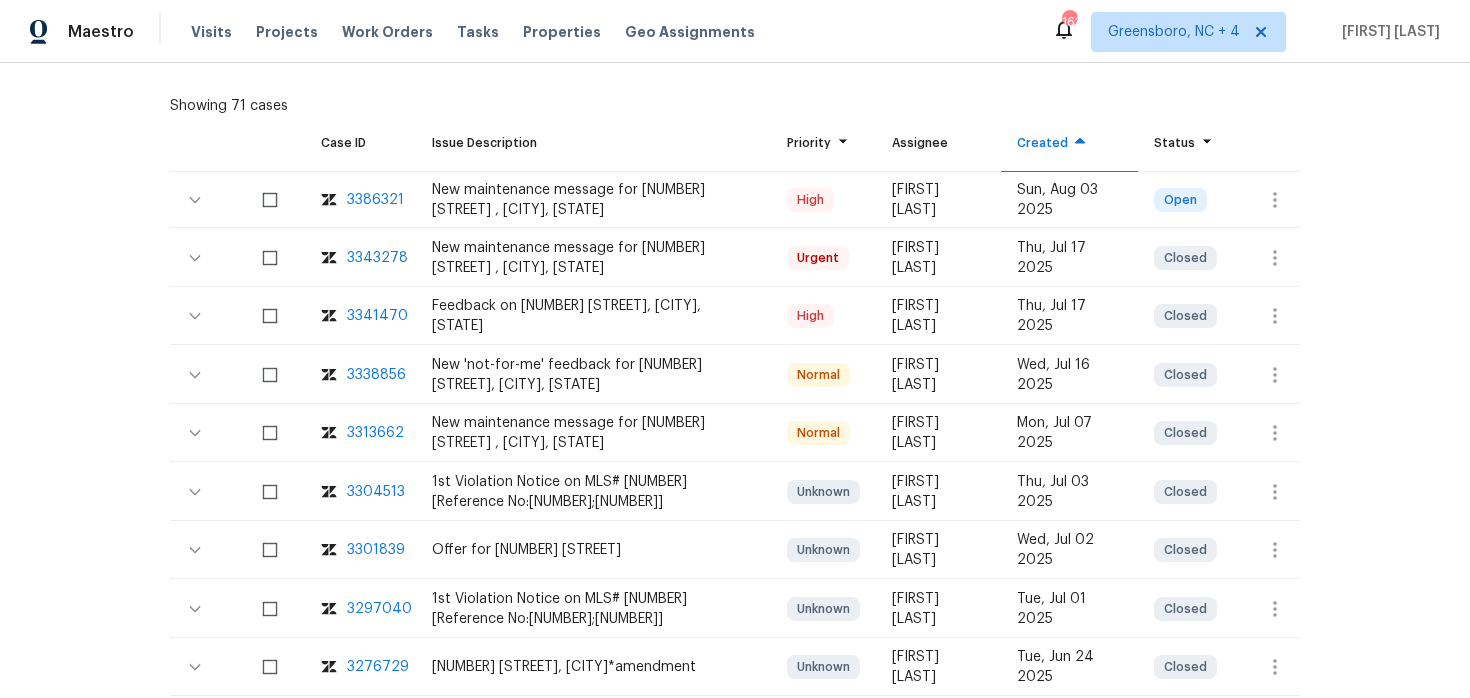scroll, scrollTop: 432, scrollLeft: 0, axis: vertical 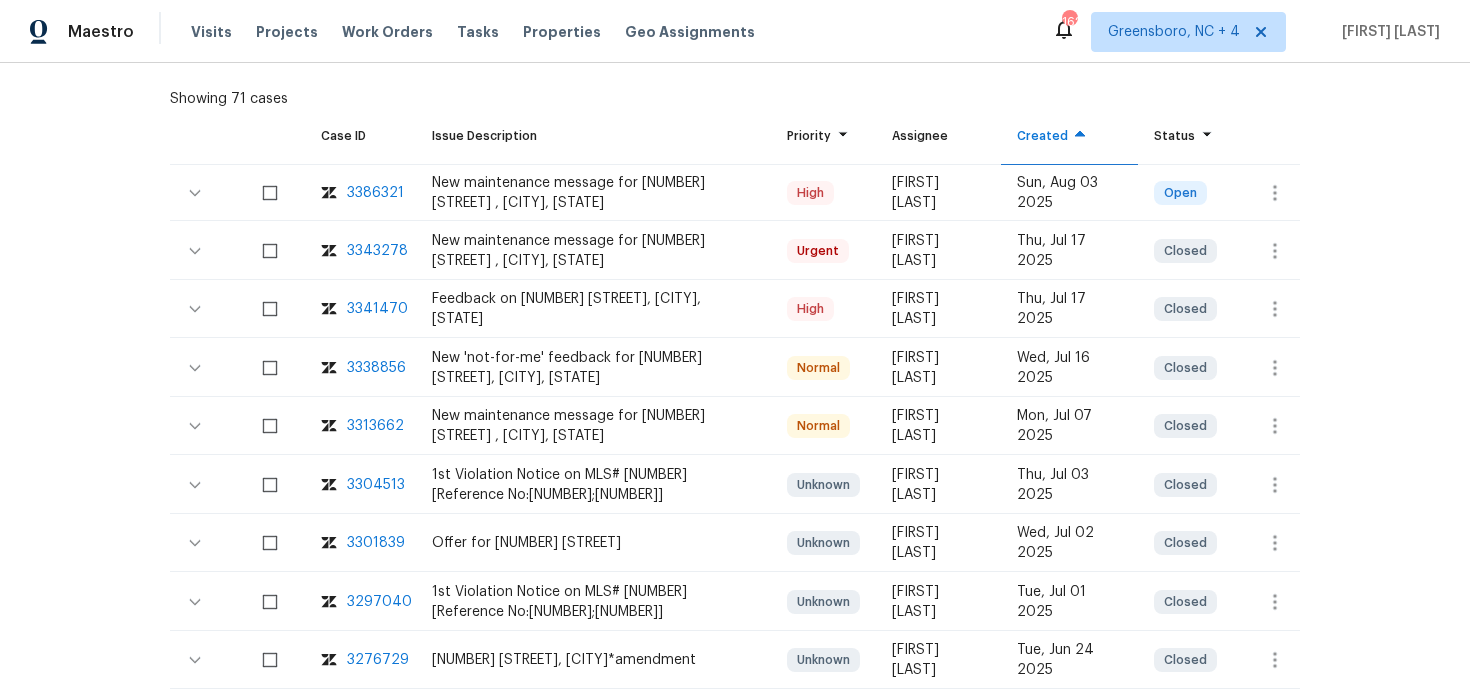 click on "3341470" at bounding box center (377, 309) 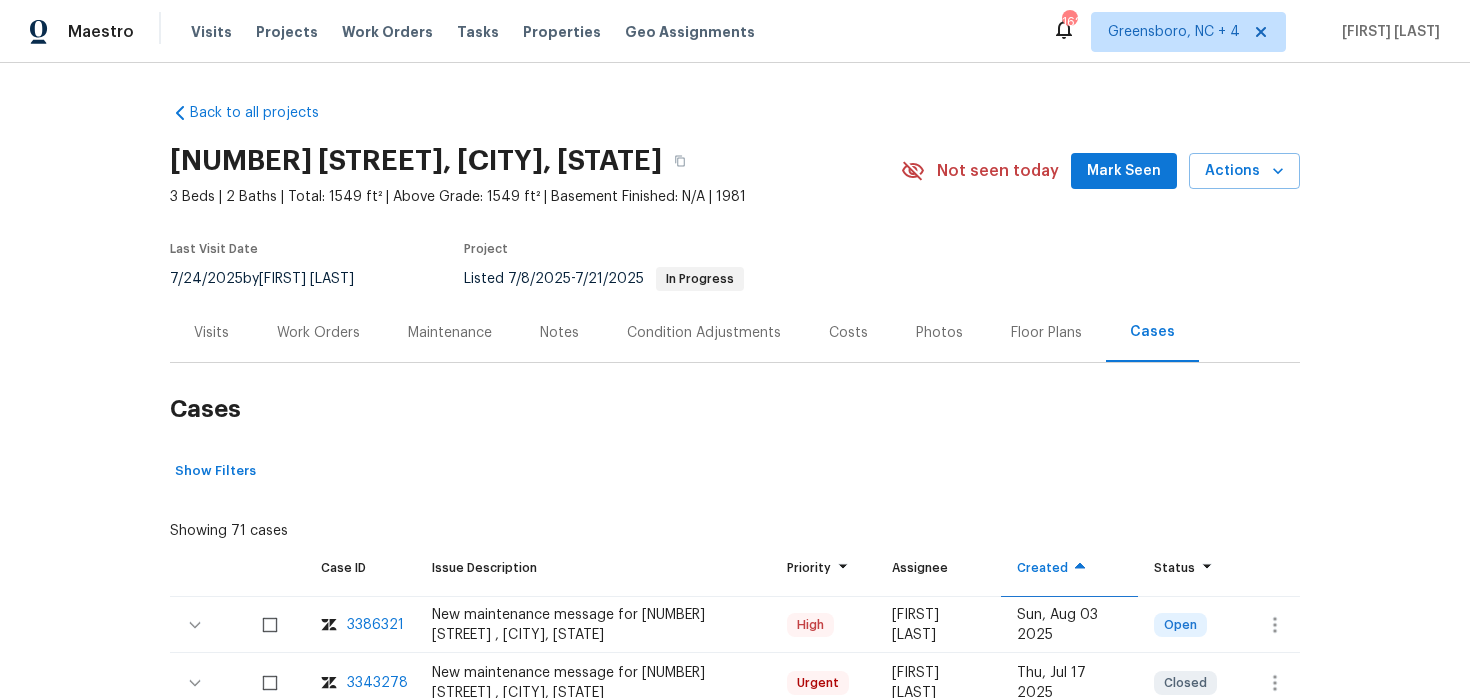 click on "Work Orders" at bounding box center [318, 332] 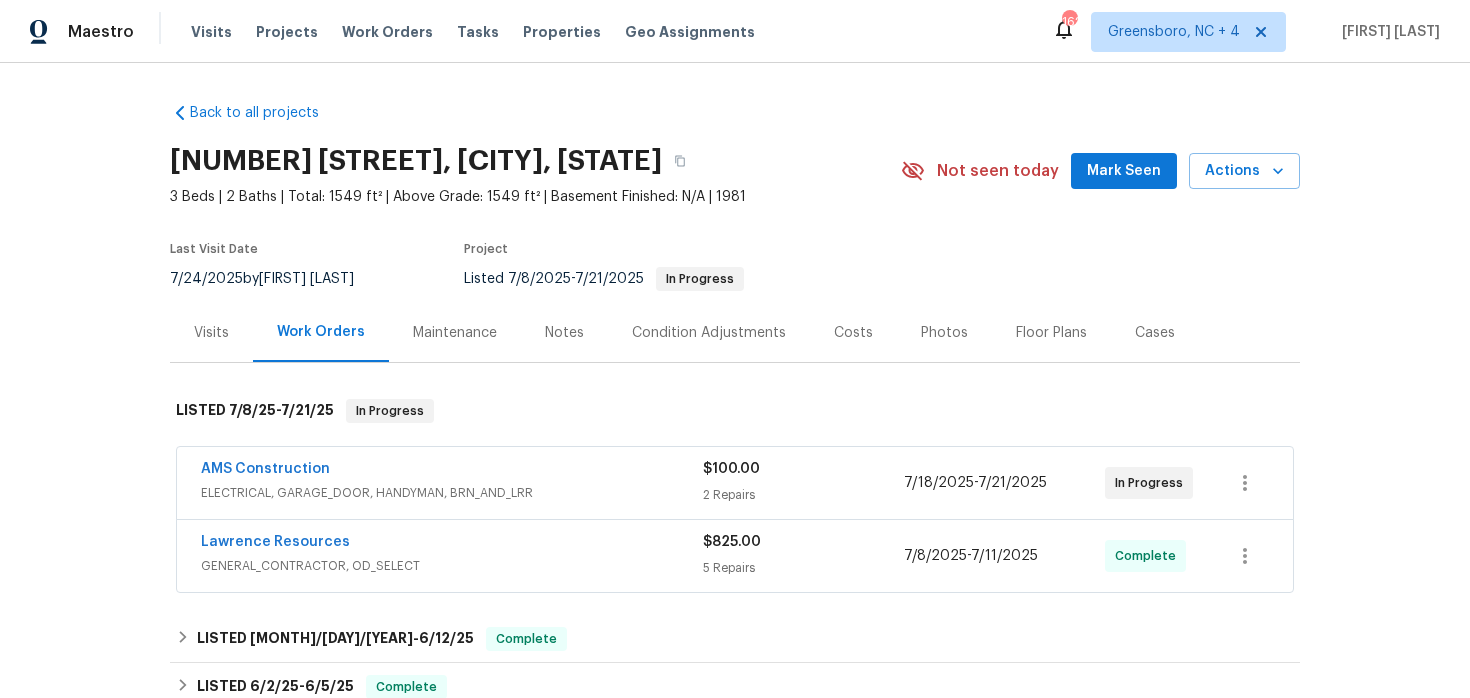 scroll, scrollTop: 51, scrollLeft: 0, axis: vertical 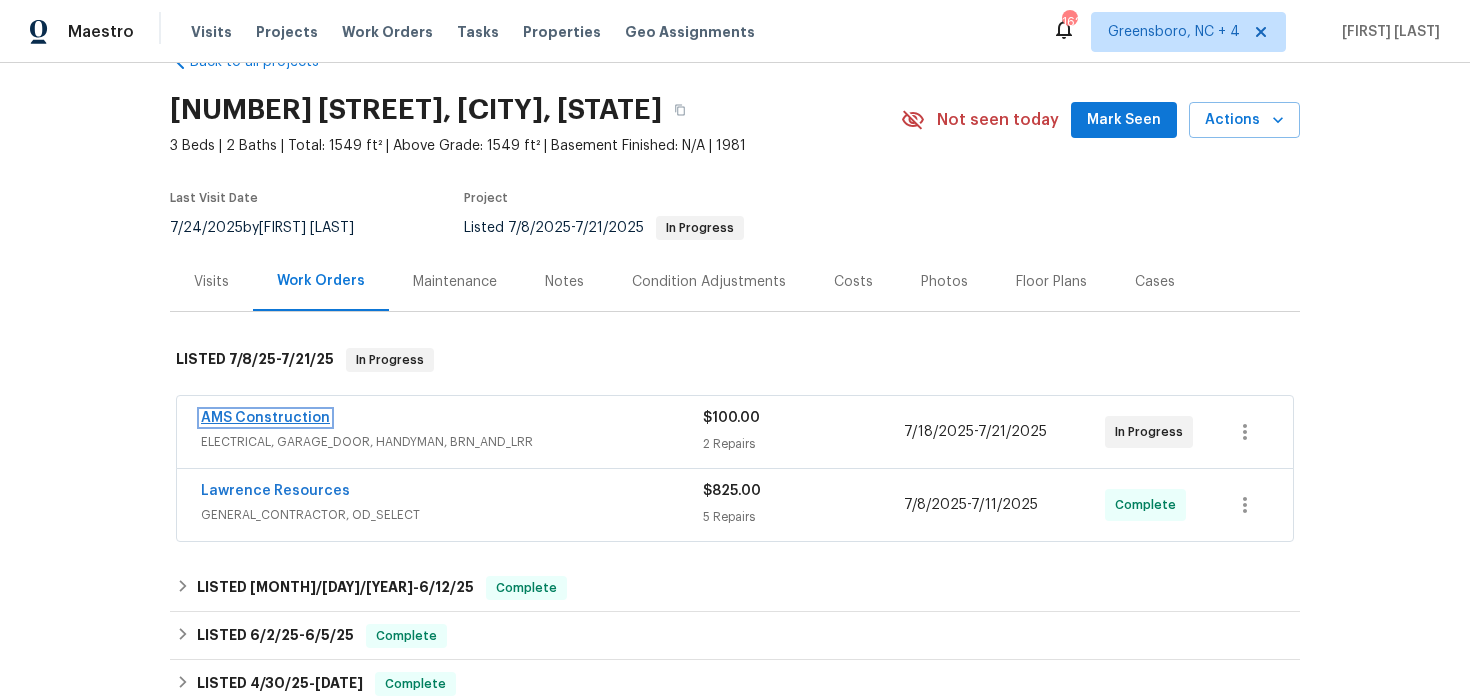 click on "AMS Construction" at bounding box center (265, 418) 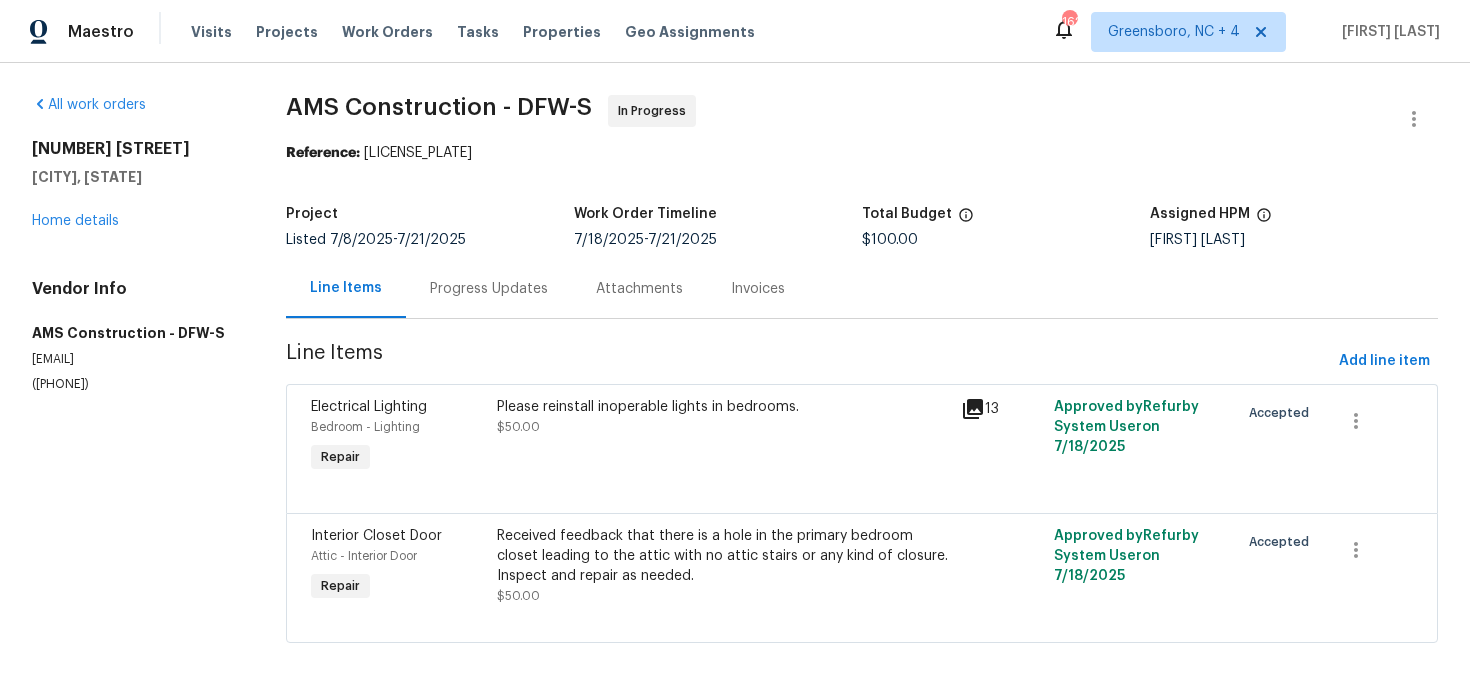 click on "Progress Updates" at bounding box center (489, 288) 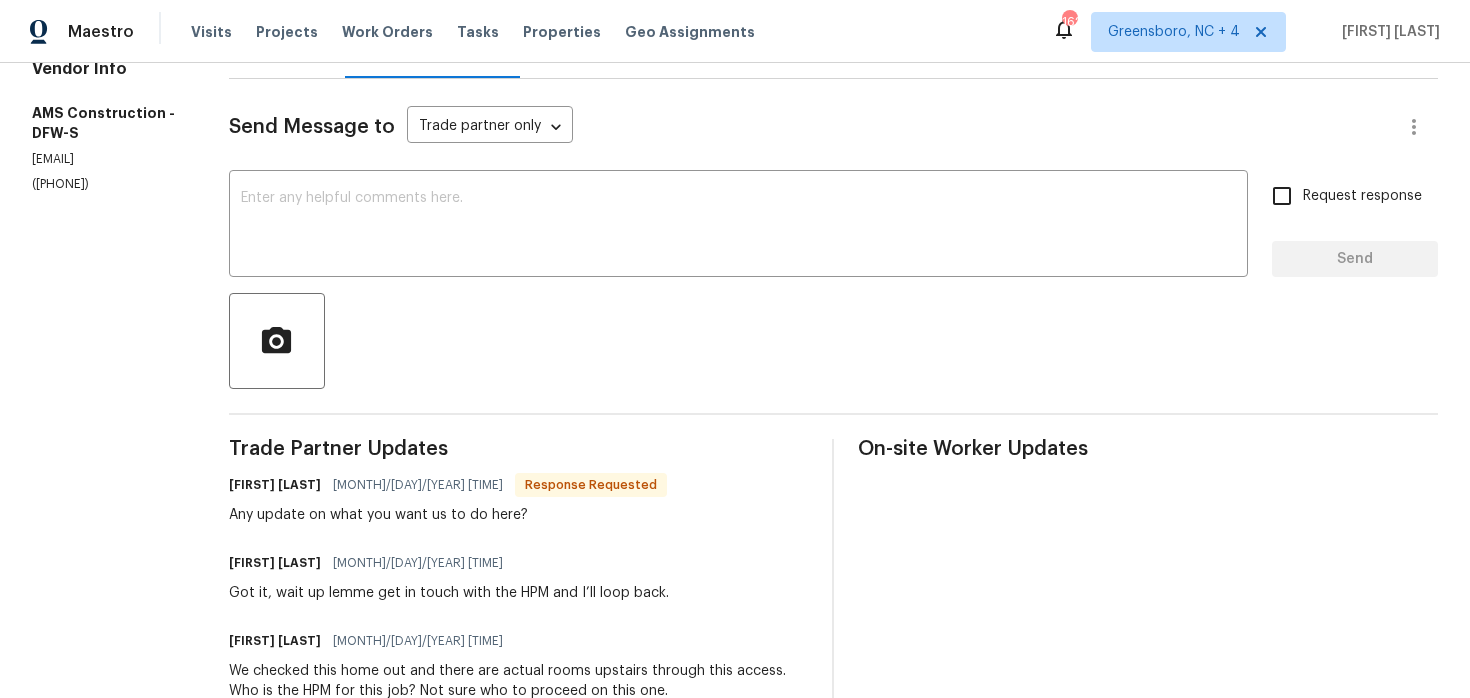 scroll, scrollTop: 0, scrollLeft: 0, axis: both 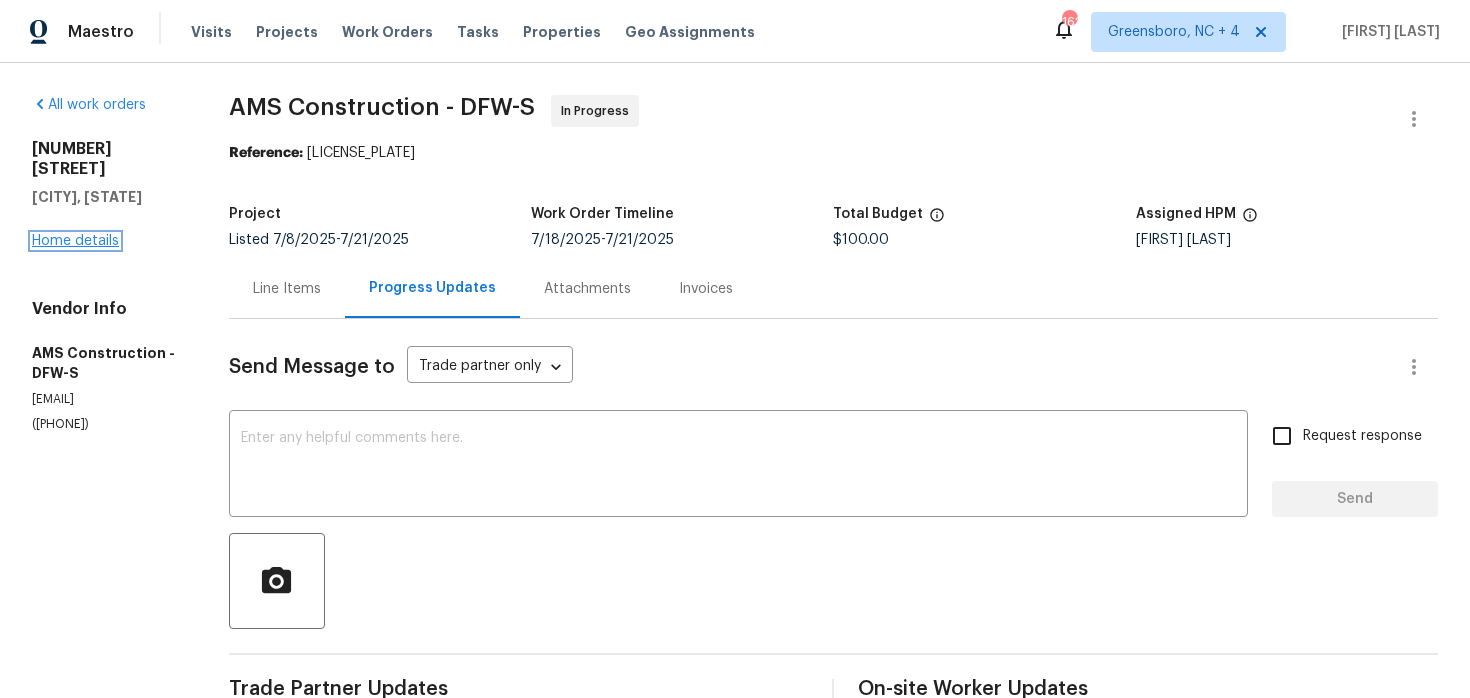 click on "Home details" at bounding box center [75, 241] 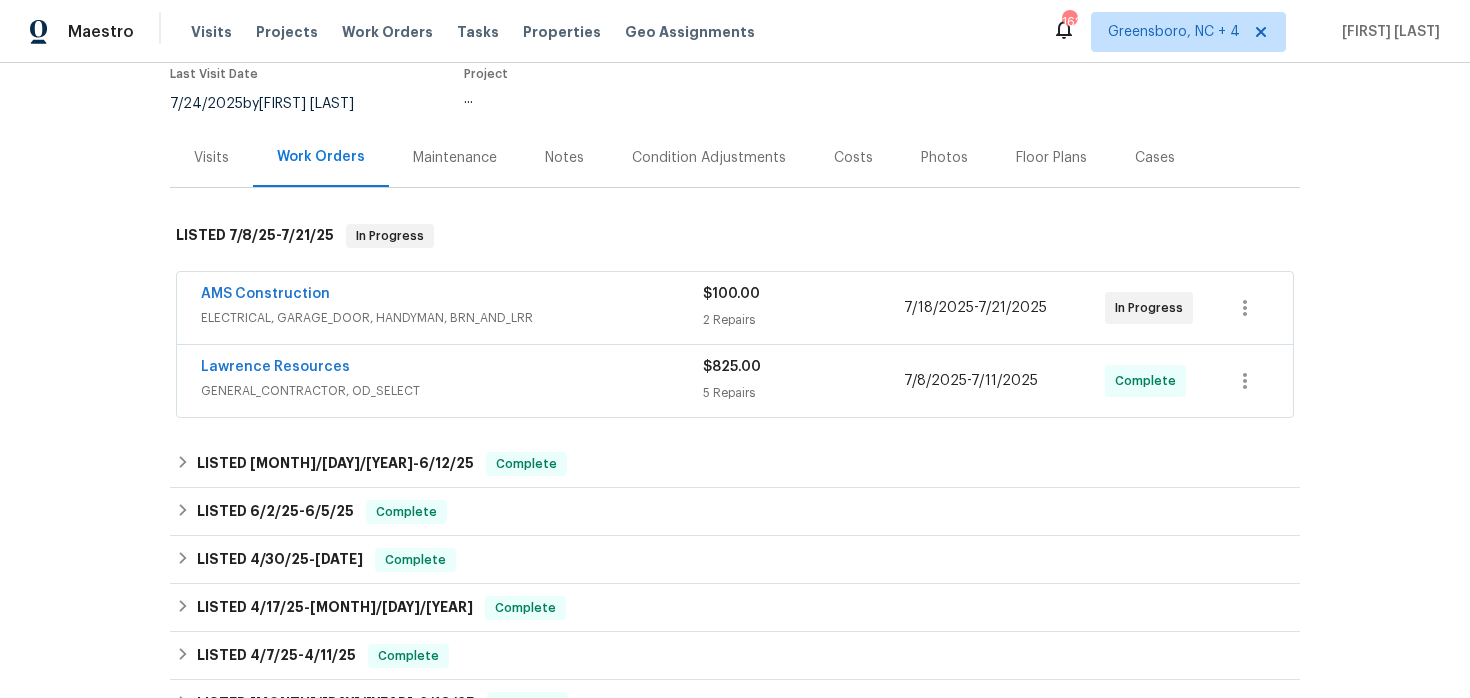 scroll, scrollTop: 201, scrollLeft: 0, axis: vertical 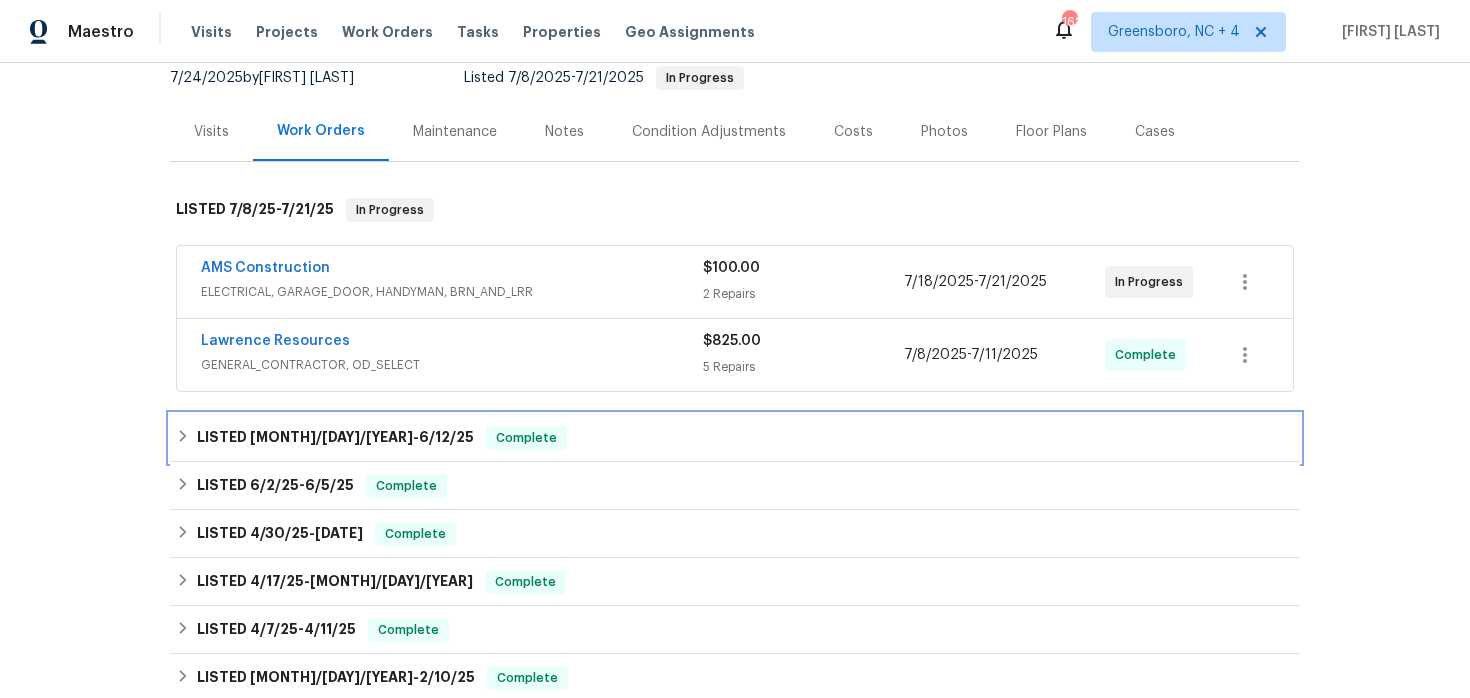 click on "[DATE]" at bounding box center (331, 437) 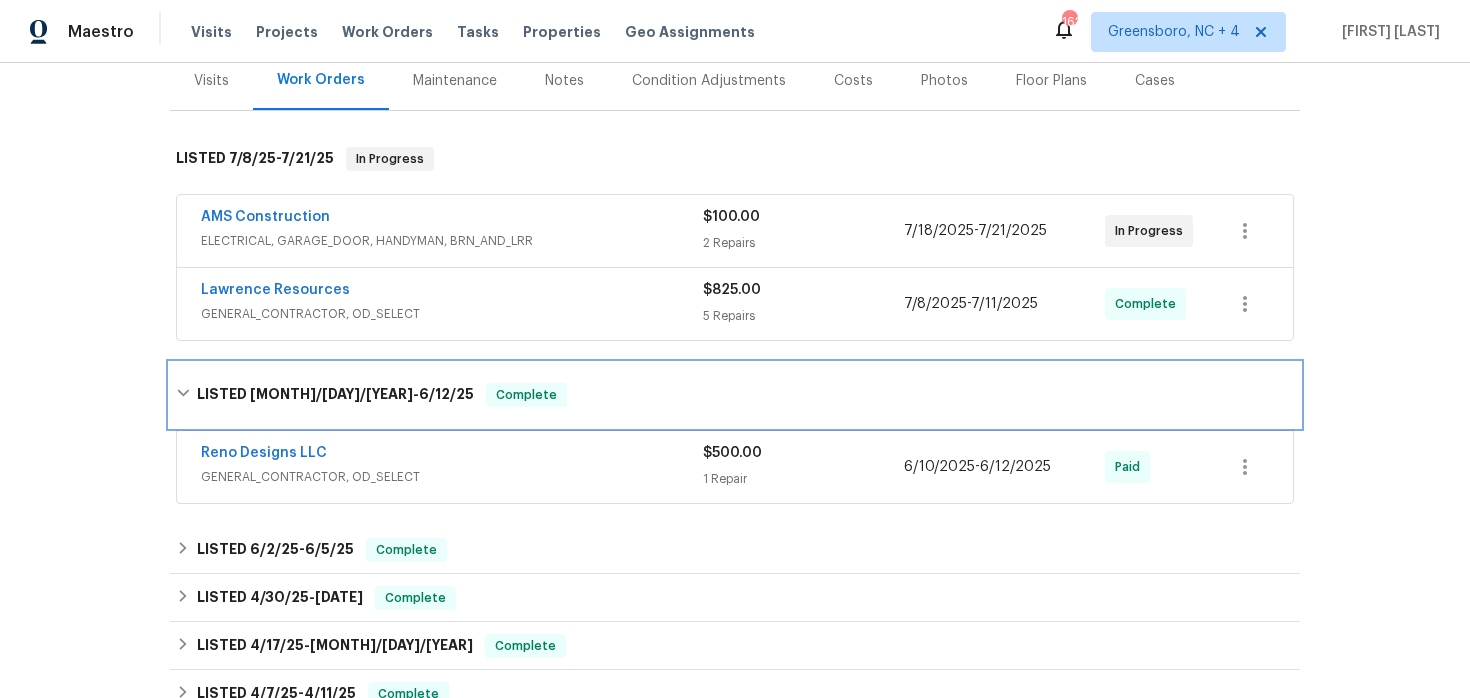 scroll, scrollTop: 257, scrollLeft: 0, axis: vertical 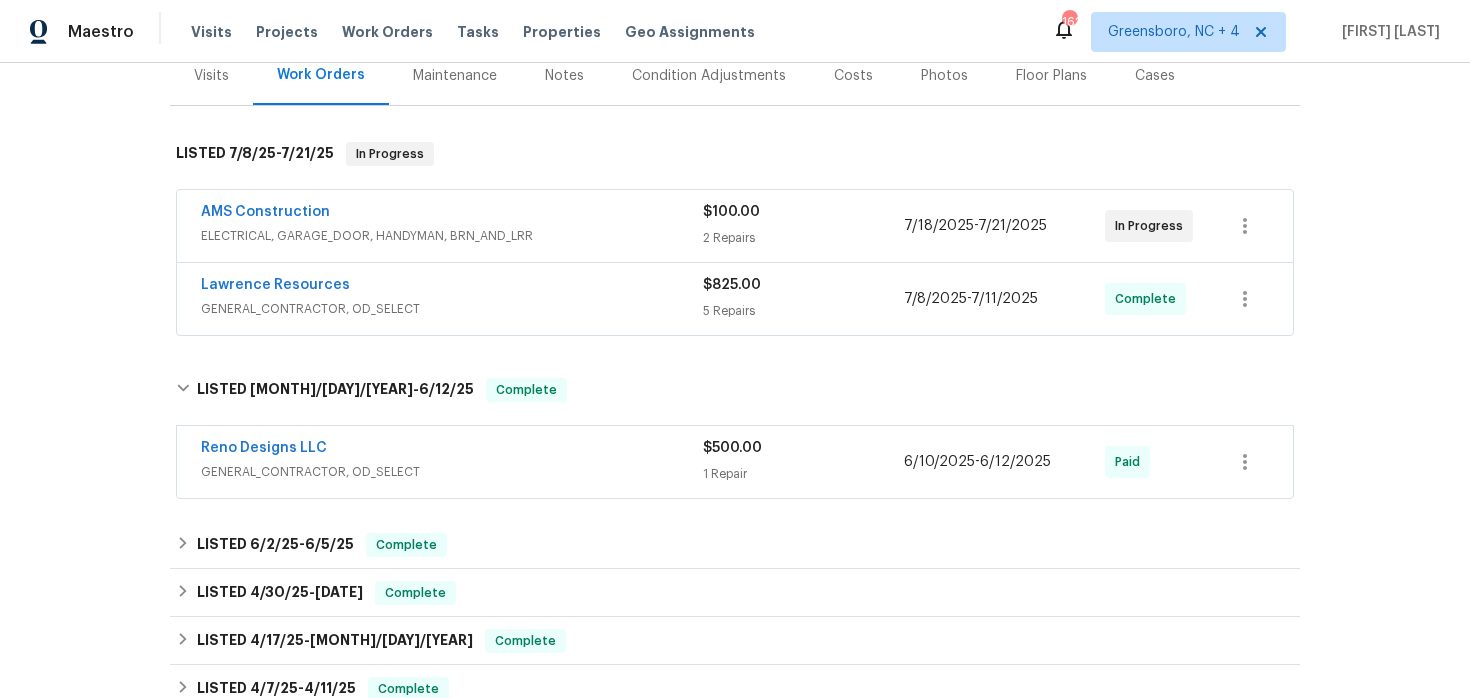 click on "AMS Construction" at bounding box center (452, 214) 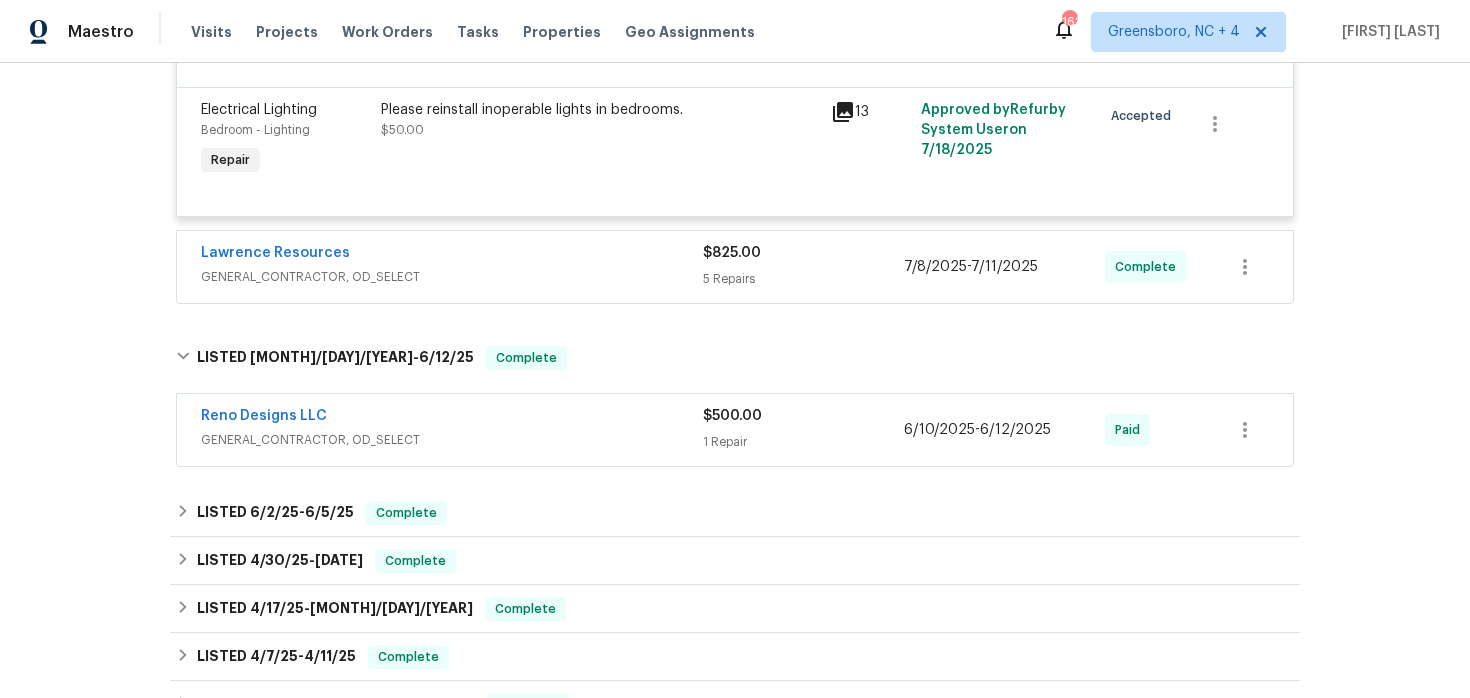 scroll, scrollTop: 1142, scrollLeft: 0, axis: vertical 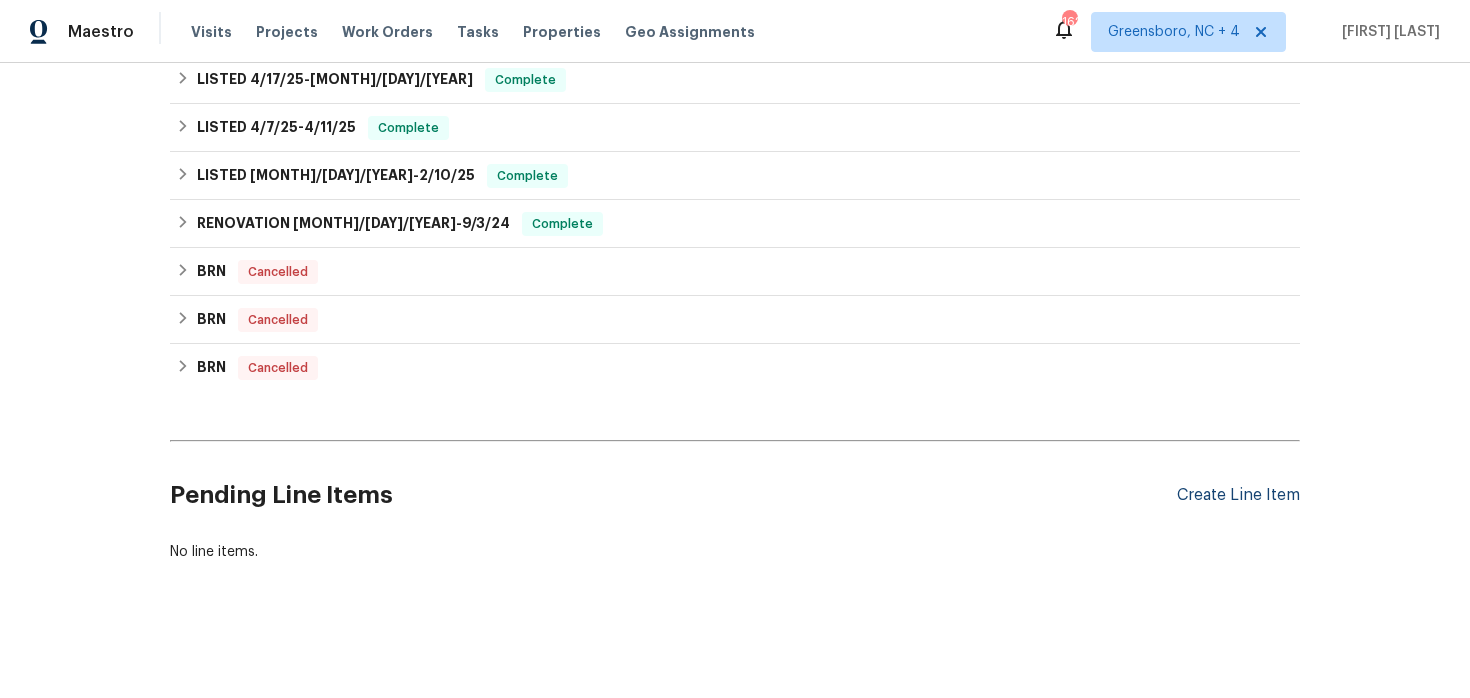click on "Create Line Item" at bounding box center (1238, 495) 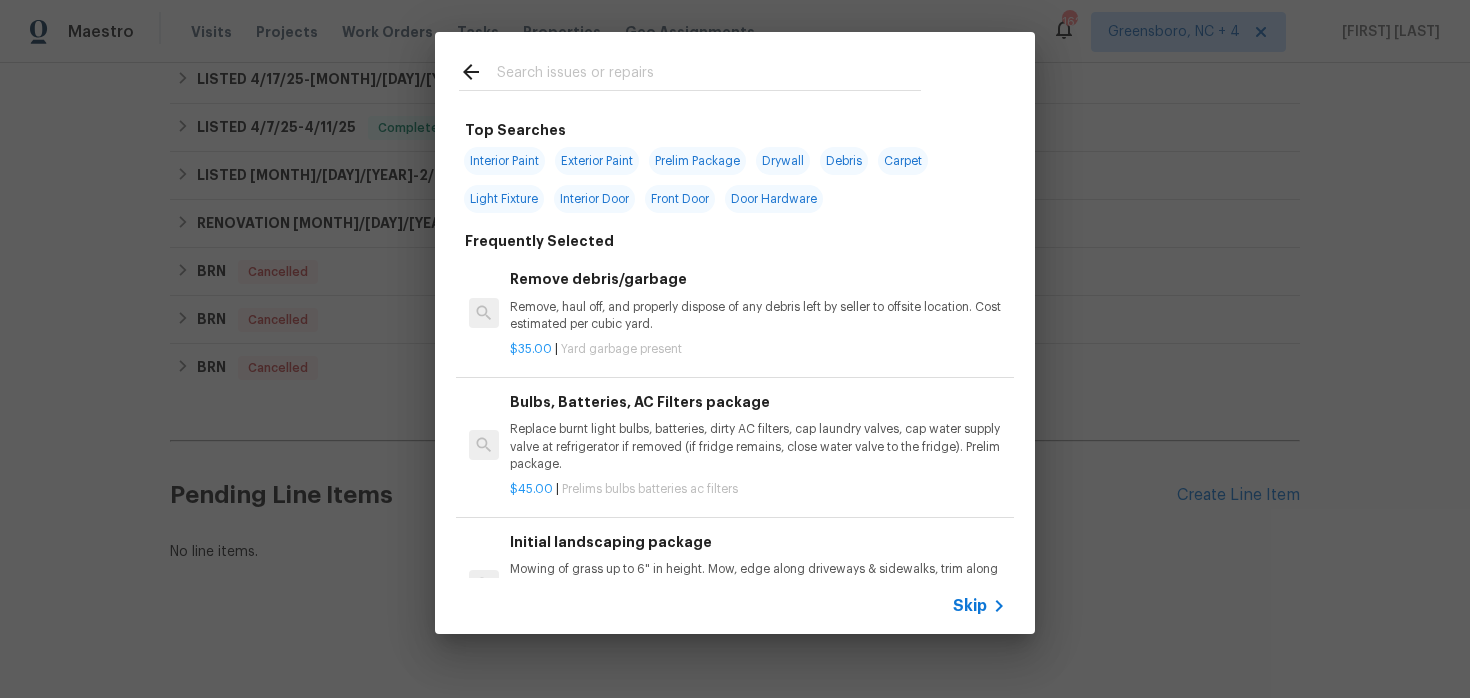 click on "Skip" at bounding box center [970, 606] 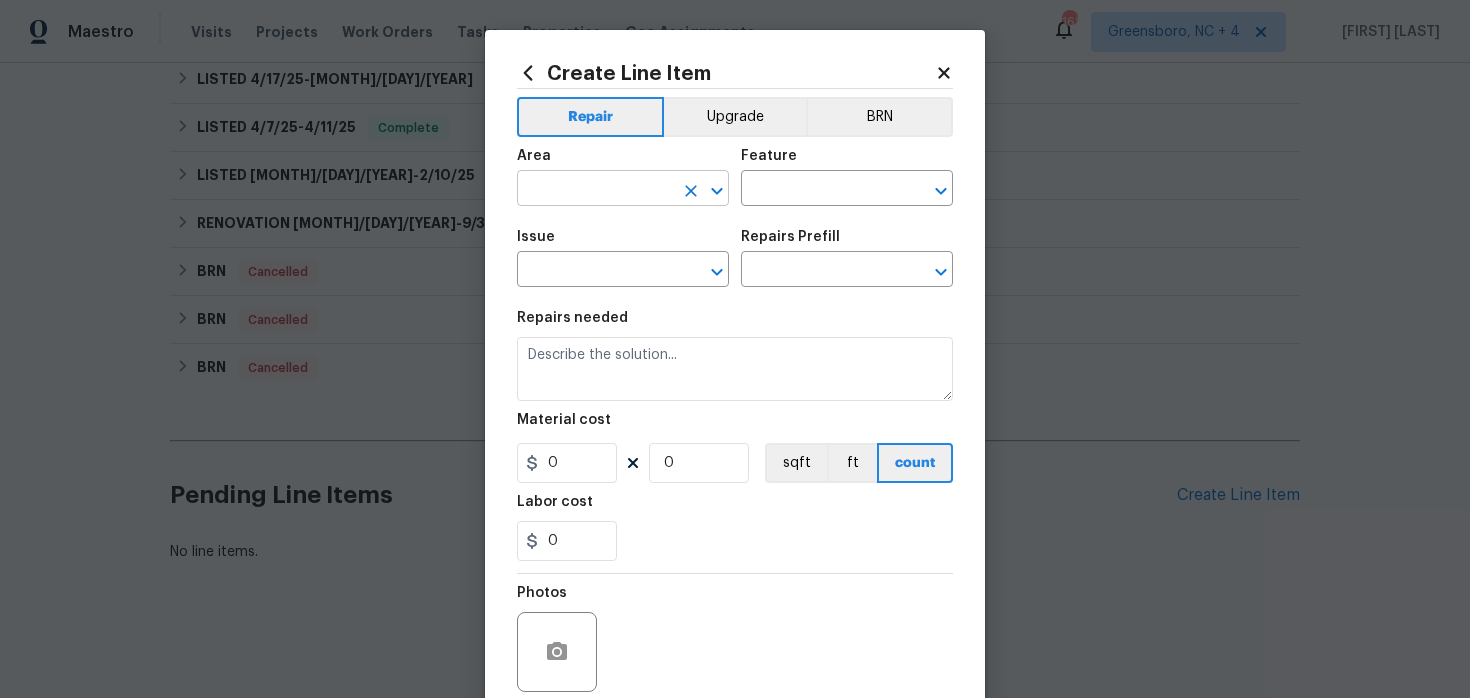 click at bounding box center [595, 190] 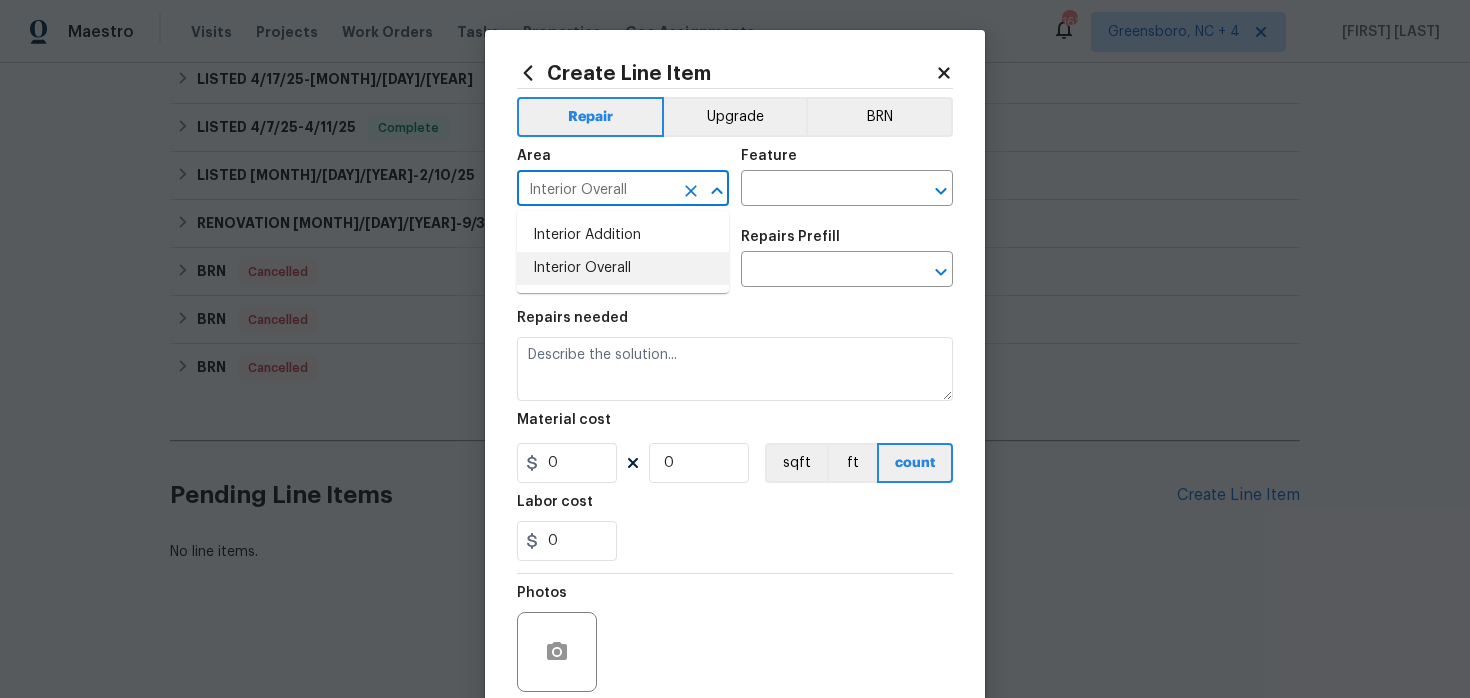 type on "Interior Overall" 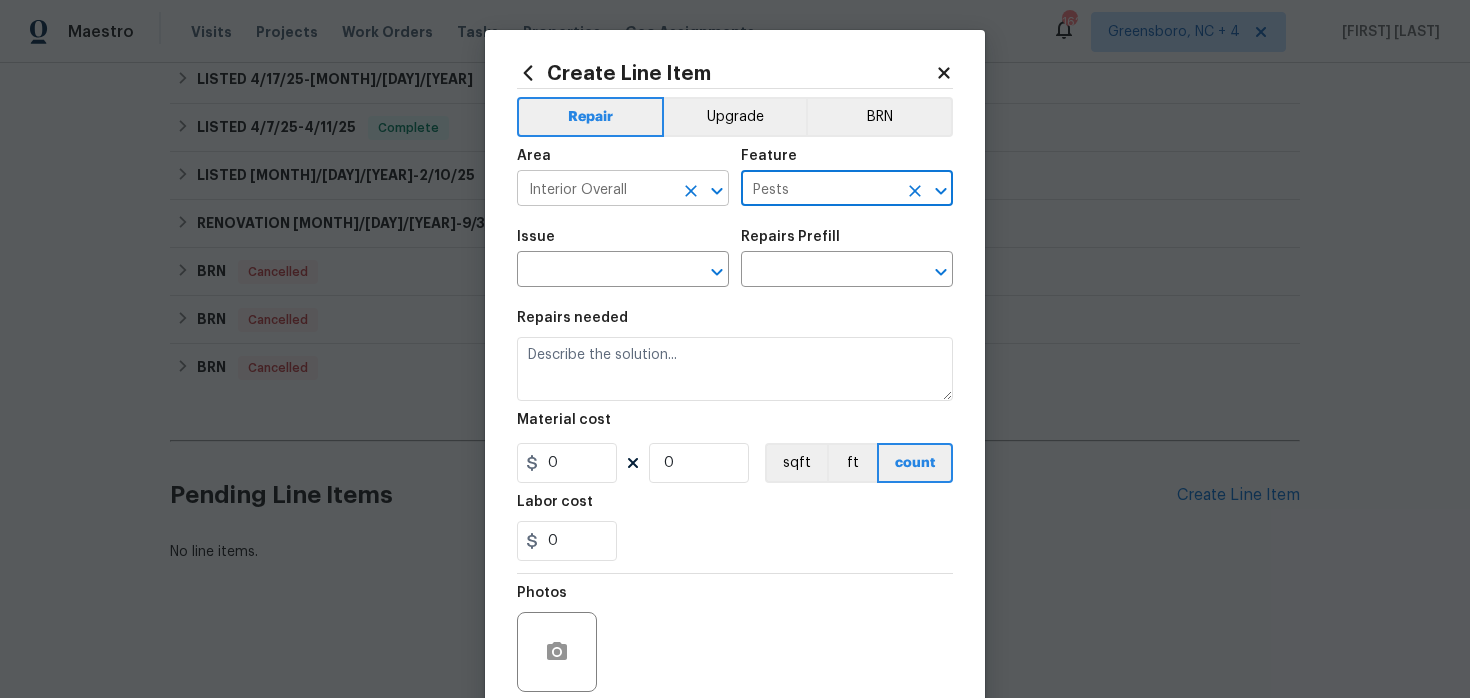 type on "Pests" 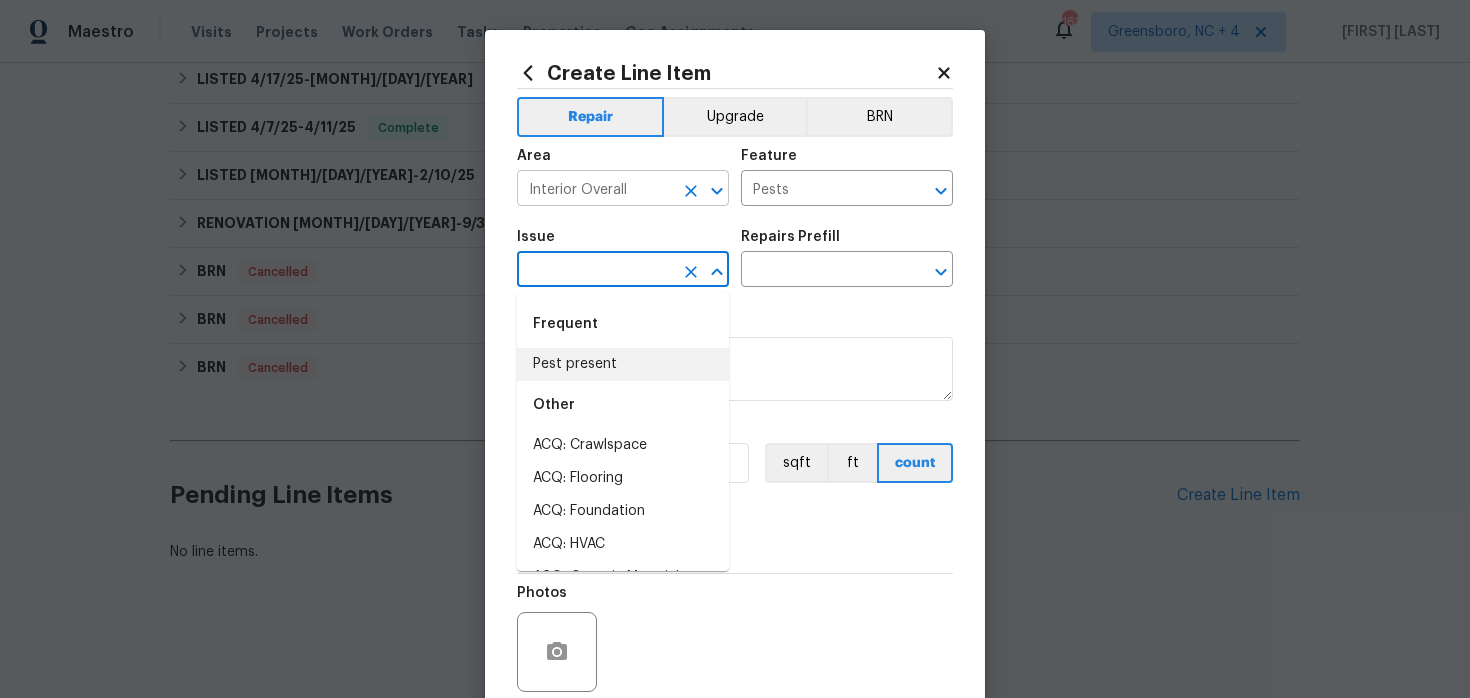 type on "Pest present" 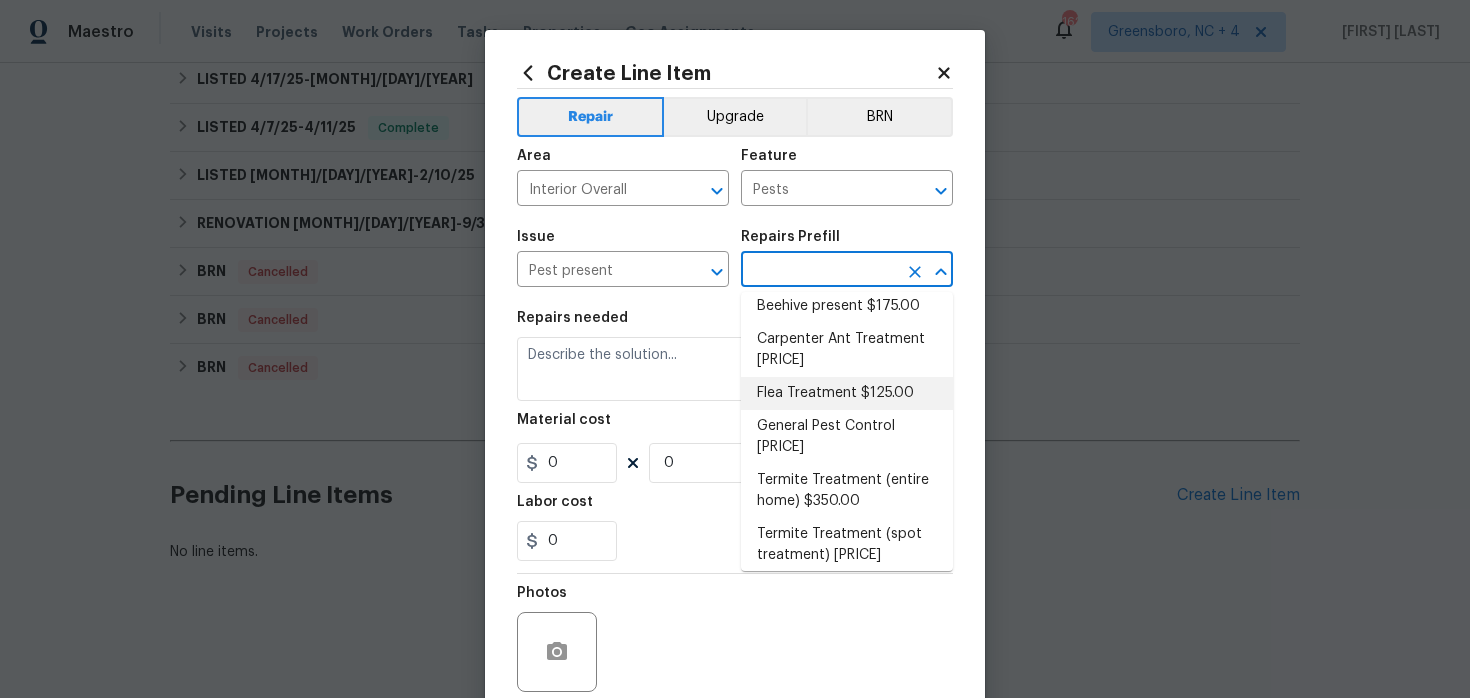 scroll, scrollTop: 5, scrollLeft: 0, axis: vertical 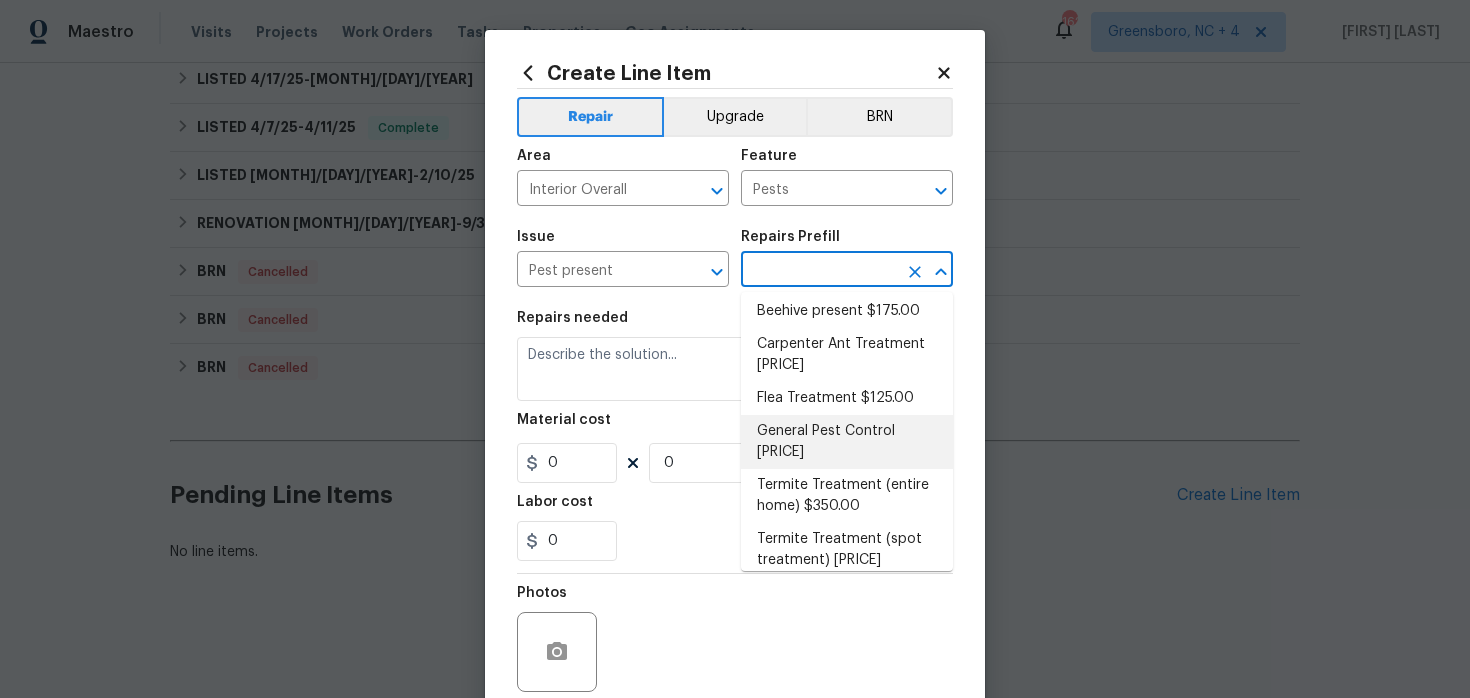 click on "General Pest Control $90.00" at bounding box center [847, 442] 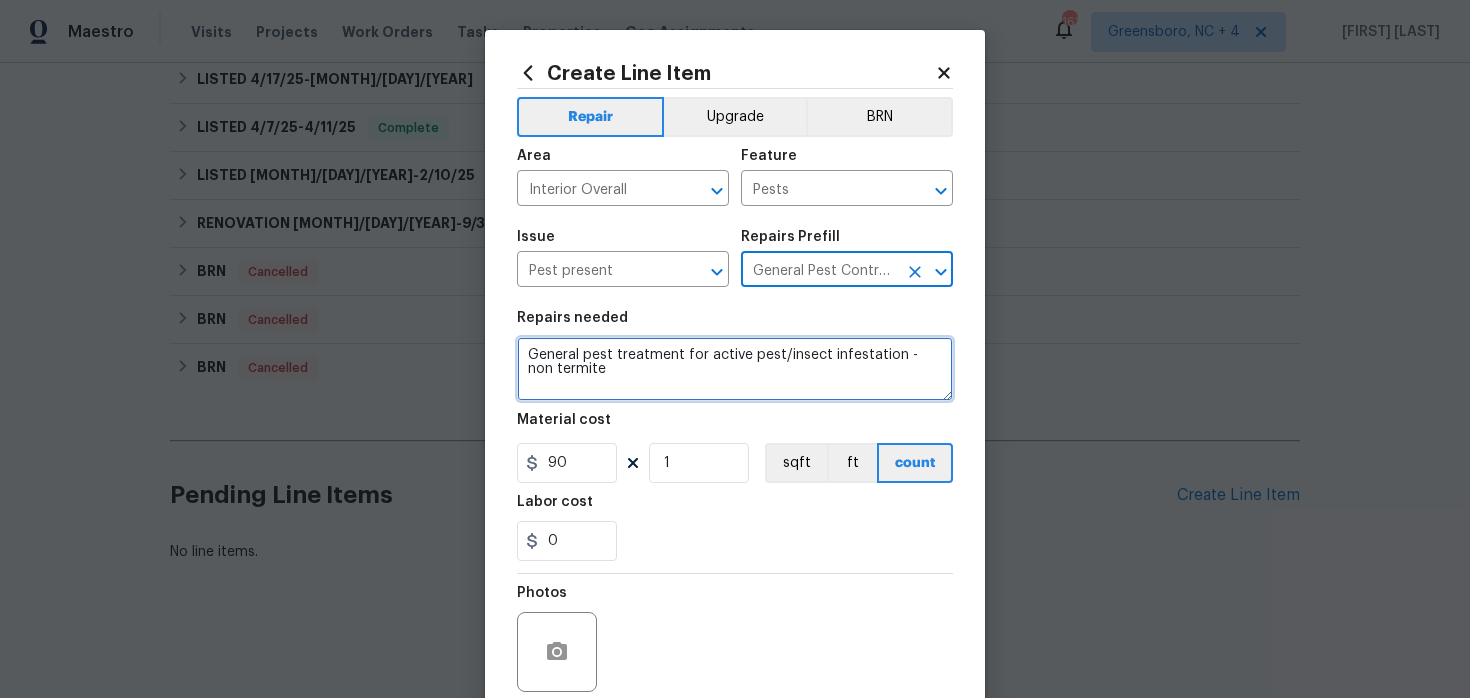 click on "General pest treatment for active pest/insect infestation - non termite" at bounding box center (735, 369) 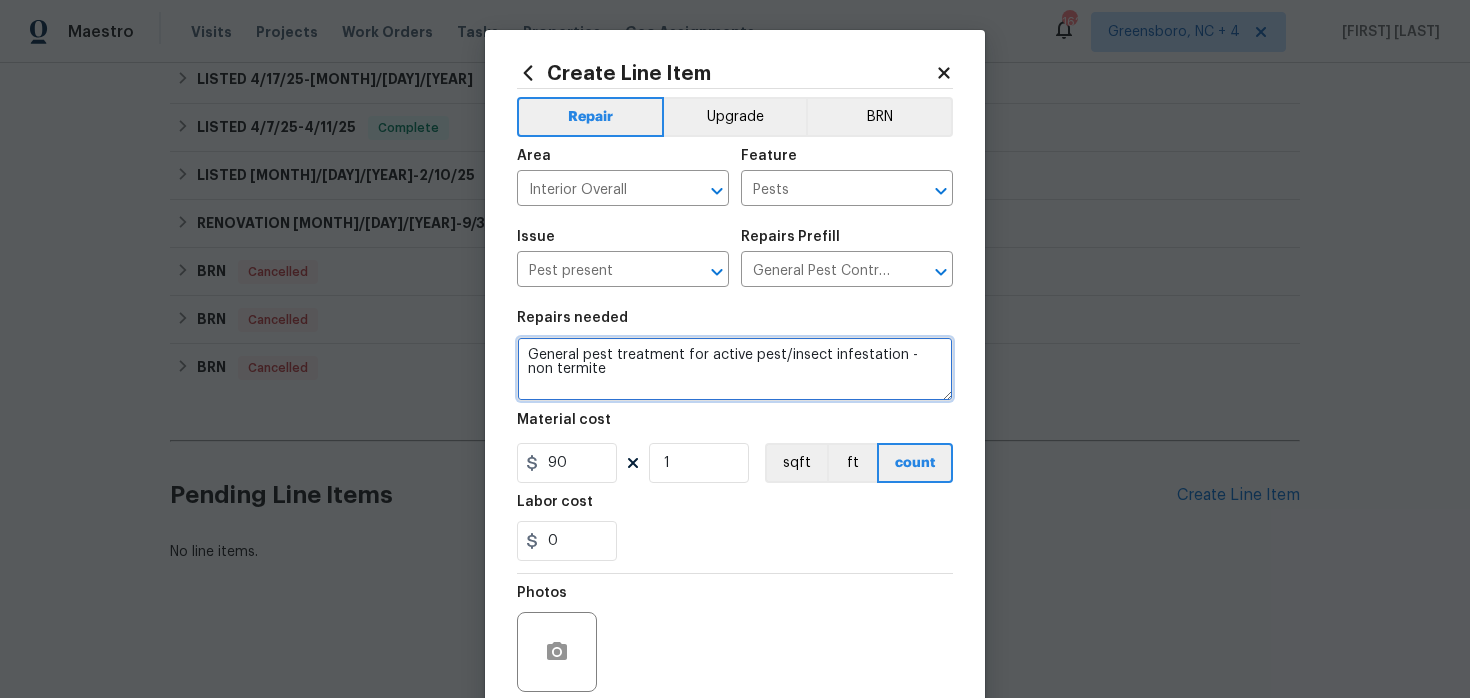 click on "General pest treatment for active pest/insect infestation - non termite" at bounding box center [735, 369] 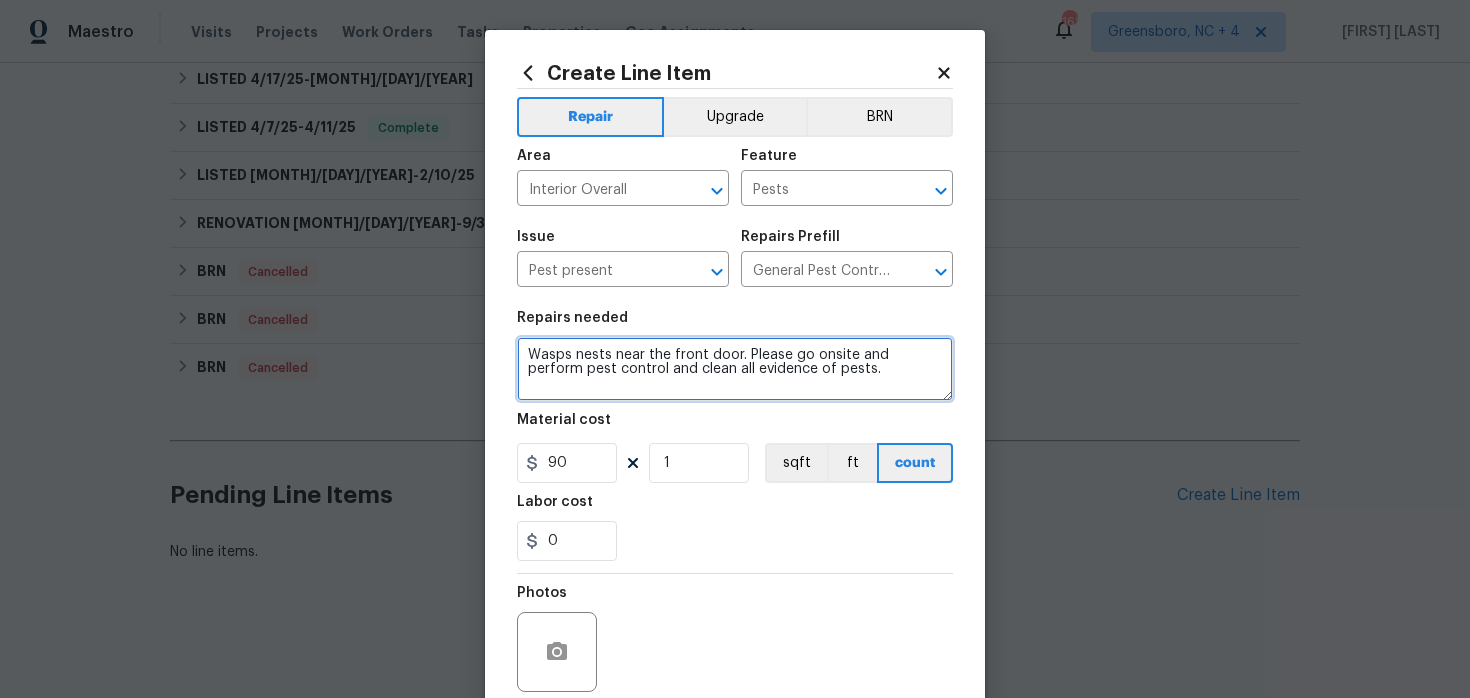 type on "Wasps nests near the front door. Please go onsite and perform pest control and clean all evidence of pests." 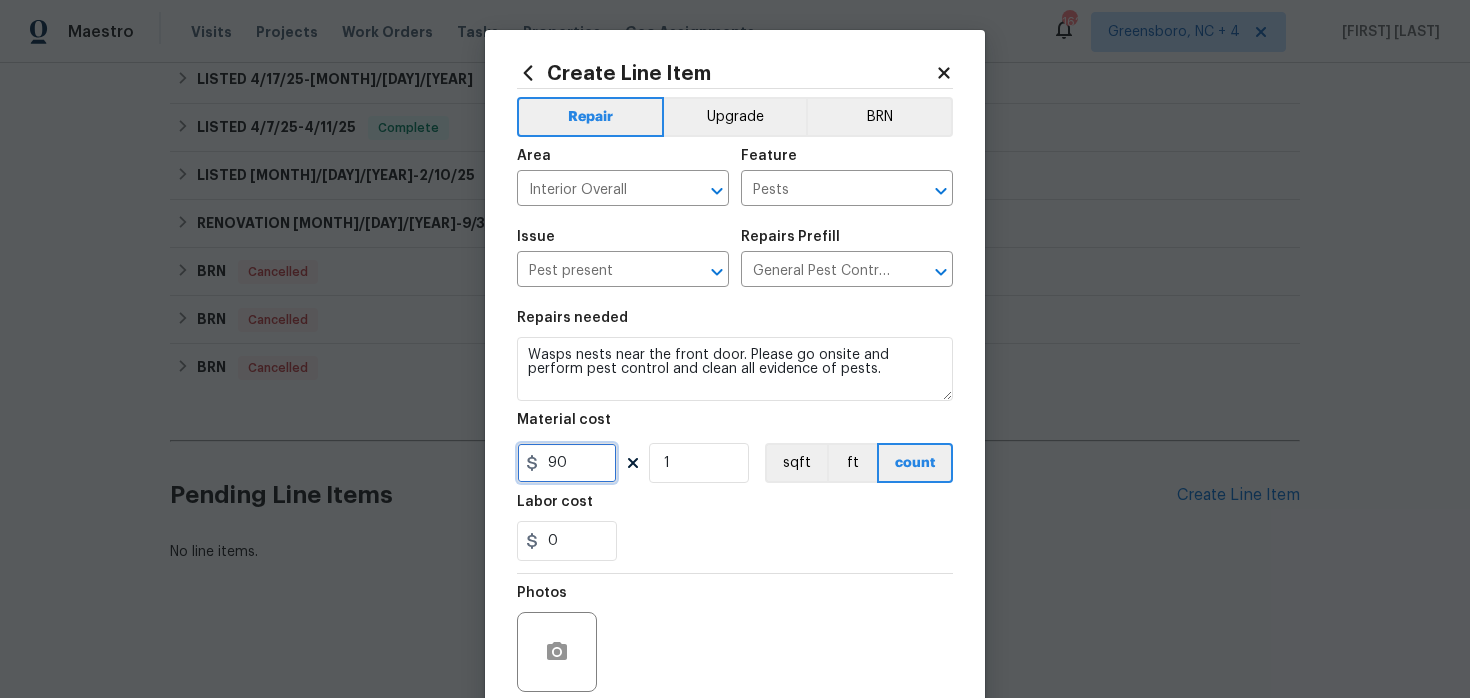 click on "90" at bounding box center (567, 463) 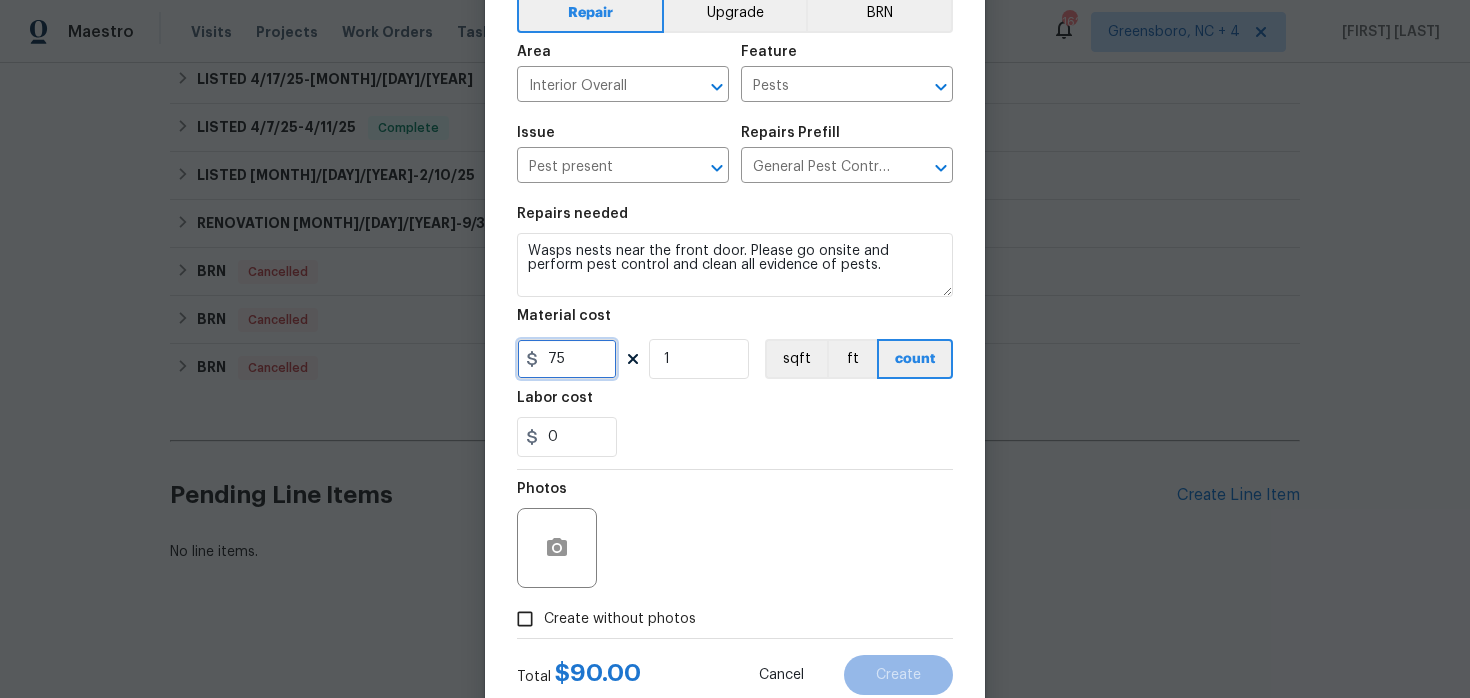scroll, scrollTop: 164, scrollLeft: 0, axis: vertical 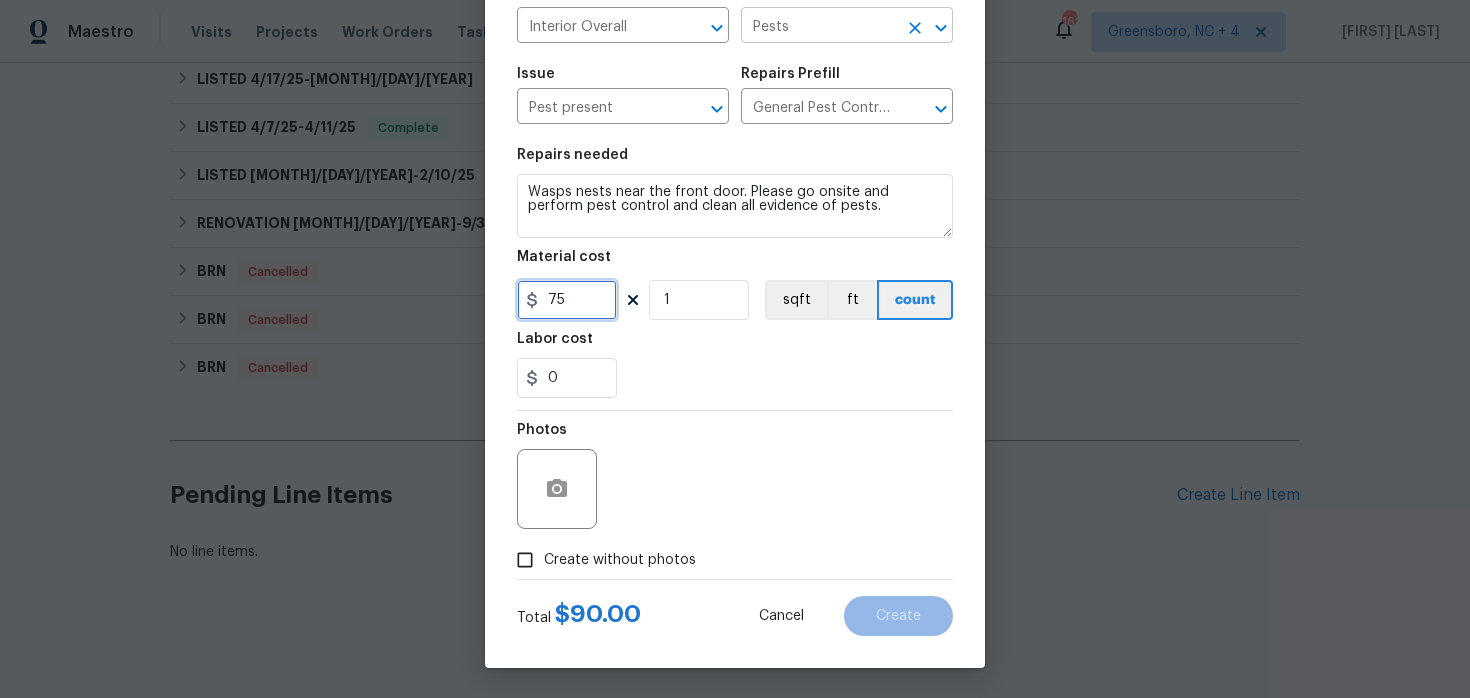 type on "75" 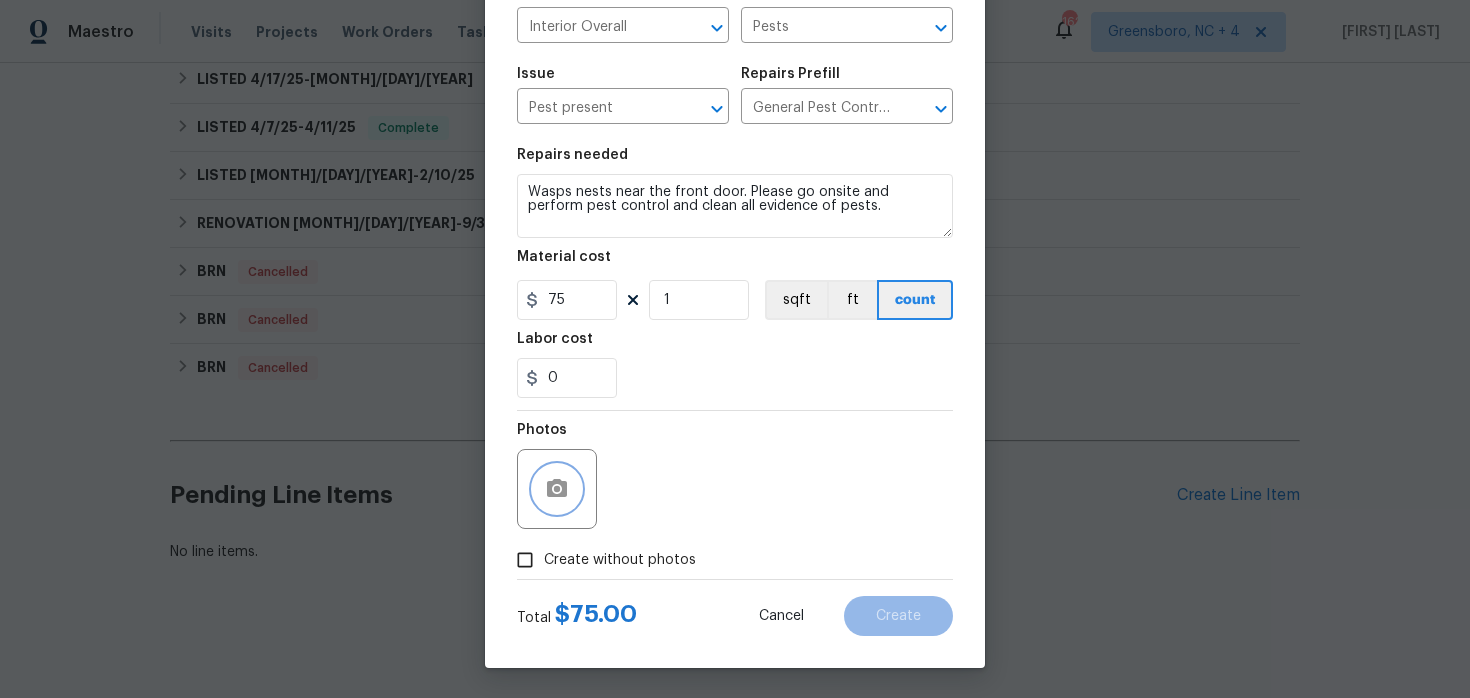 click 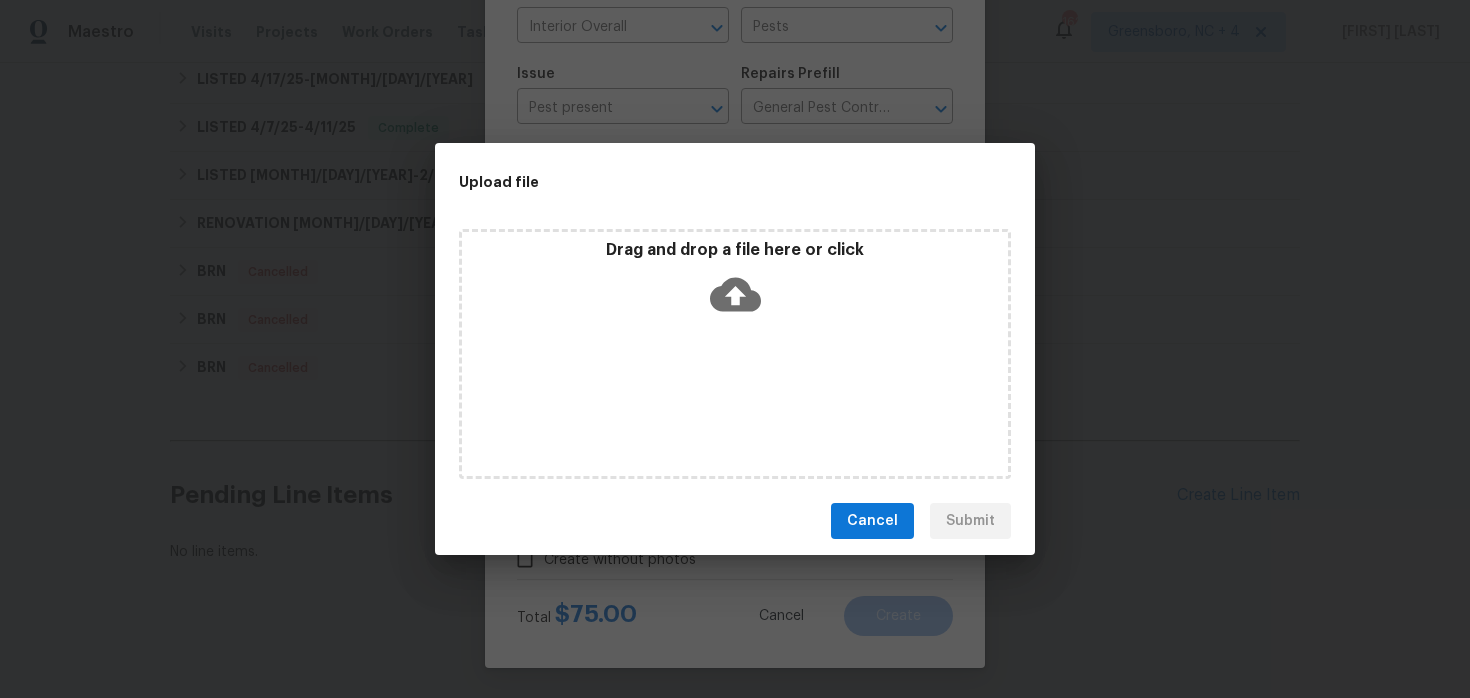 click 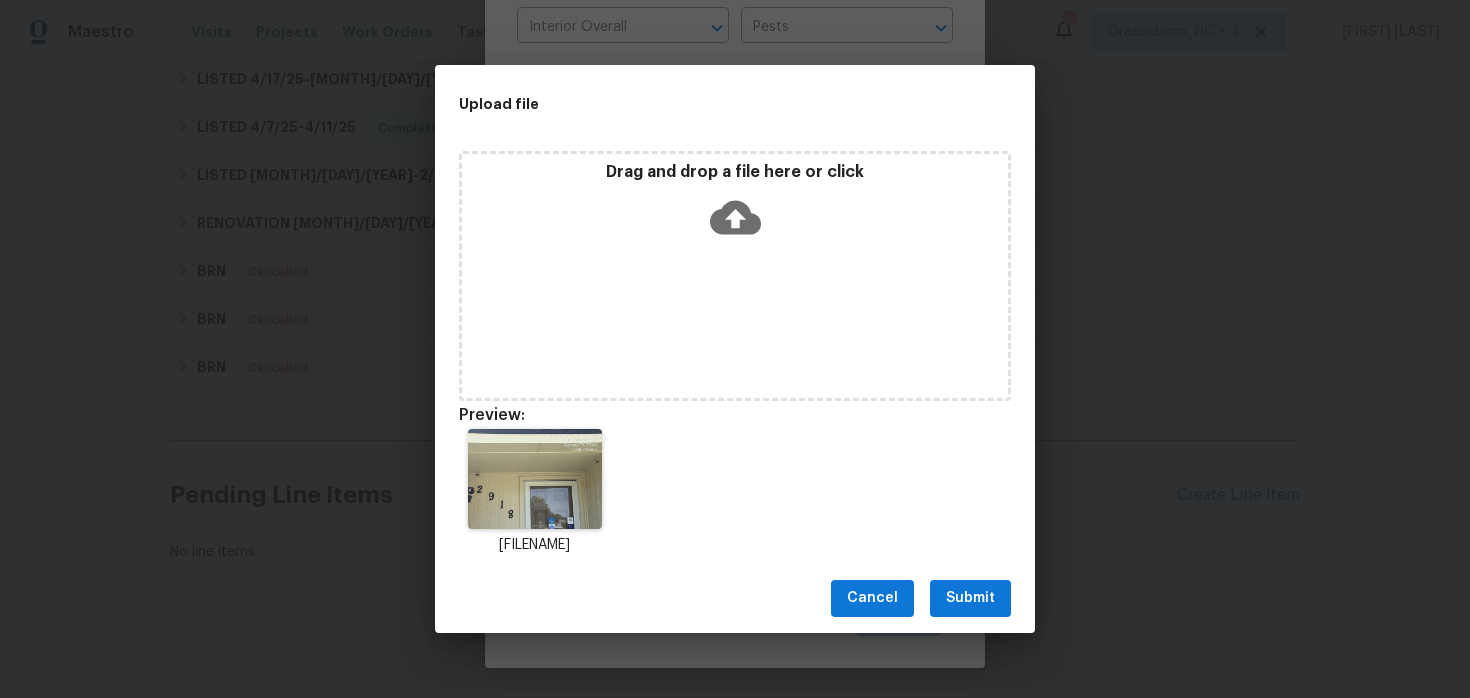click on "Submit" at bounding box center [970, 598] 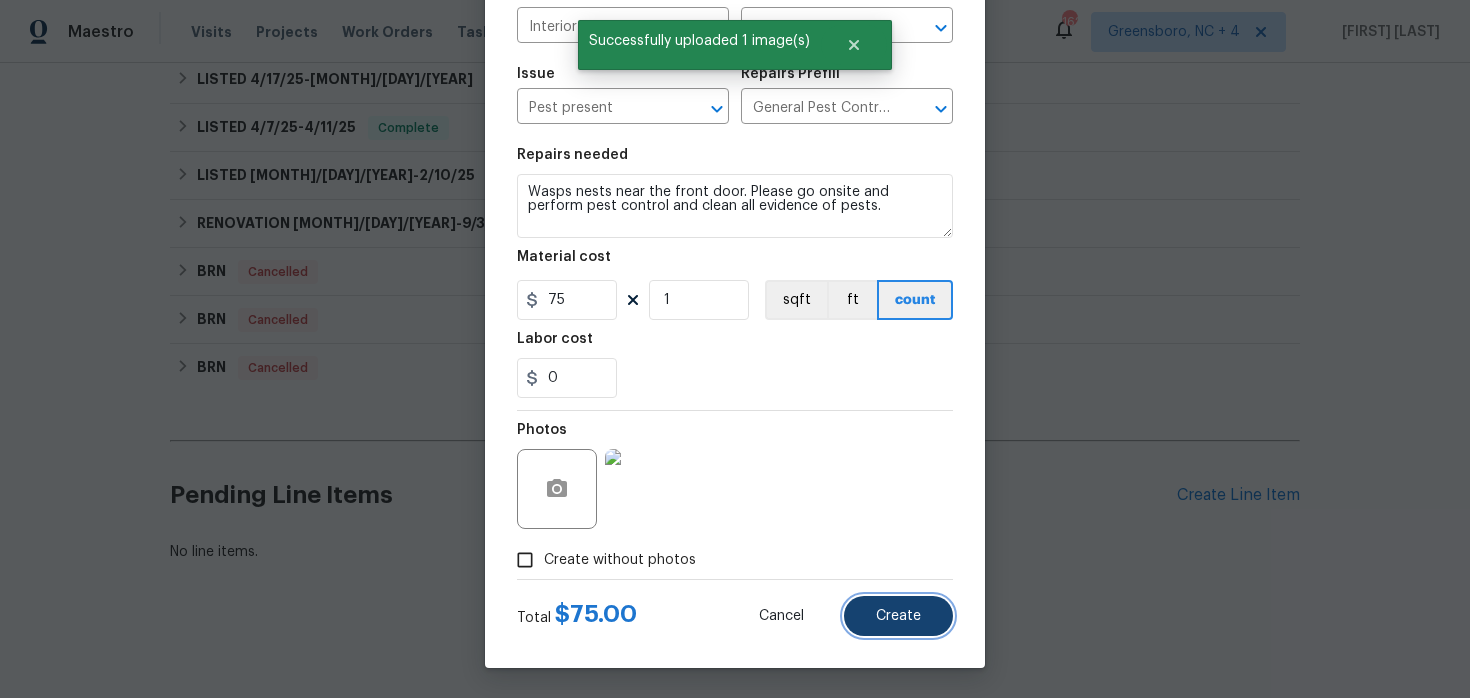 click on "Create" at bounding box center (898, 616) 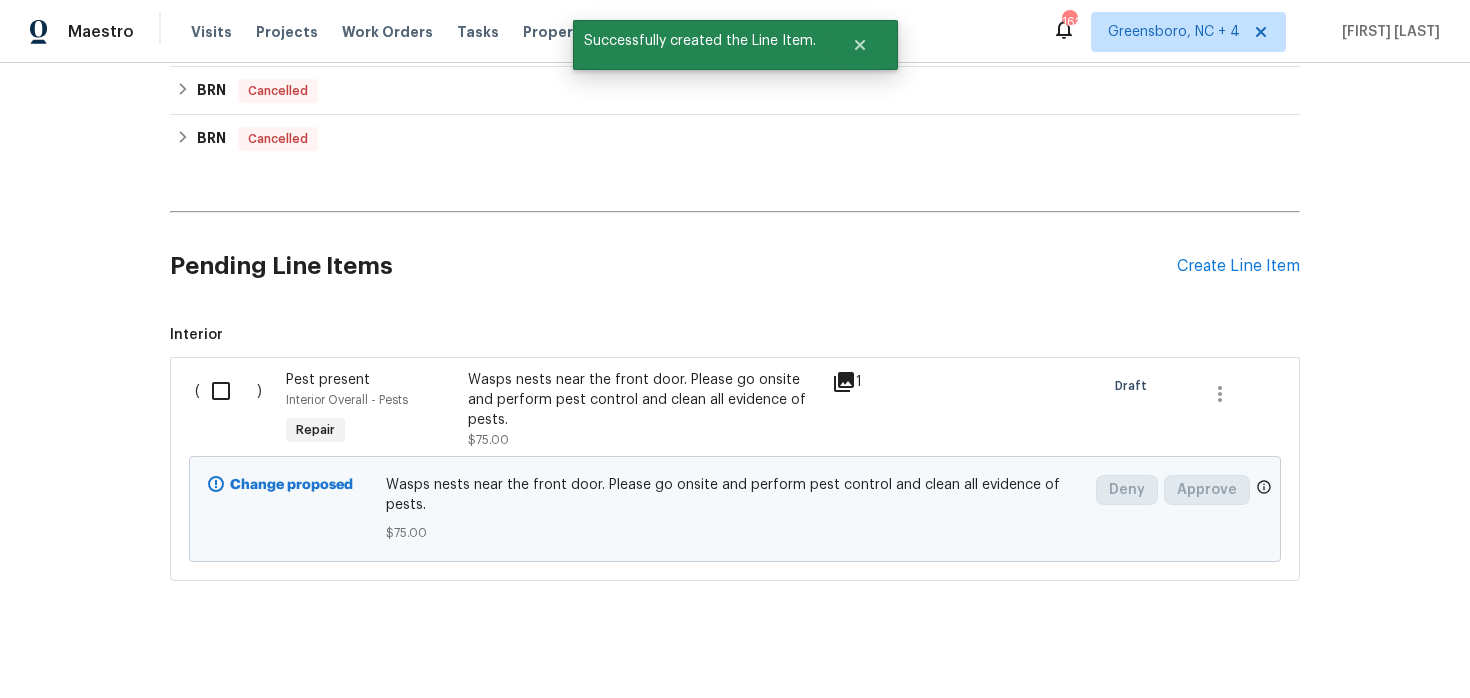 scroll, scrollTop: 1390, scrollLeft: 0, axis: vertical 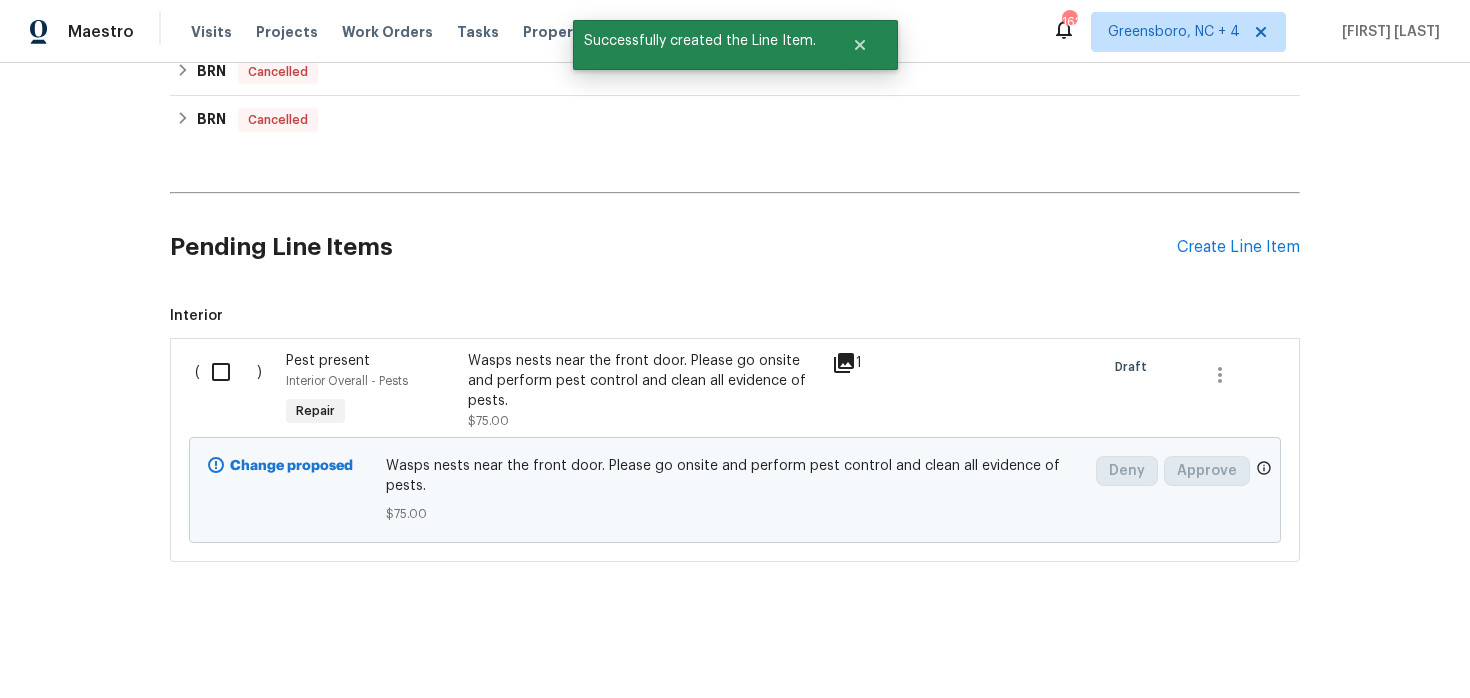 click at bounding box center [228, 372] 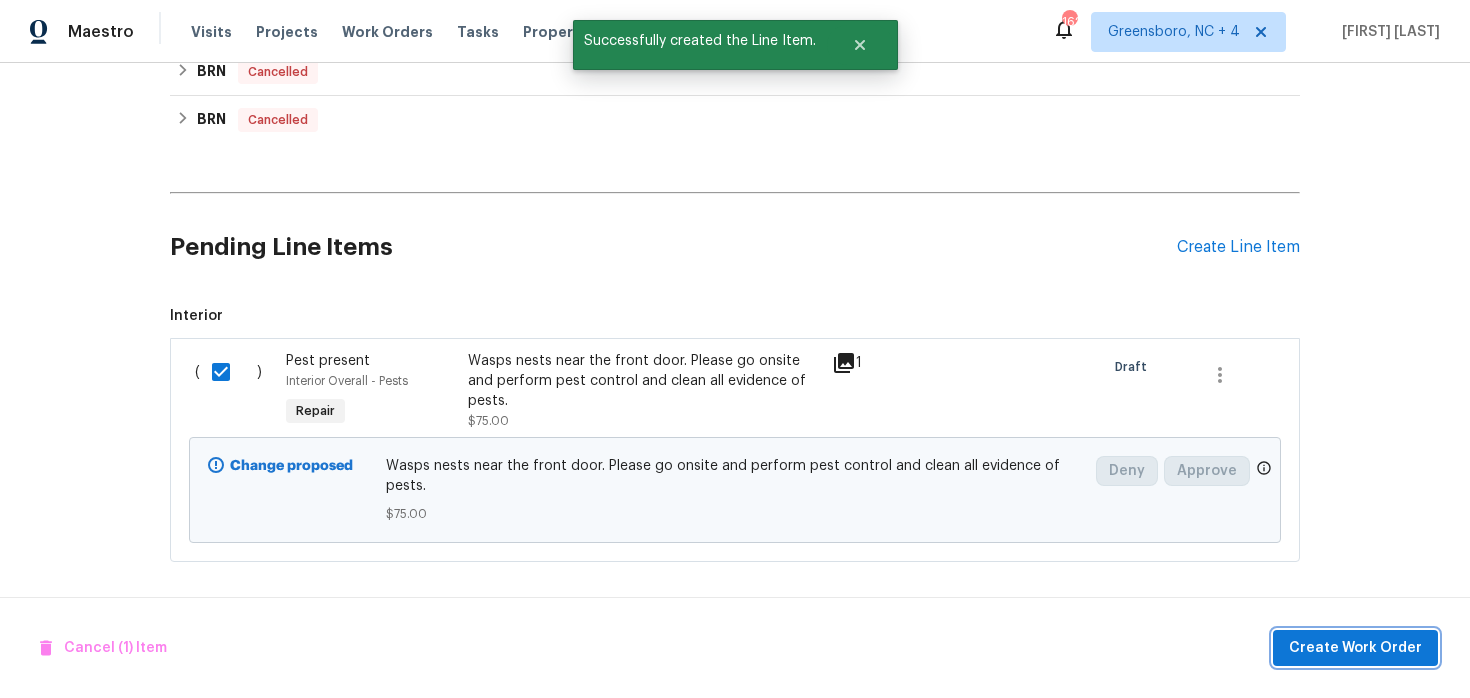 click on "Create Work Order" at bounding box center [1355, 648] 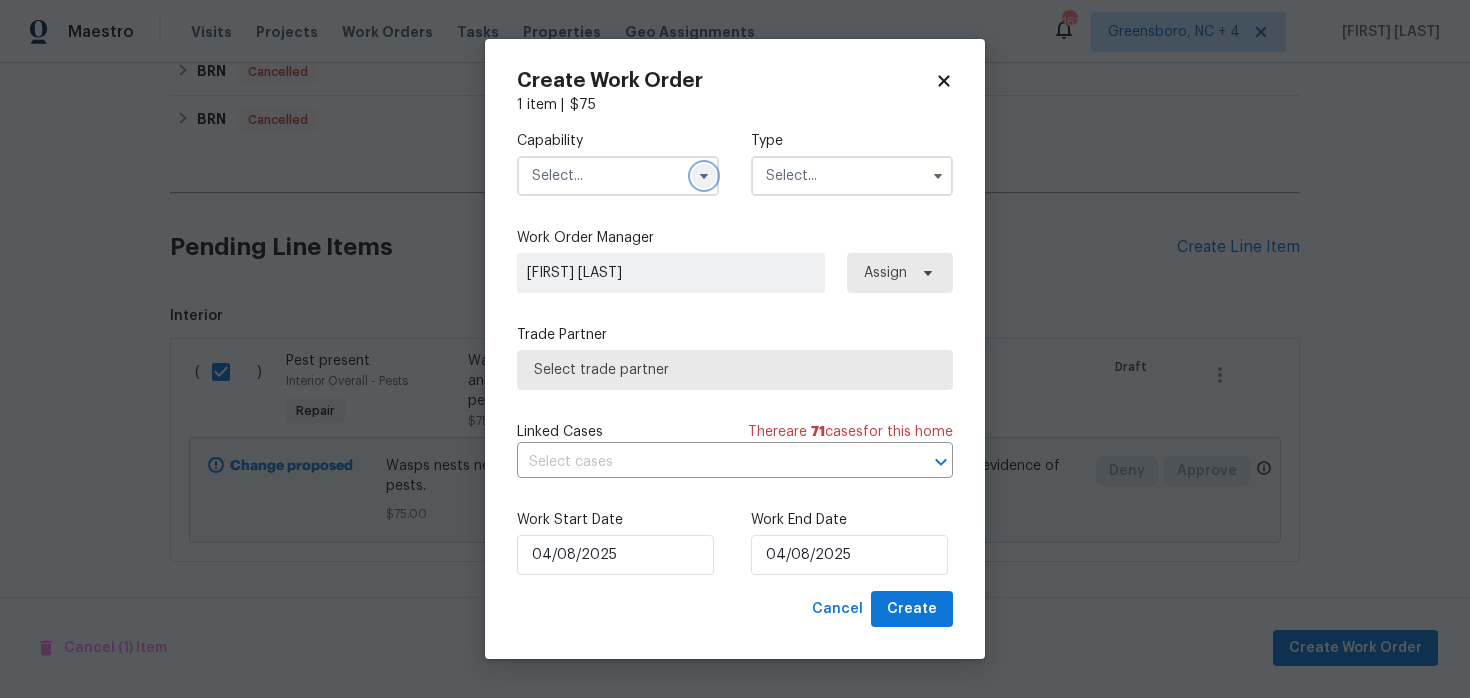 click 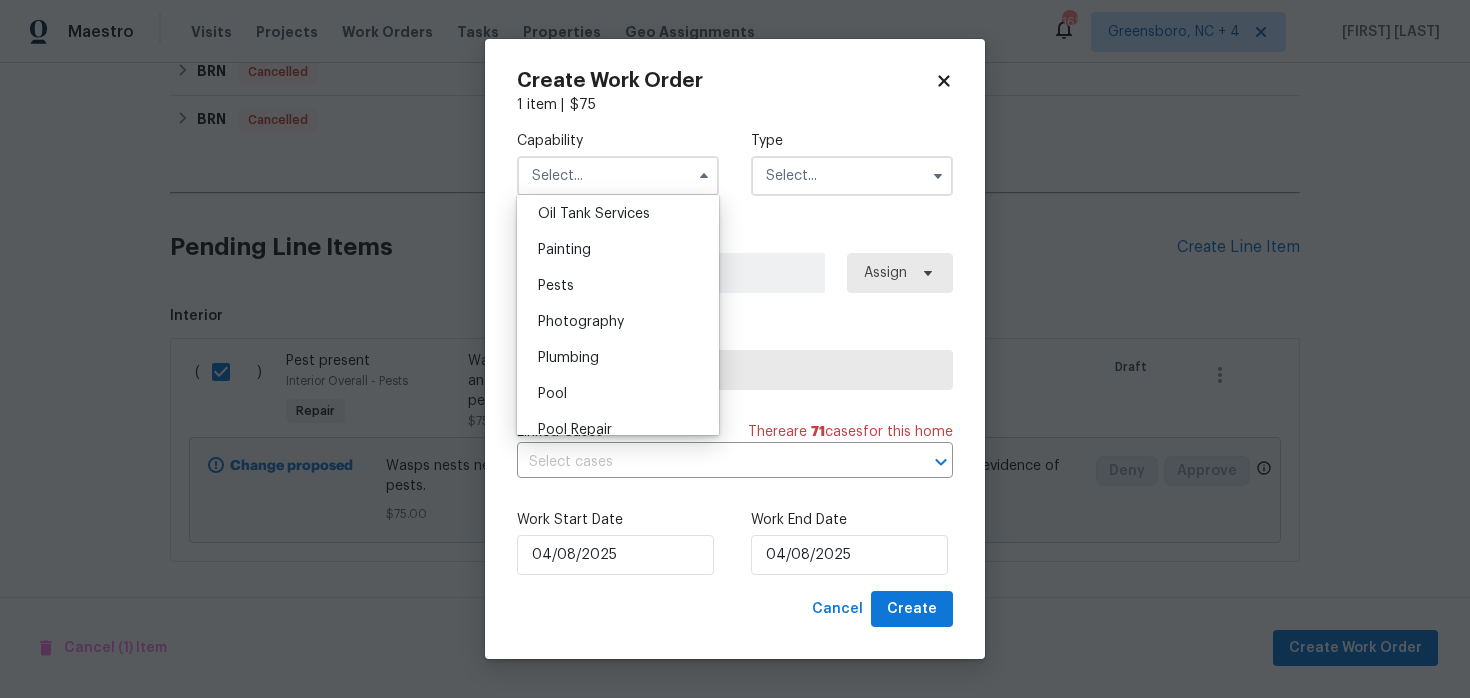 scroll, scrollTop: 1683, scrollLeft: 0, axis: vertical 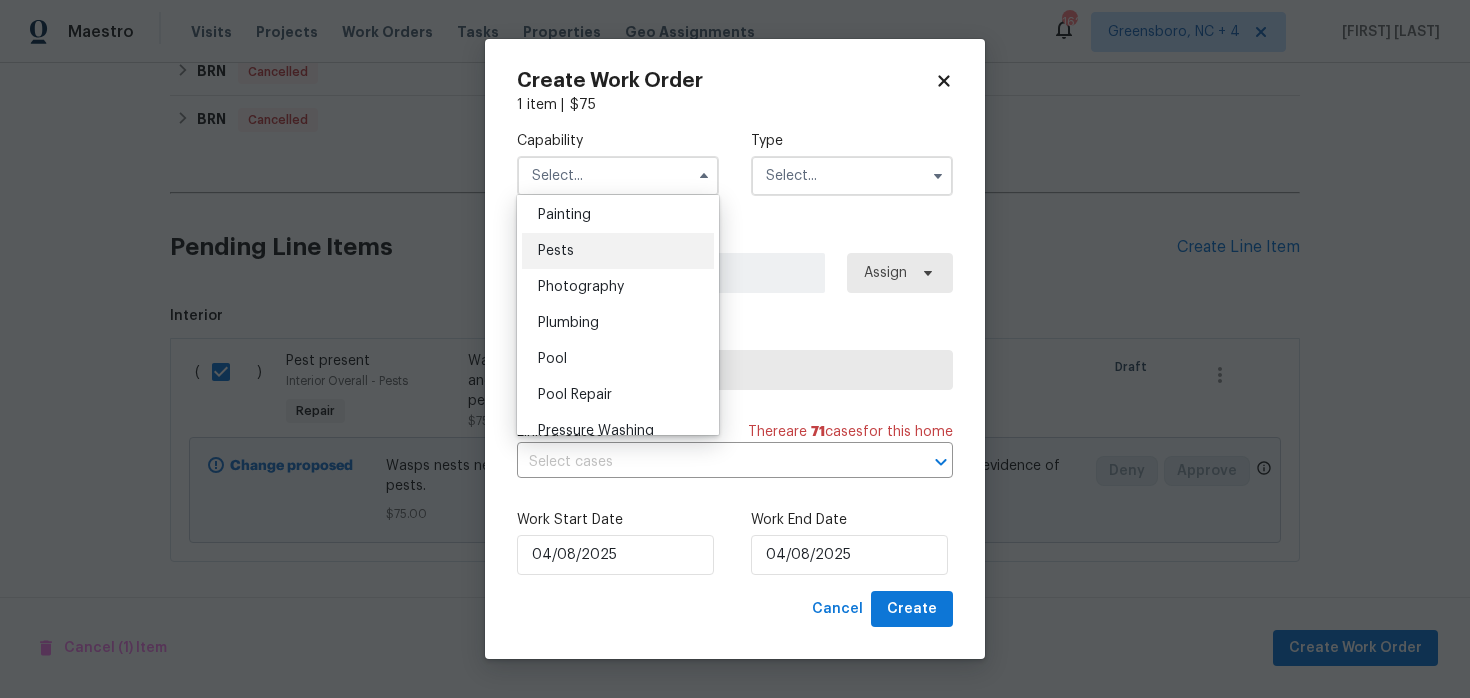 click on "Pests" at bounding box center (618, 251) 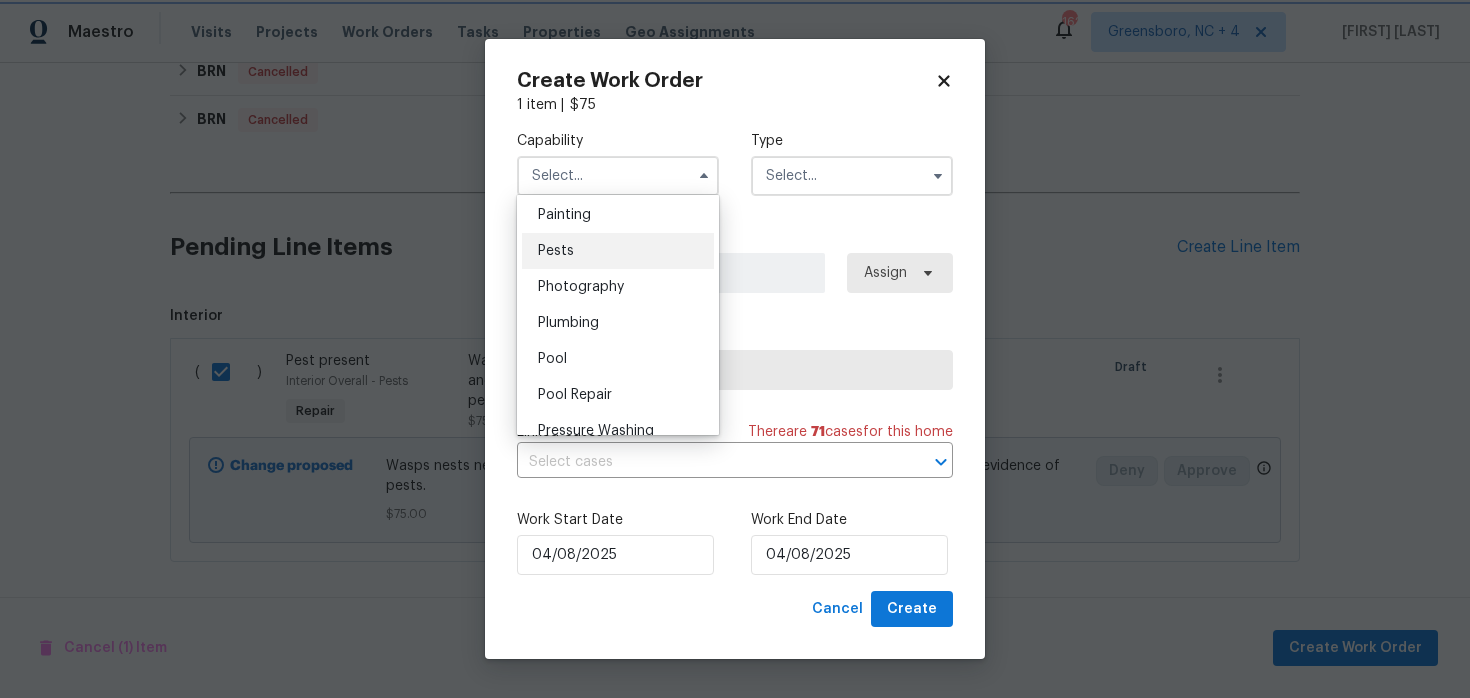type on "Pests" 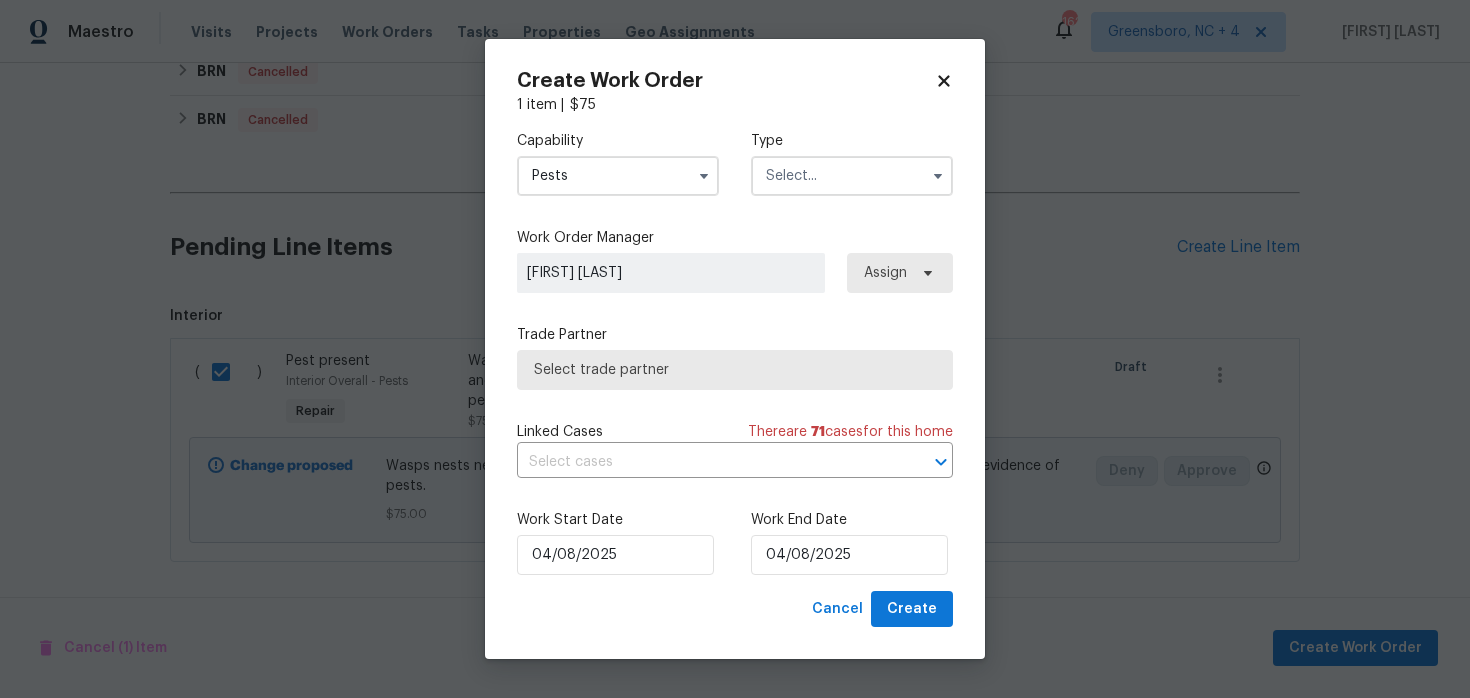 click at bounding box center (852, 176) 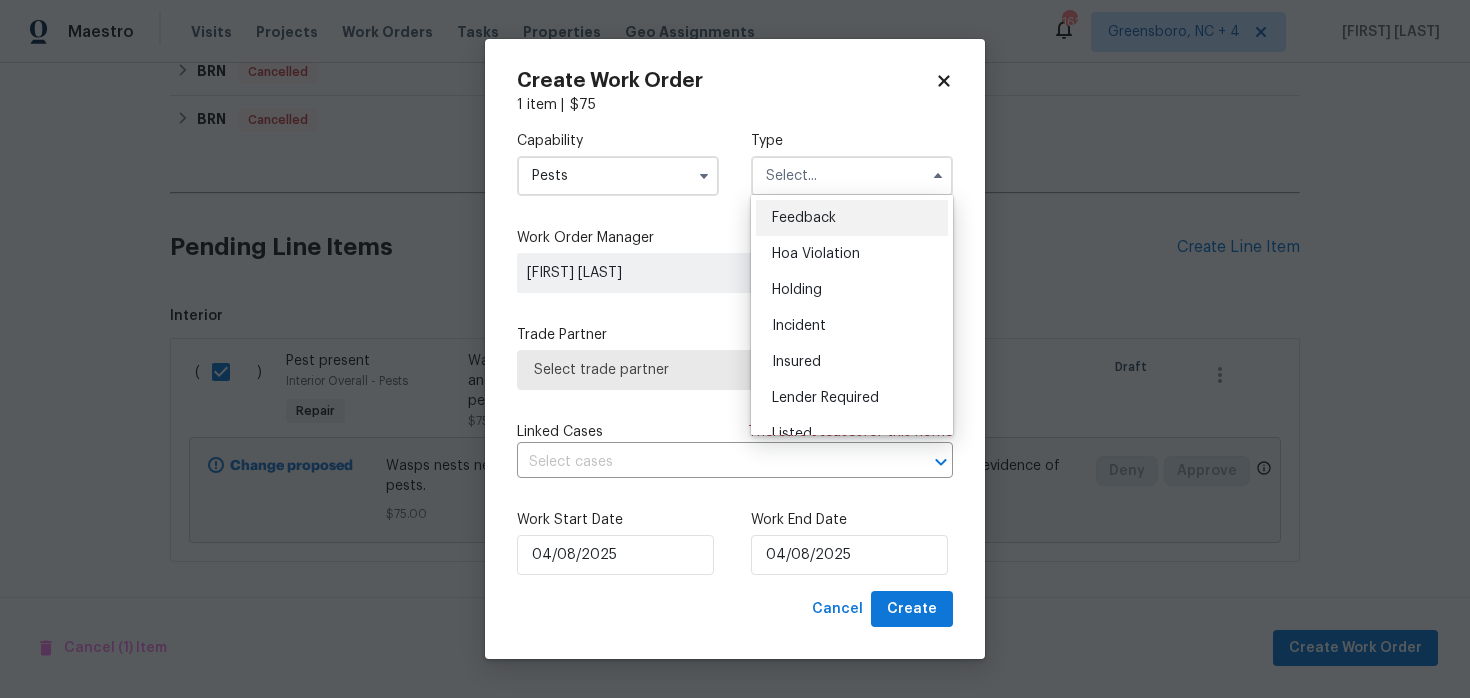 click on "Feedback" at bounding box center [804, 218] 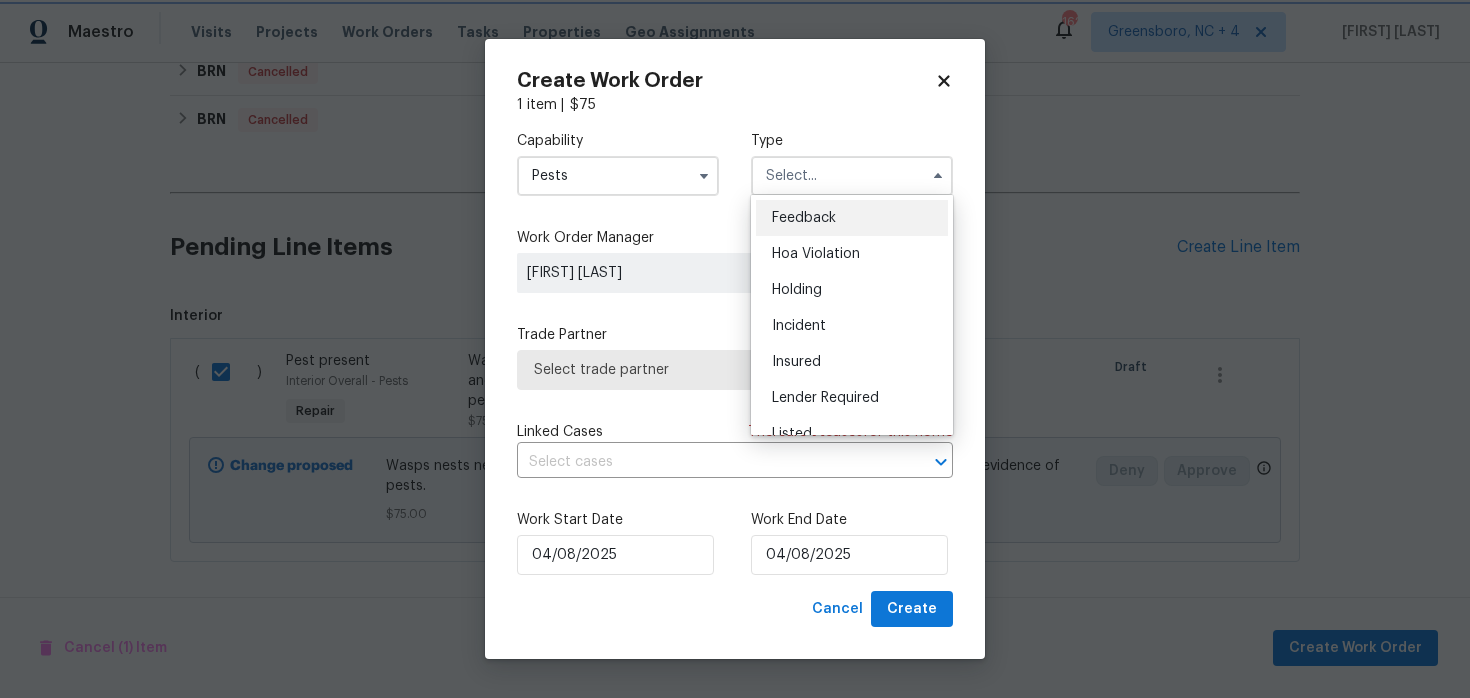 type on "Feedback" 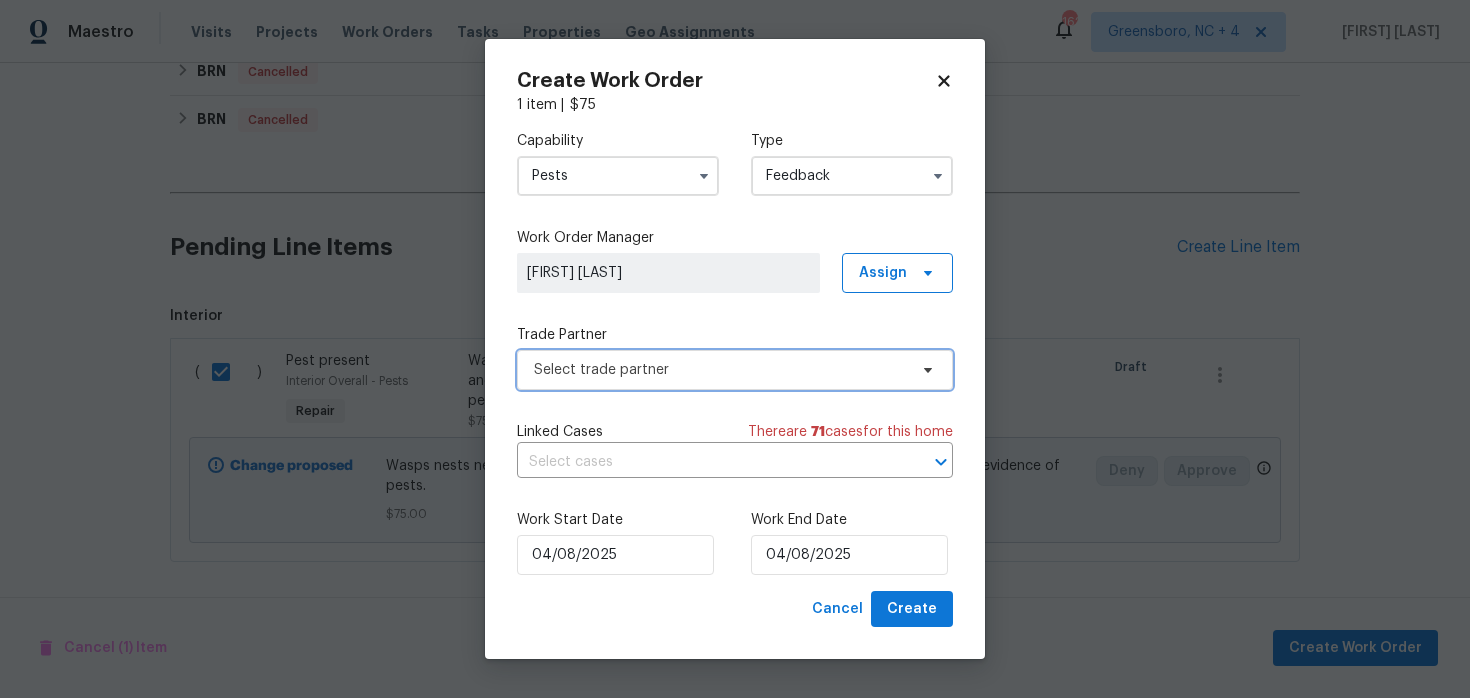 click on "Select trade partner" at bounding box center (735, 370) 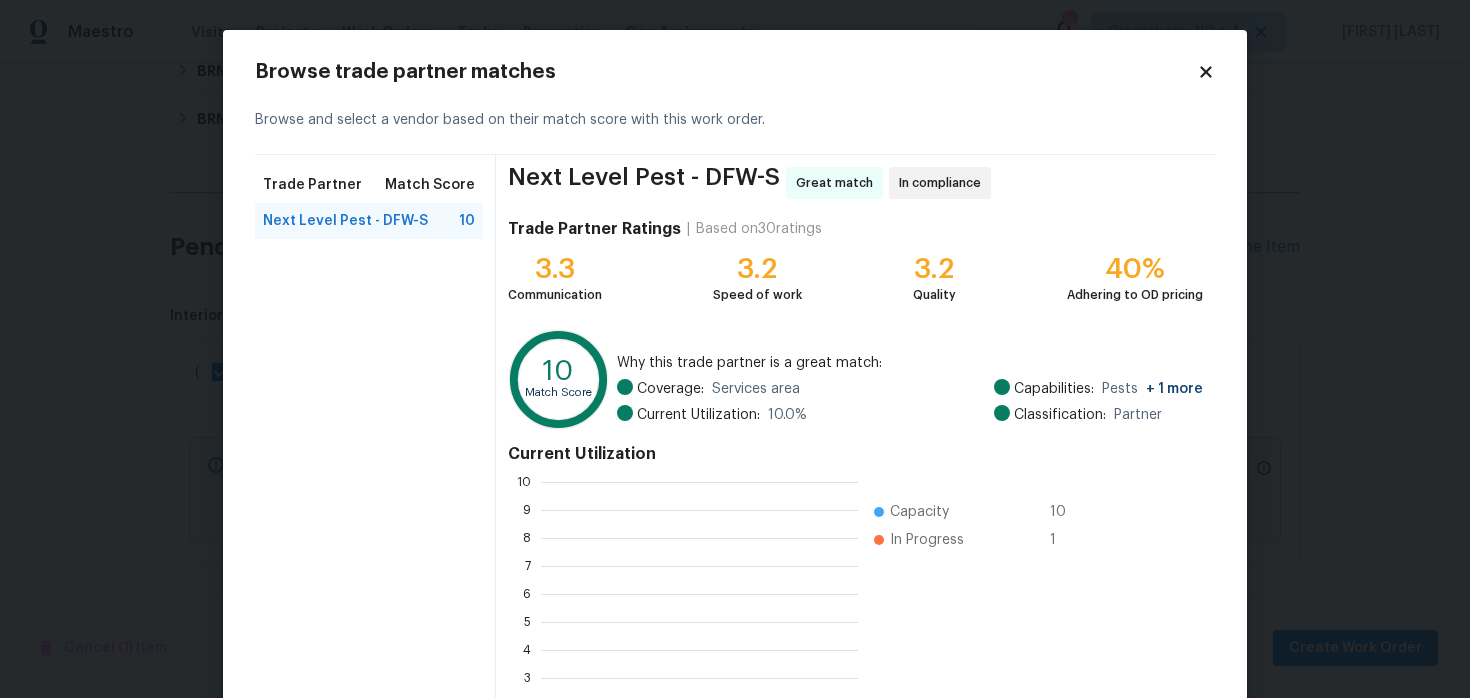 scroll, scrollTop: 2, scrollLeft: 2, axis: both 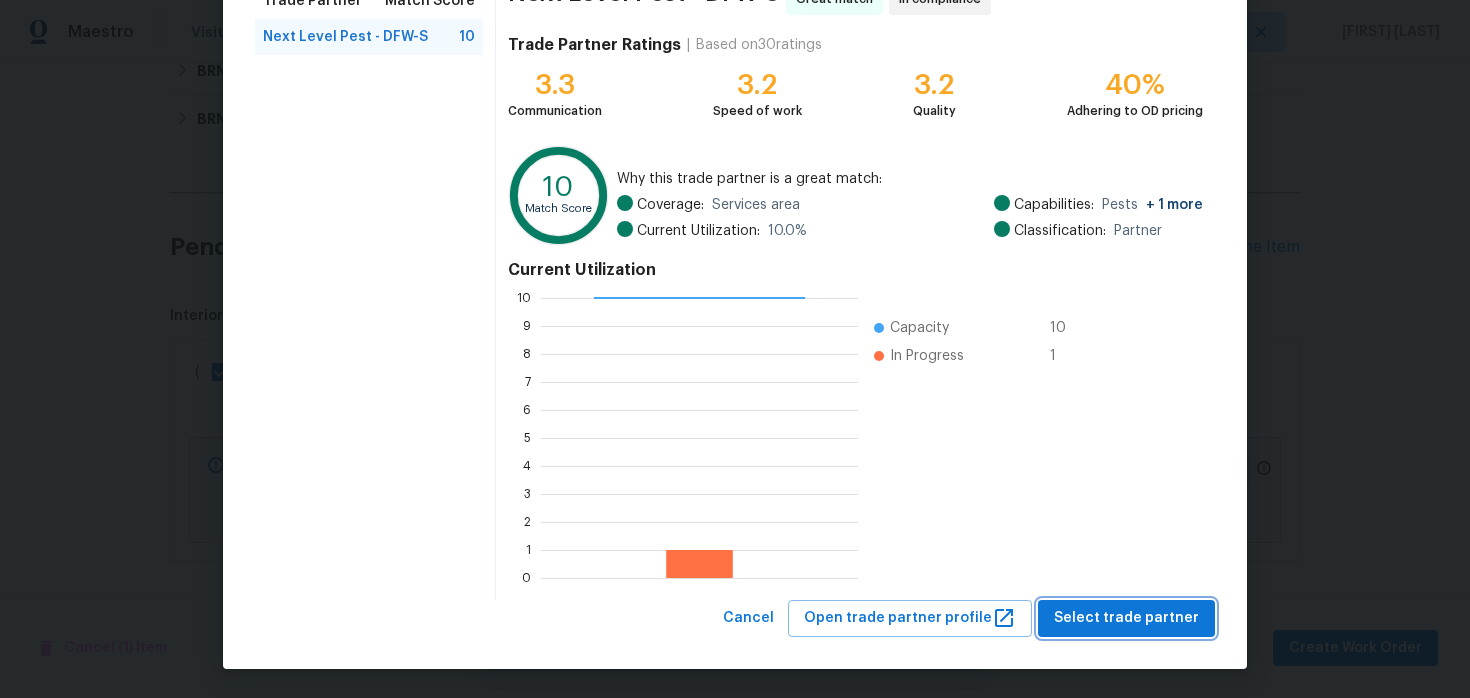 click on "Select trade partner" at bounding box center (1126, 618) 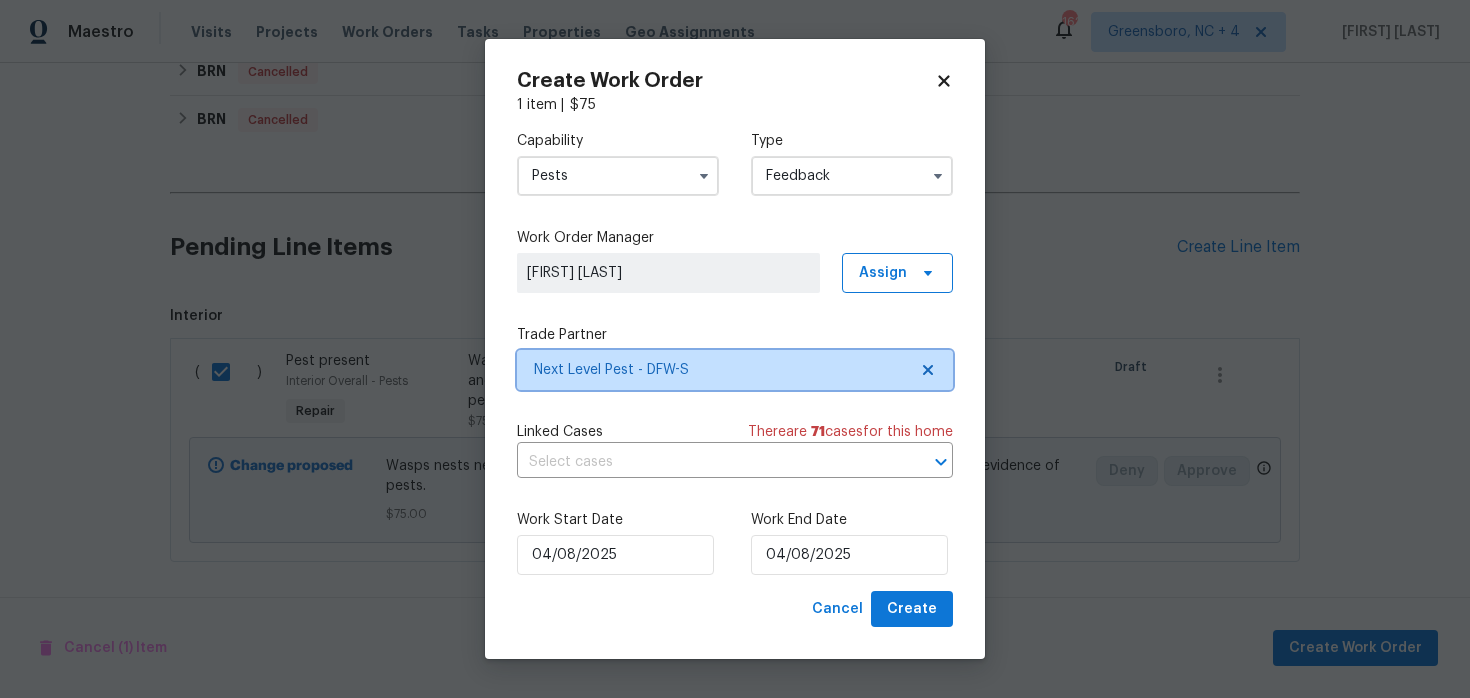 scroll, scrollTop: 0, scrollLeft: 0, axis: both 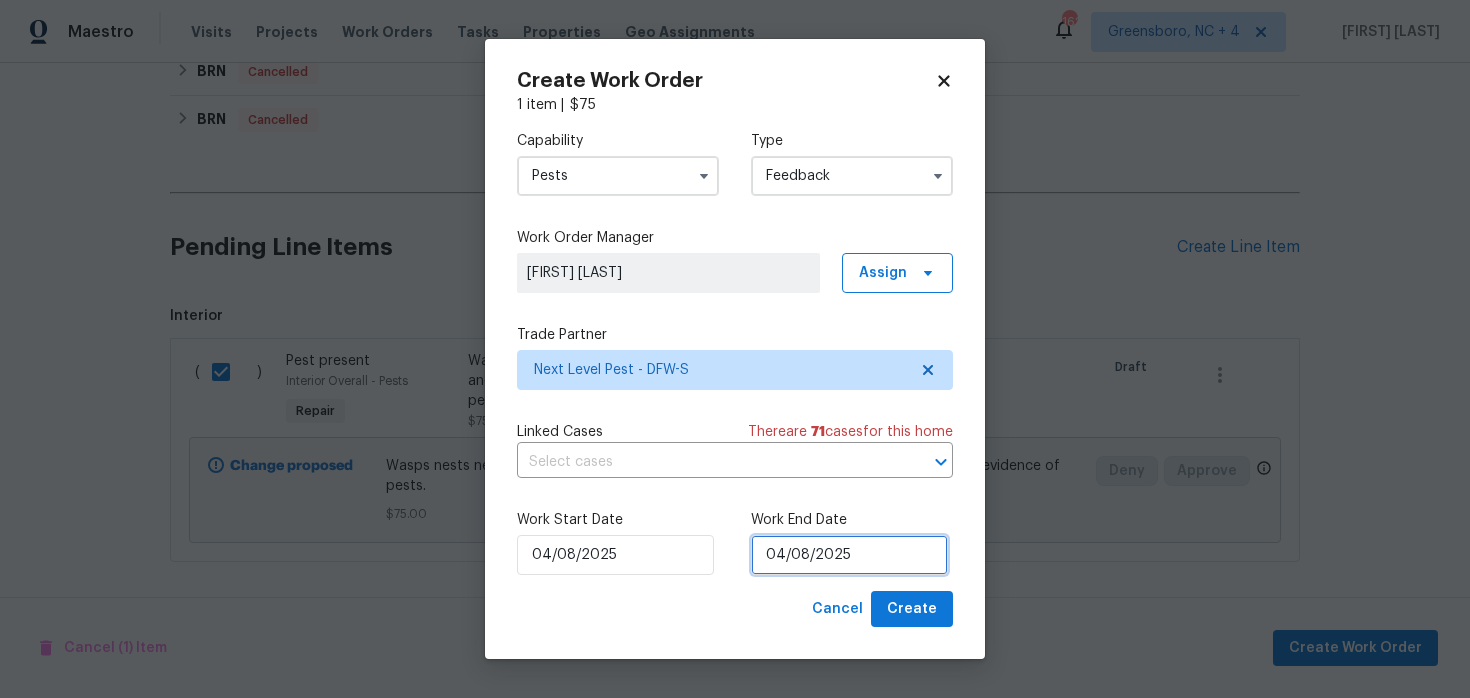 click on "04/08/2025" at bounding box center (849, 555) 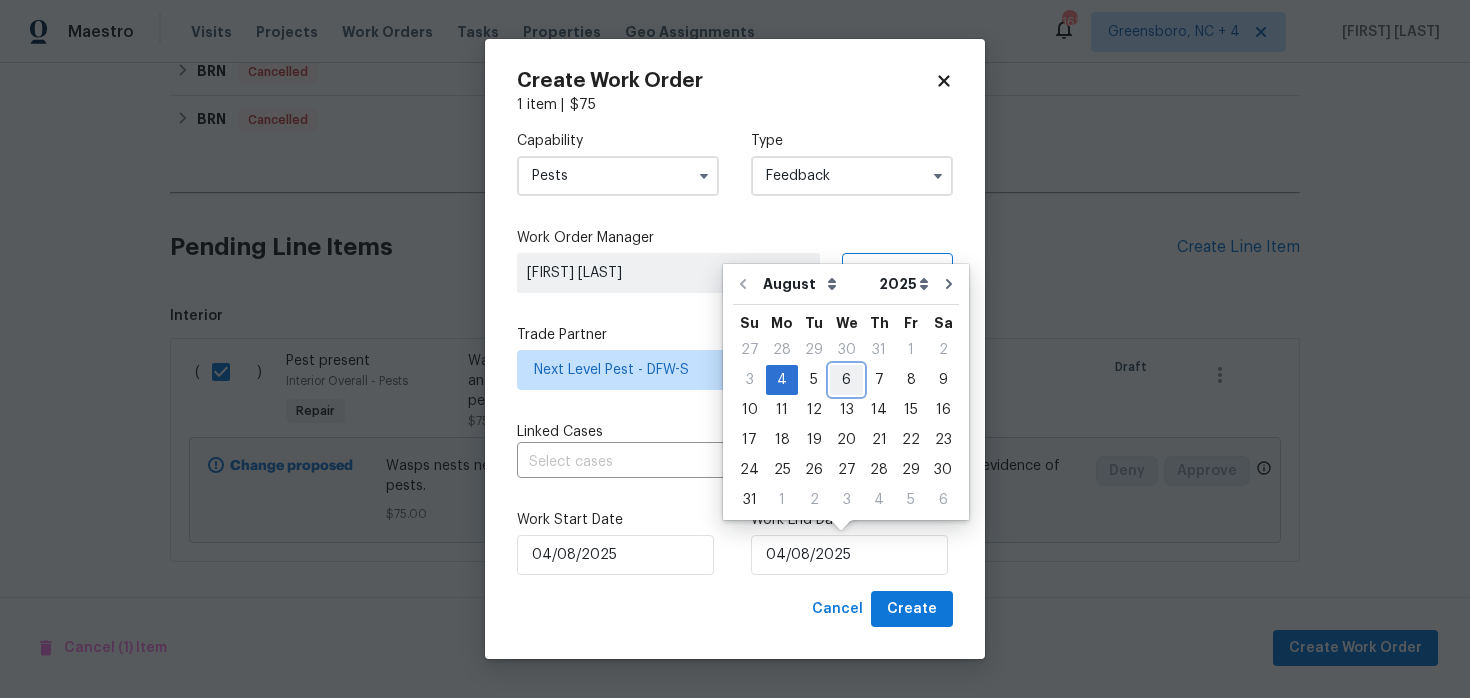 click on "6" at bounding box center [846, 380] 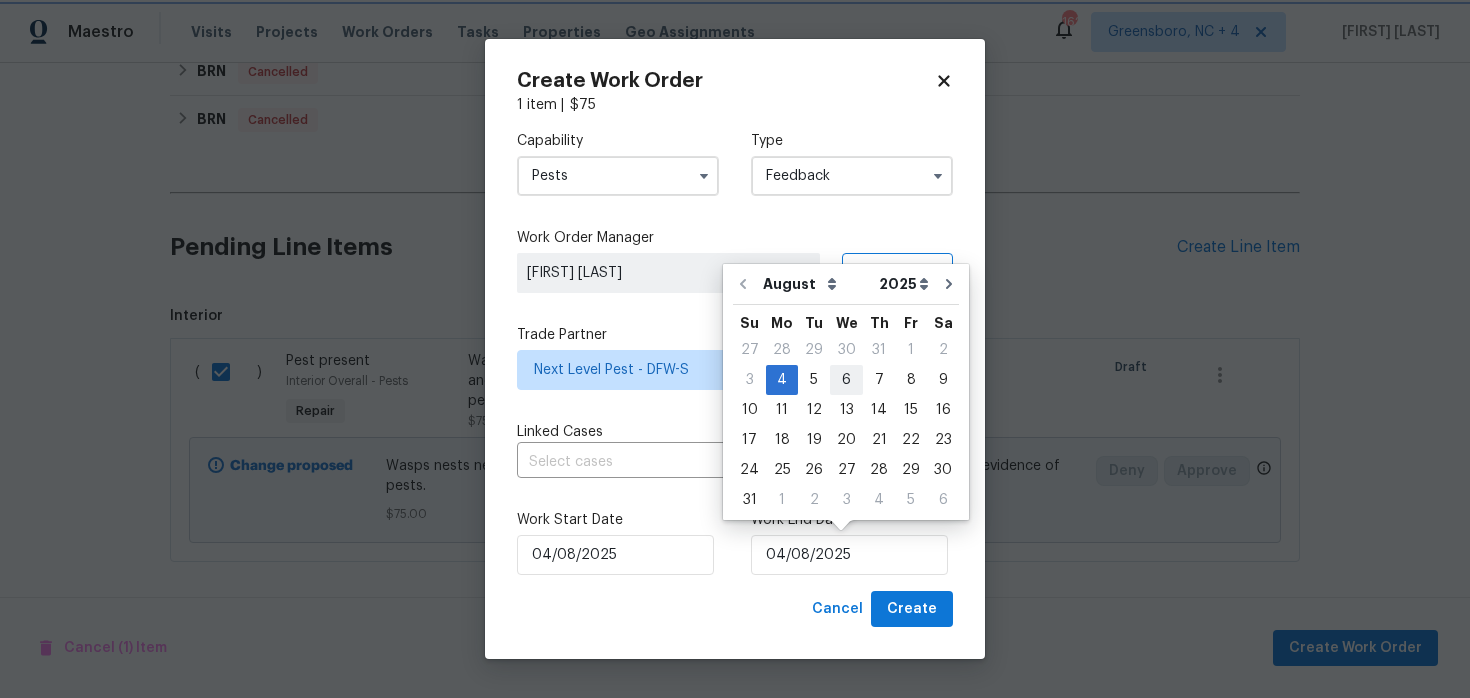 type on "06/08/2025" 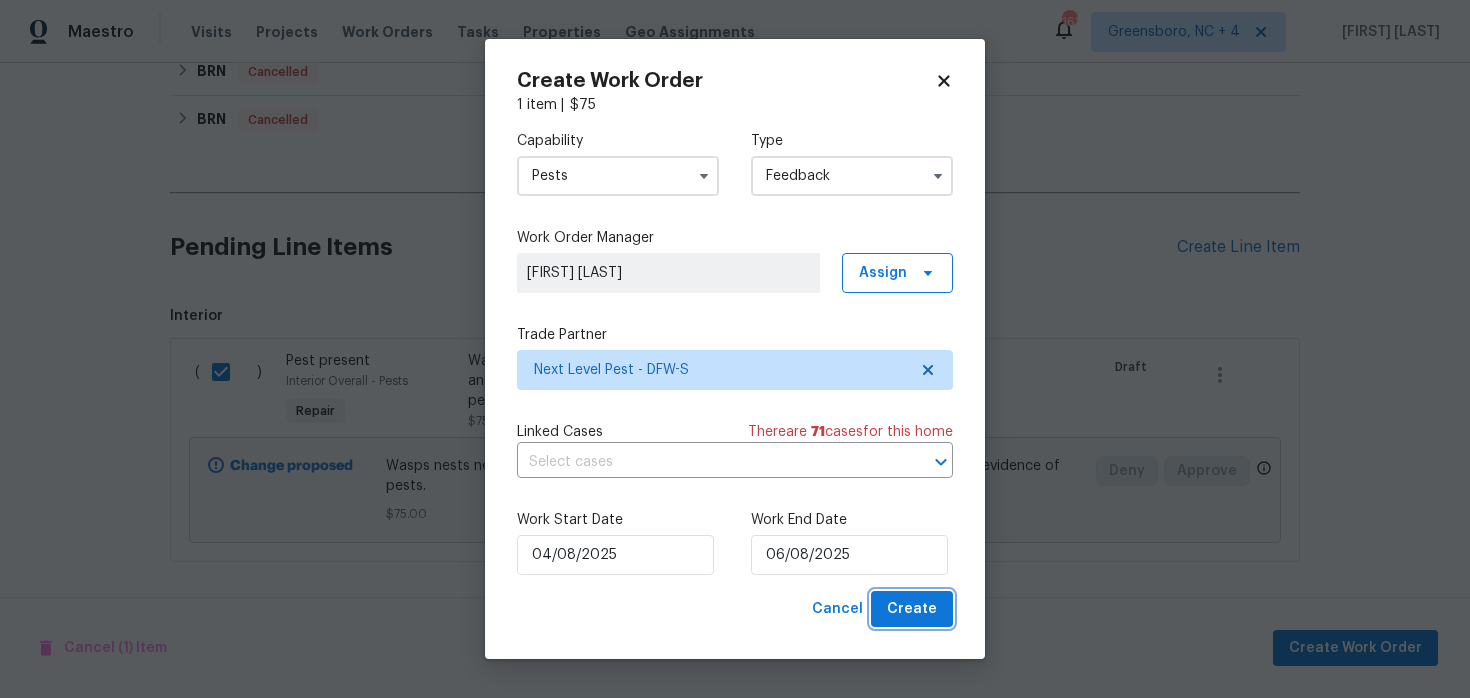 click on "Create" at bounding box center (912, 609) 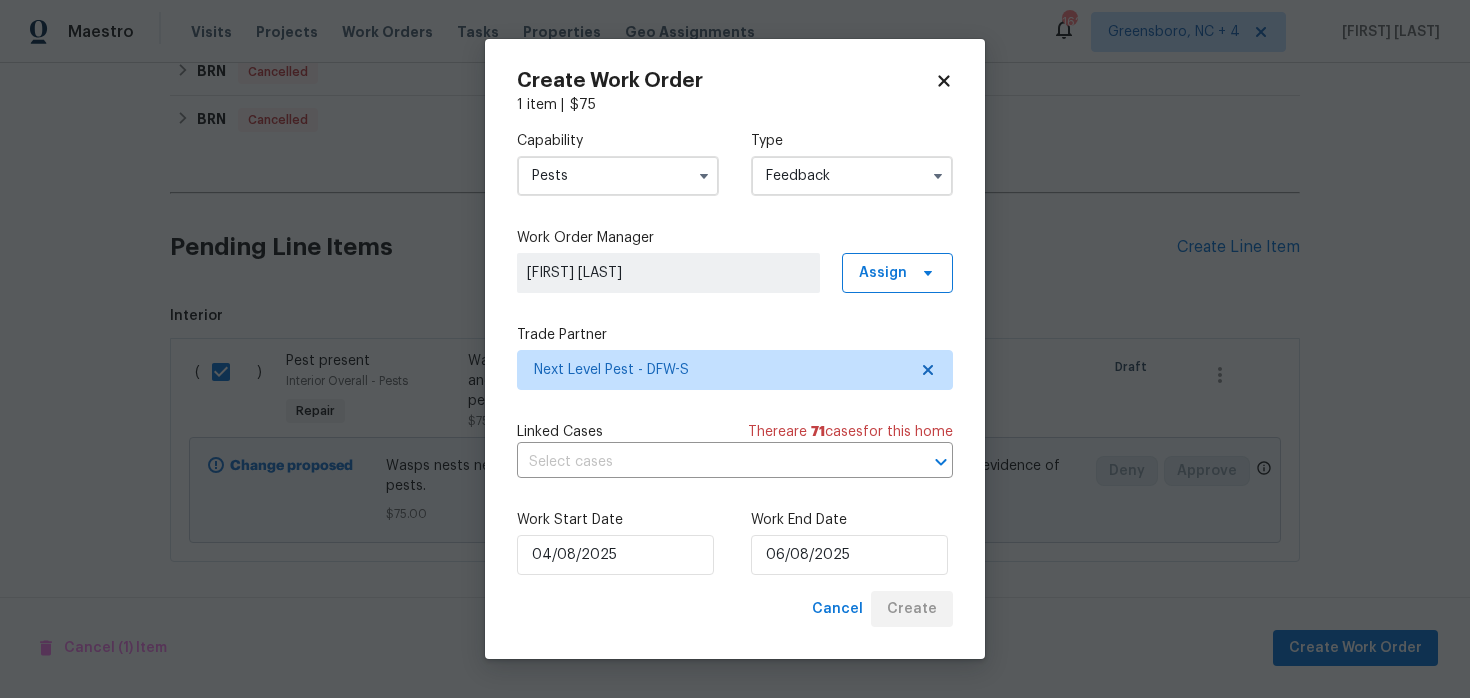checkbox on "false" 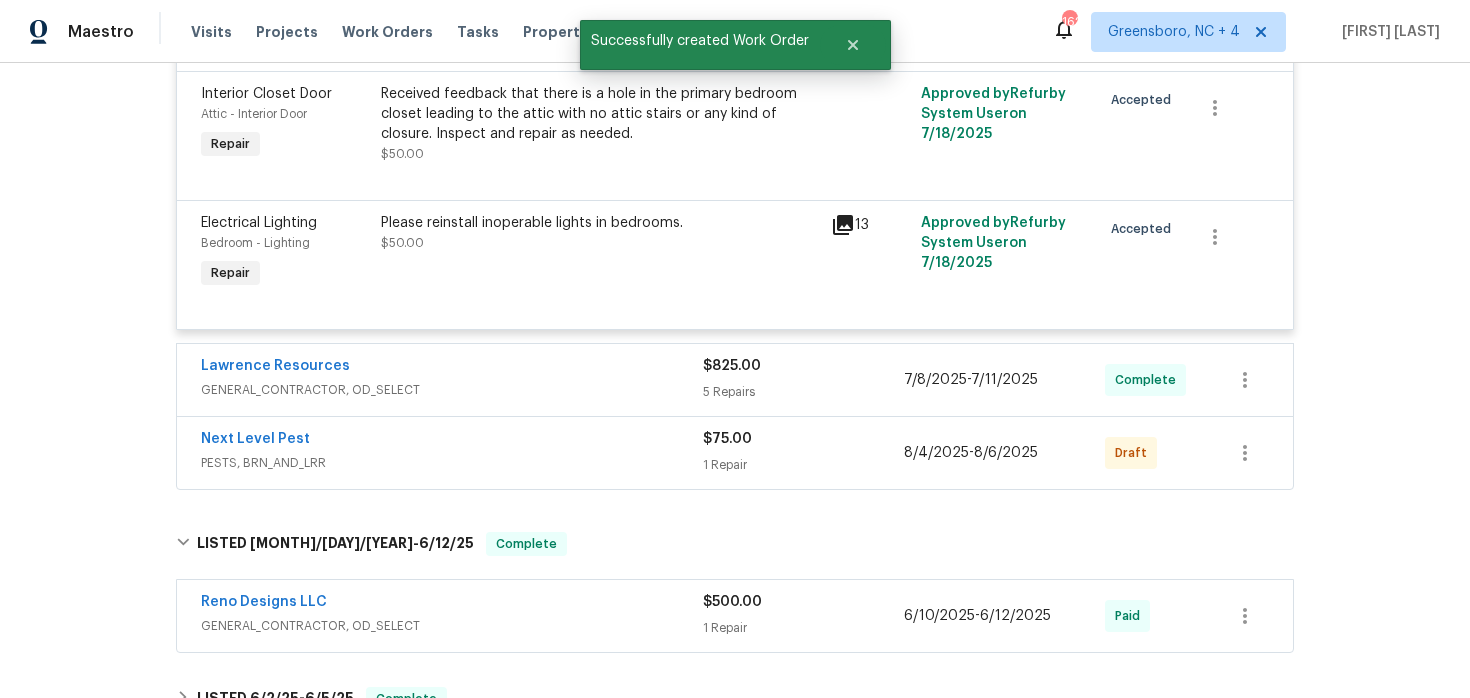 scroll, scrollTop: 503, scrollLeft: 0, axis: vertical 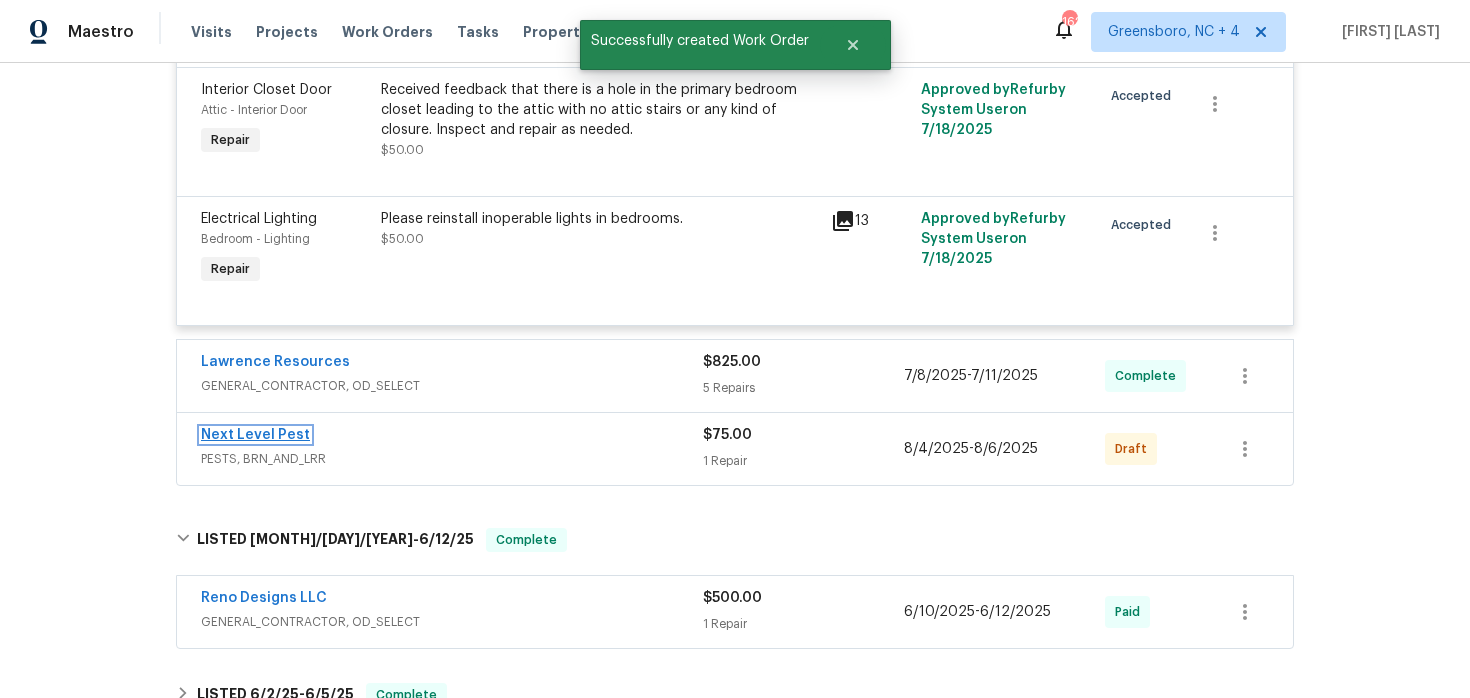 click on "Next Level Pest" at bounding box center [255, 435] 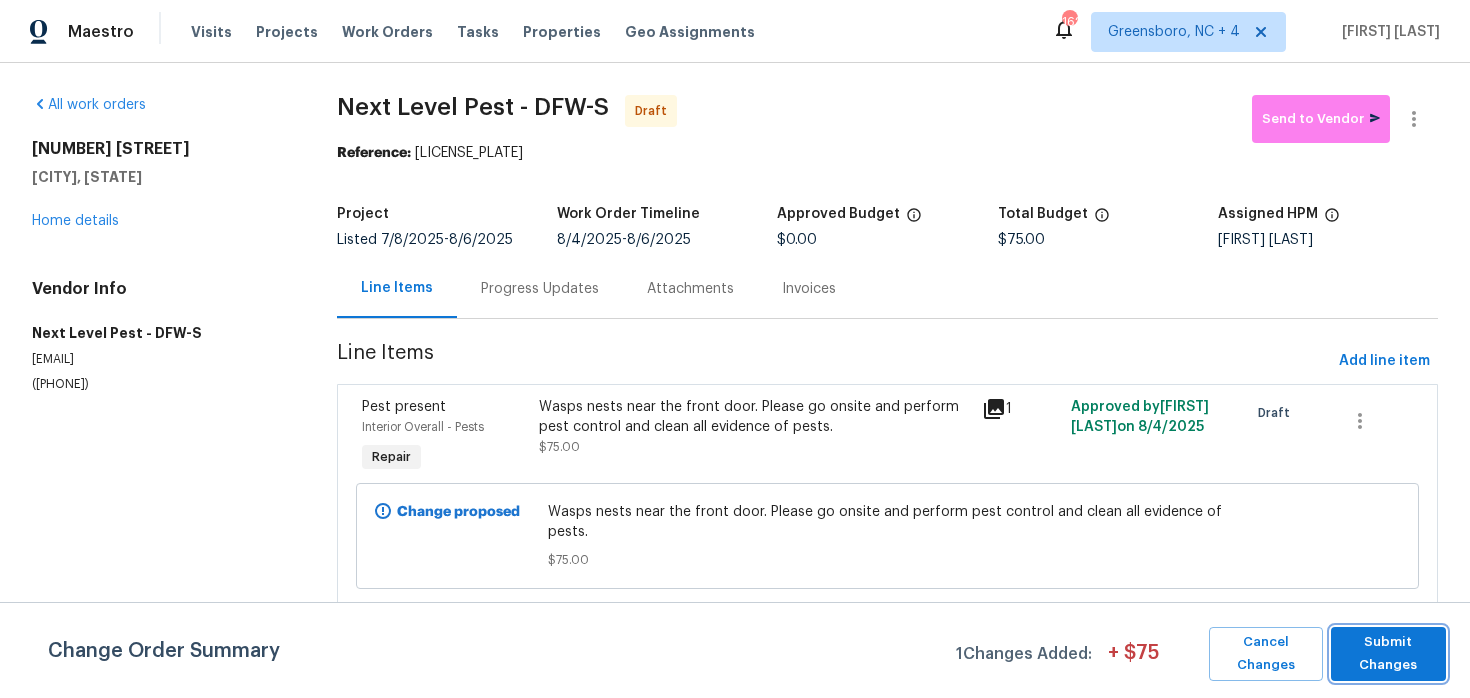 click on "Submit Changes" at bounding box center (1388, 654) 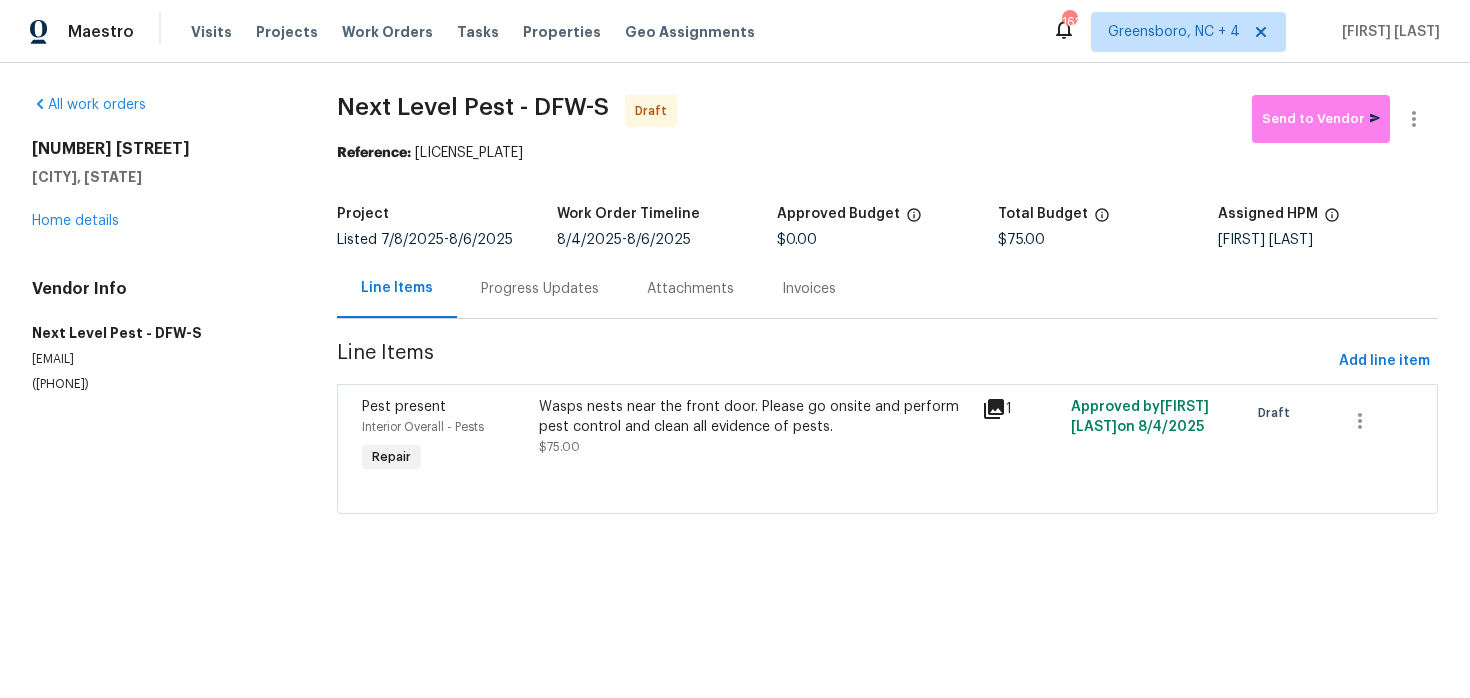 drag, startPoint x: 422, startPoint y: 156, endPoint x: 611, endPoint y: 152, distance: 189.04233 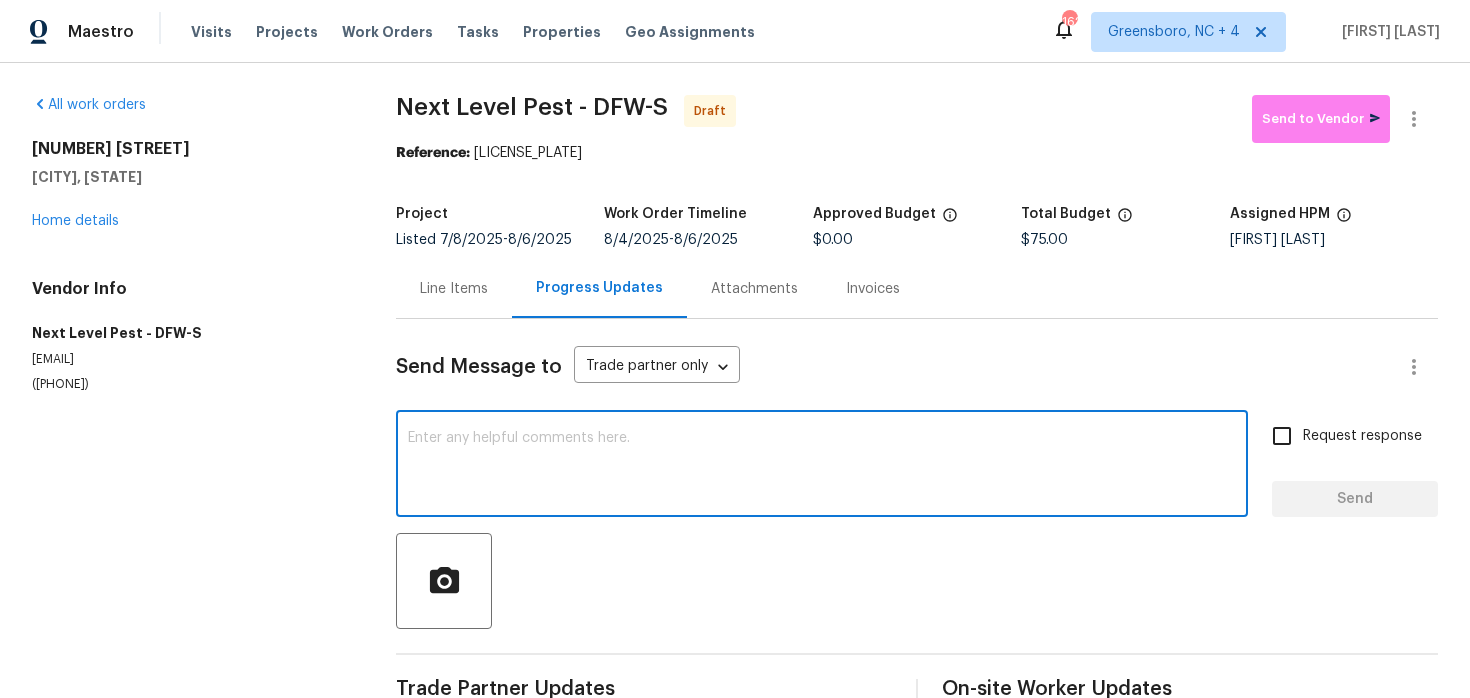 click at bounding box center [822, 466] 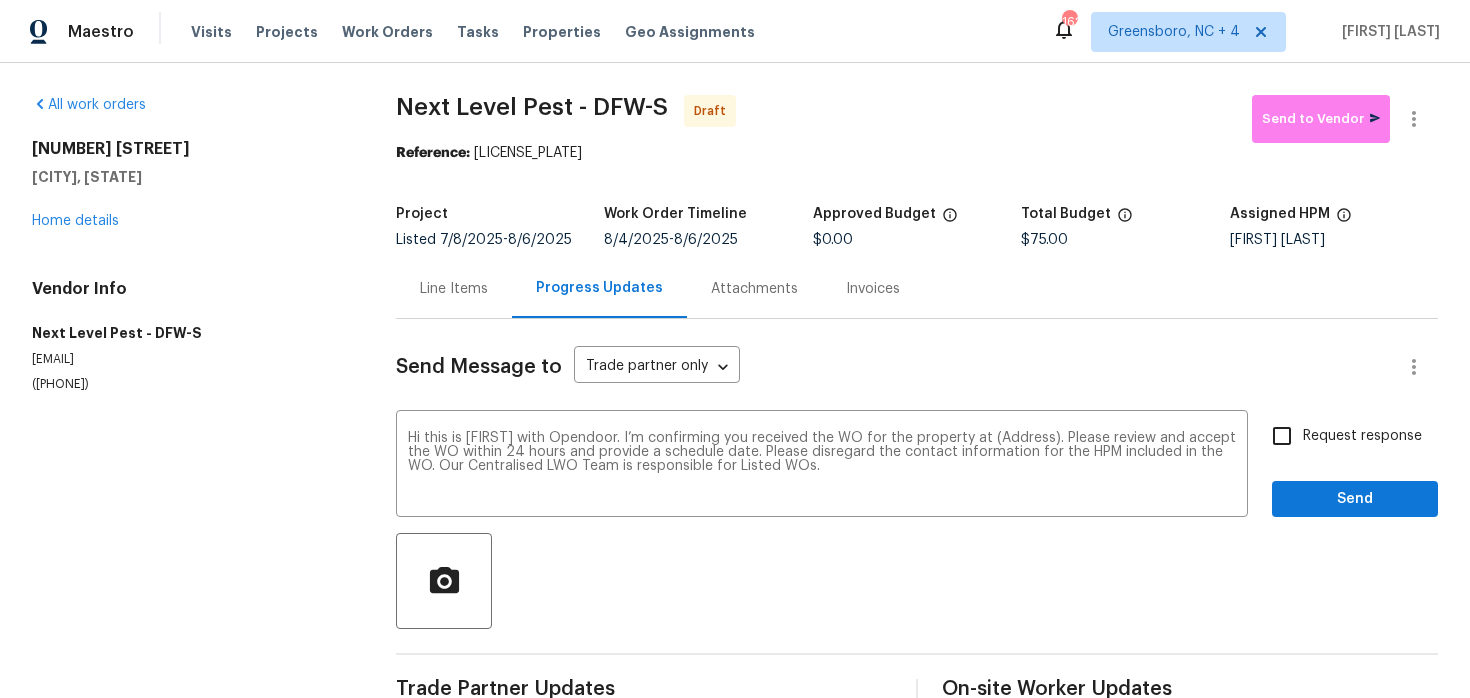 drag, startPoint x: 32, startPoint y: 146, endPoint x: 170, endPoint y: 176, distance: 141.22322 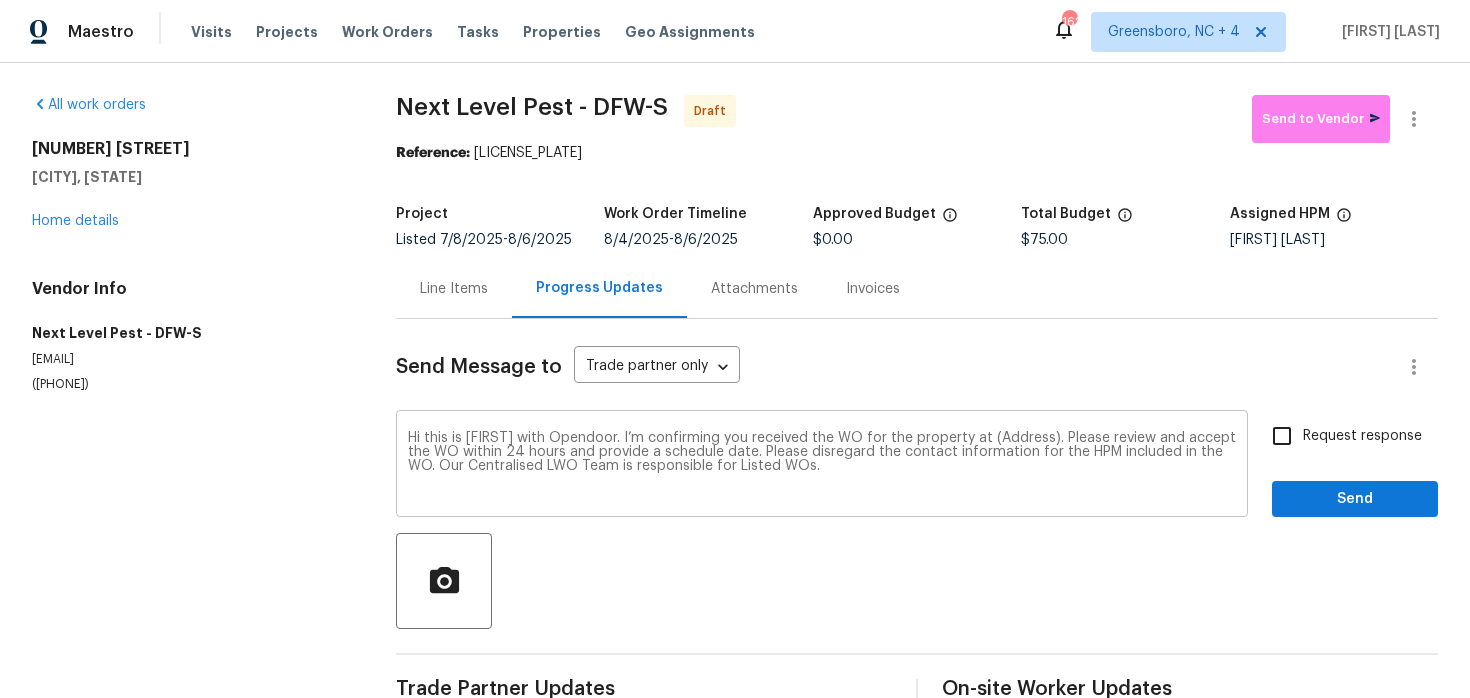 click on "Hi this is Keerthana with Opendoor. I’m confirming you received the WO for the property at (Address). Please review and accept the WO within 24 hours and provide a schedule date. Please disregard the contact information for the HPM included in the WO. Our Centralised LWO Team is responsible for Listed WOs." at bounding box center [822, 466] 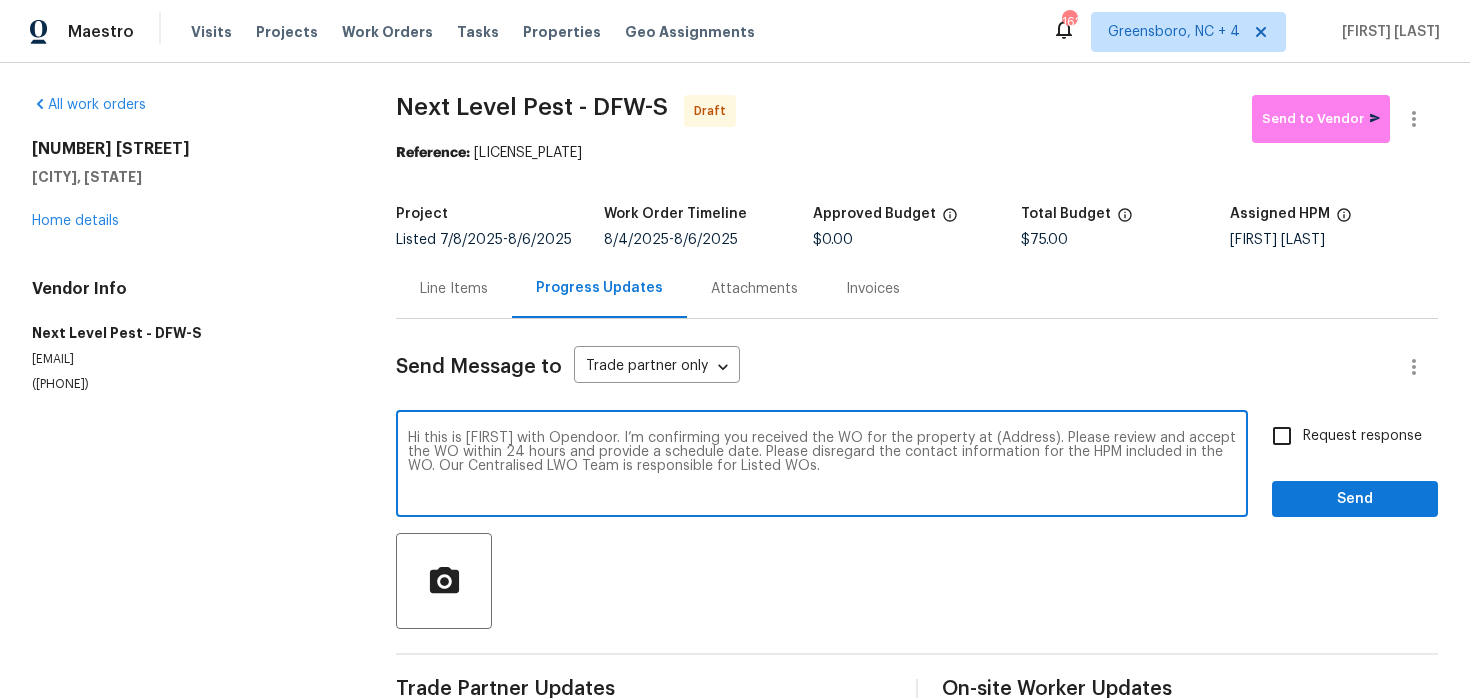 click on "Hi this is Keerthana with Opendoor. I’m confirming you received the WO for the property at (Address). Please review and accept the WO within 24 hours and provide a schedule date. Please disregard the contact information for the HPM included in the WO. Our Centralised LWO Team is responsible for Listed WOs." at bounding box center (822, 466) 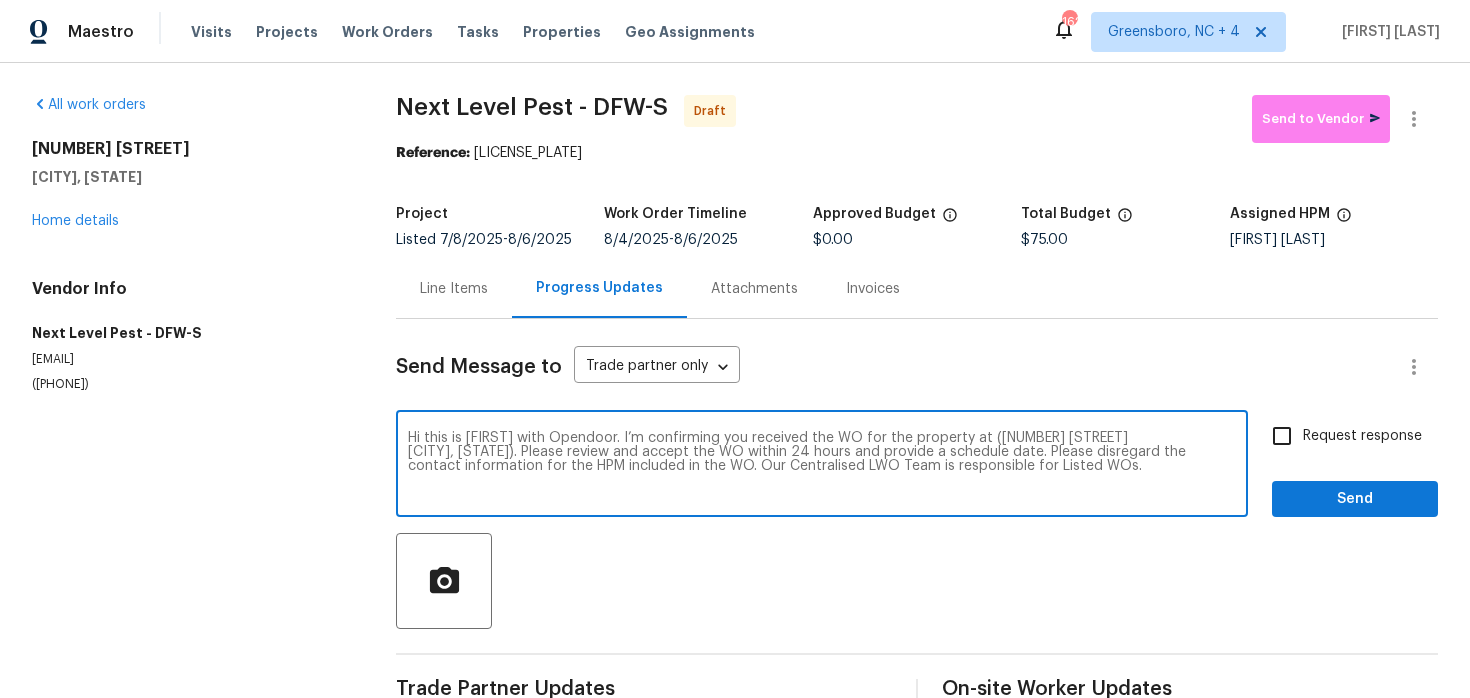 type on "Hi this is Keerthana with Opendoor. I’m confirming you received the WO for the property at (2918 Centennial Dr
Garland, TX 75042). Please review and accept the WO within 24 hours and provide a schedule date. Please disregard the contact information for the HPM included in the WO. Our Centralised LWO Team is responsible for Listed WOs." 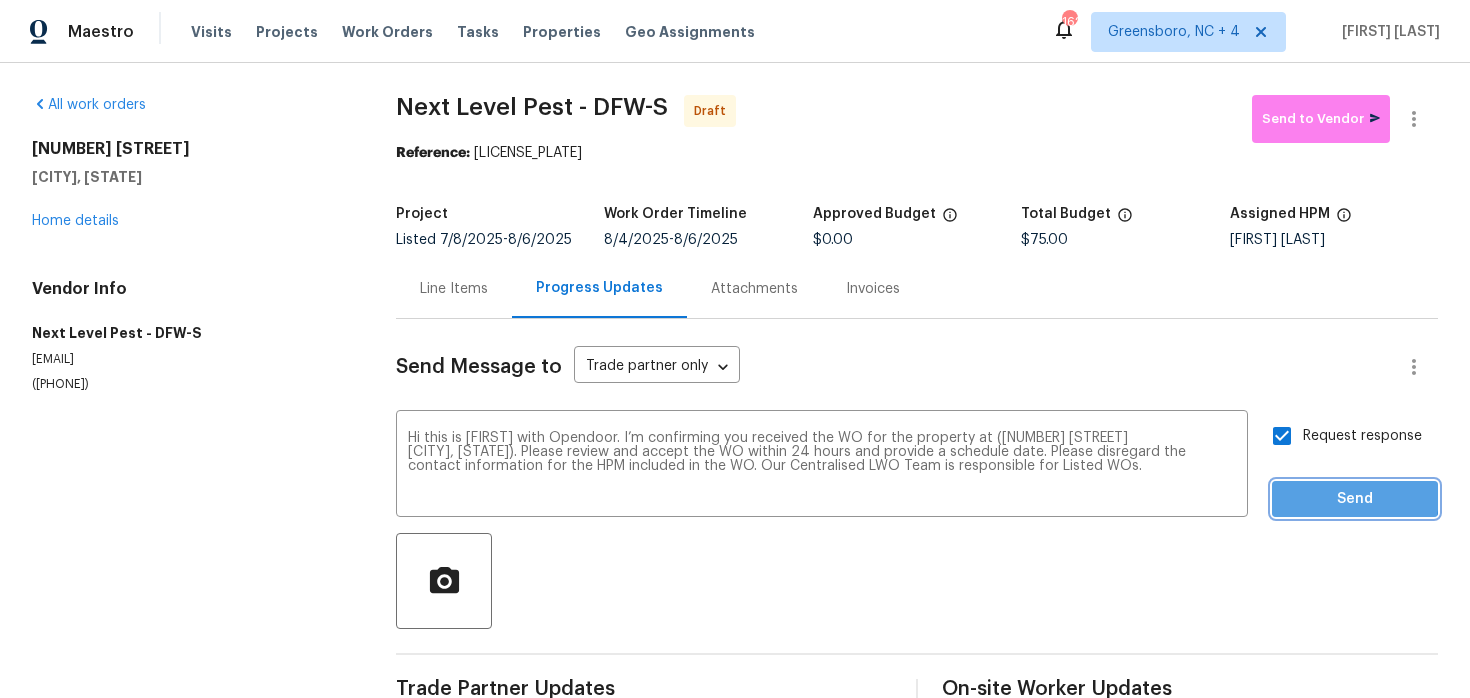 click on "Send" at bounding box center (1355, 499) 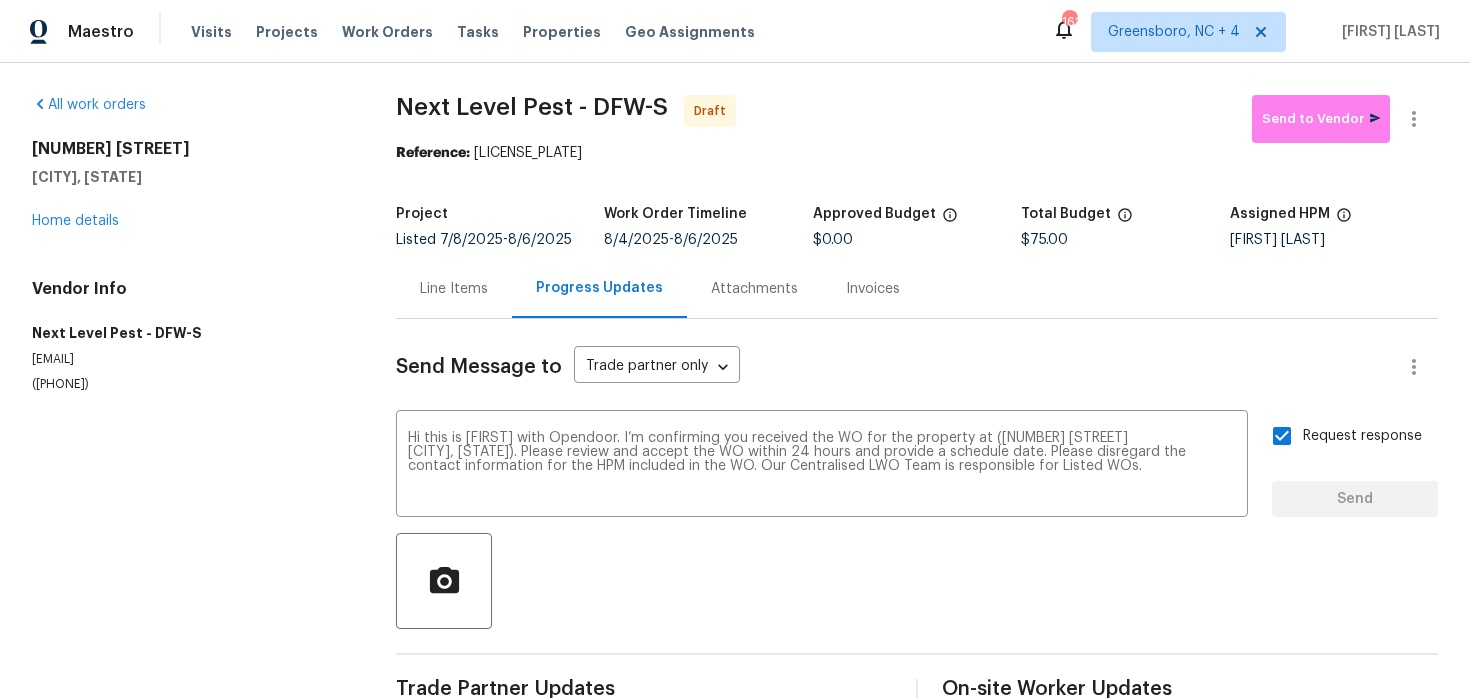 type 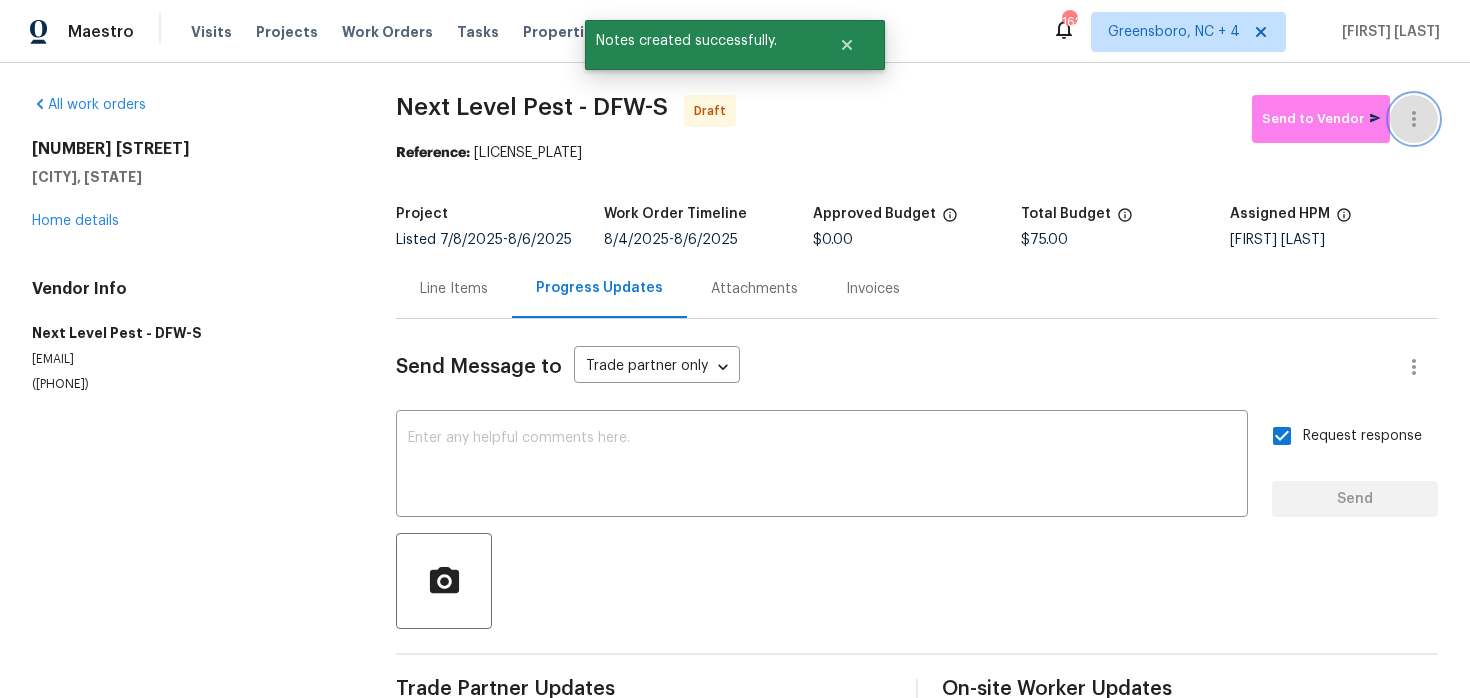 click at bounding box center (1414, 119) 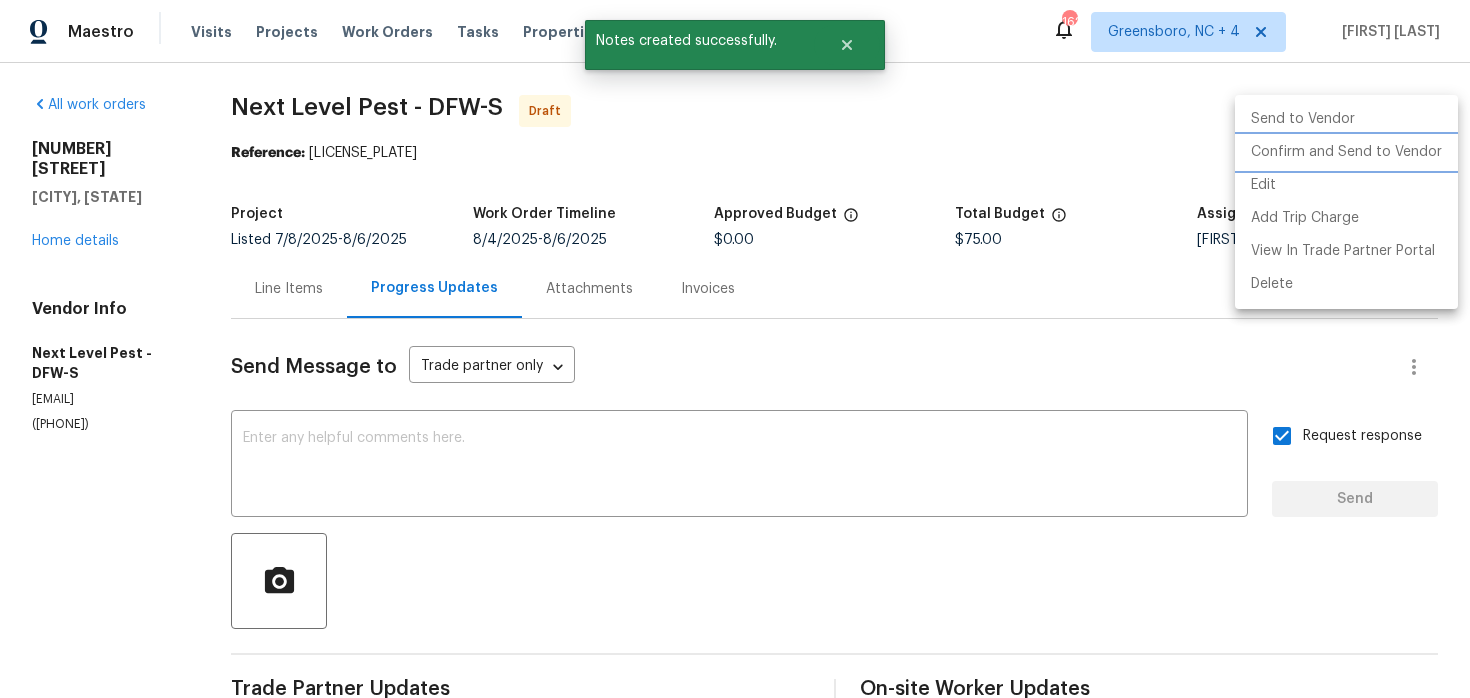 click on "Confirm and Send to Vendor" at bounding box center [1346, 152] 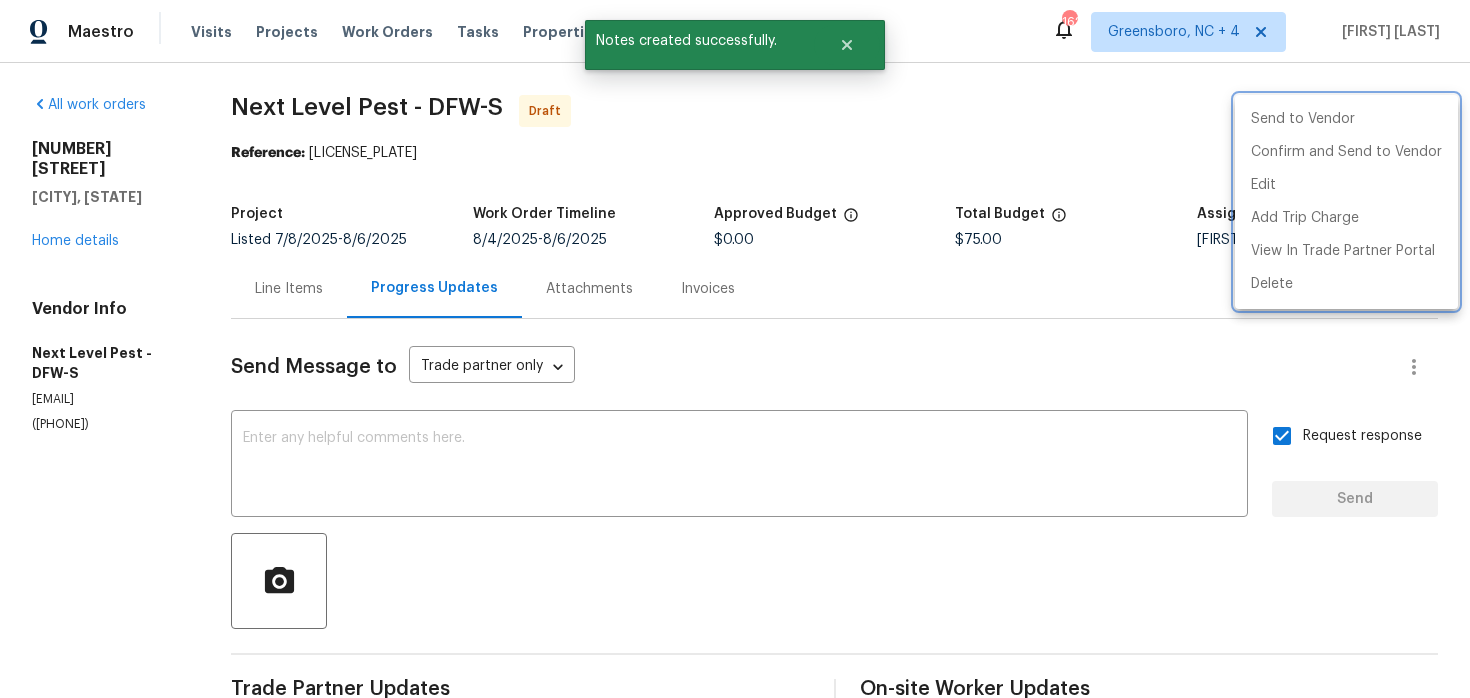click at bounding box center [735, 349] 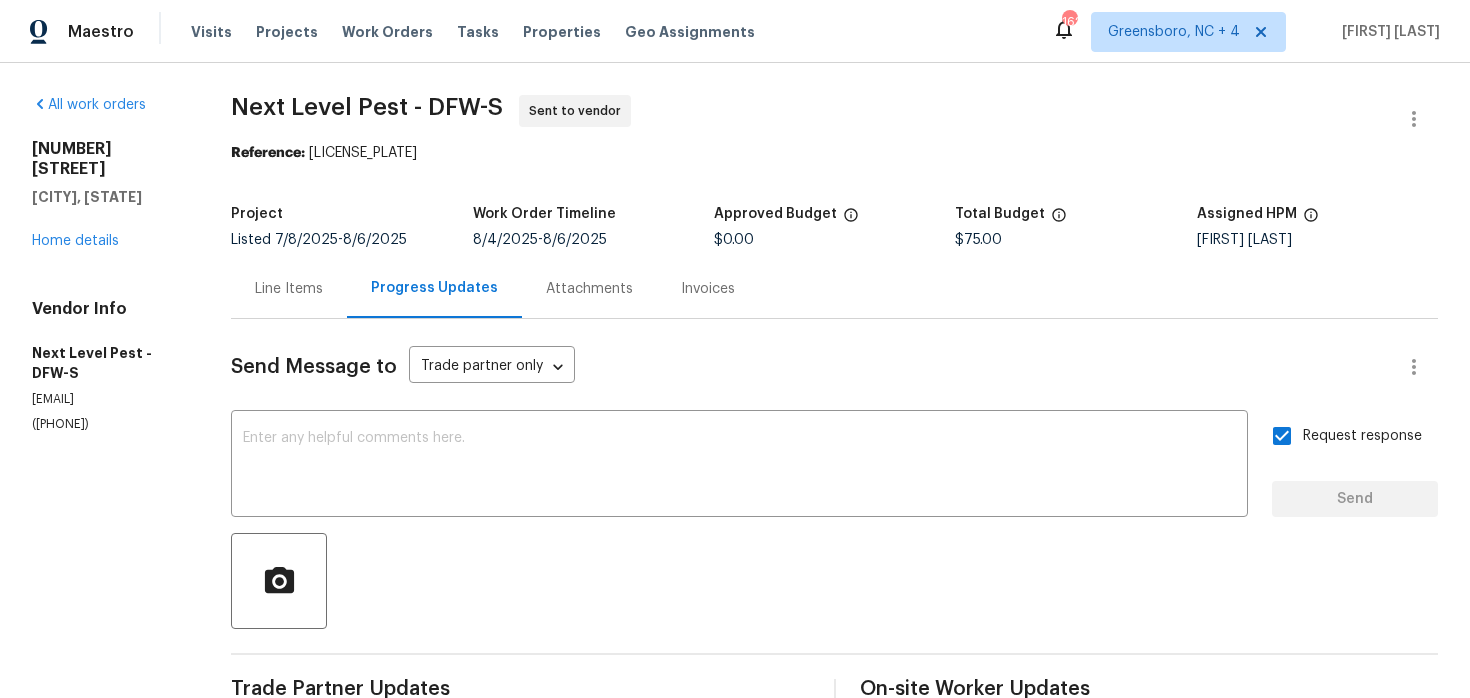 click on "Reference:   4NC563X5EF2SN-7f9ce4492" at bounding box center [834, 153] 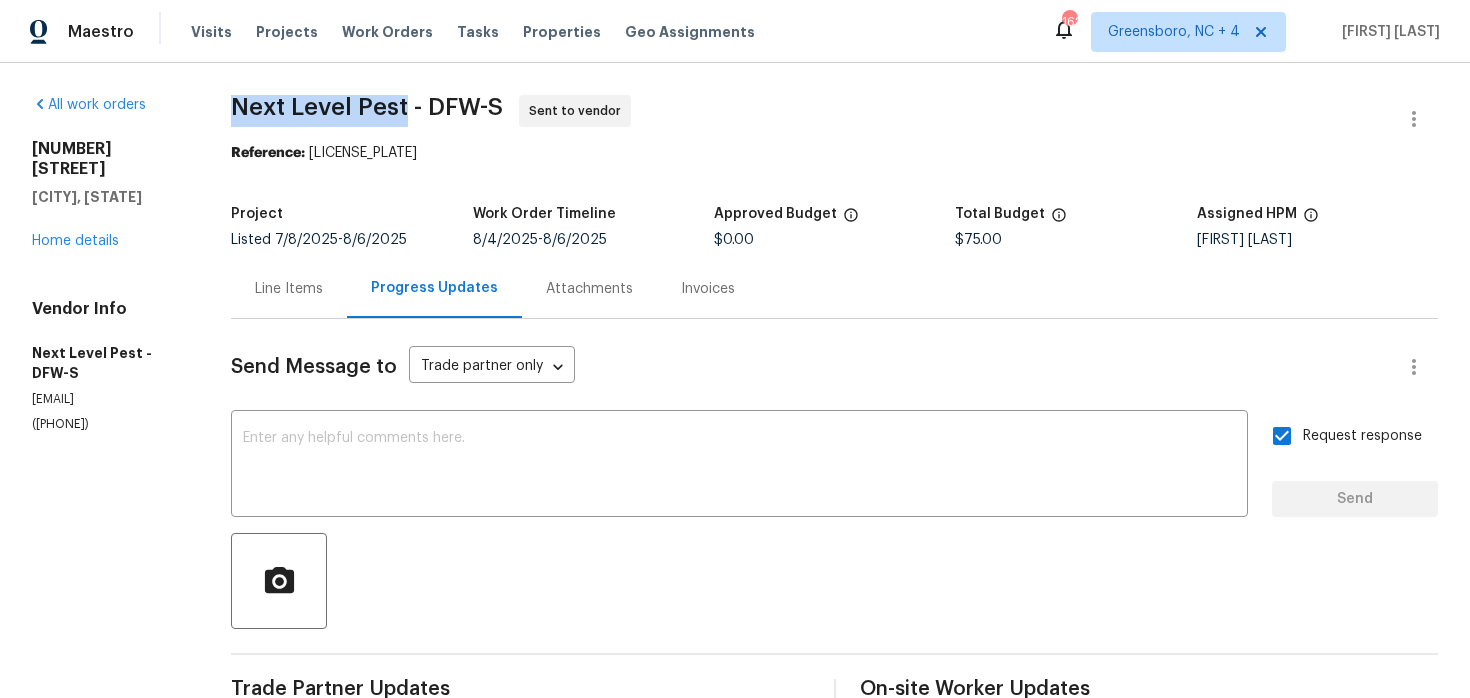 drag, startPoint x: 235, startPoint y: 103, endPoint x: 403, endPoint y: 103, distance: 168 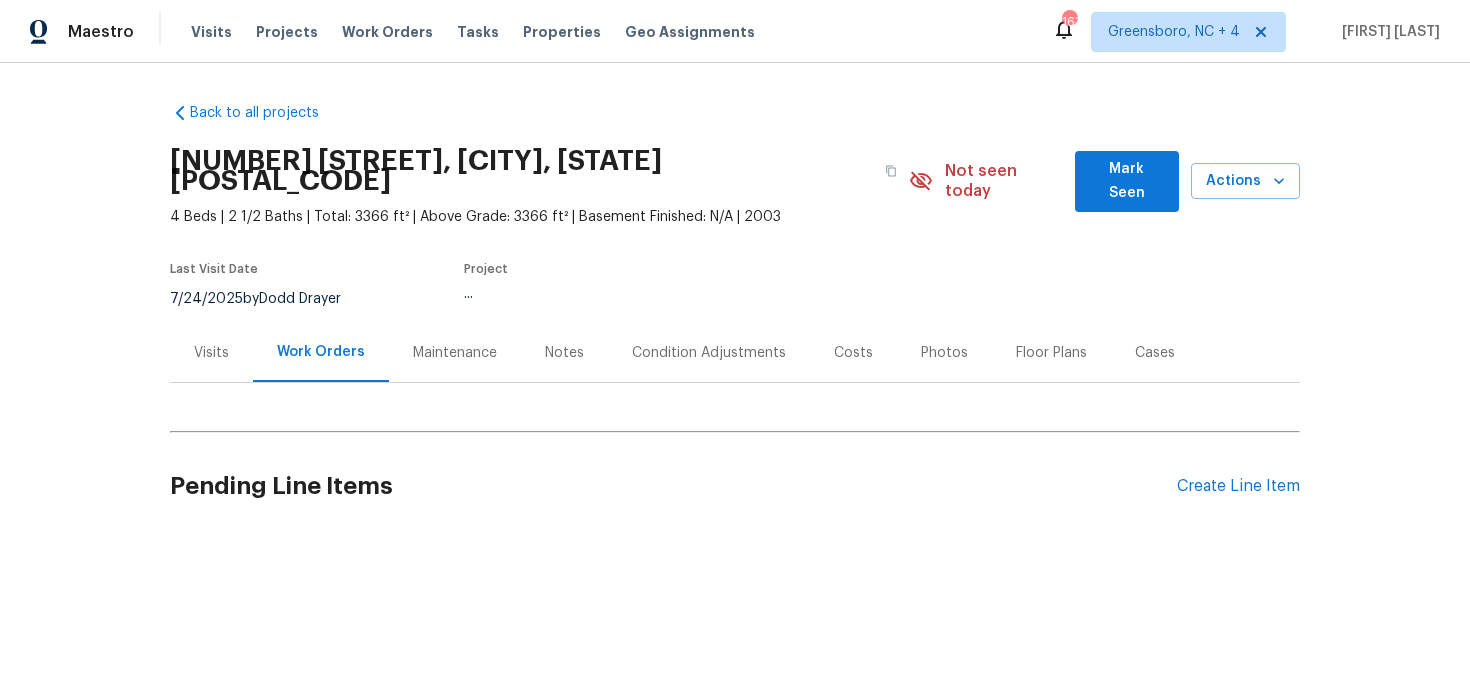 scroll, scrollTop: 0, scrollLeft: 0, axis: both 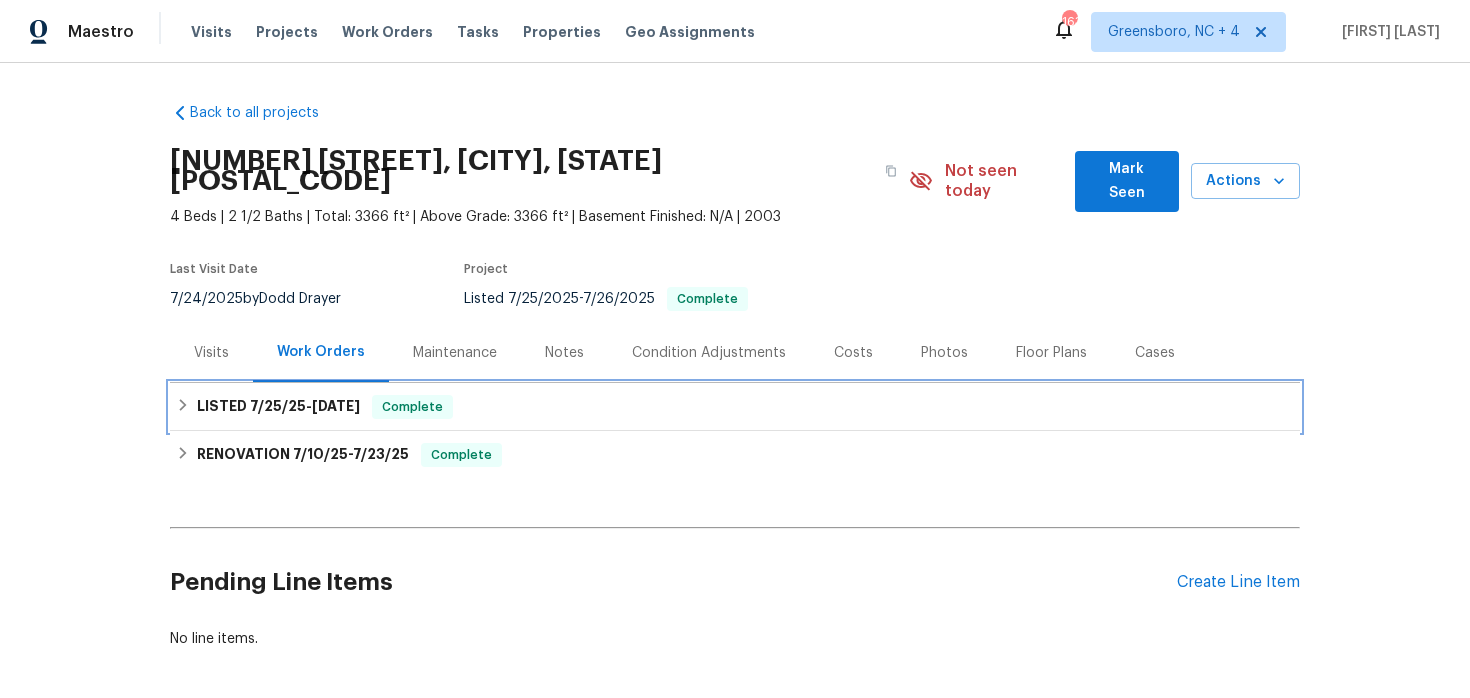 click on "LISTED [DATE] - [DATE] Complete" at bounding box center (735, 407) 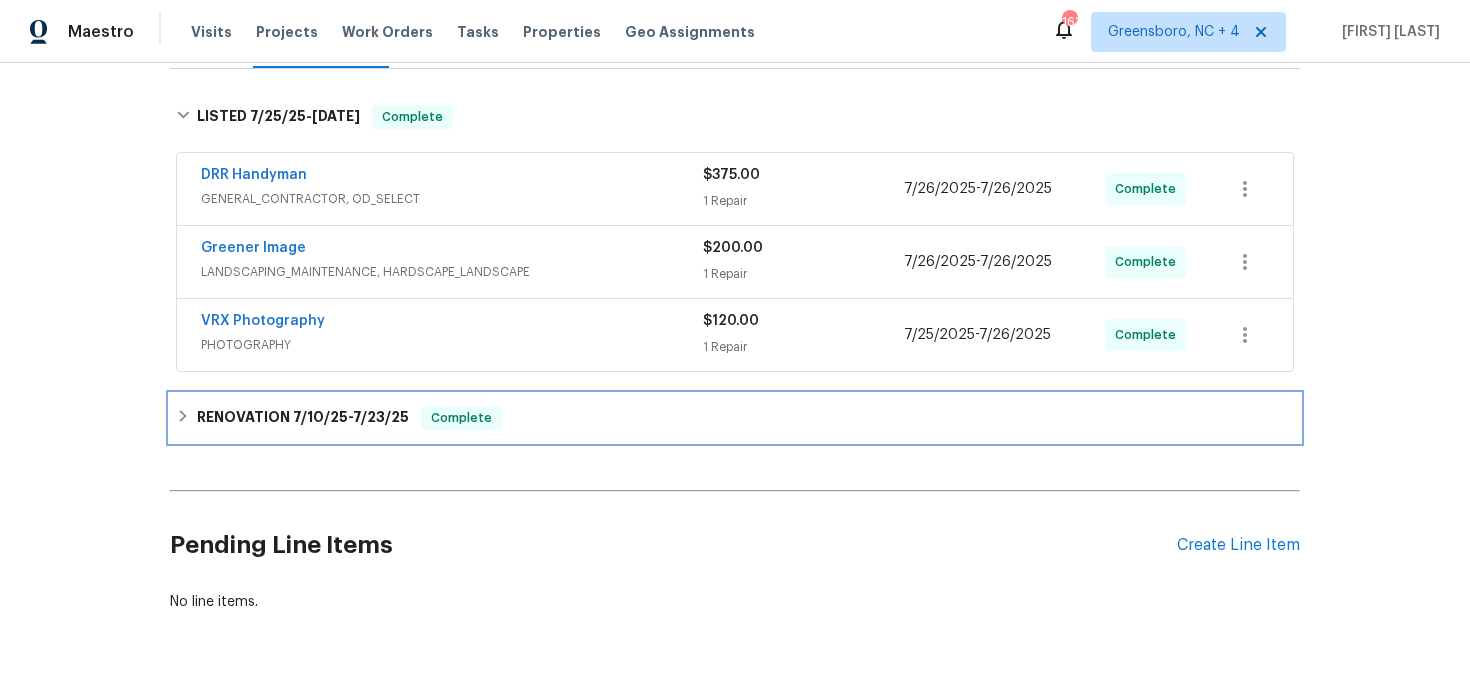 click on "RENOVATION [DATE] - [DATE] Complete" at bounding box center (735, 418) 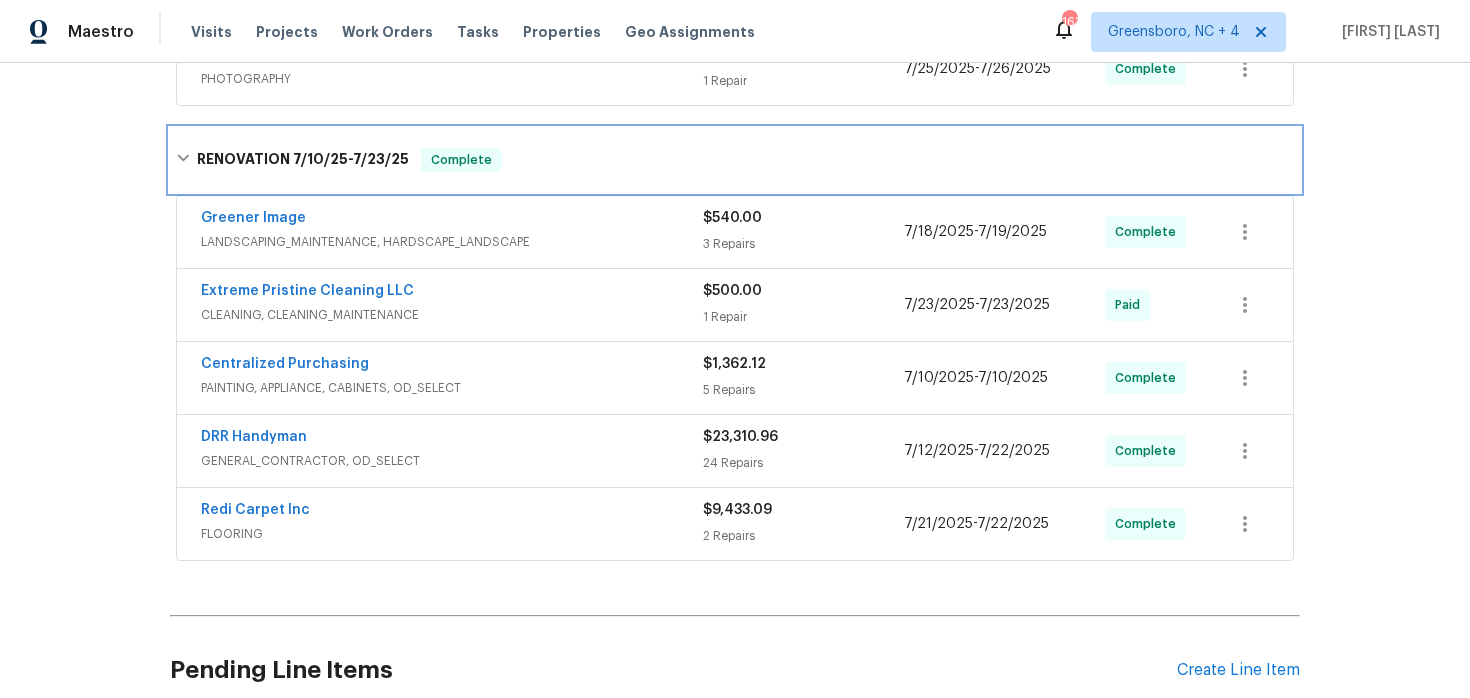 scroll, scrollTop: 583, scrollLeft: 0, axis: vertical 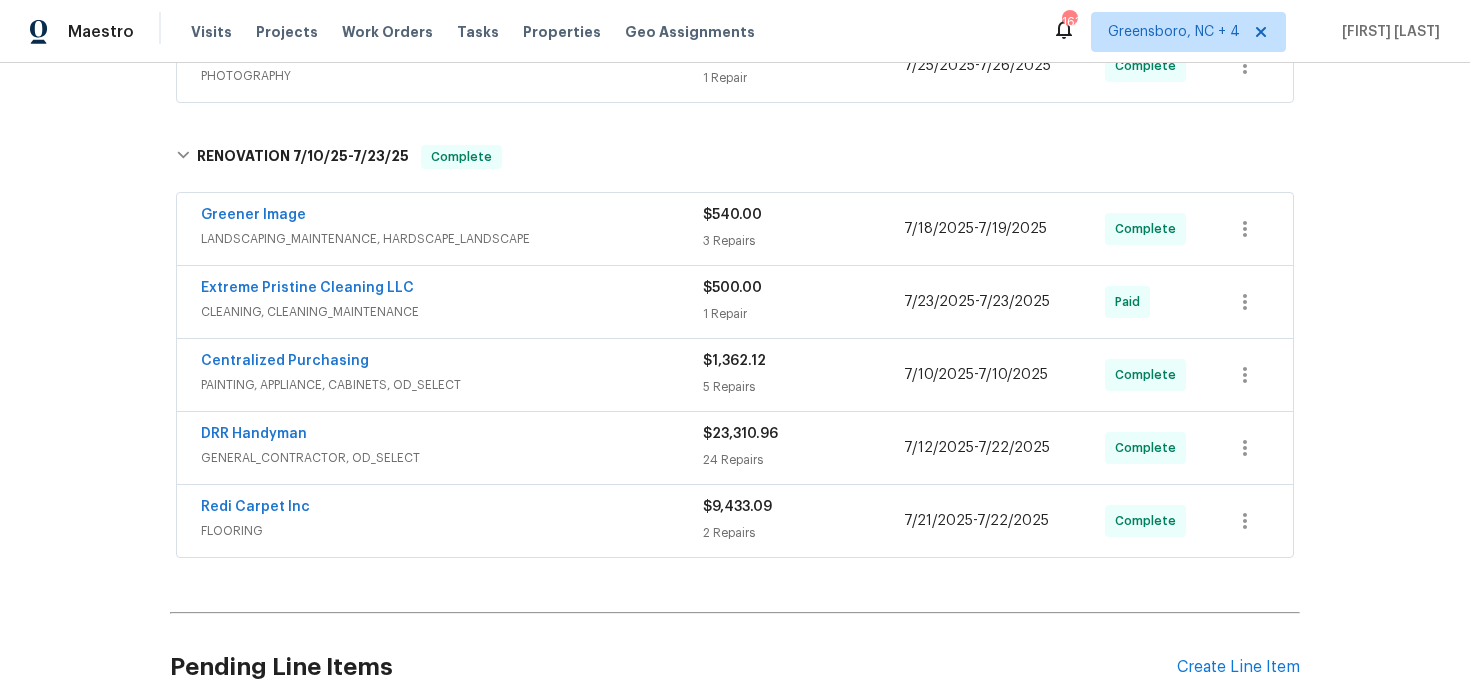 click on "FLOORING" at bounding box center (452, 531) 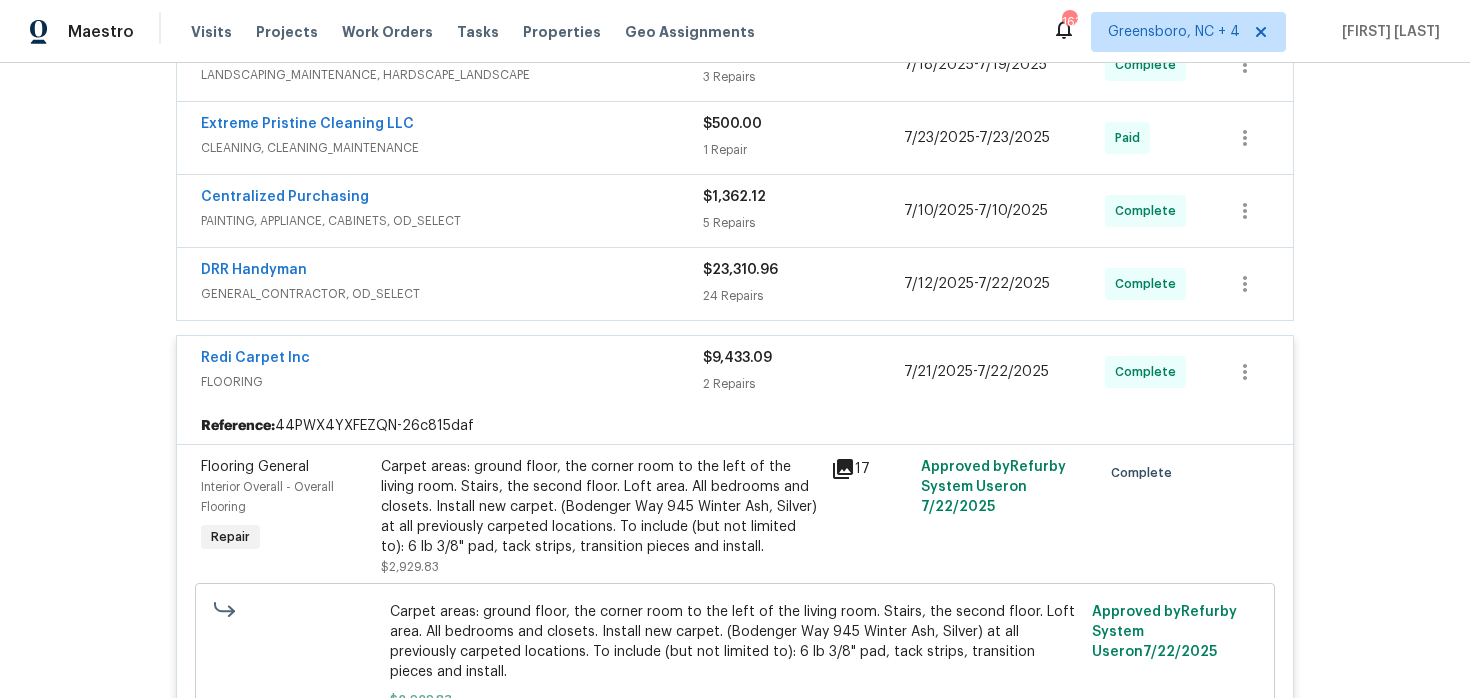 scroll, scrollTop: 745, scrollLeft: 0, axis: vertical 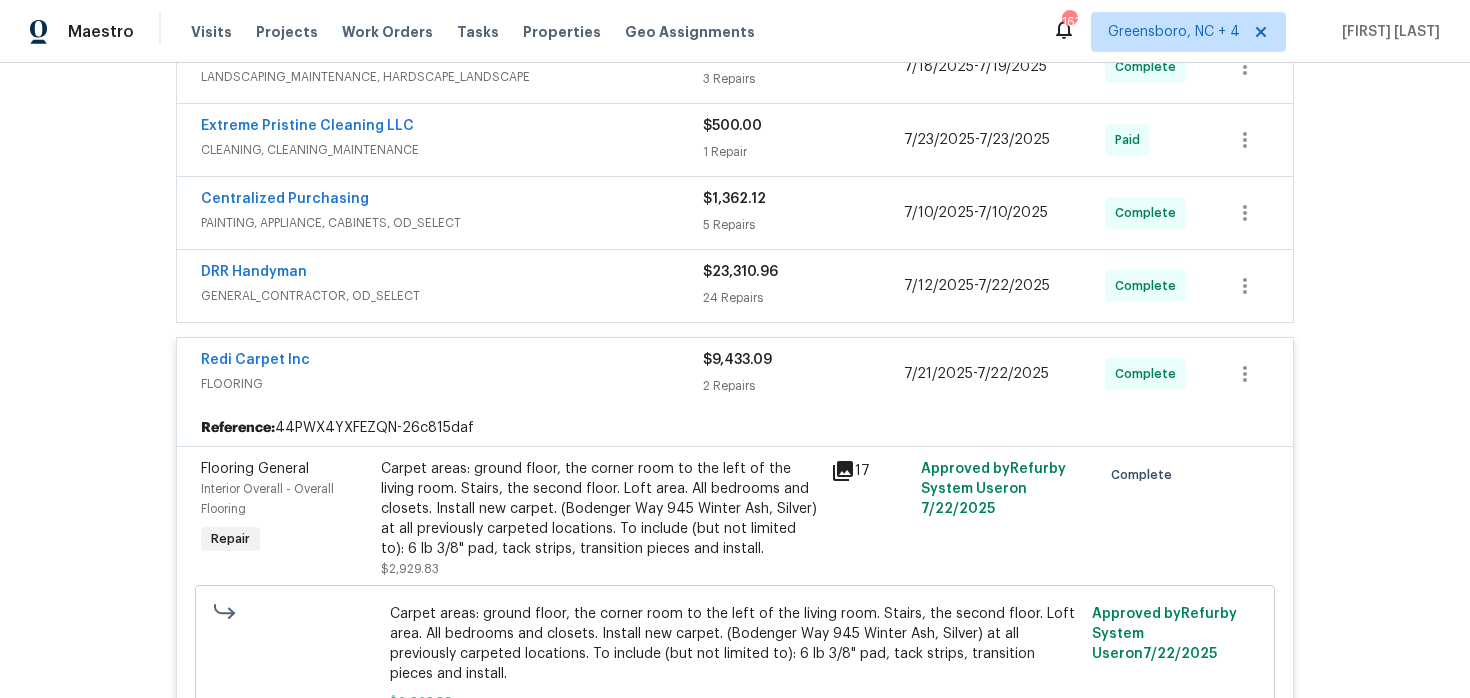 click on "DRR Handyman" at bounding box center [452, 274] 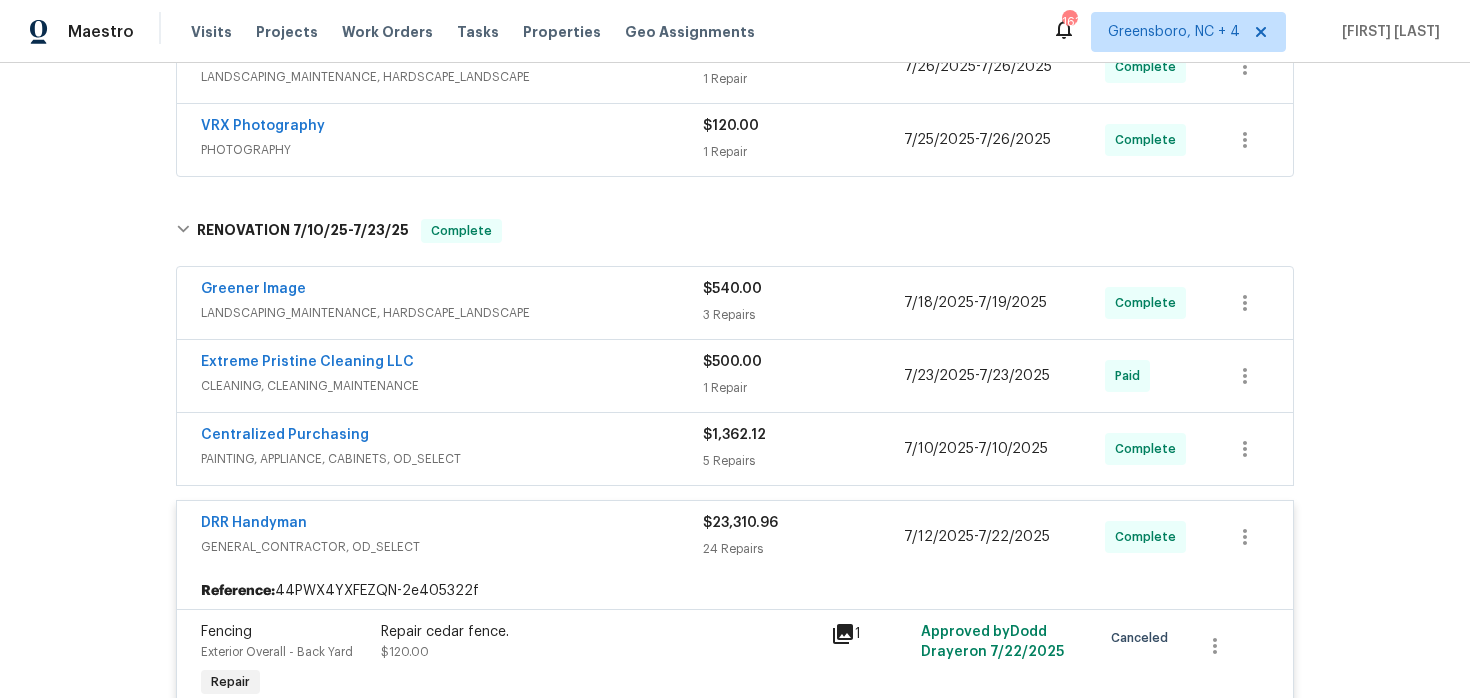 scroll, scrollTop: 513, scrollLeft: 0, axis: vertical 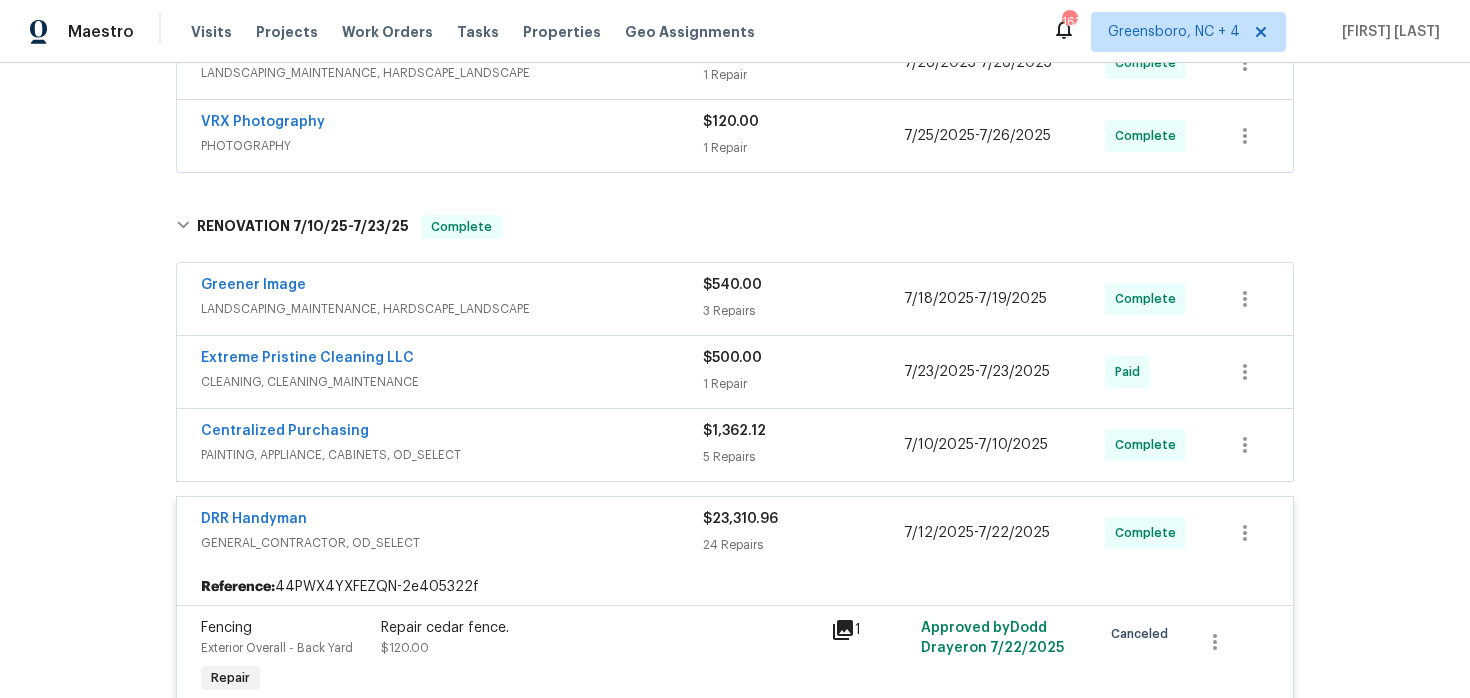 click on "Greener Image" at bounding box center (452, 287) 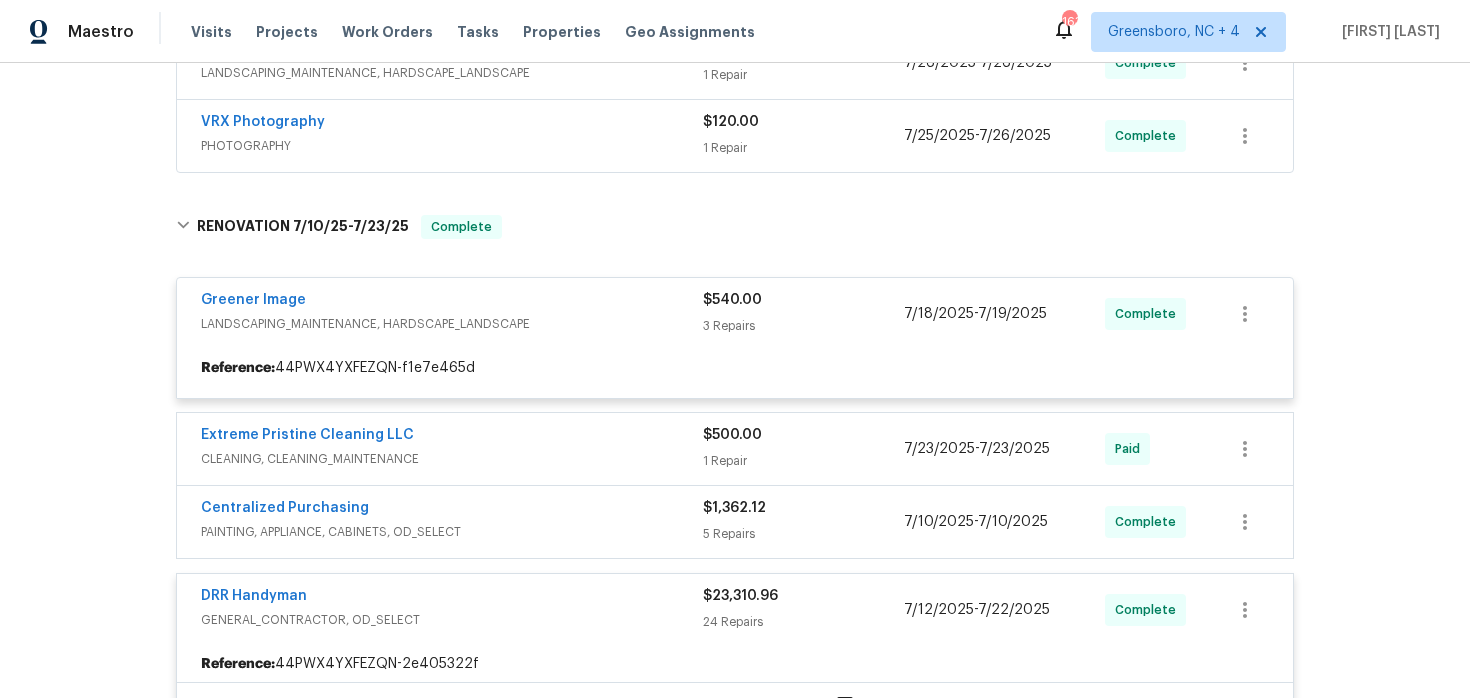 scroll, scrollTop: 0, scrollLeft: 0, axis: both 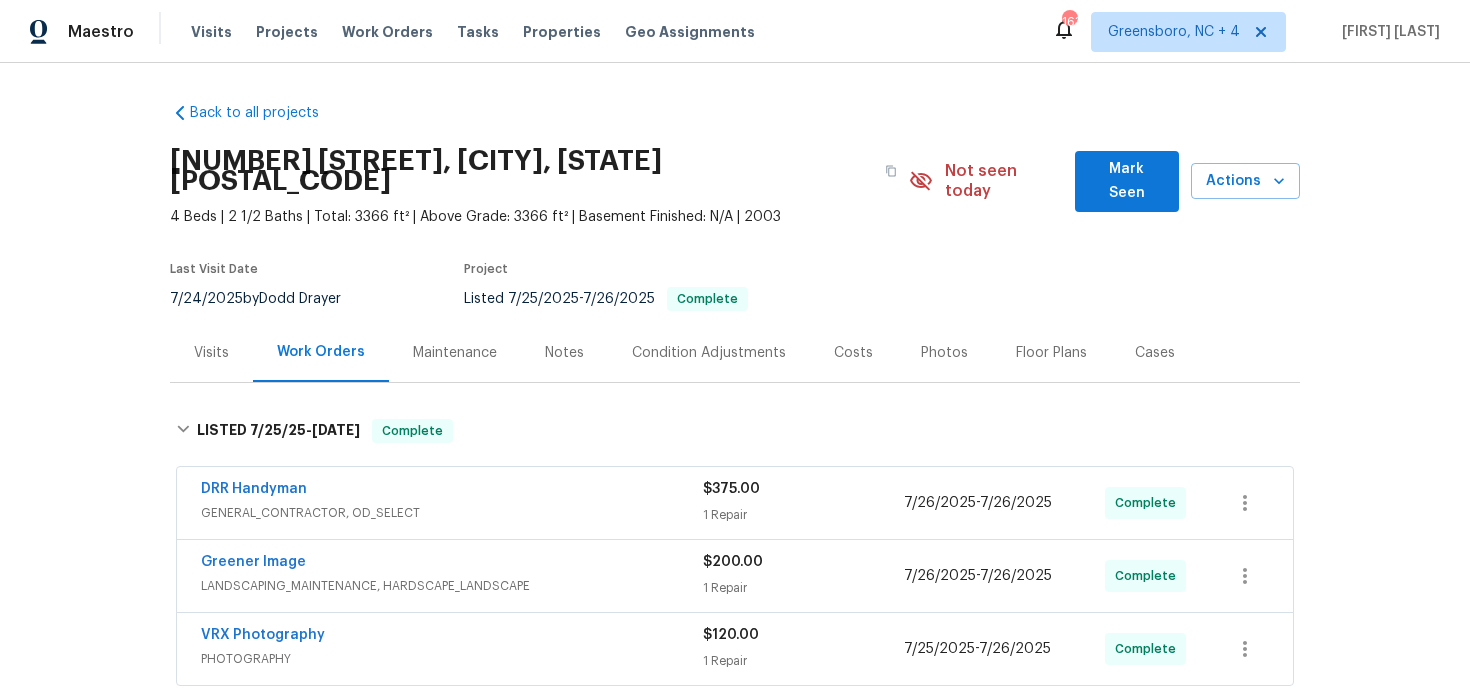 click on "Maintenance" at bounding box center (455, 353) 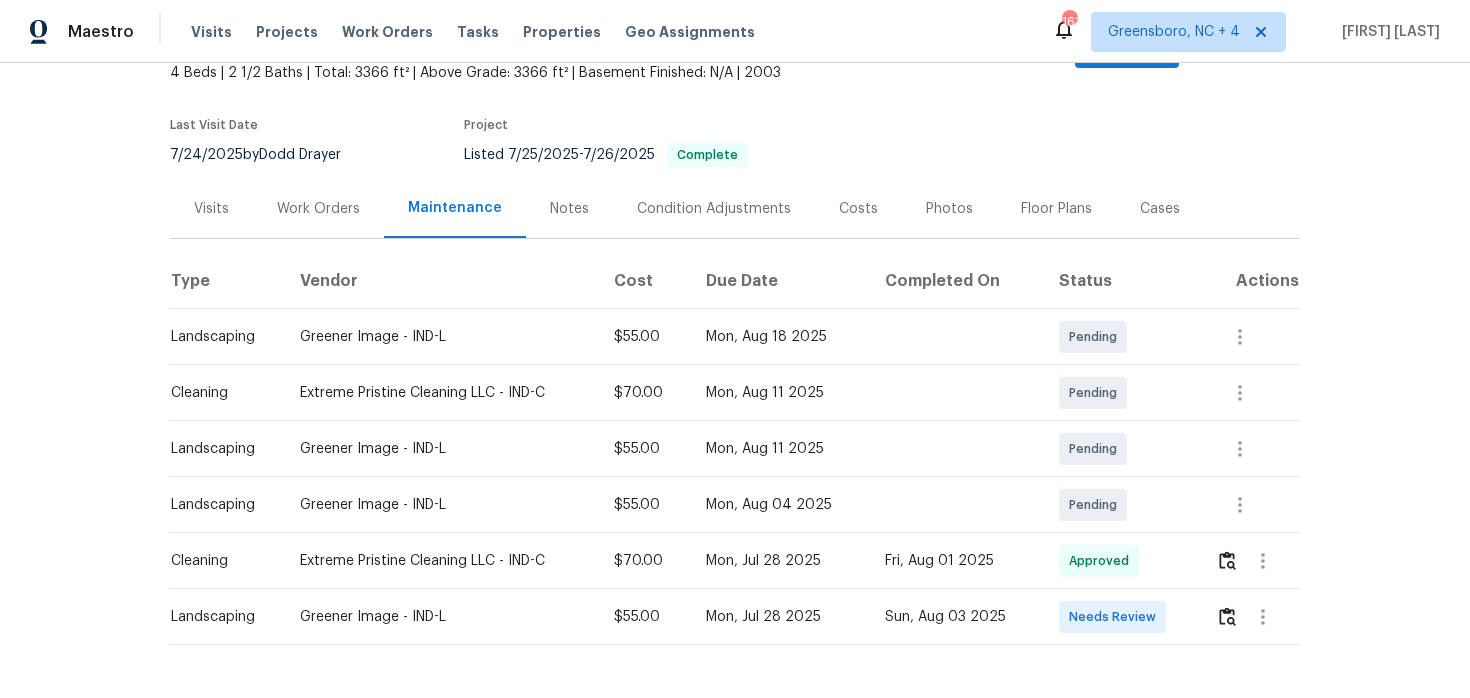 scroll, scrollTop: 191, scrollLeft: 0, axis: vertical 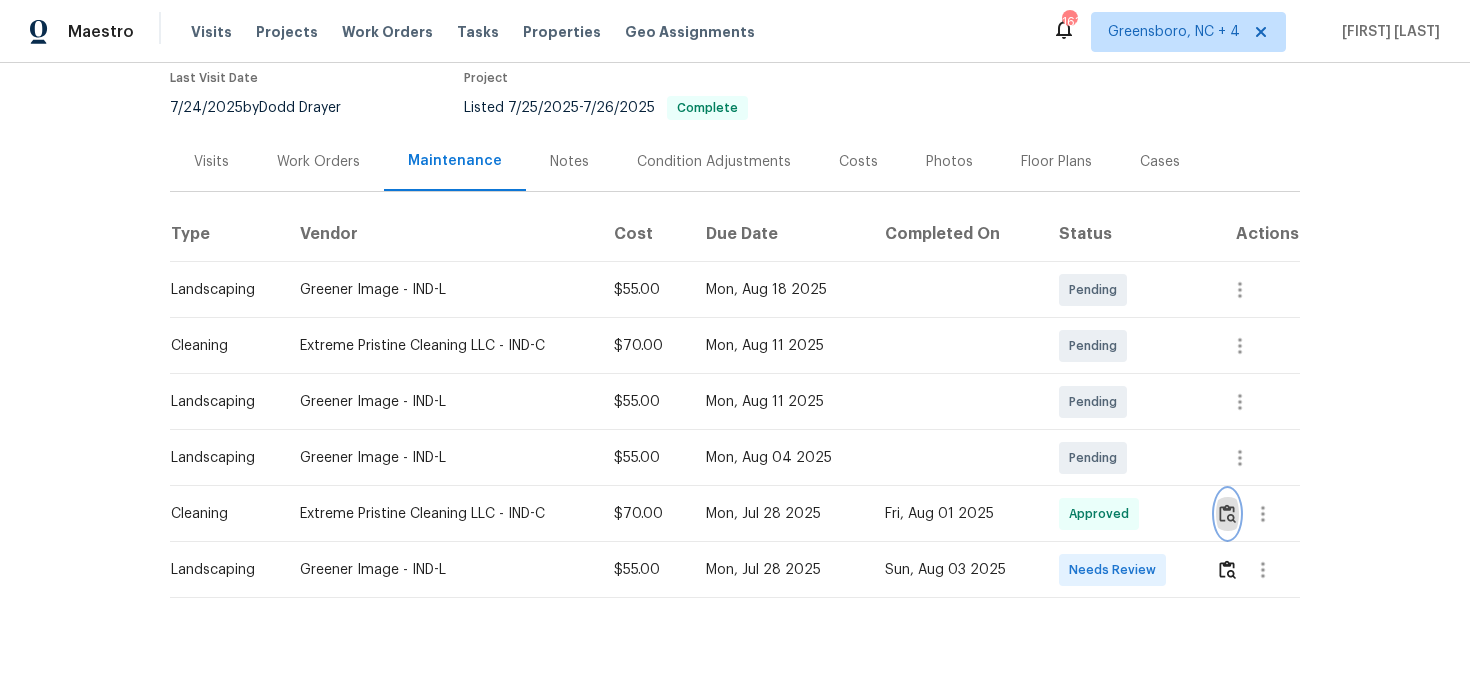 click at bounding box center [1227, 514] 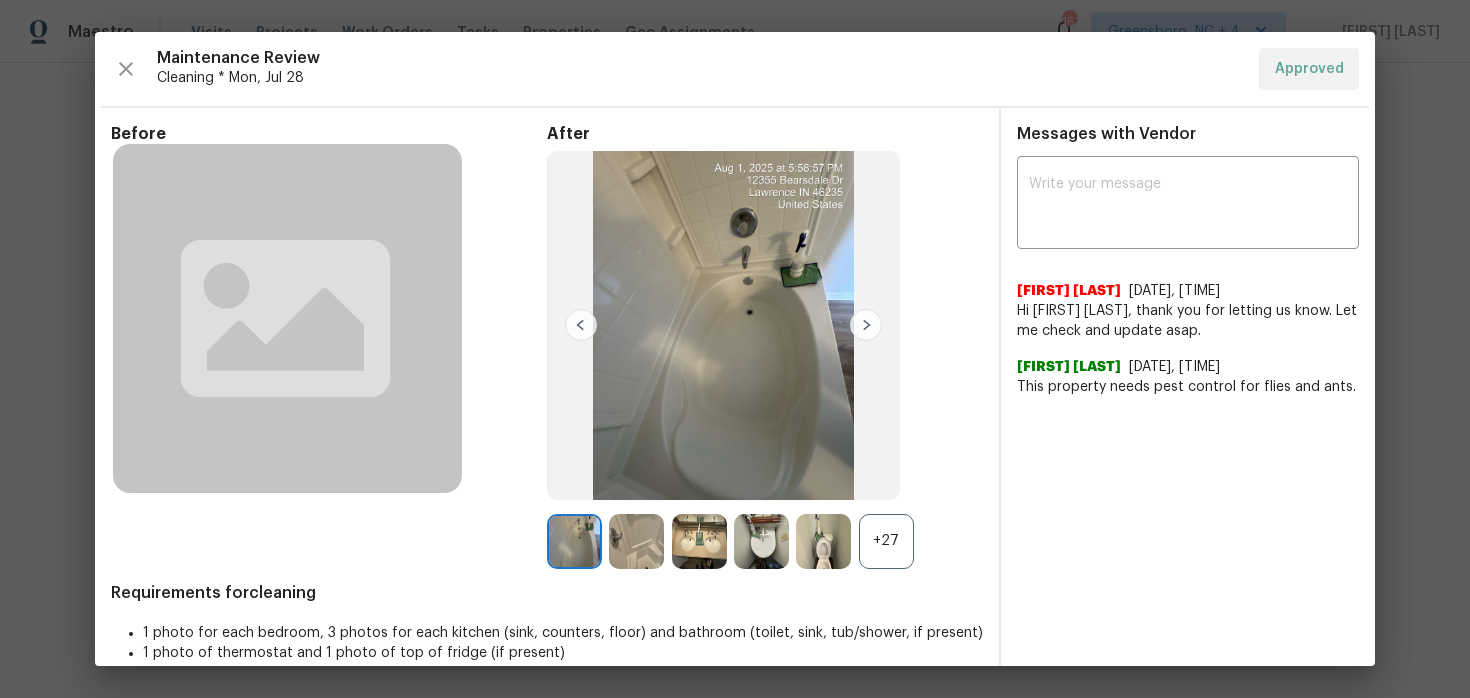 click on "+27" at bounding box center (886, 541) 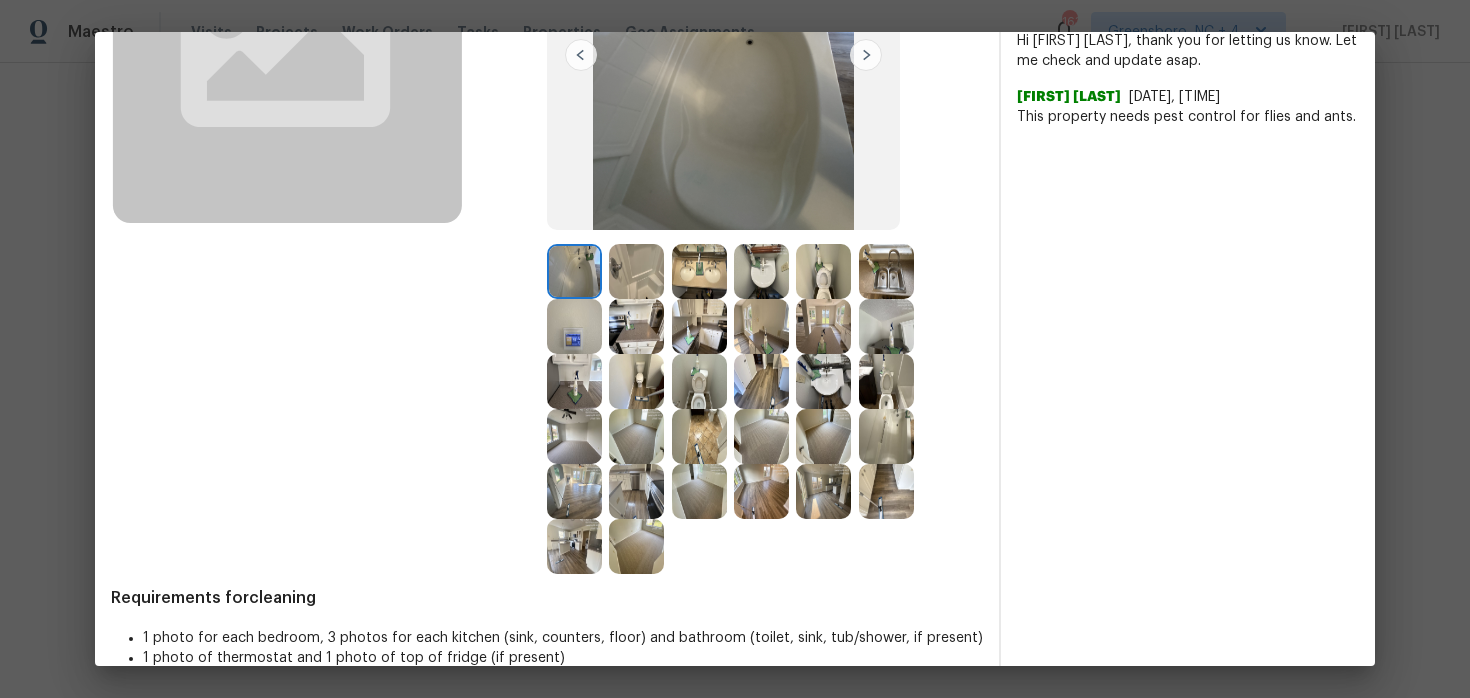 scroll, scrollTop: 281, scrollLeft: 0, axis: vertical 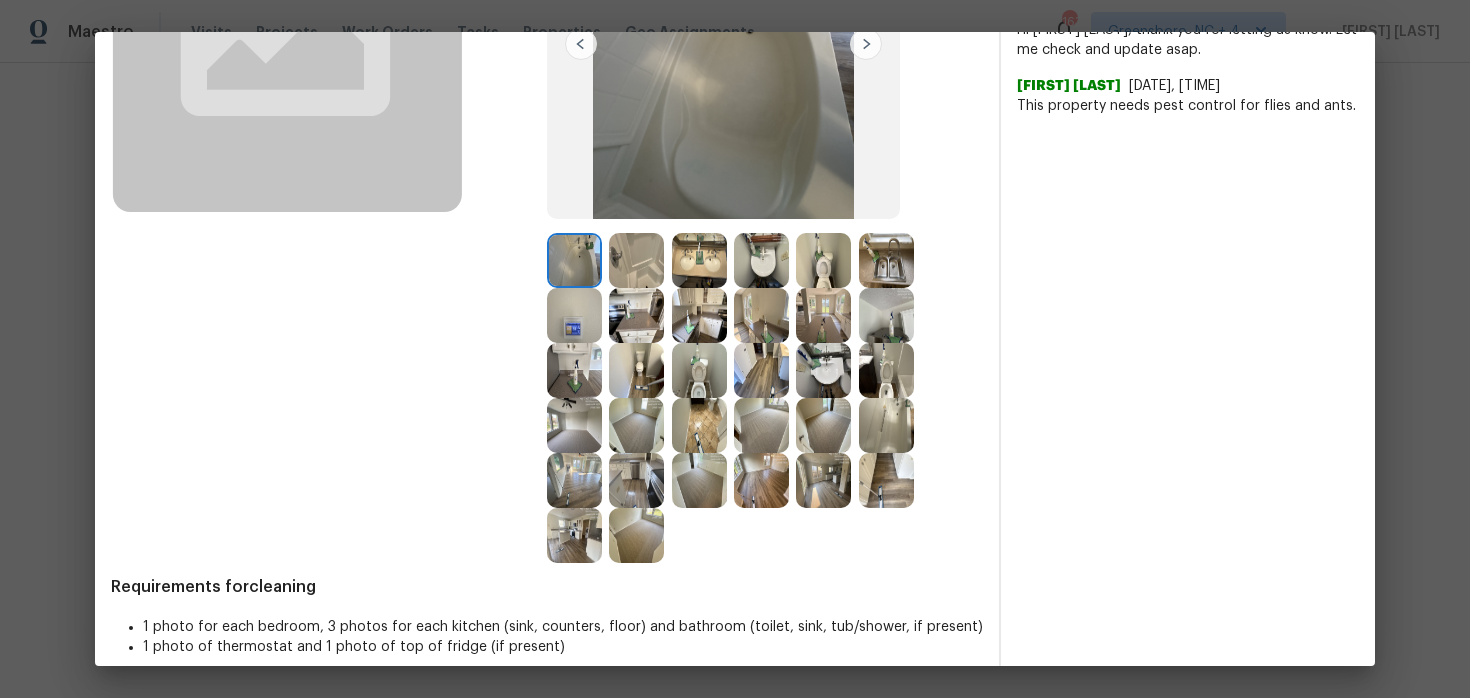 click at bounding box center [886, 315] 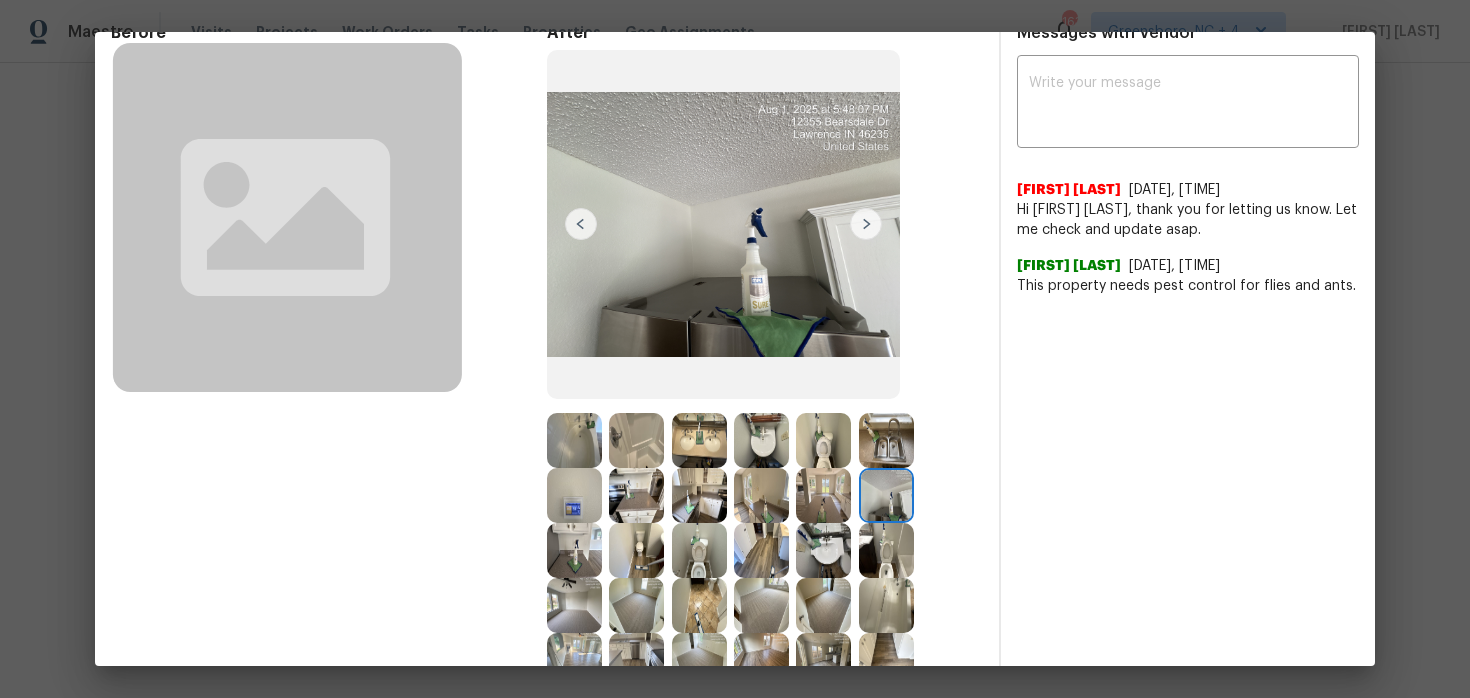 scroll, scrollTop: 0, scrollLeft: 0, axis: both 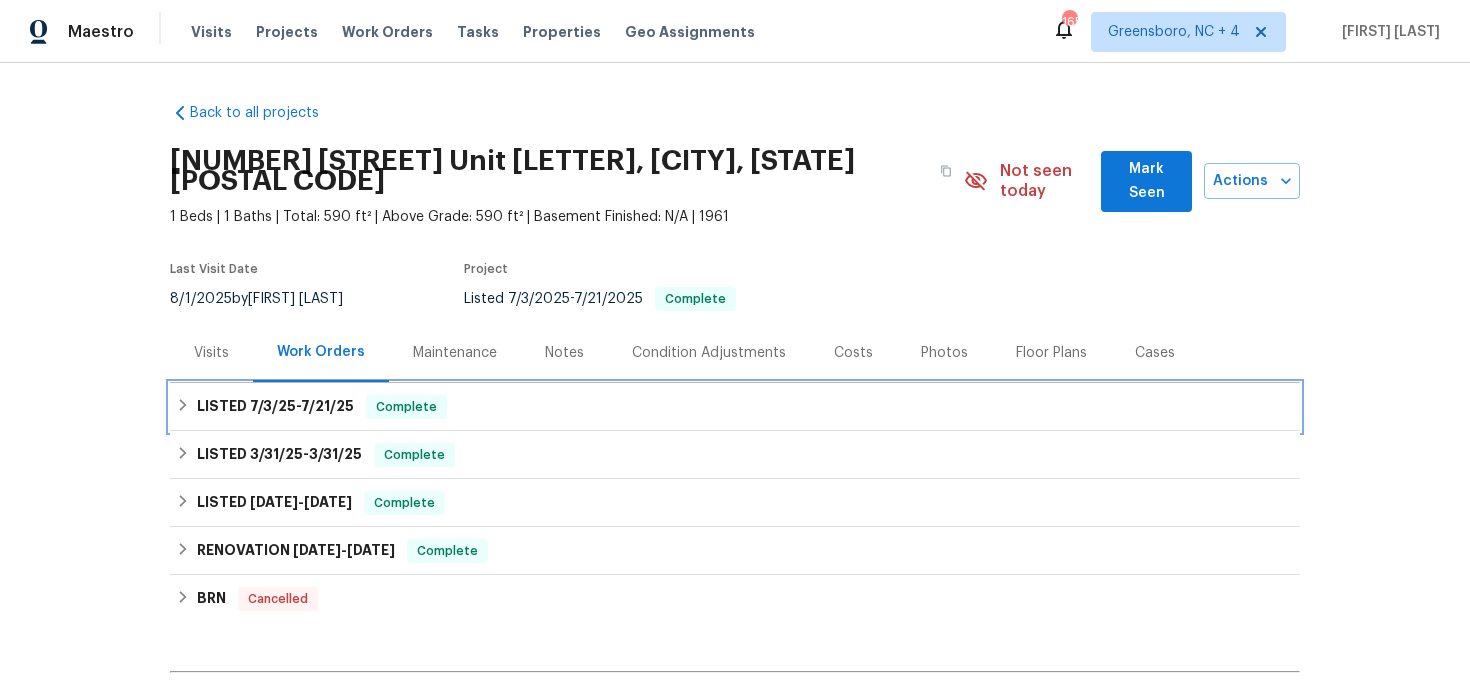click on "LISTED   7/3/25  -  7/21/25 Complete" at bounding box center (735, 407) 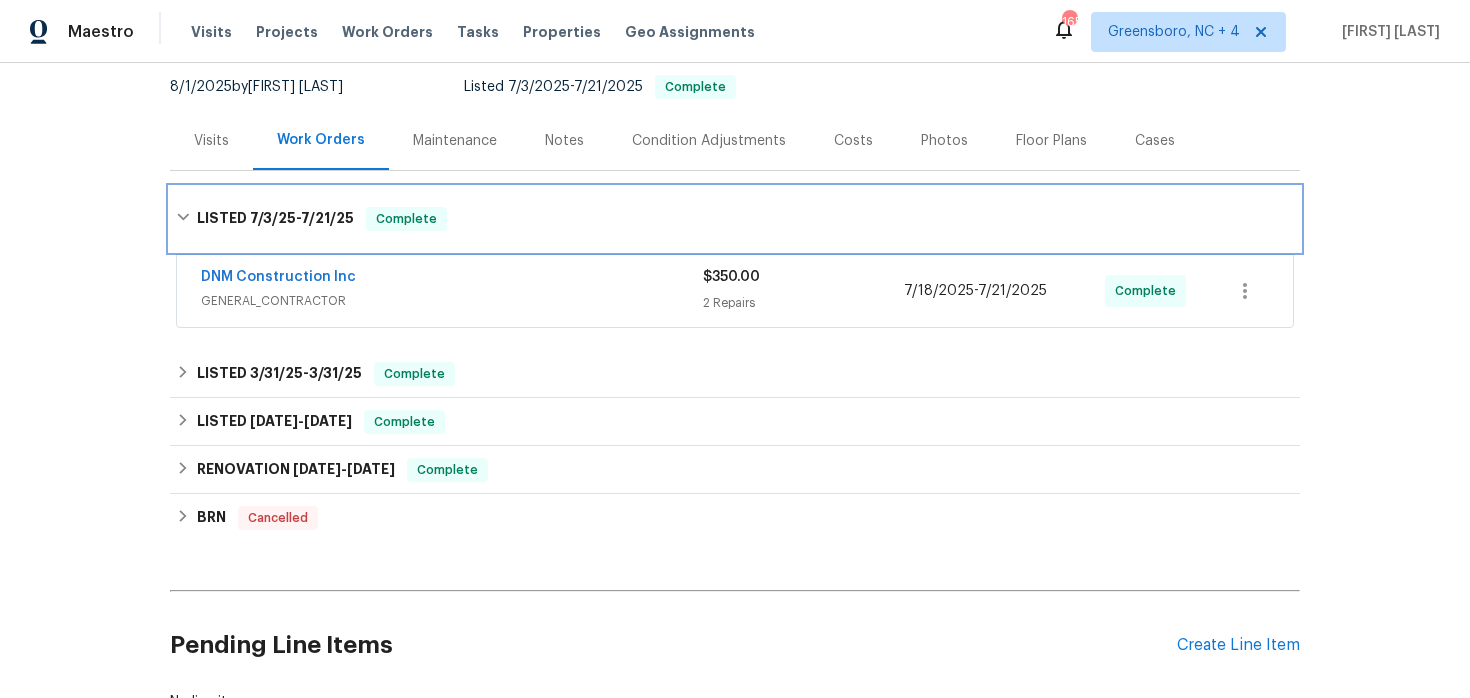 scroll, scrollTop: 214, scrollLeft: 0, axis: vertical 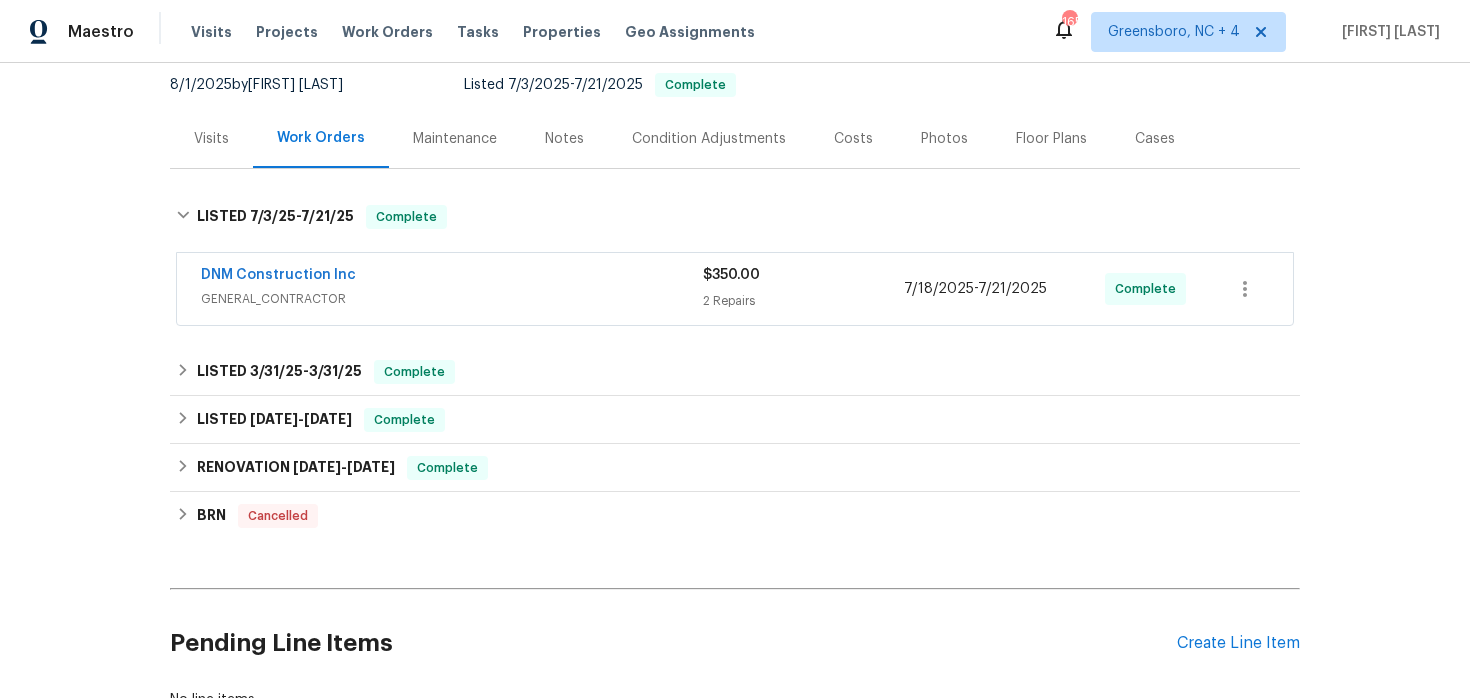 click on "GENERAL_CONTRACTOR" at bounding box center (452, 299) 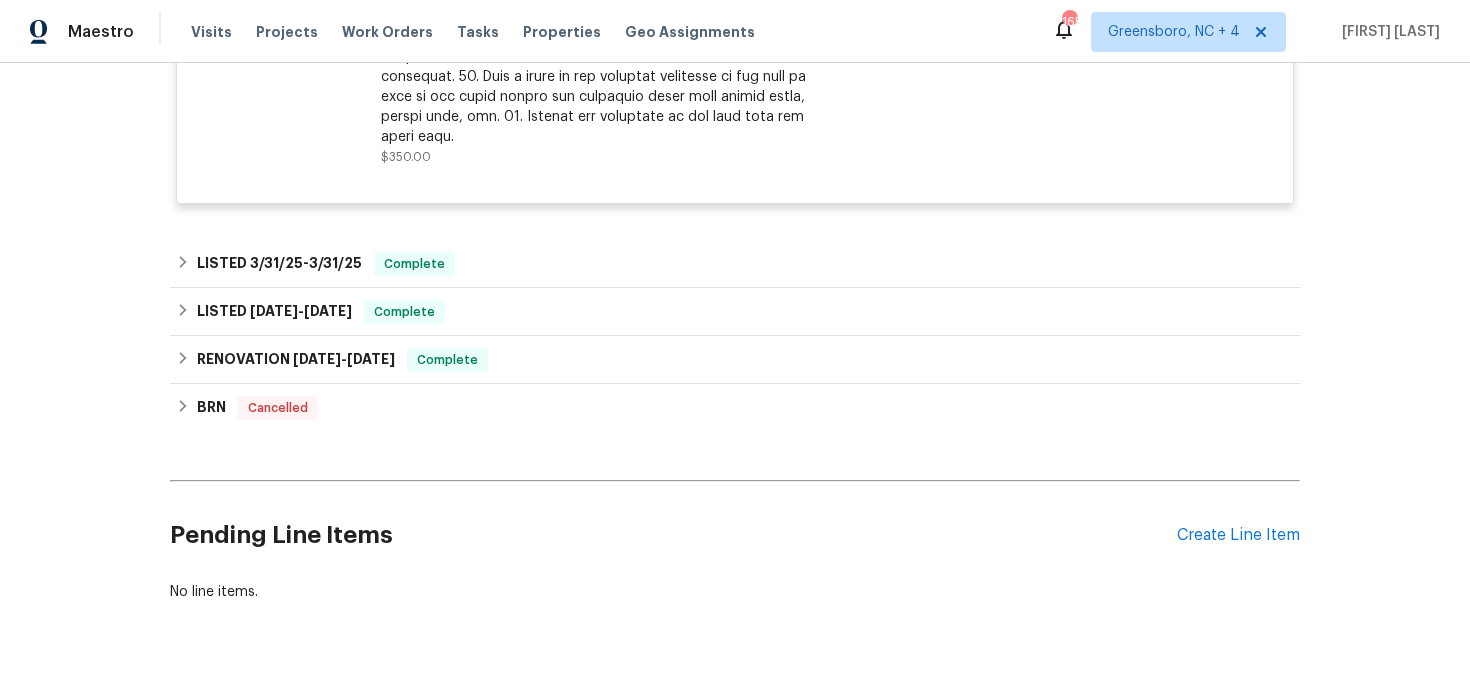 scroll, scrollTop: 1112, scrollLeft: 0, axis: vertical 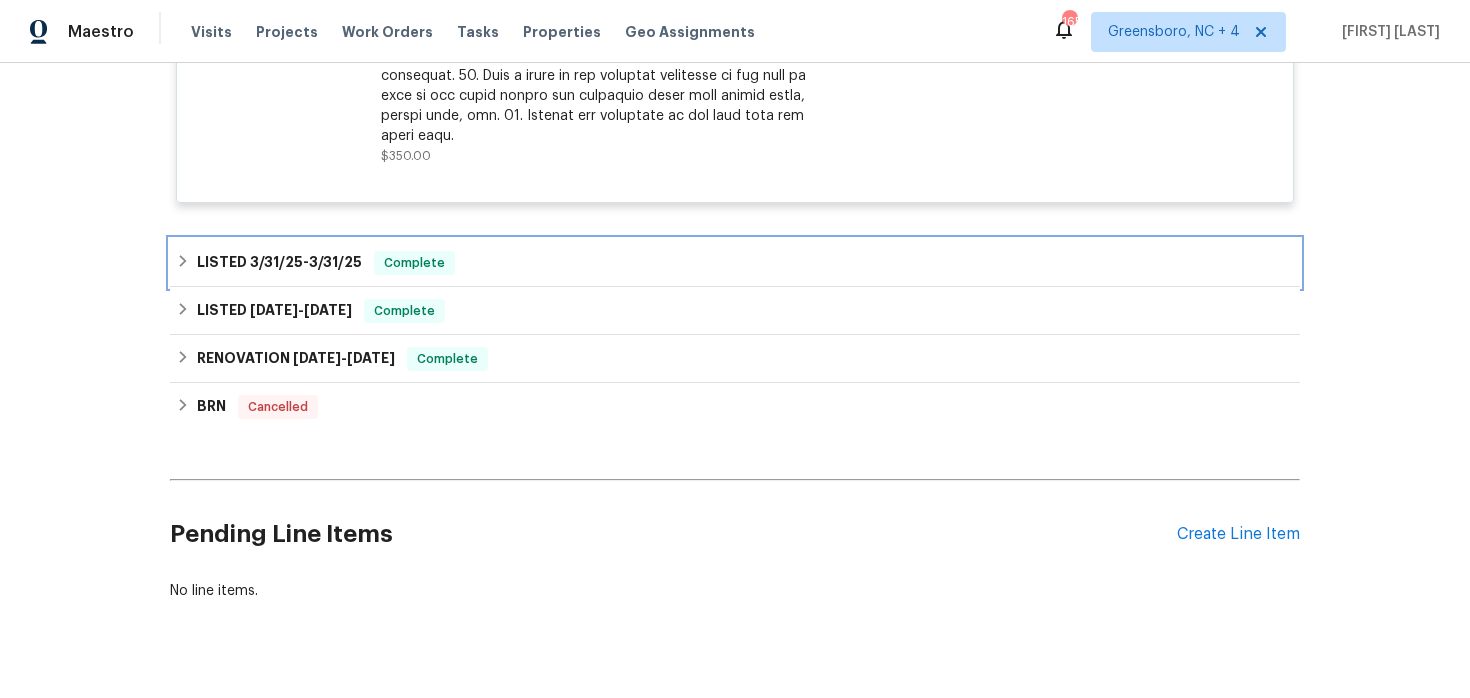 click on "LISTED   3/31/25  -  3/31/25" at bounding box center (279, 263) 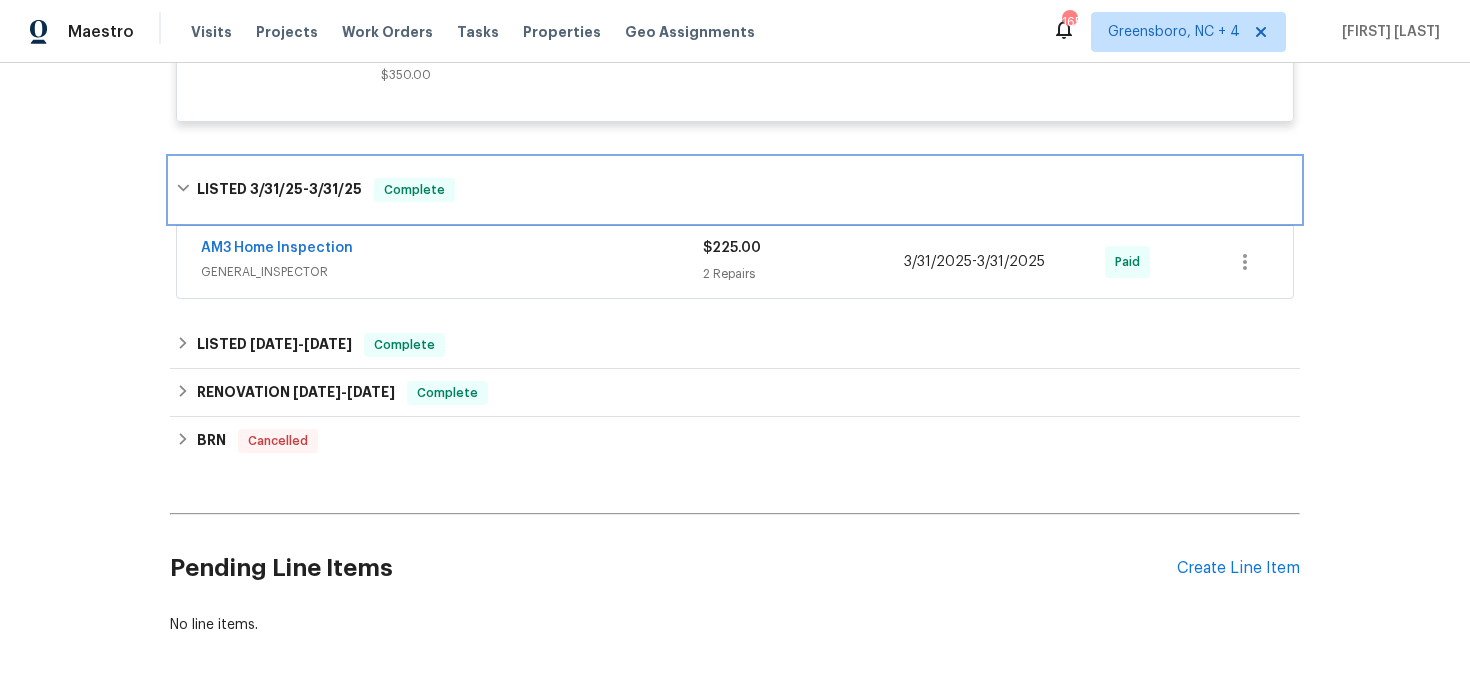 scroll, scrollTop: 1221, scrollLeft: 0, axis: vertical 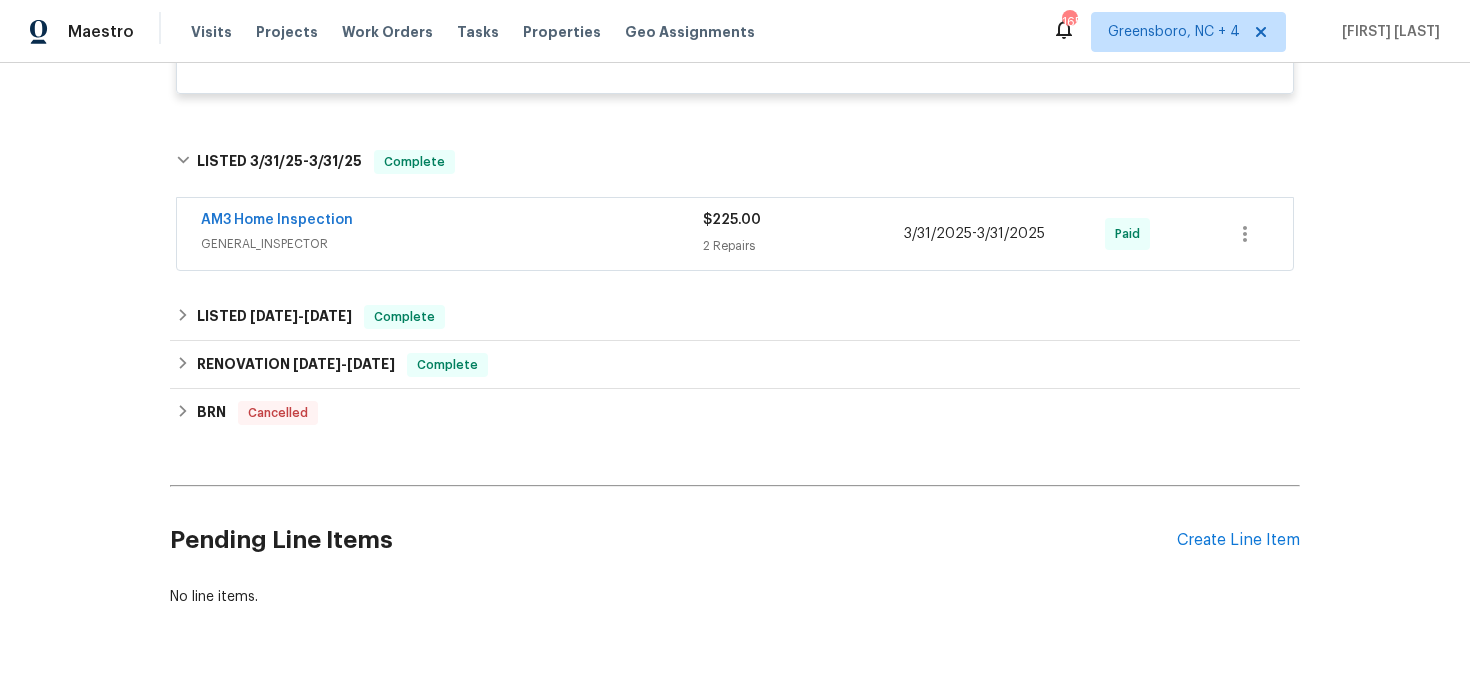 click on "AM3 Home Inspection" at bounding box center (452, 222) 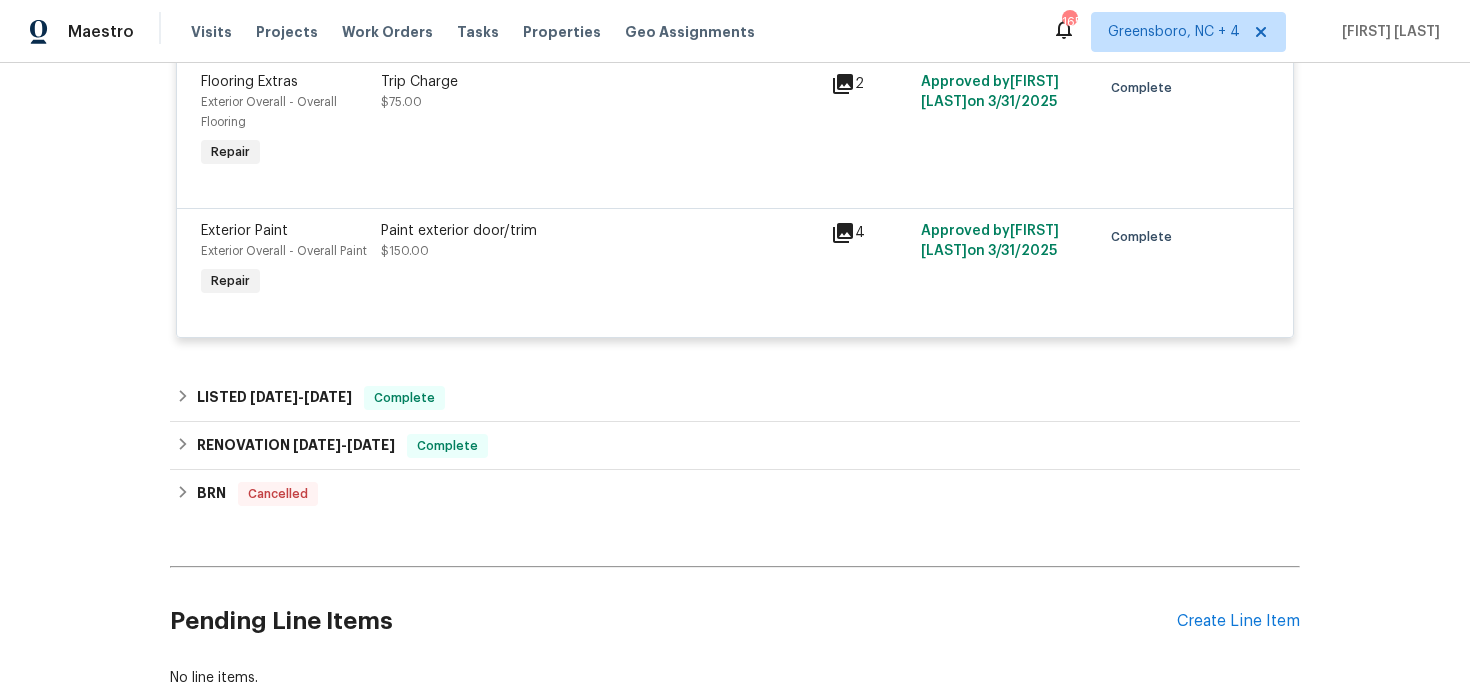 scroll, scrollTop: 1571, scrollLeft: 0, axis: vertical 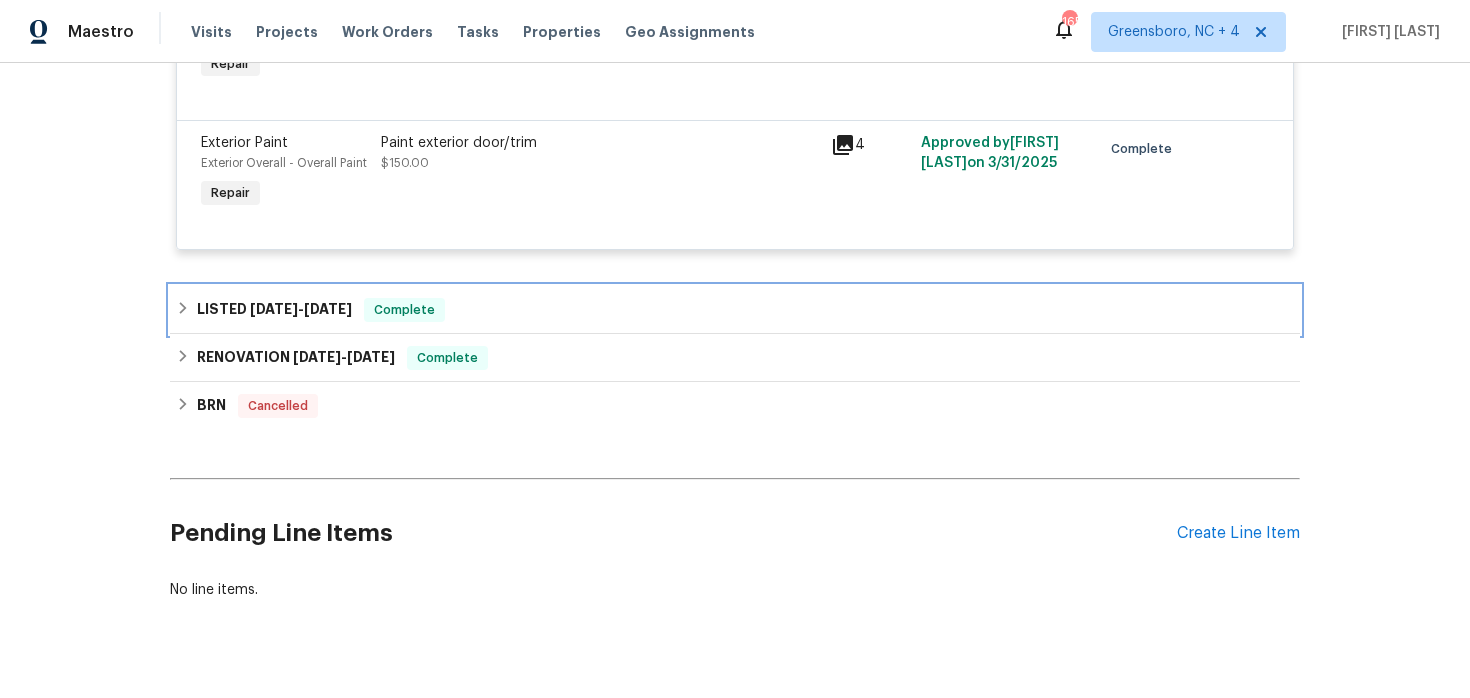 click on "LISTED   1/14/25  -  1/20/25" at bounding box center (274, 310) 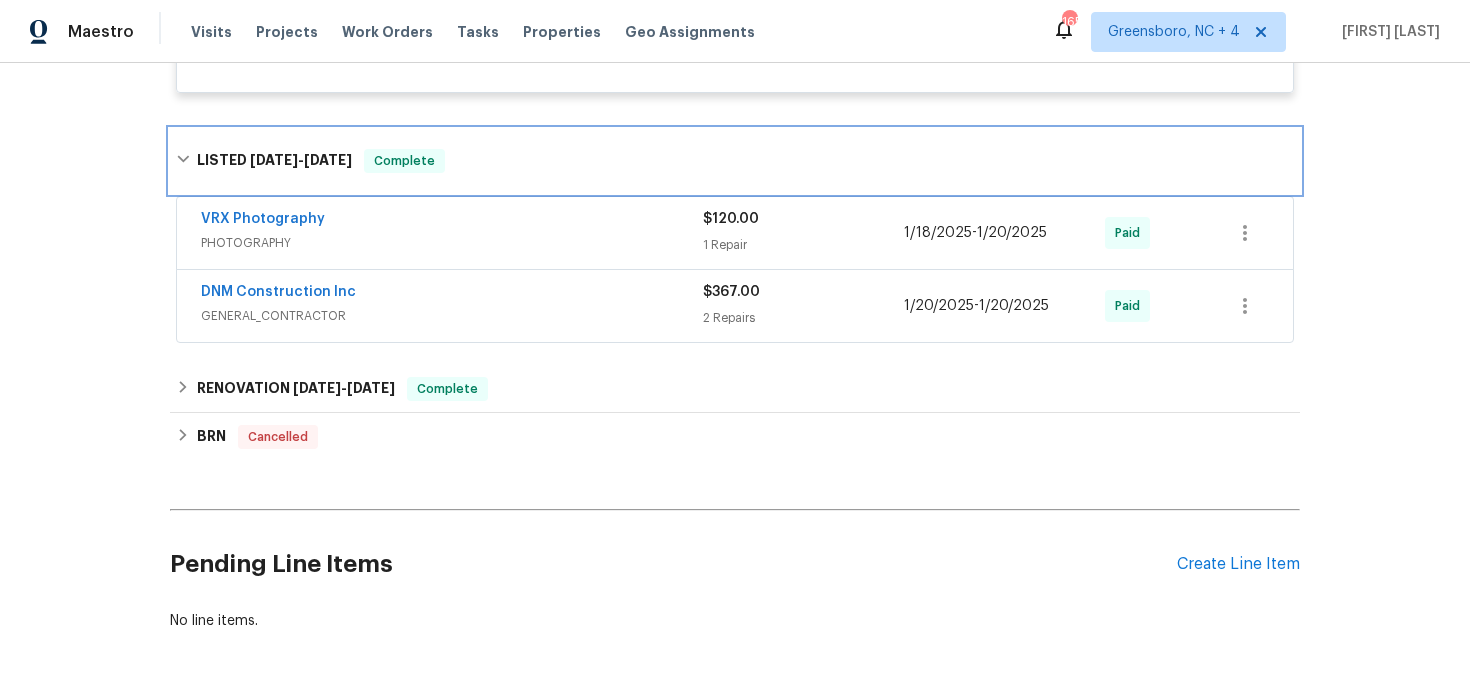 scroll, scrollTop: 1759, scrollLeft: 0, axis: vertical 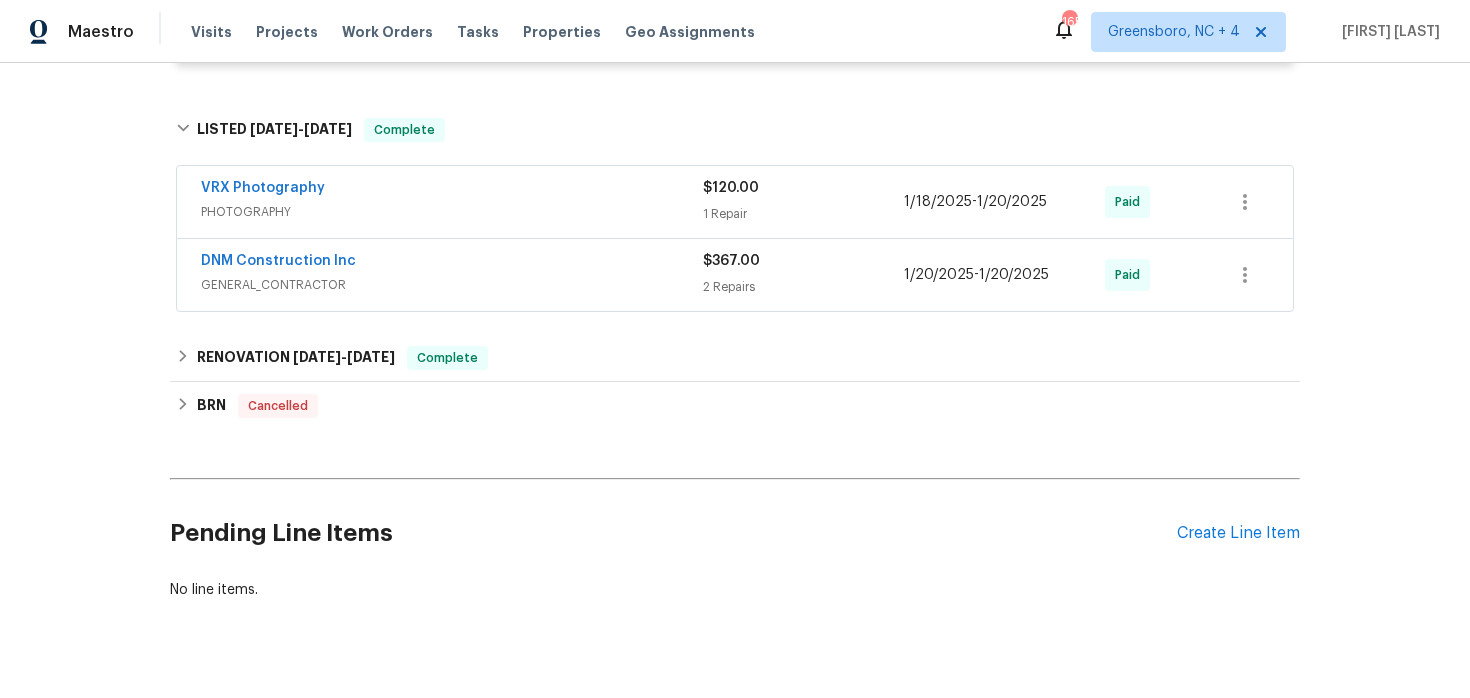 click on "DNM Construction Inc" at bounding box center [452, 263] 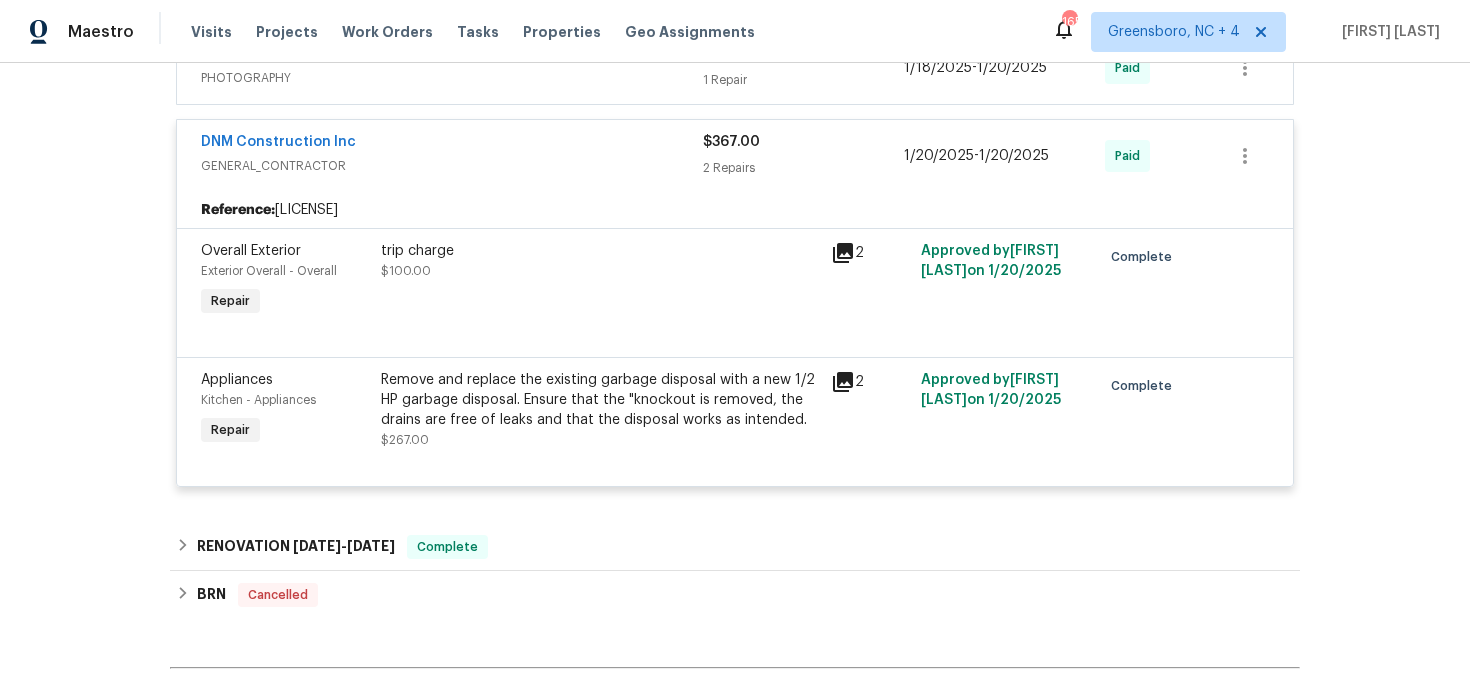 scroll, scrollTop: 1919, scrollLeft: 0, axis: vertical 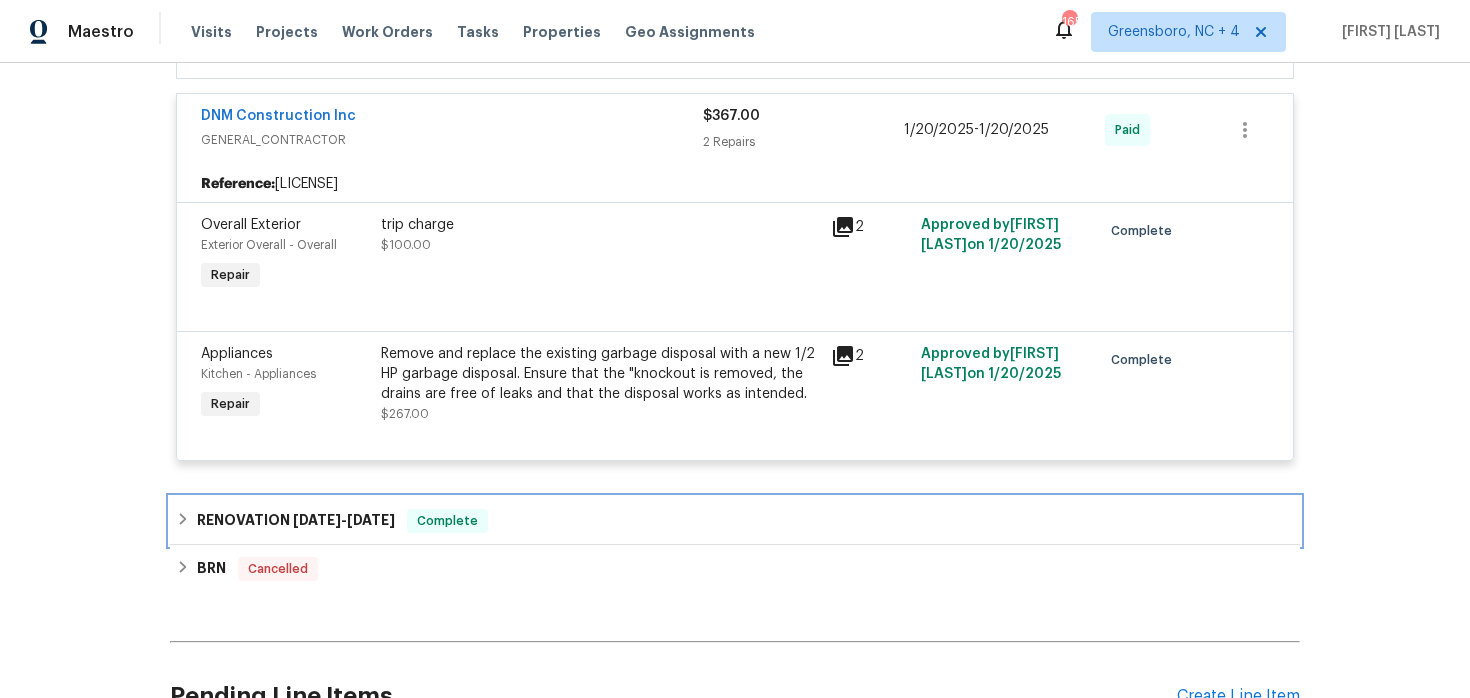 click on "RENOVATION   1/14/25  -  1/17/25" at bounding box center [296, 521] 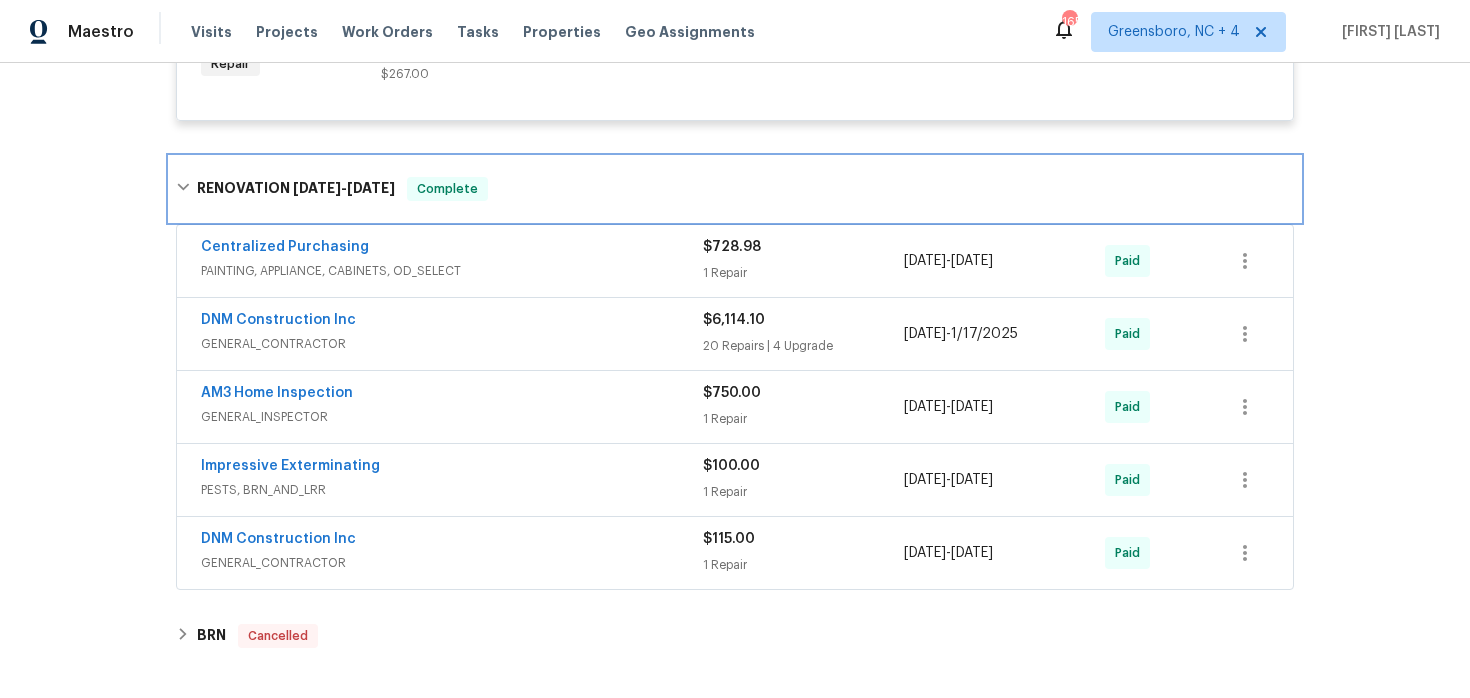scroll, scrollTop: 2266, scrollLeft: 0, axis: vertical 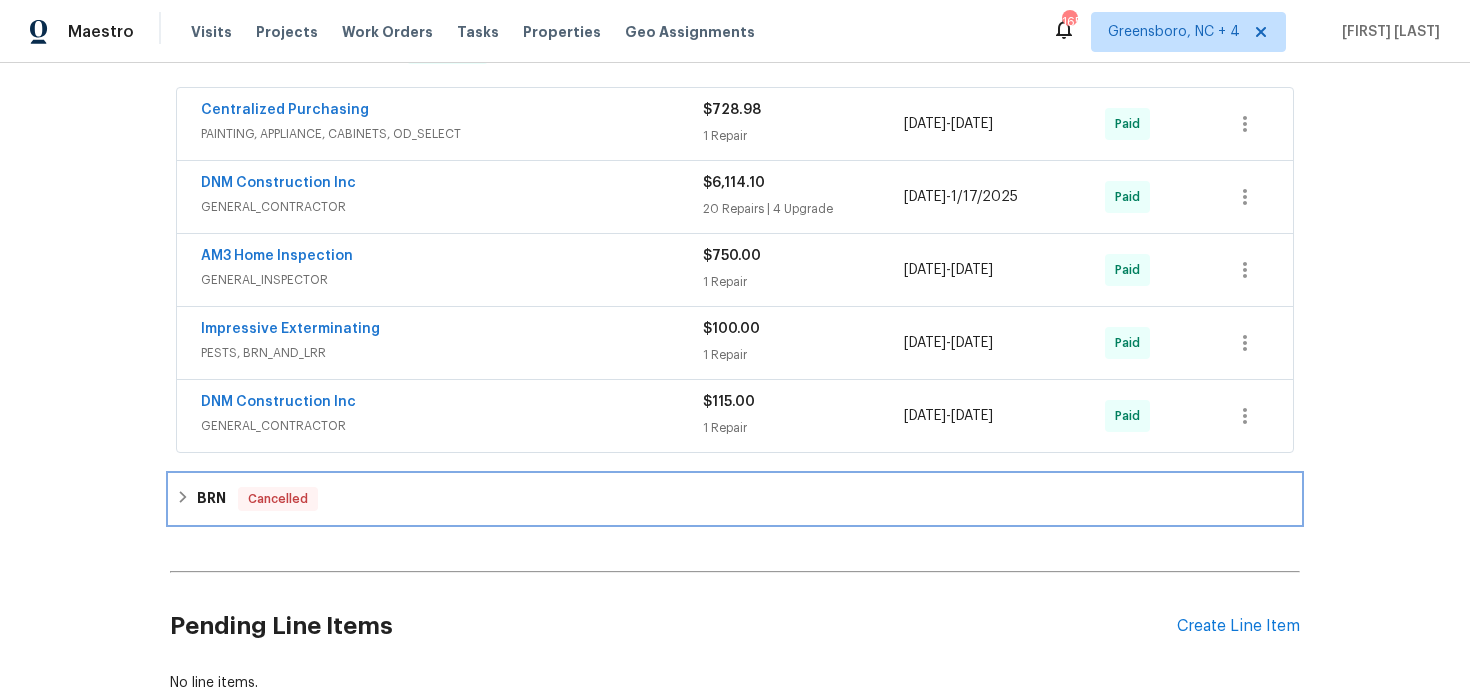 click on "BRN" at bounding box center [211, 499] 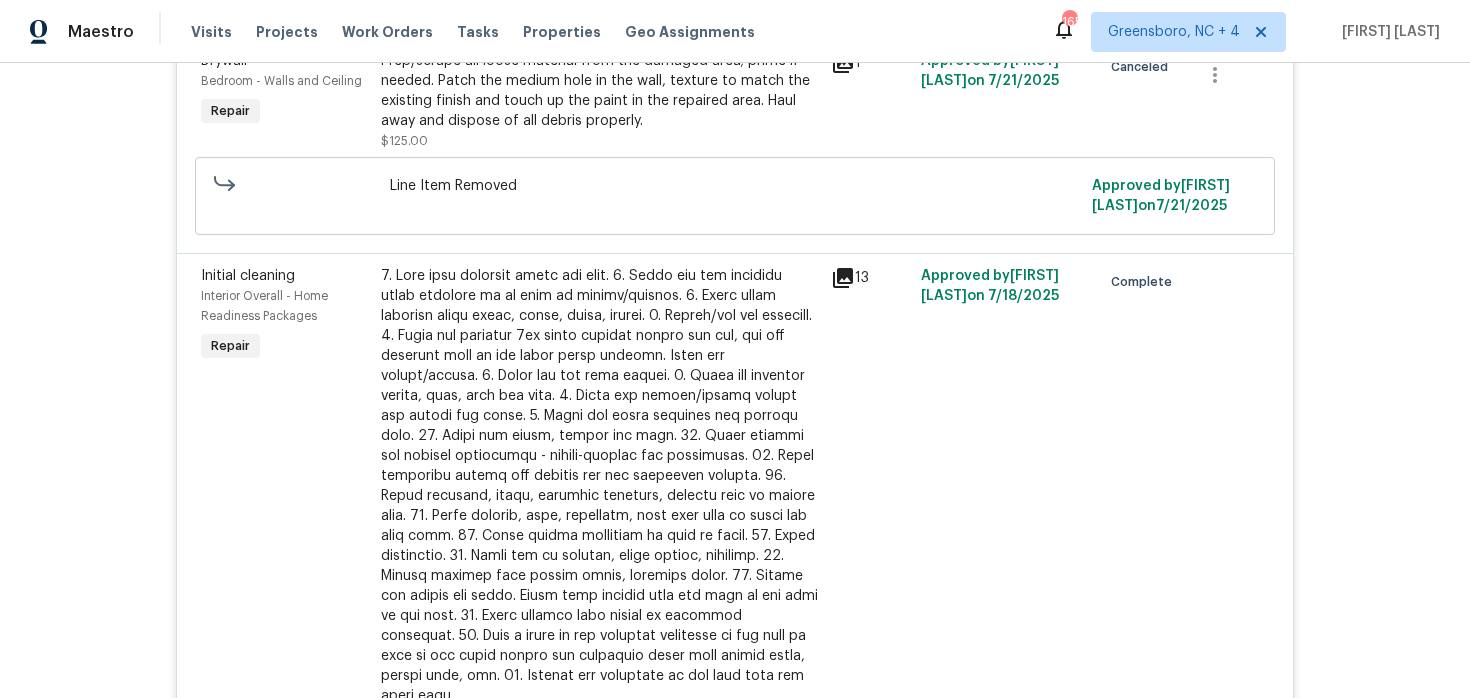 scroll, scrollTop: 0, scrollLeft: 0, axis: both 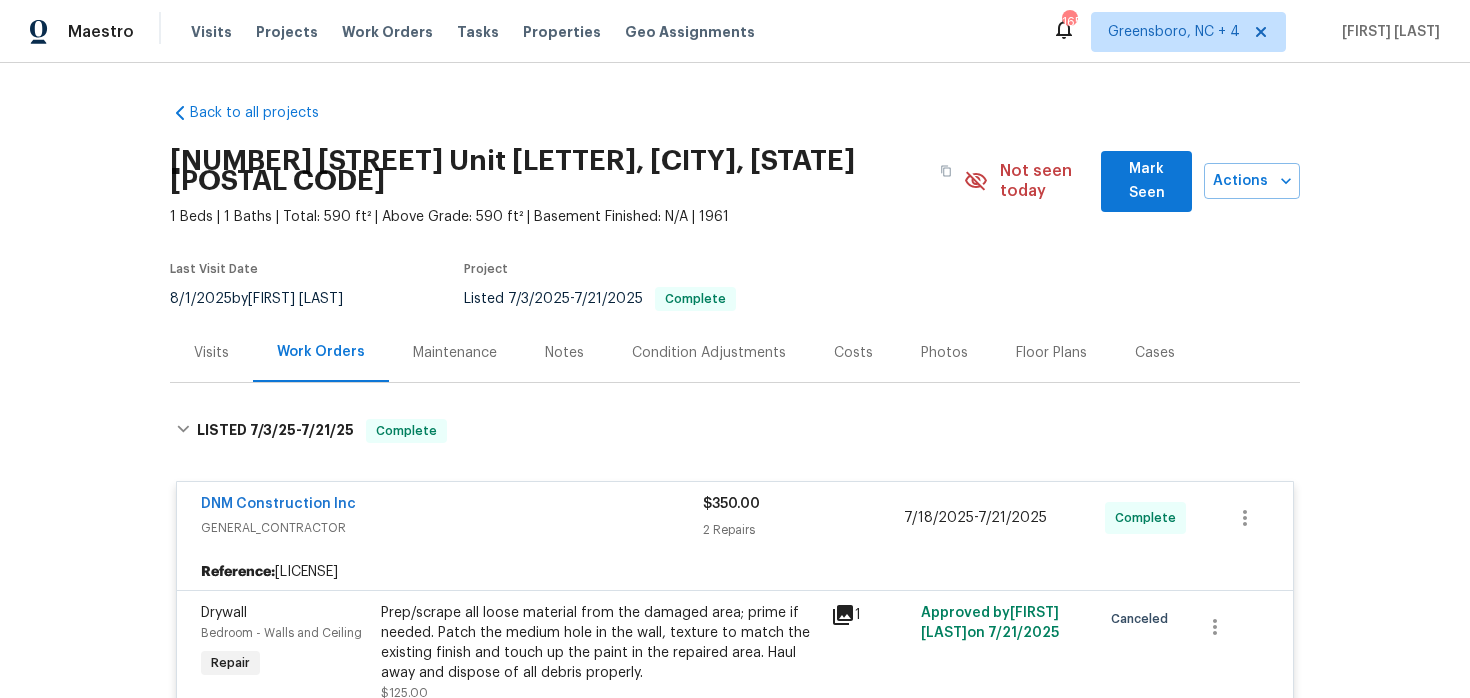 click on "Visits" at bounding box center [211, 353] 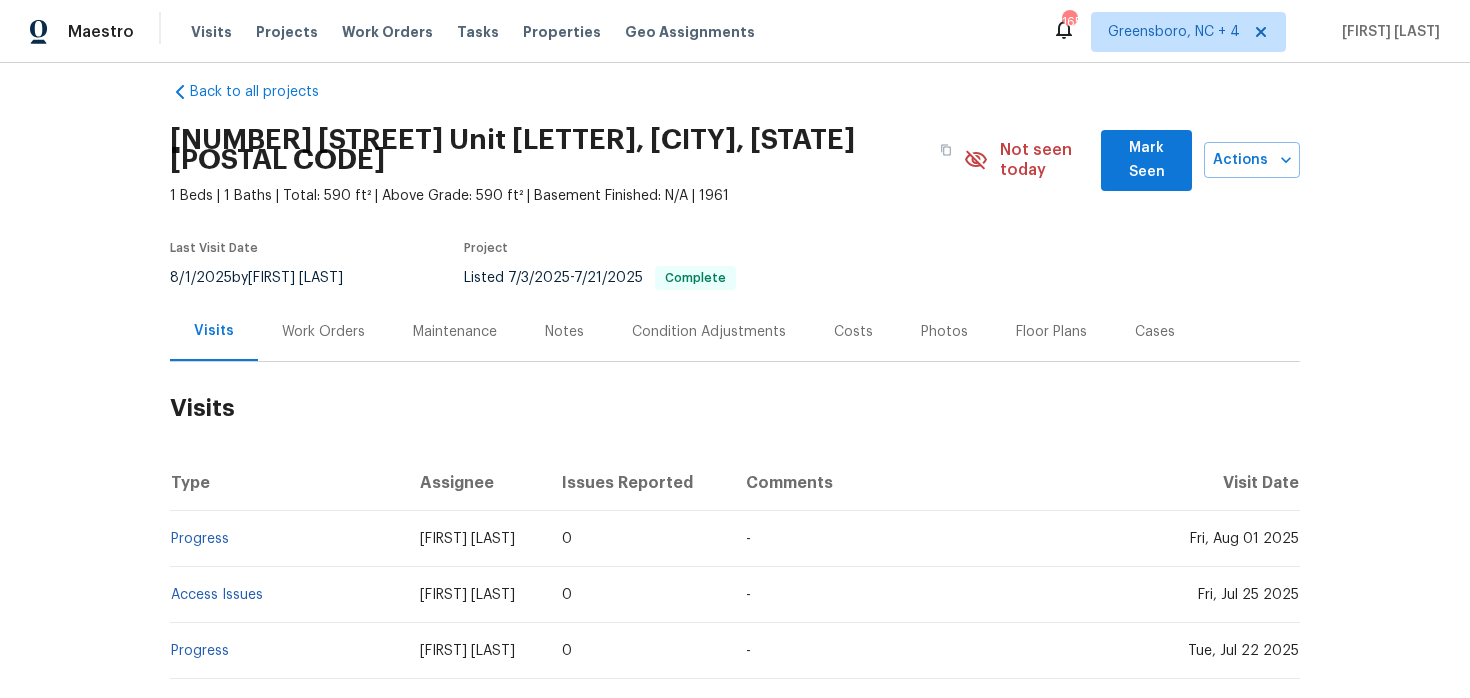 scroll, scrollTop: 0, scrollLeft: 0, axis: both 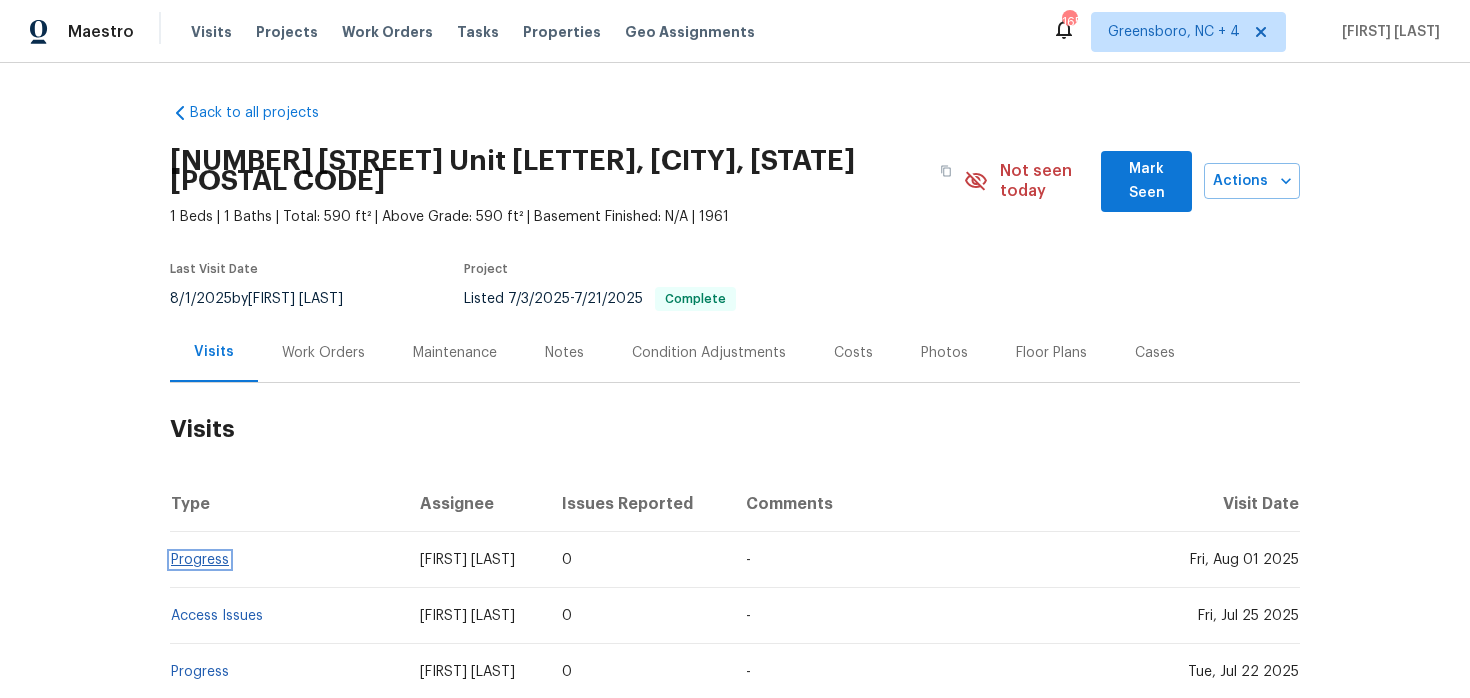 click on "Progress" at bounding box center (200, 560) 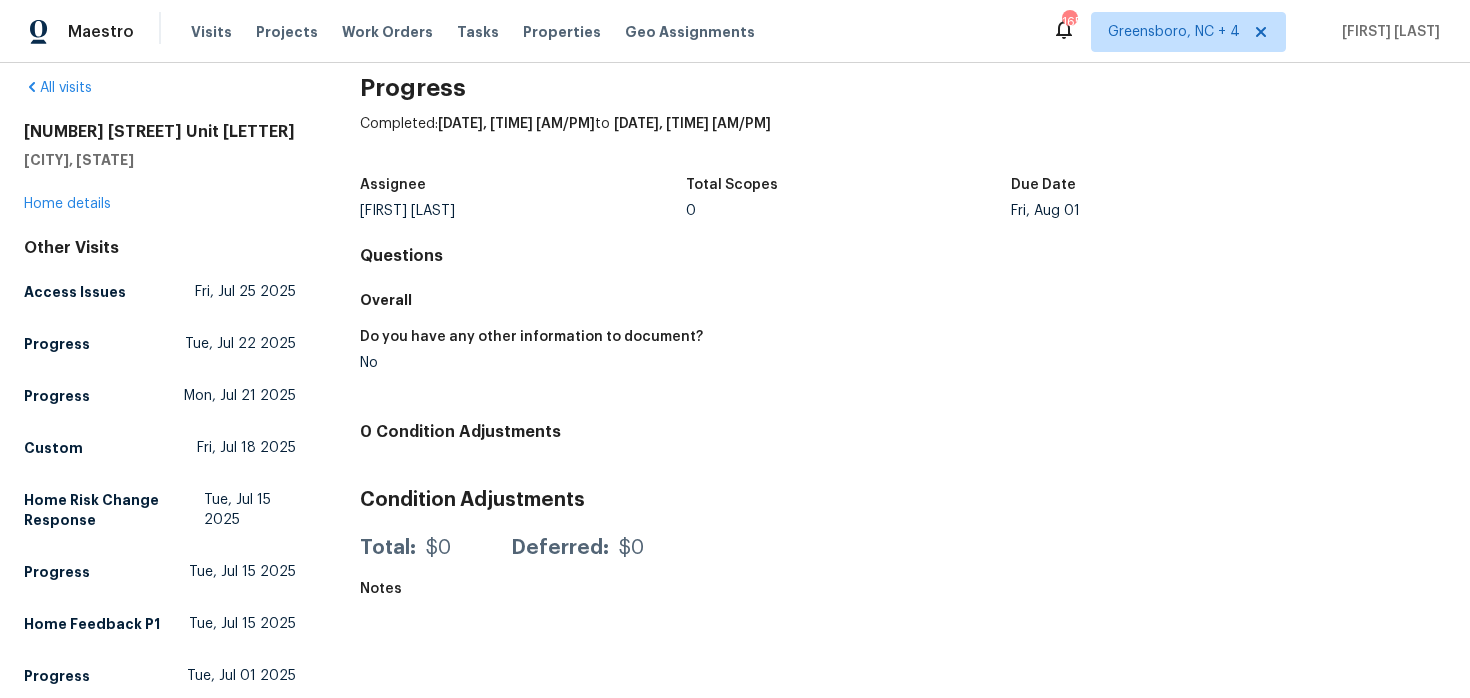 scroll, scrollTop: 0, scrollLeft: 0, axis: both 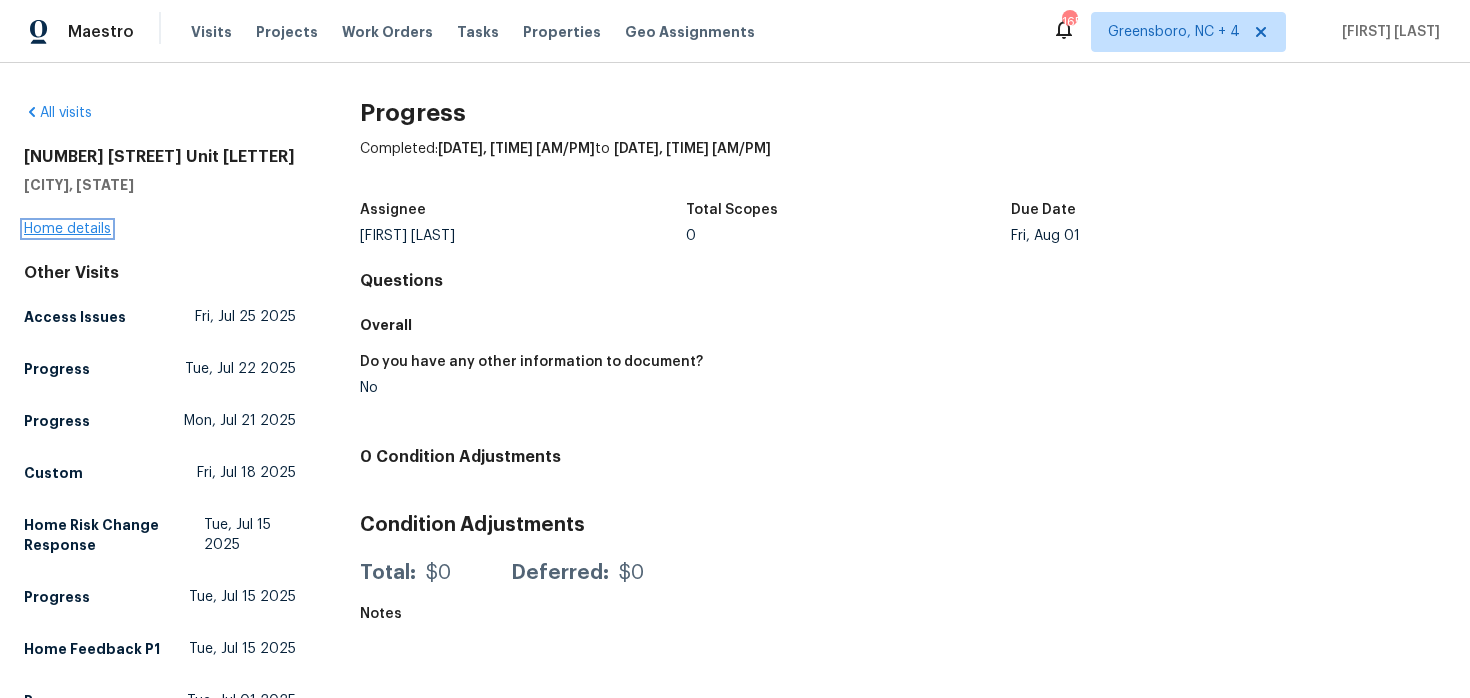 click on "Home details" at bounding box center (67, 229) 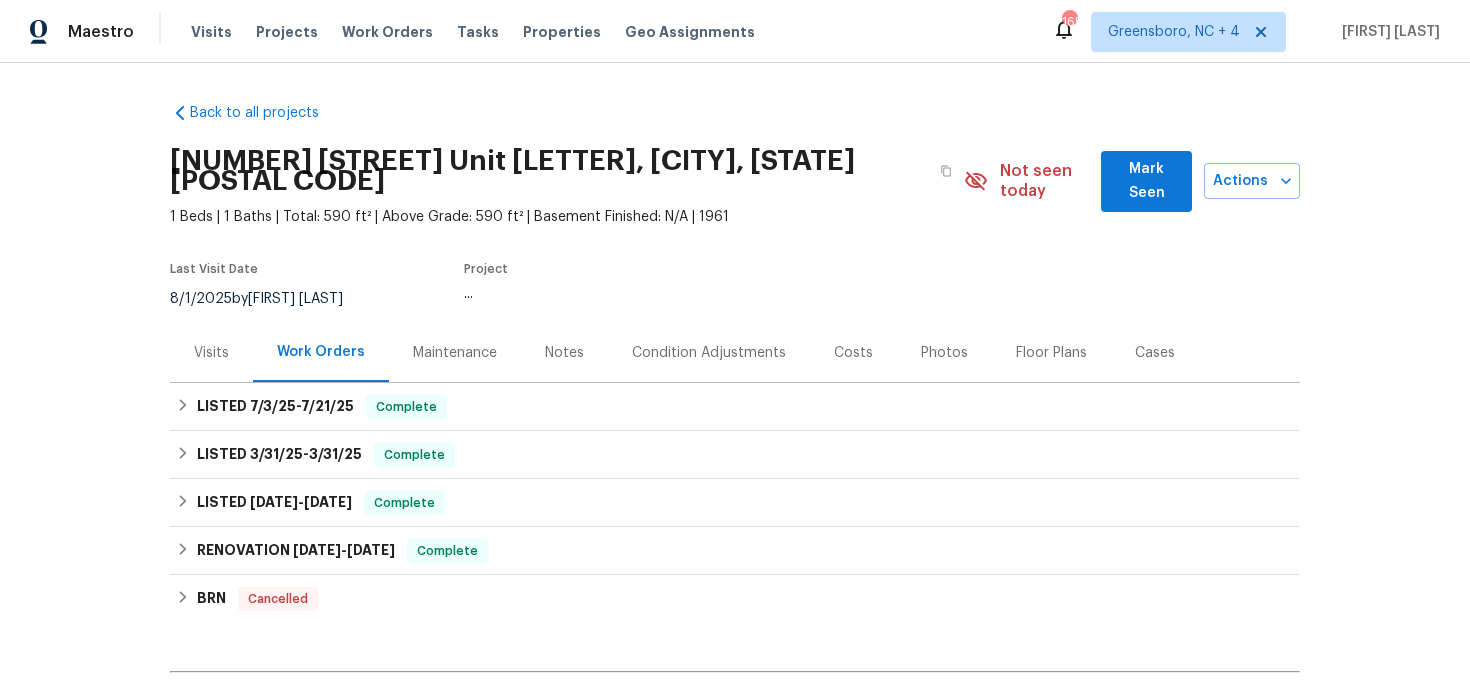 click on "Maintenance" at bounding box center (455, 353) 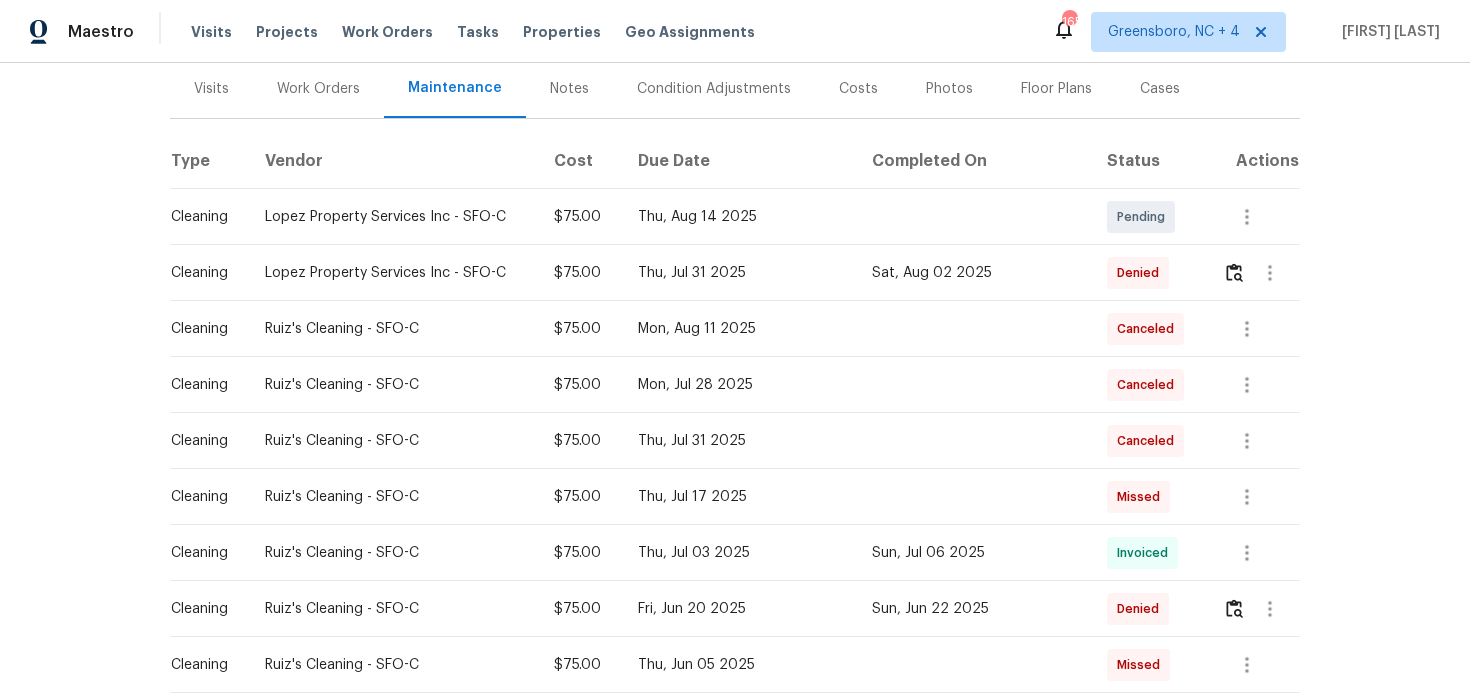 scroll, scrollTop: 265, scrollLeft: 0, axis: vertical 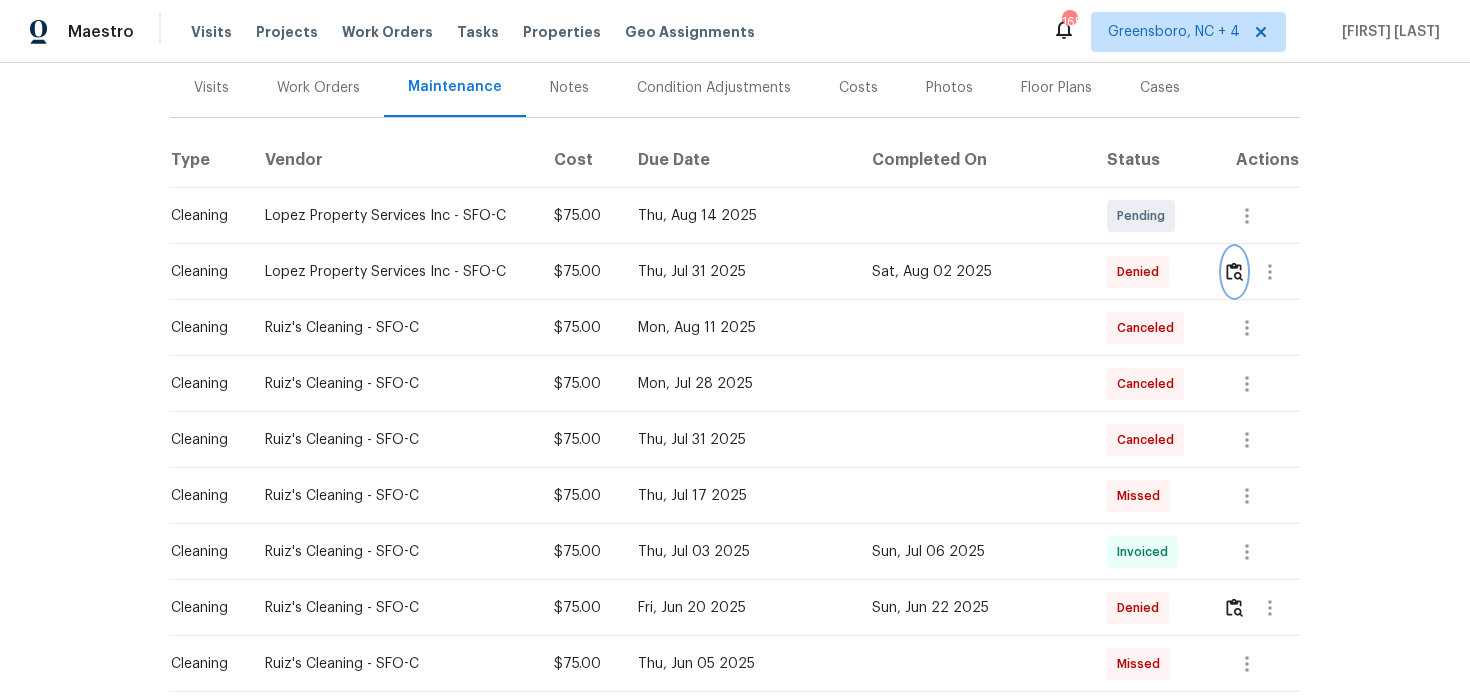click at bounding box center (1234, 272) 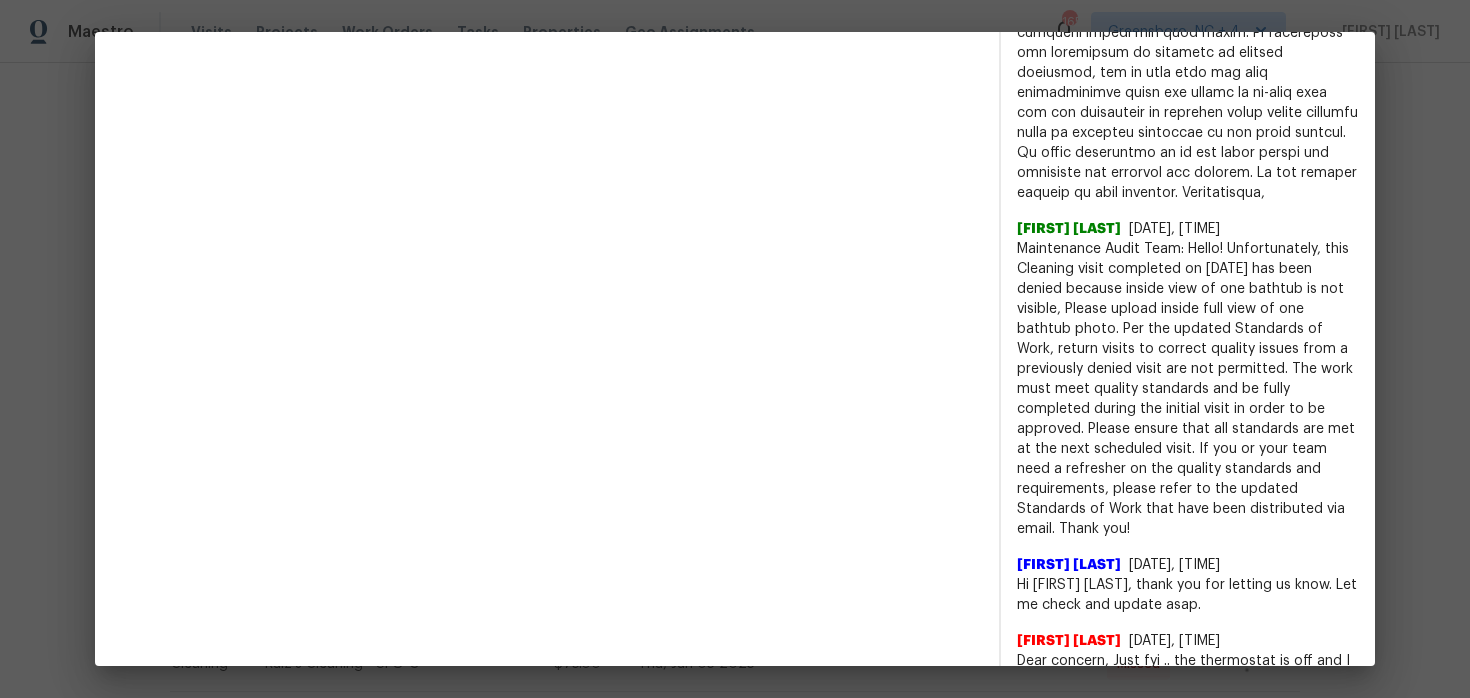 scroll, scrollTop: 0, scrollLeft: 0, axis: both 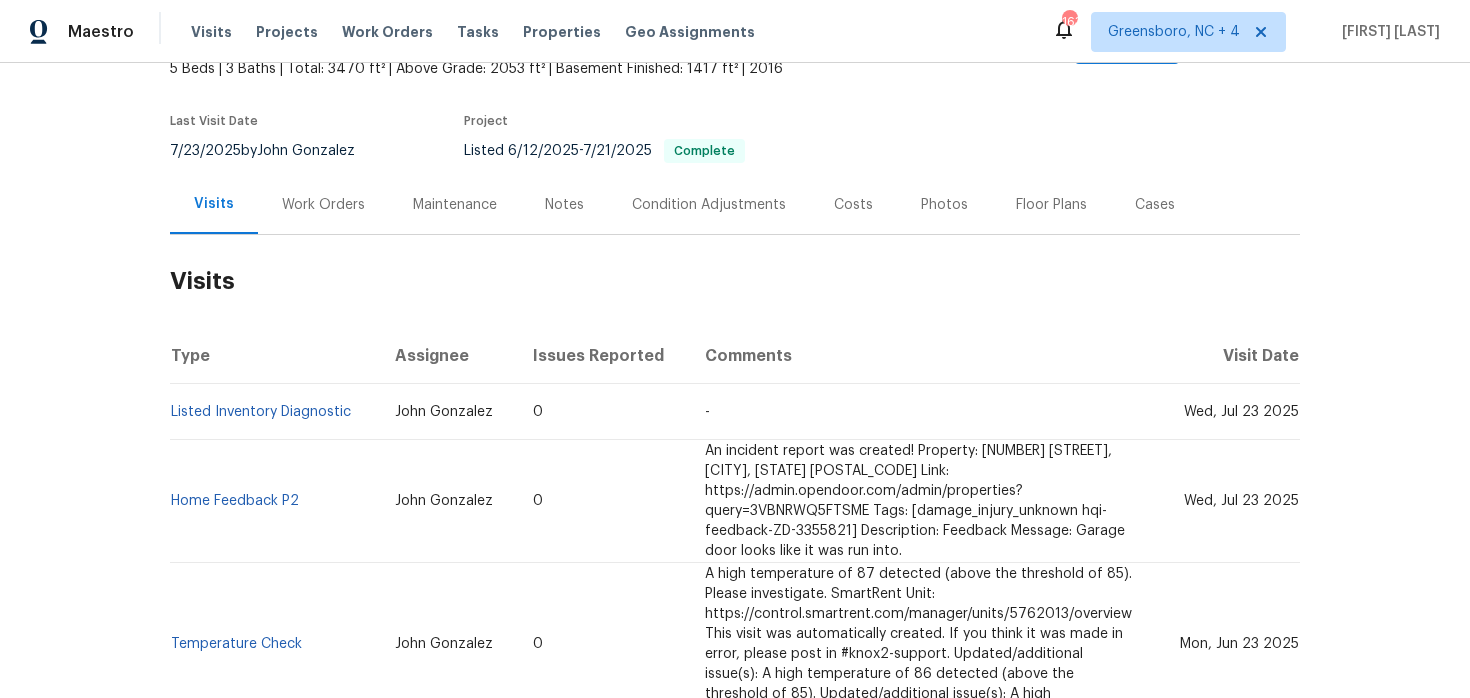 click on "Work Orders" at bounding box center [323, 204] 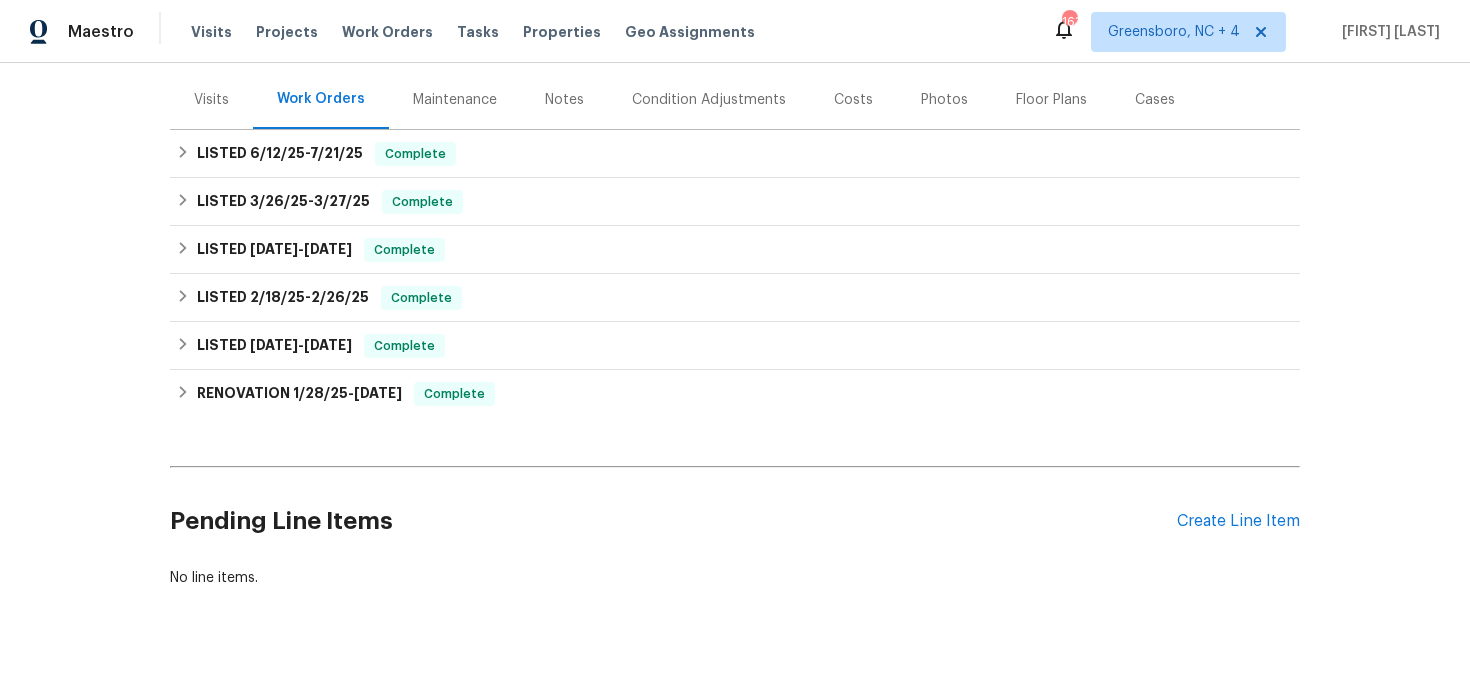 scroll, scrollTop: 259, scrollLeft: 0, axis: vertical 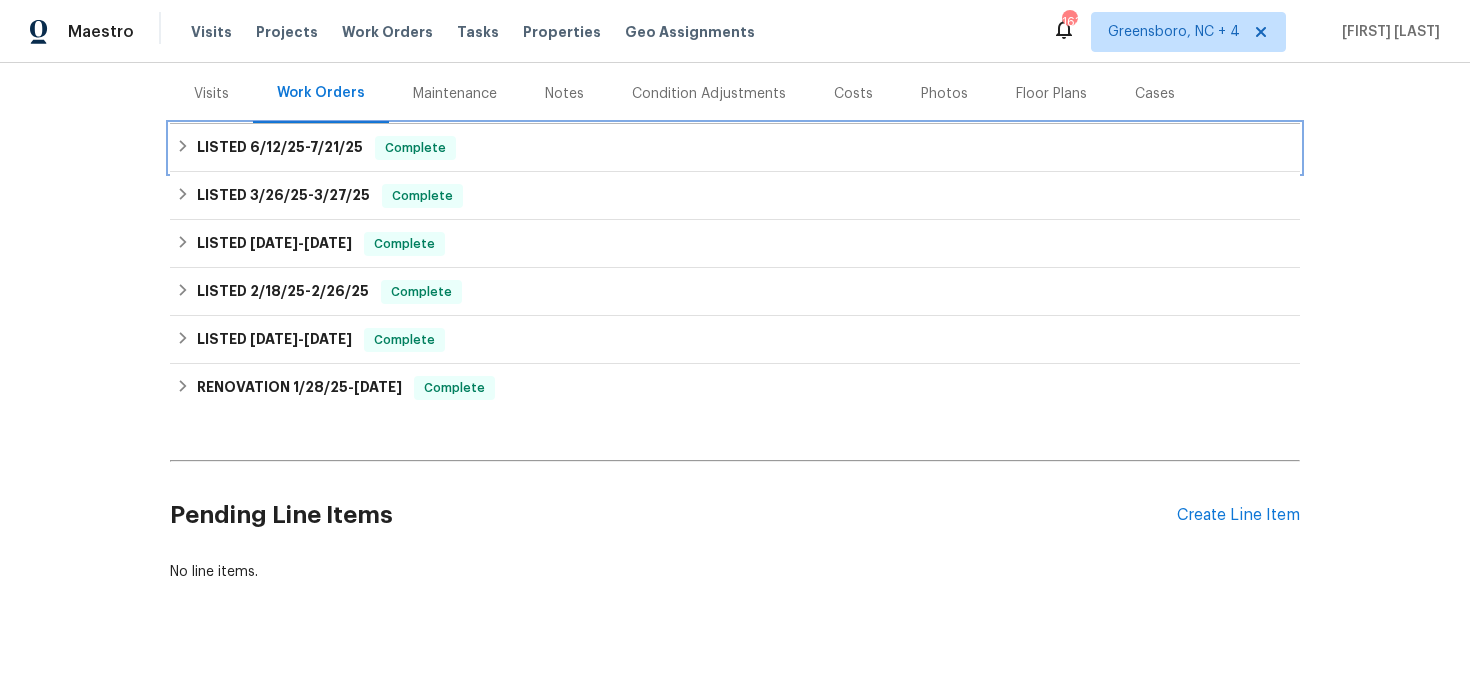 click on "LISTED   6/12/25  -  7/21/25 Complete" at bounding box center (735, 148) 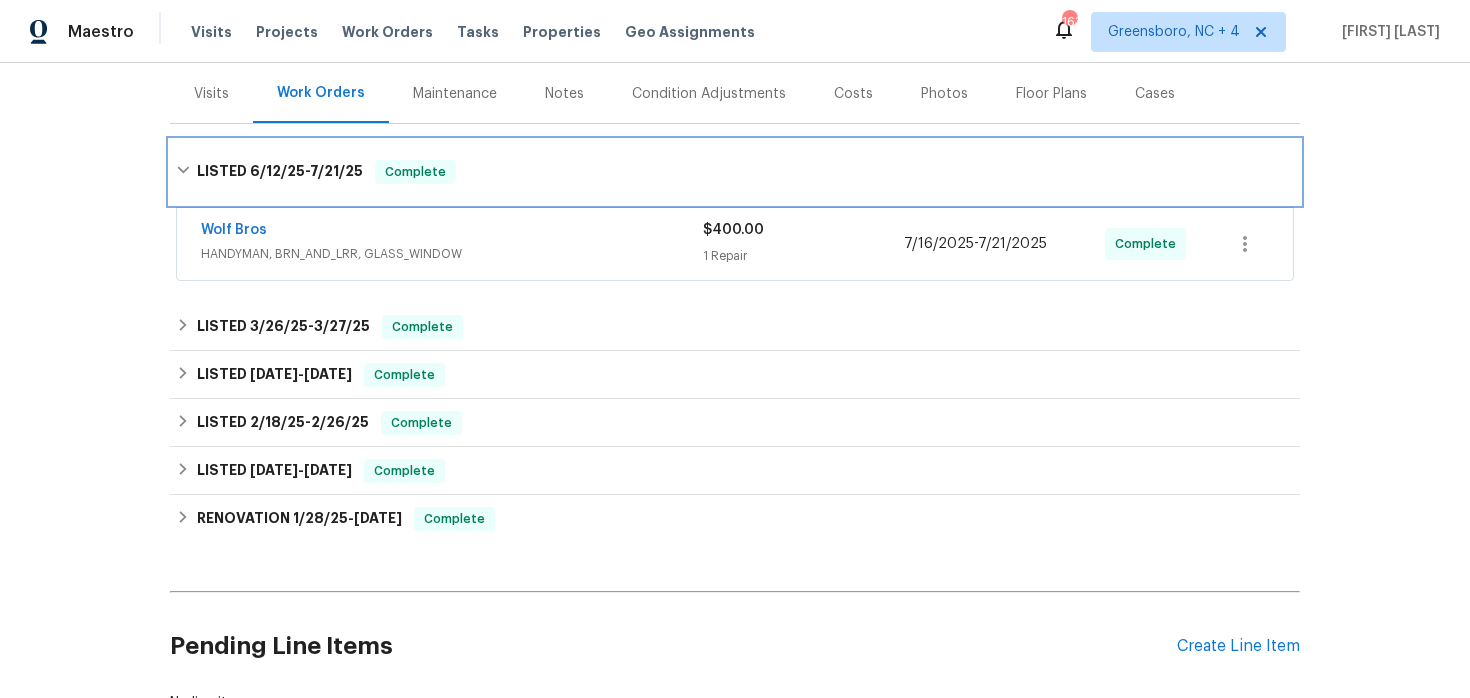 scroll, scrollTop: 272, scrollLeft: 0, axis: vertical 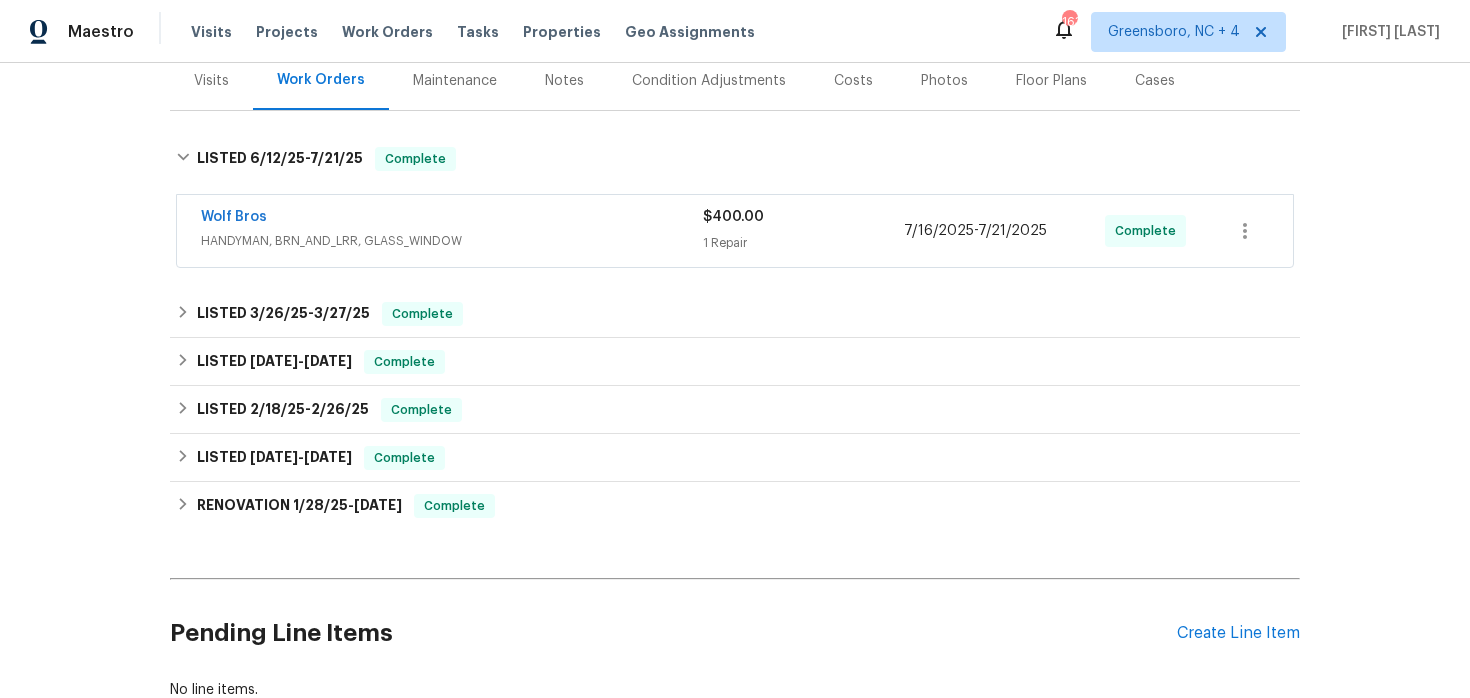click on "Wolf Bros HANDYMAN, BRN_AND_LRR, GLASS_WINDOW $400.00 1 Repair 7/16/2025  -  7/21/2025 Complete" at bounding box center (735, 231) 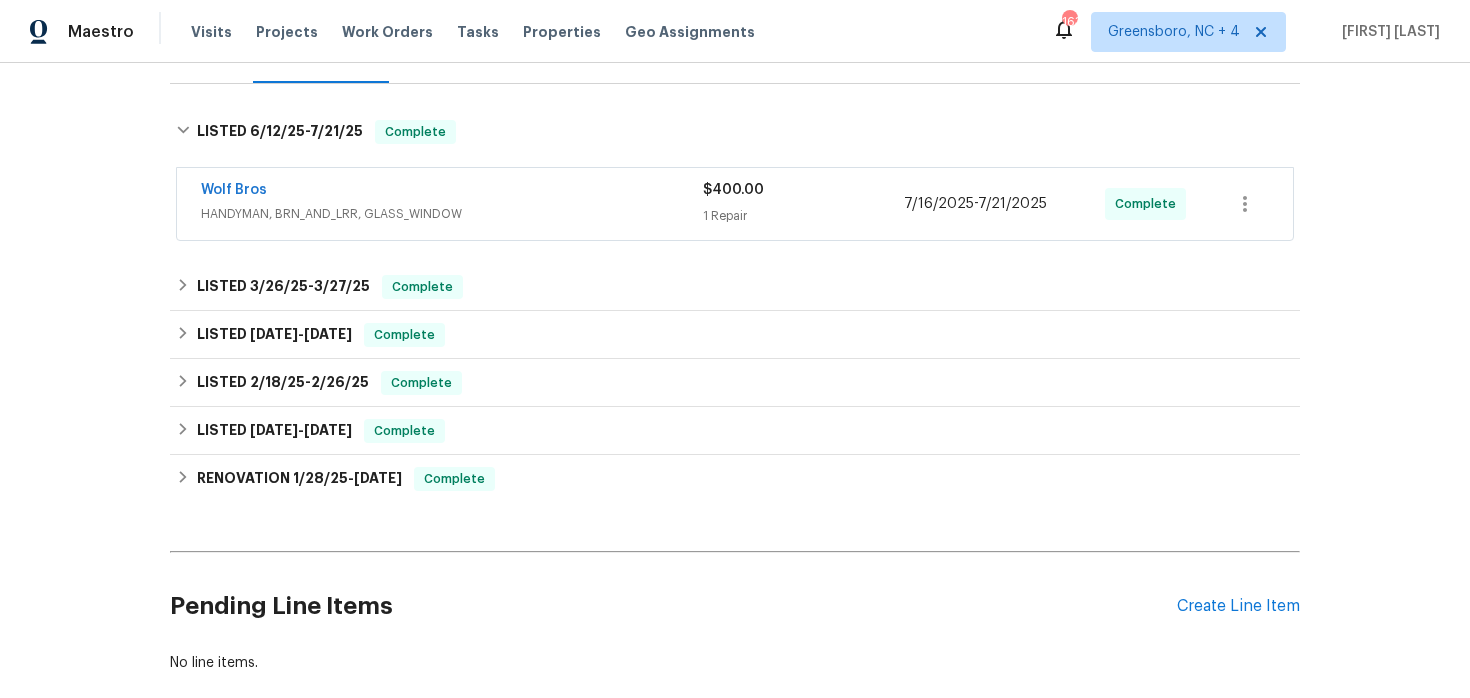 click on "HANDYMAN, BRN_AND_LRR, GLASS_WINDOW" at bounding box center (452, 214) 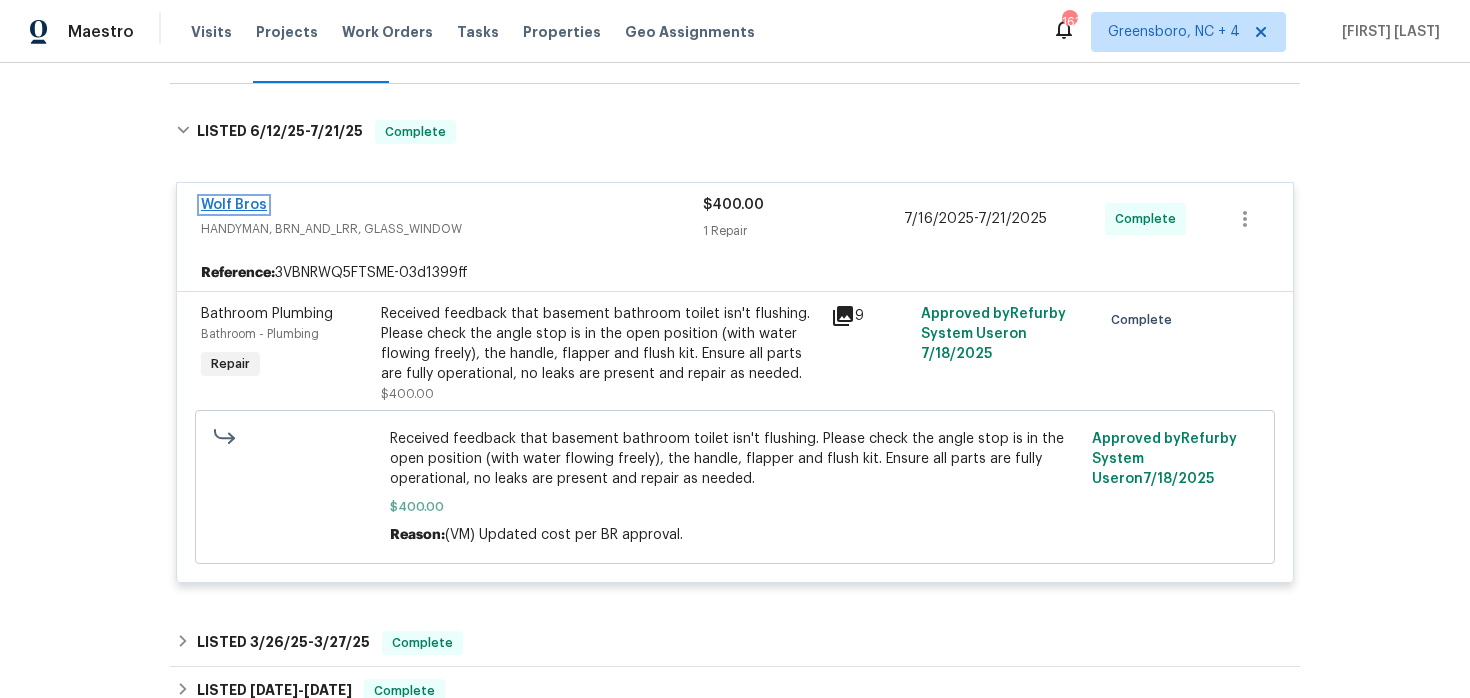 click on "Wolf Bros" at bounding box center (234, 205) 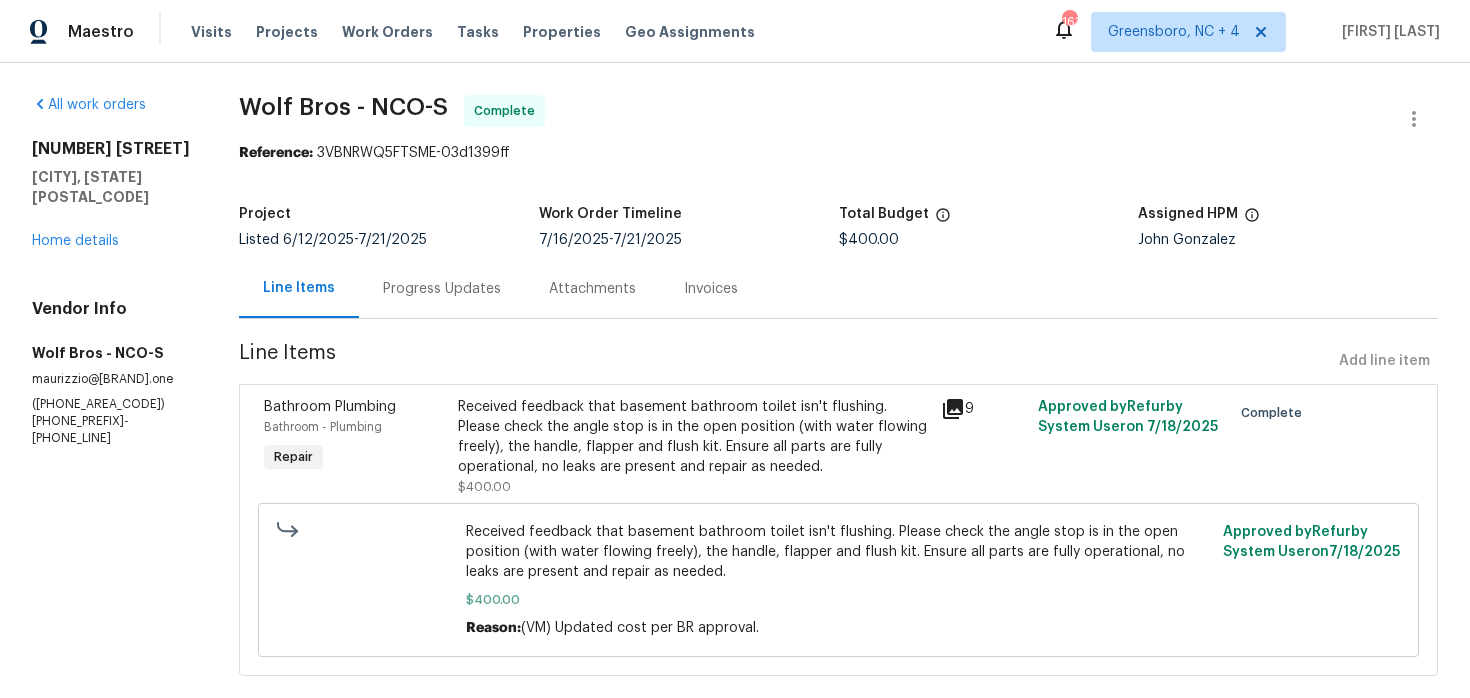 click on "Progress Updates" at bounding box center (442, 288) 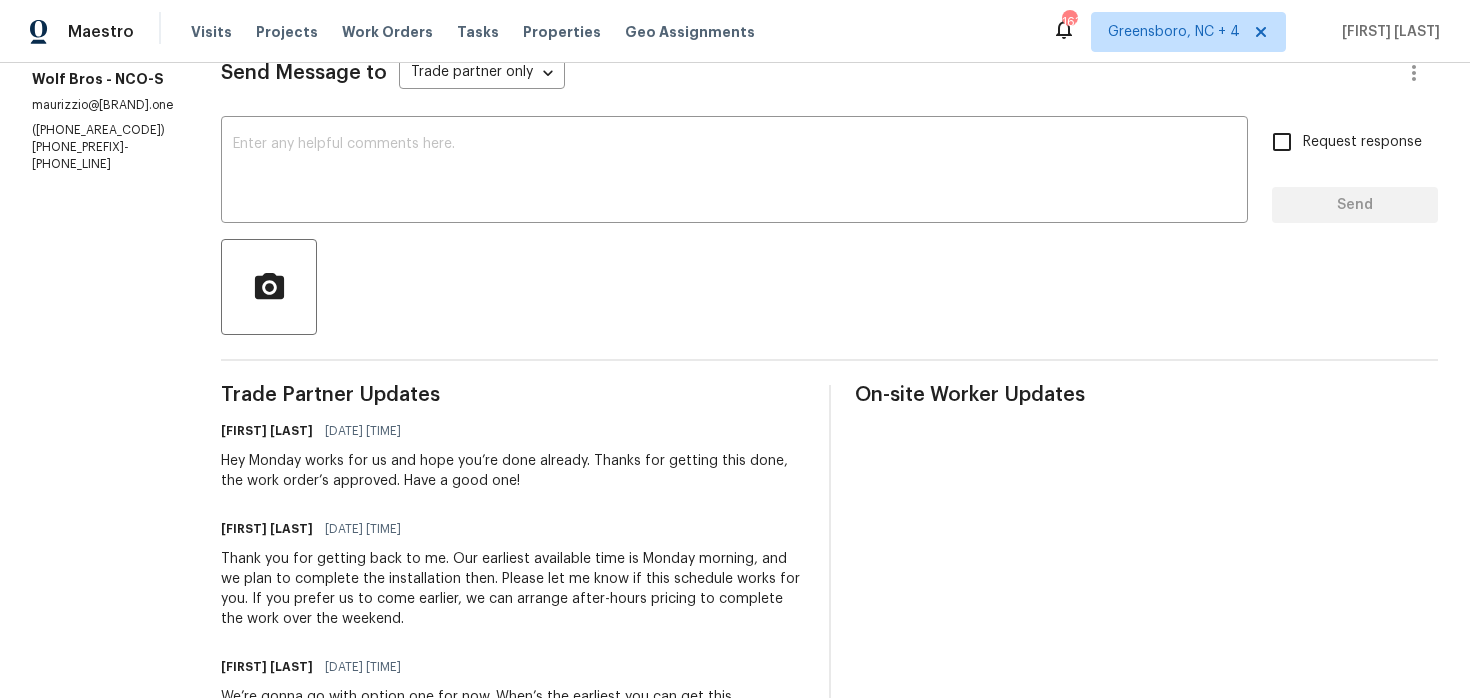 scroll, scrollTop: 0, scrollLeft: 0, axis: both 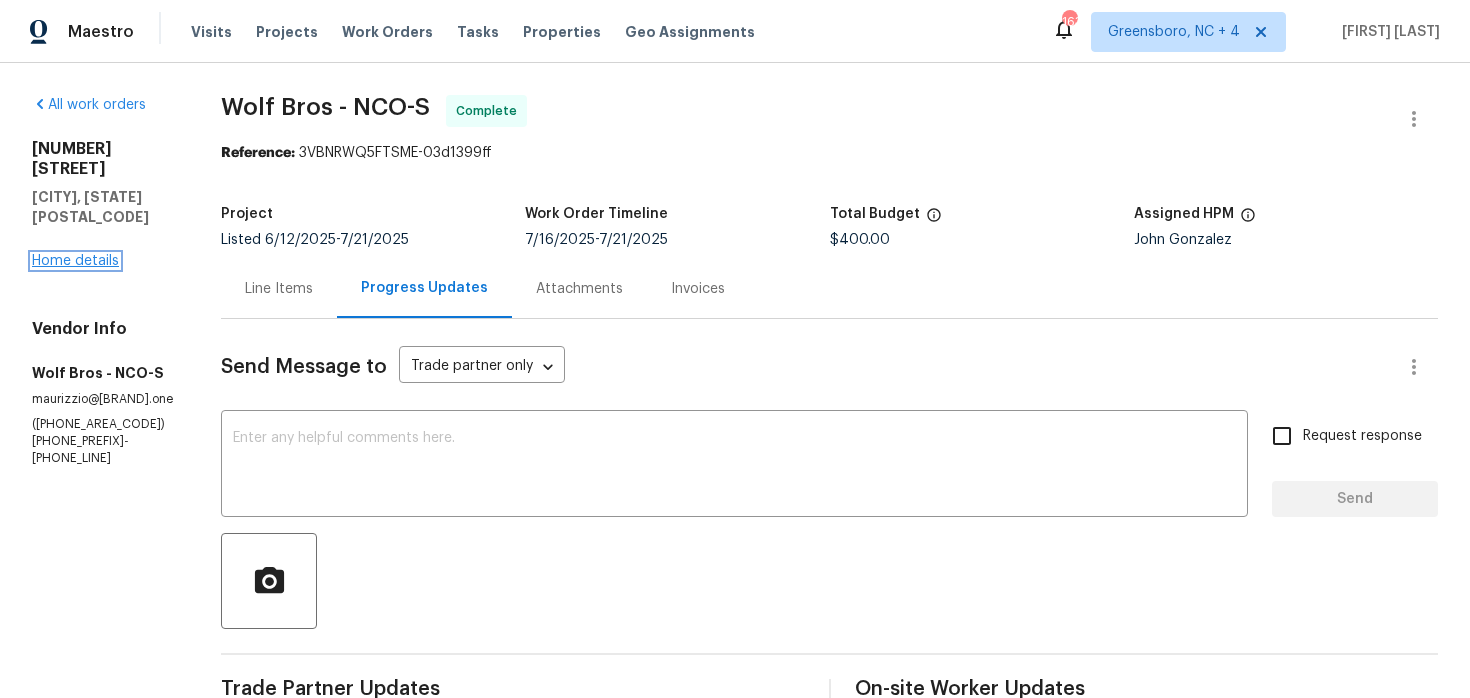 click on "Home details" at bounding box center [75, 261] 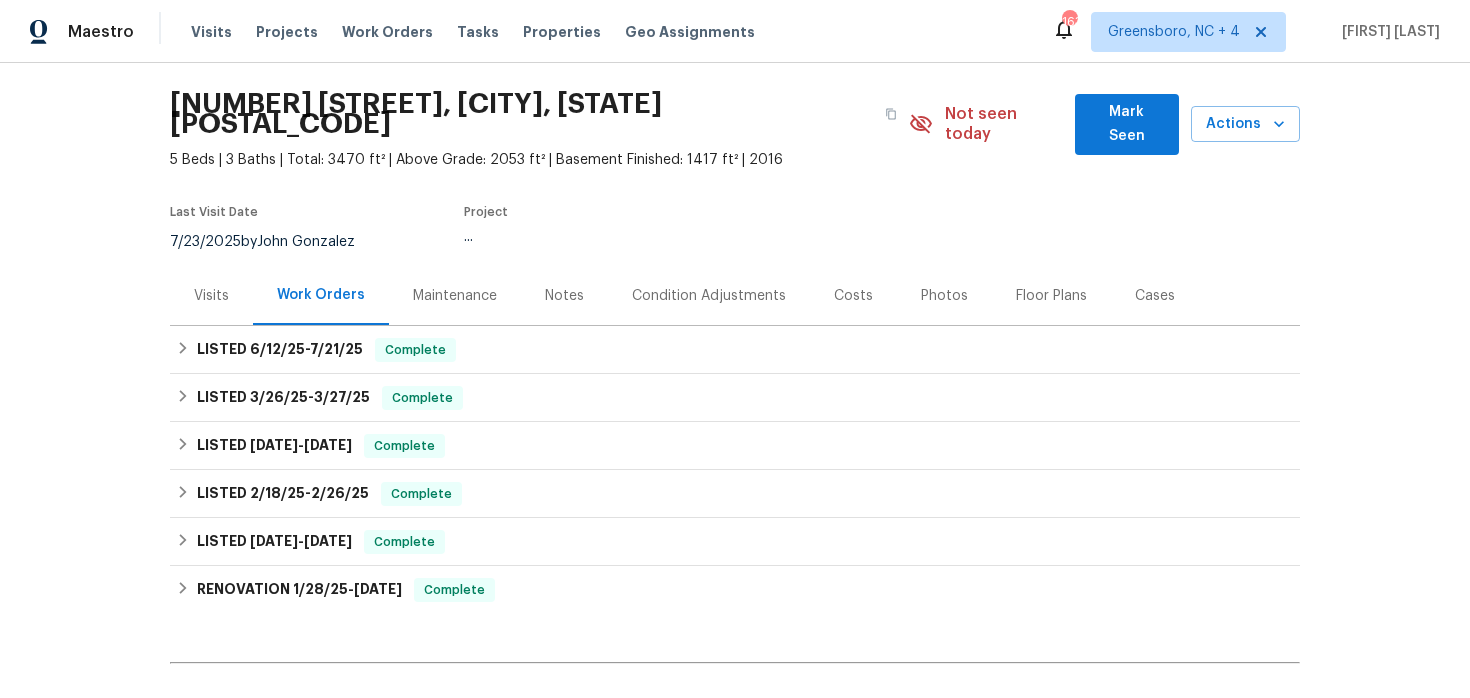 scroll, scrollTop: 65, scrollLeft: 0, axis: vertical 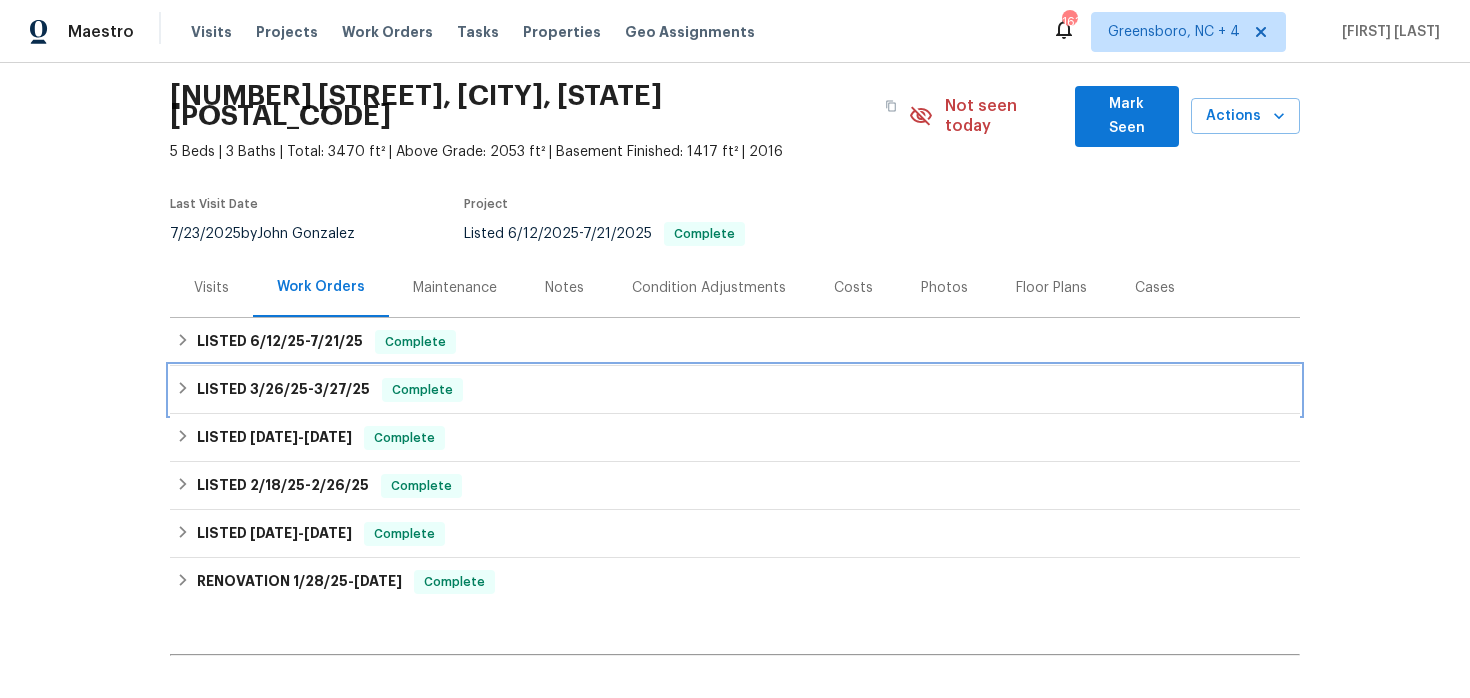 click on "LISTED   3/26/25  -  3/27/25" at bounding box center (283, 390) 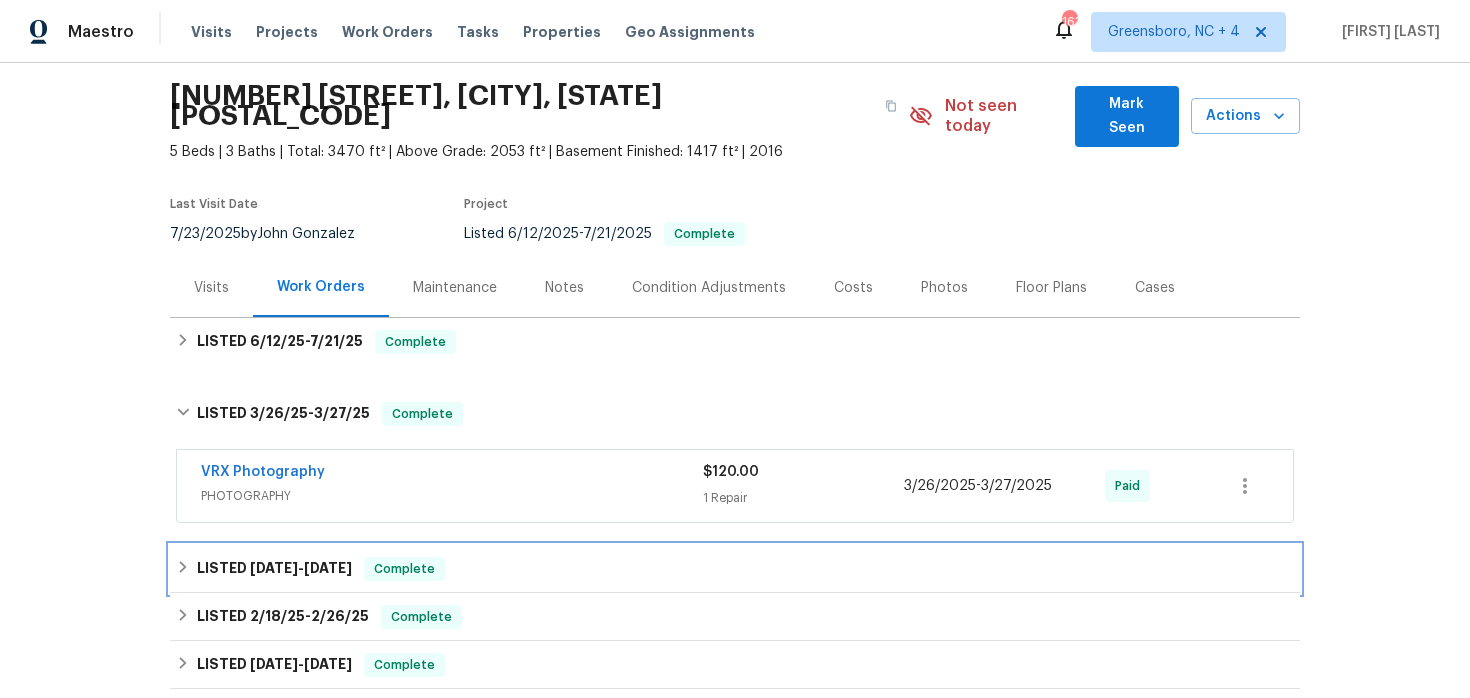 click on "LISTED   3/20/25  -  3/25/25 Complete" at bounding box center [735, 569] 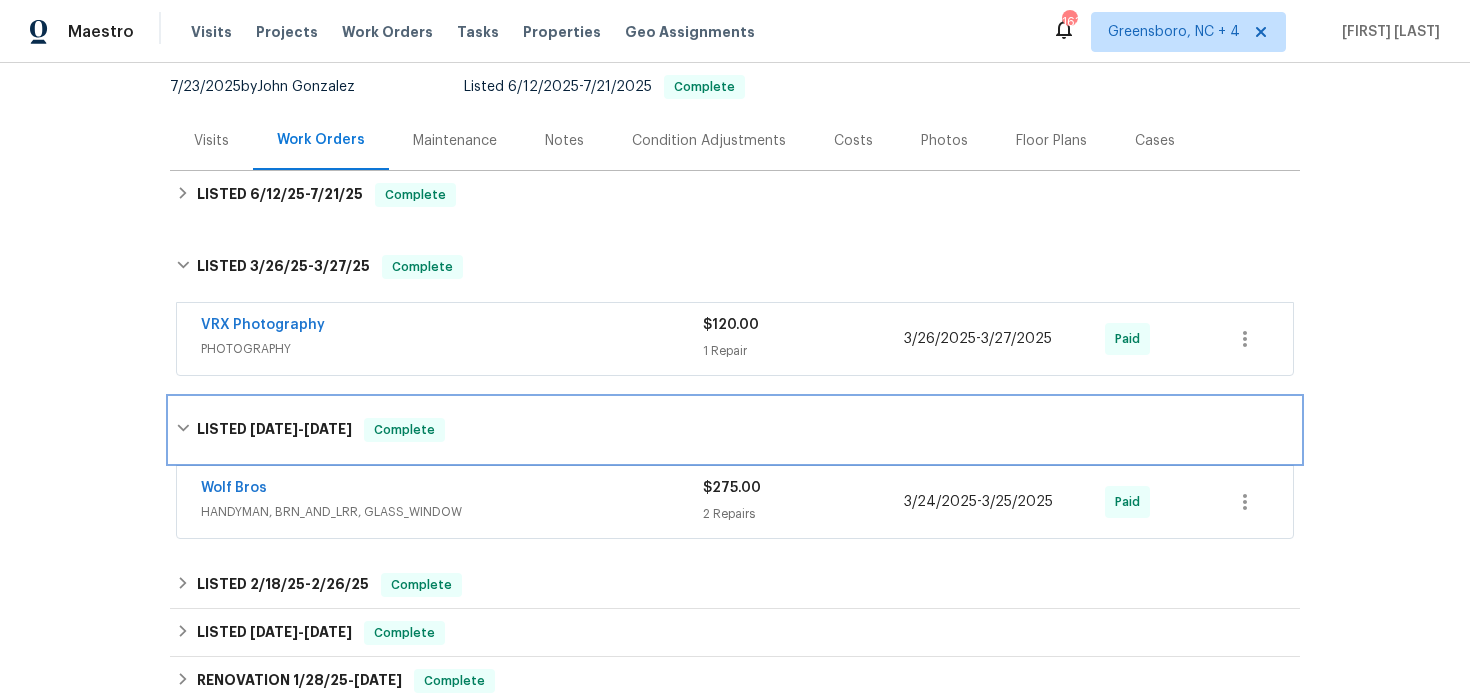 scroll, scrollTop: 222, scrollLeft: 0, axis: vertical 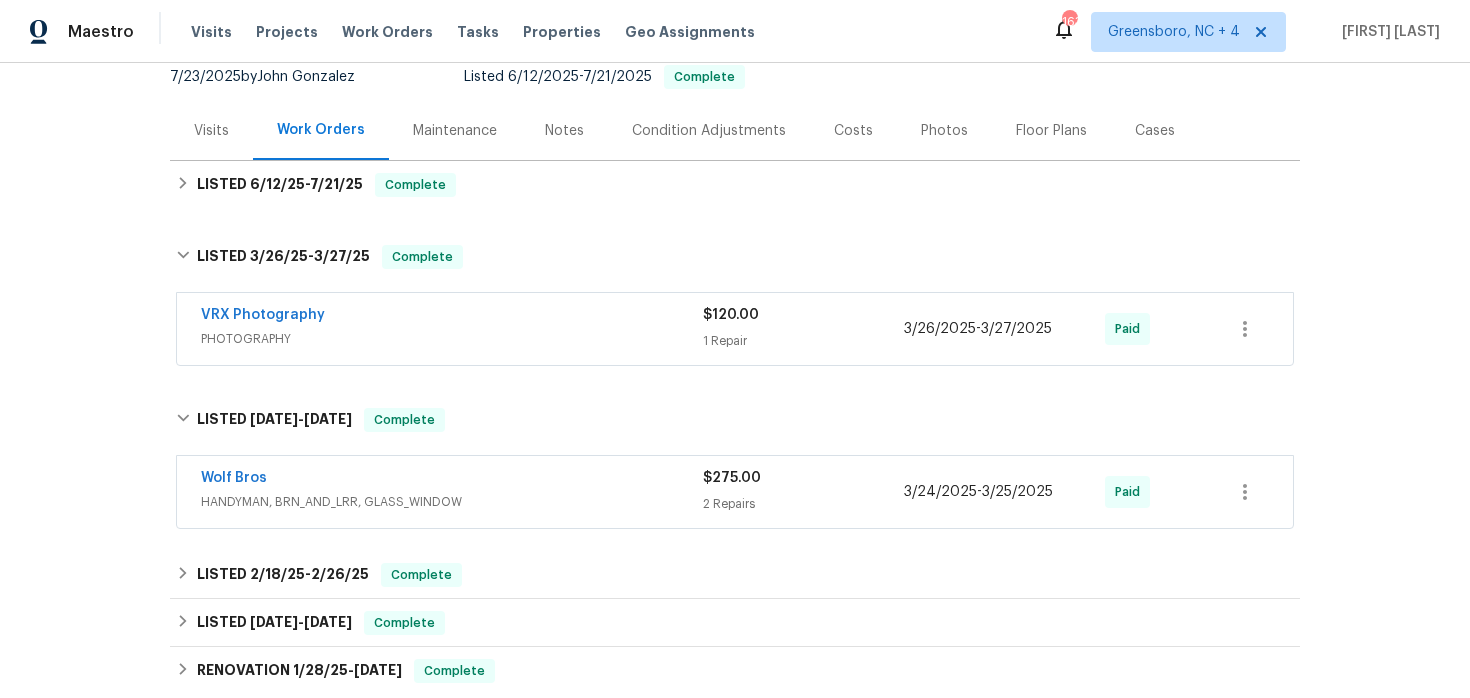click on "Wolf Bros" at bounding box center (452, 480) 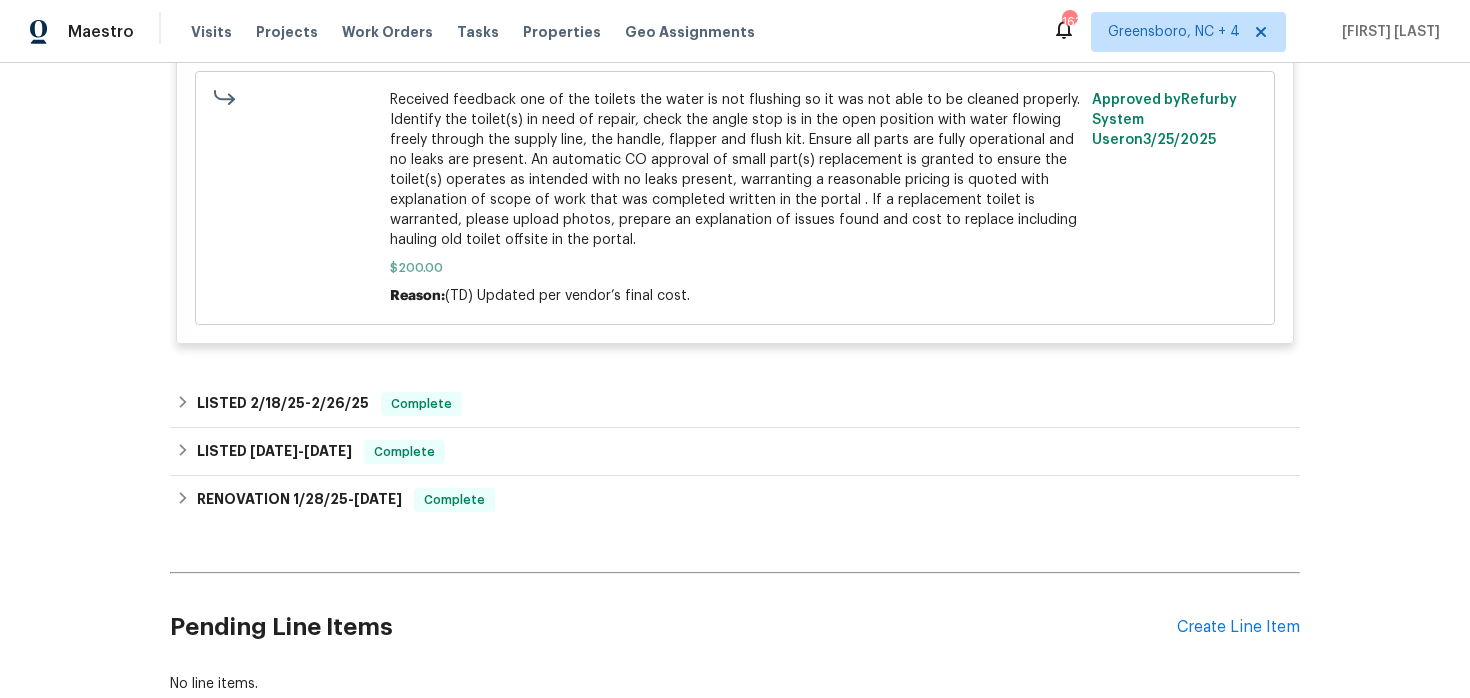 scroll, scrollTop: 1251, scrollLeft: 0, axis: vertical 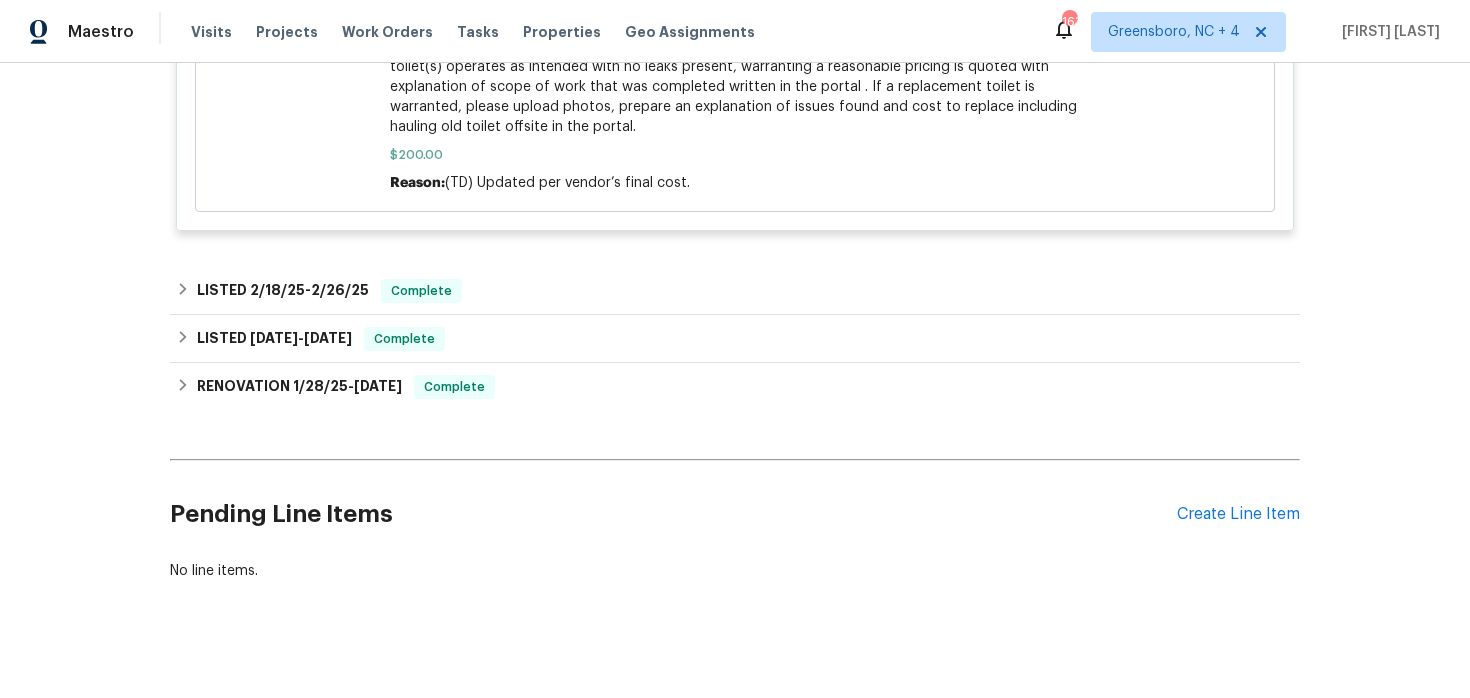 click on "Back to all projects 5701 W 5th St, Greeley, CO 80634 5 Beds | 3 Baths | Total: 3470 ft² | Above Grade: 2053 ft² | Basement Finished: 1417 ft² | 2016 Not seen today Mark Seen Actions Last Visit Date 7/23/2025  by  John Gonzalez   Project Listed   6/12/2025  -  7/21/2025 Complete Visits Work Orders Maintenance Notes Condition Adjustments Costs Photos Floor Plans Cases LISTED   6/12/25  -  7/21/25 Complete Wolf Bros HANDYMAN, BRN_AND_LRR, GLASS_WINDOW $400.00 1 Repair 7/16/2025  -  7/21/2025 Complete LISTED   3/26/25  -  3/27/25 Complete VRX Photography PHOTOGRAPHY $120.00 1 Repair 3/26/2025  -  3/27/2025 Paid LISTED   3/20/25  -  3/25/25 Complete Wolf Bros HANDYMAN, BRN_AND_LRR, GLASS_WINDOW $275.00 2 Repairs 3/24/2025  -  3/25/2025 Paid Reference:  3VBNRWQ5FTSME-03a8f90c1 Electrical Interior Overall - Lighting Repair Received feedback our maintenance team notified me that there is no light in the master bedroom and bathroom.  Please replace burnt out light bulbs and haul old offsite. $75.00   4  on     5" at bounding box center [735, -284] 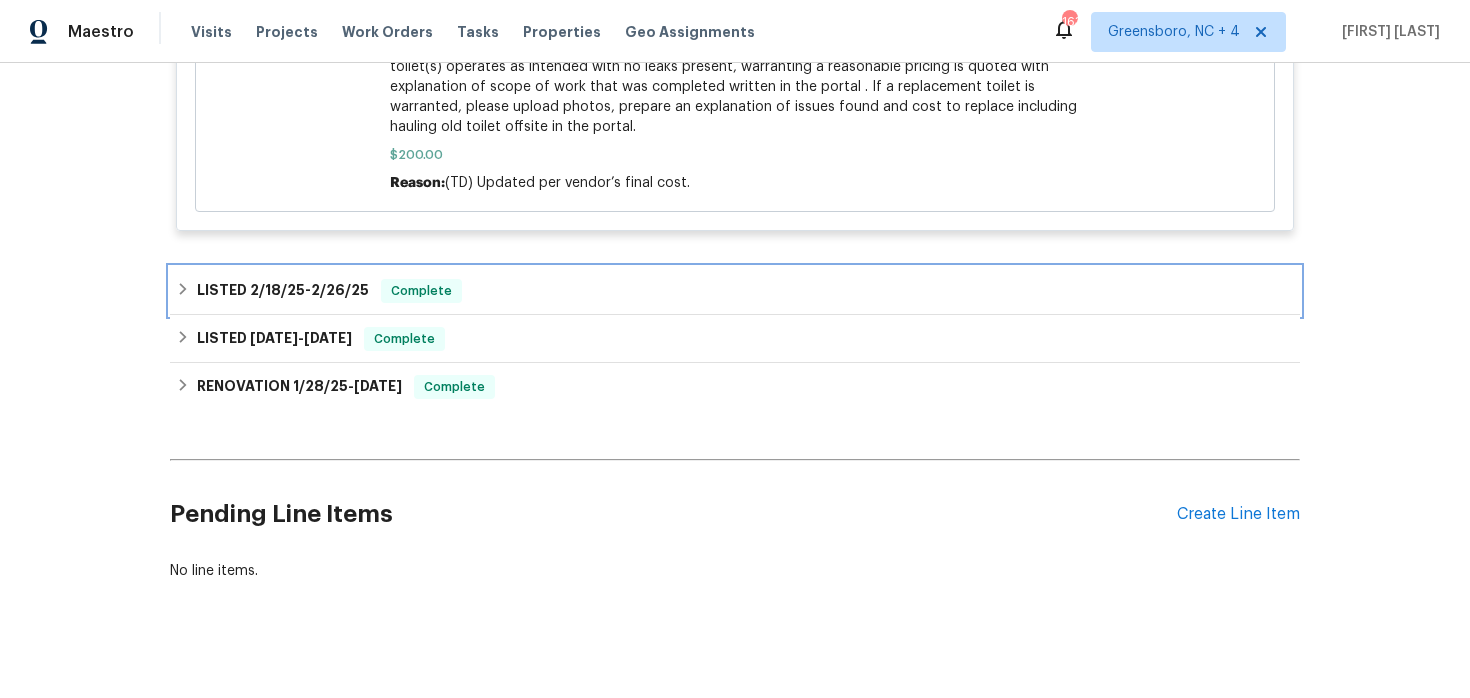 click on "LISTED   2/18/25  -  2/26/25 Complete" at bounding box center [735, 291] 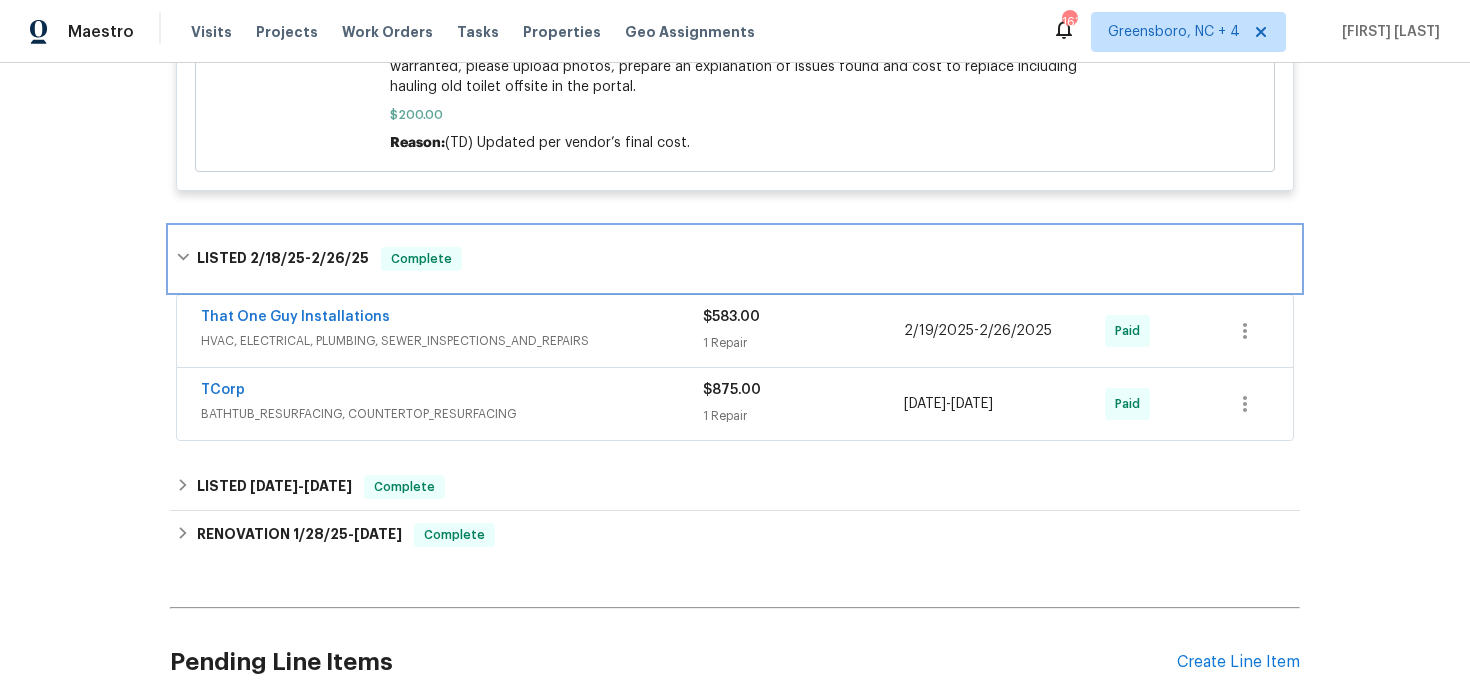 scroll, scrollTop: 1296, scrollLeft: 0, axis: vertical 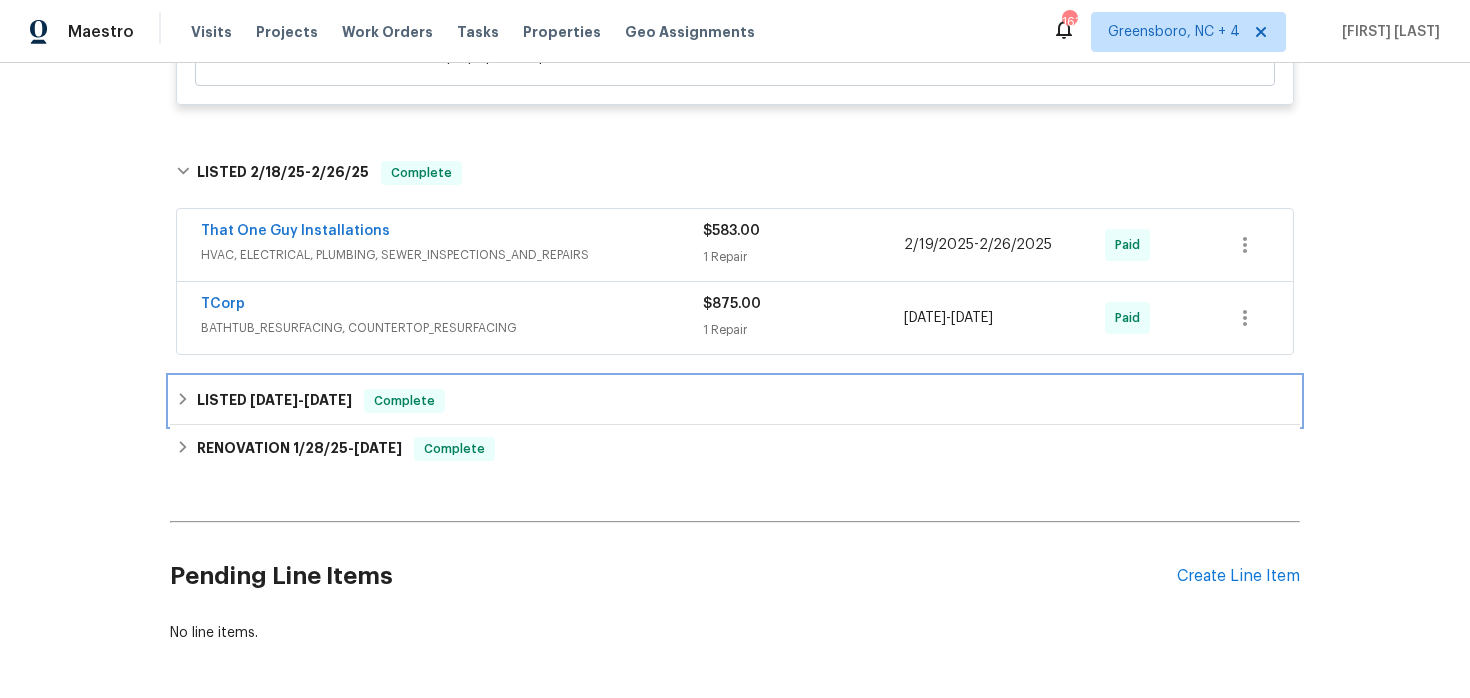 click on "LISTED   2/13/25  -  2/14/25 Complete" at bounding box center [735, 401] 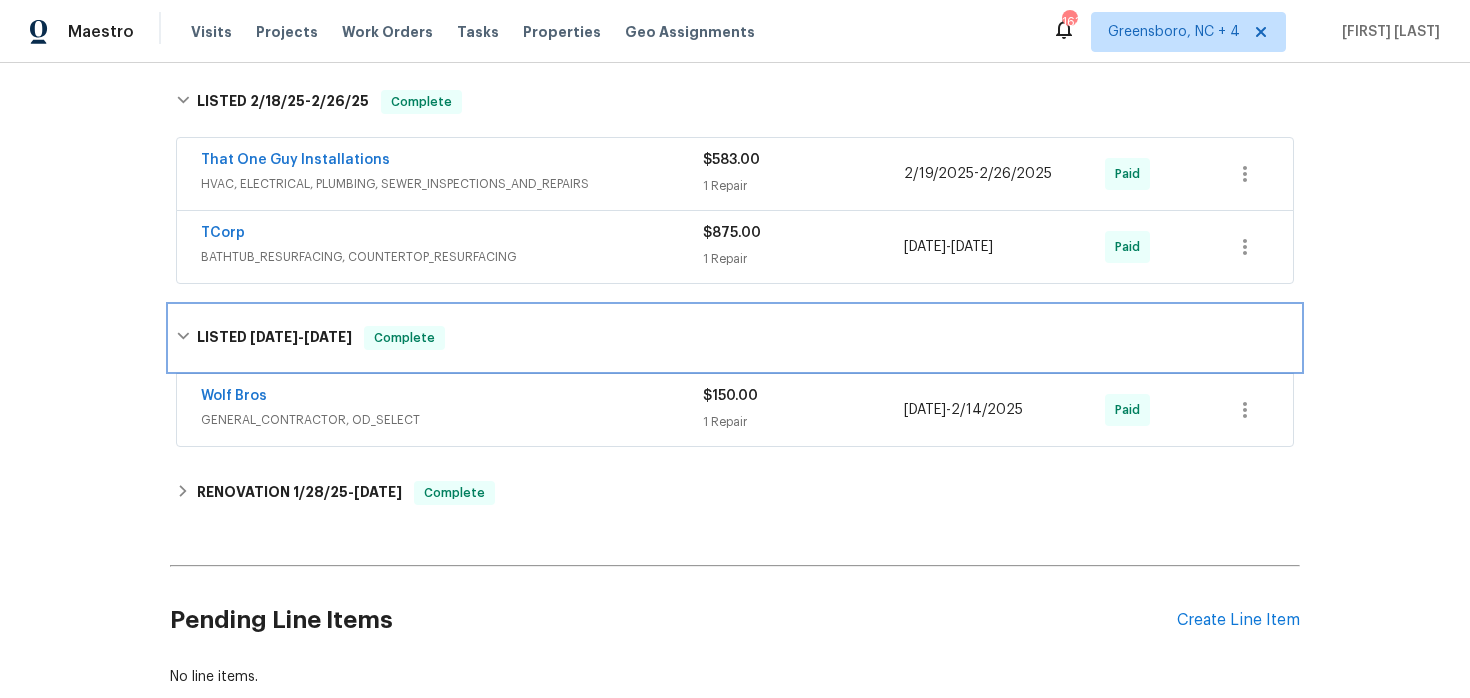 scroll, scrollTop: 1478, scrollLeft: 0, axis: vertical 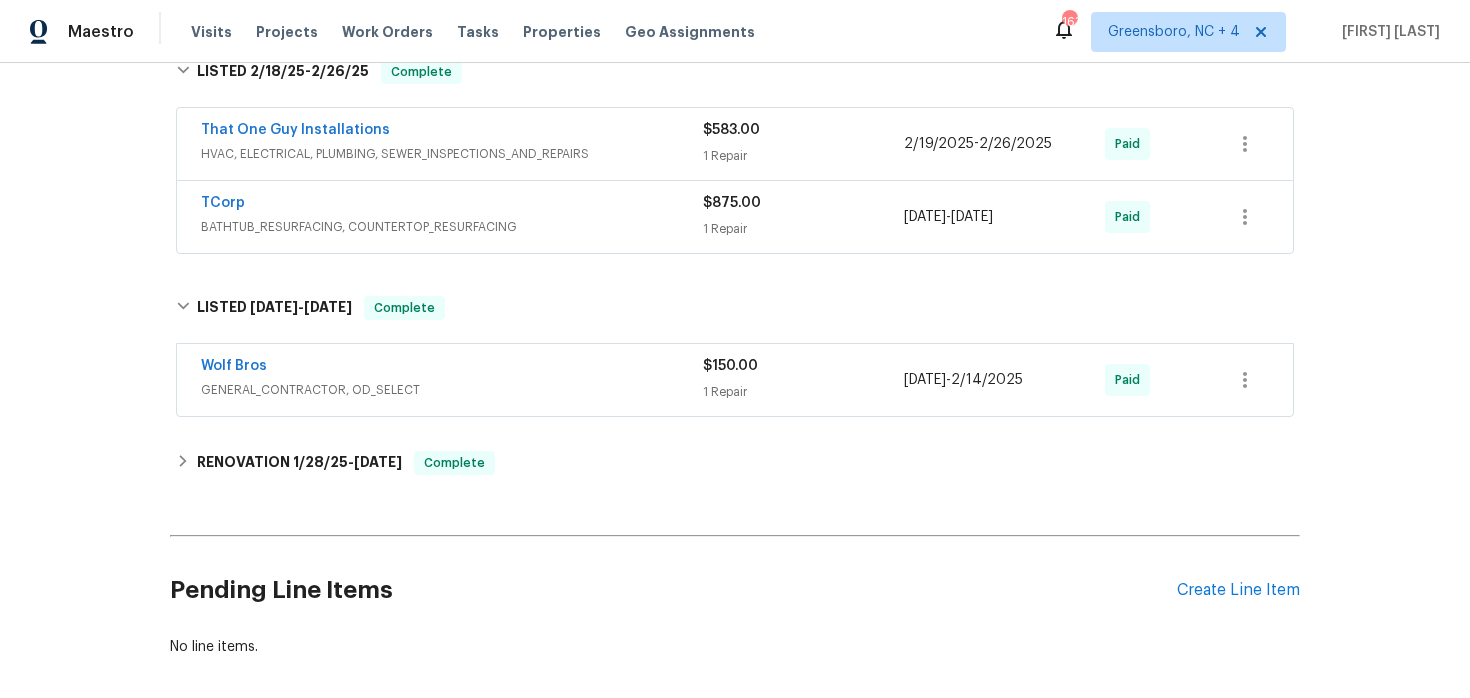 click on "GENERAL_CONTRACTOR, OD_SELECT" at bounding box center [452, 390] 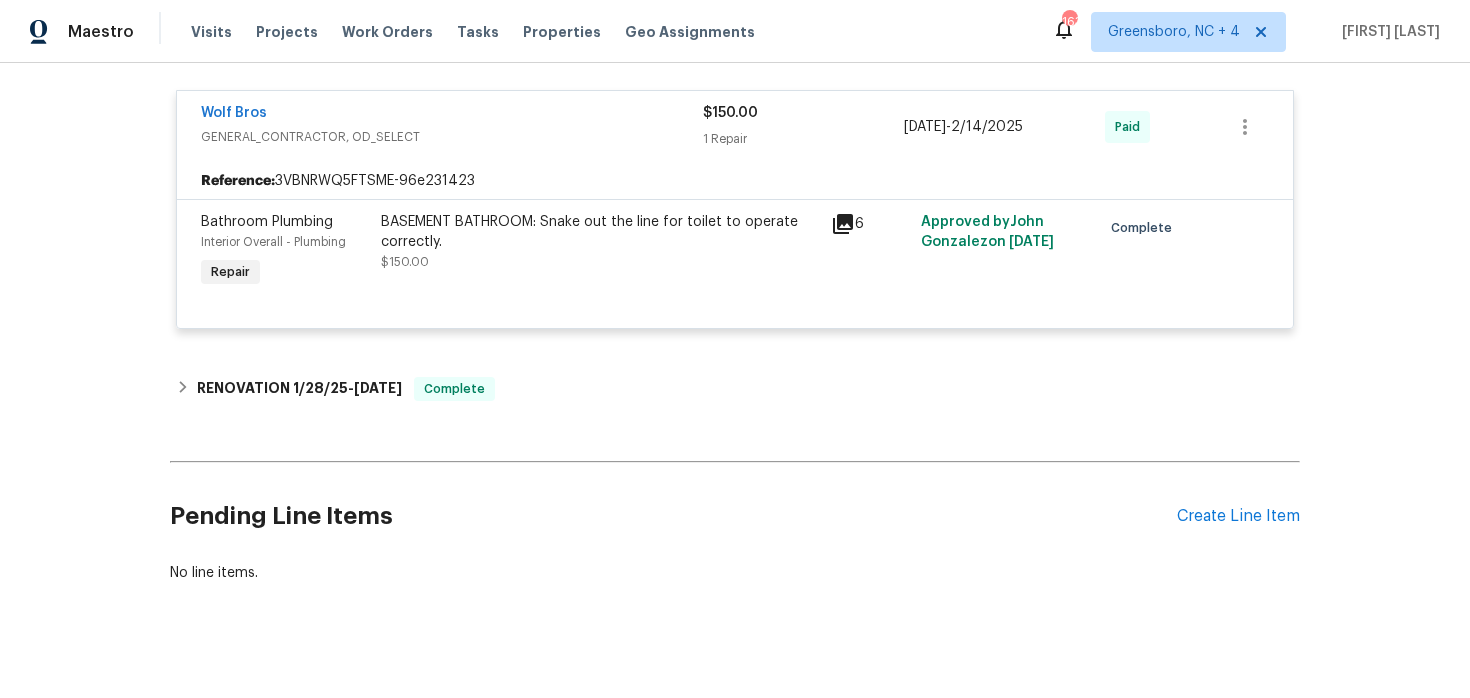 scroll, scrollTop: 1749, scrollLeft: 0, axis: vertical 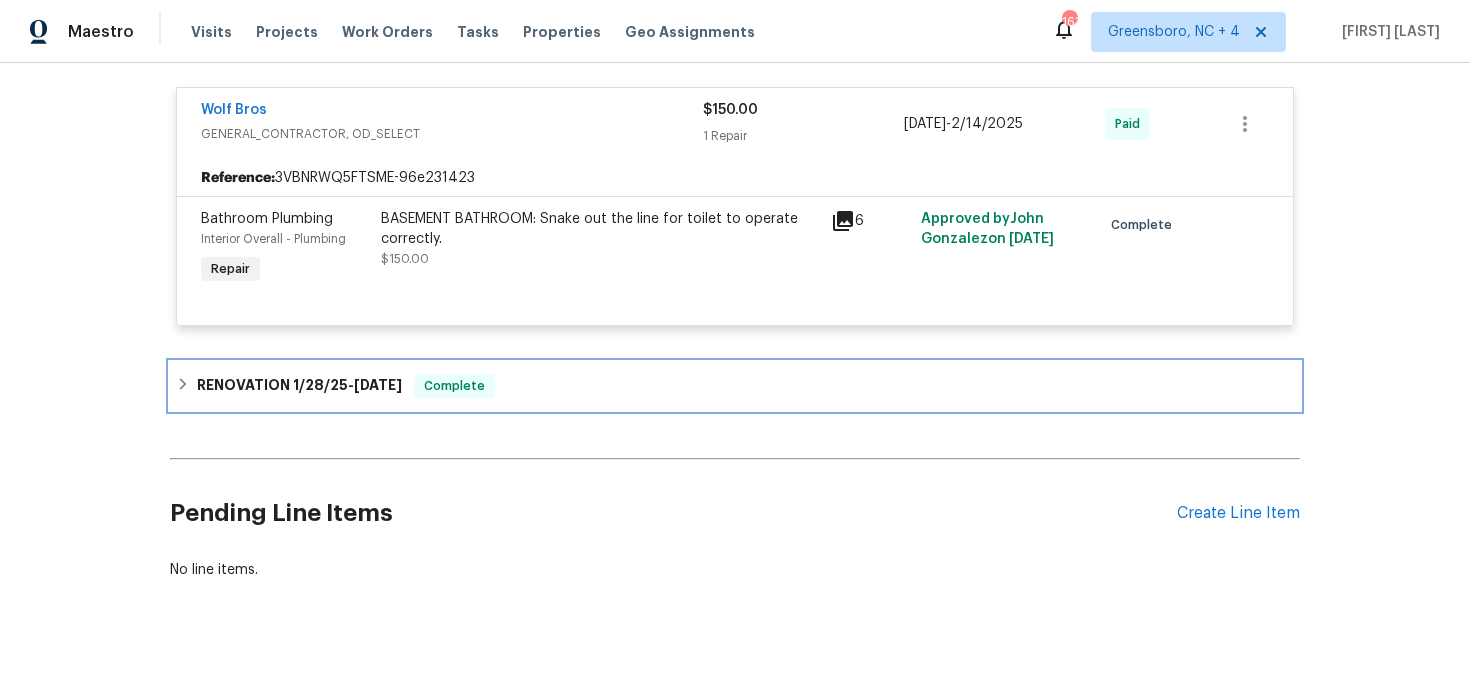 click on "1/28/25" at bounding box center [320, 385] 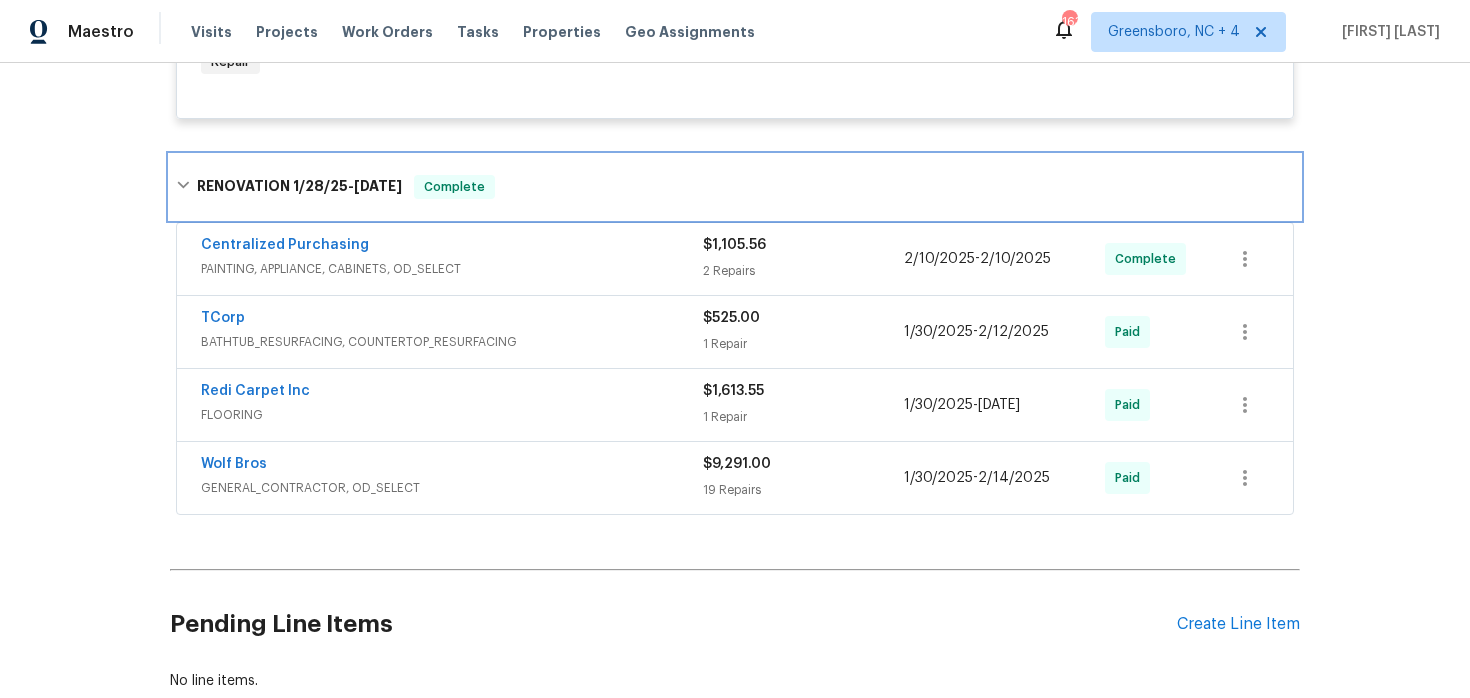 scroll, scrollTop: 1961, scrollLeft: 0, axis: vertical 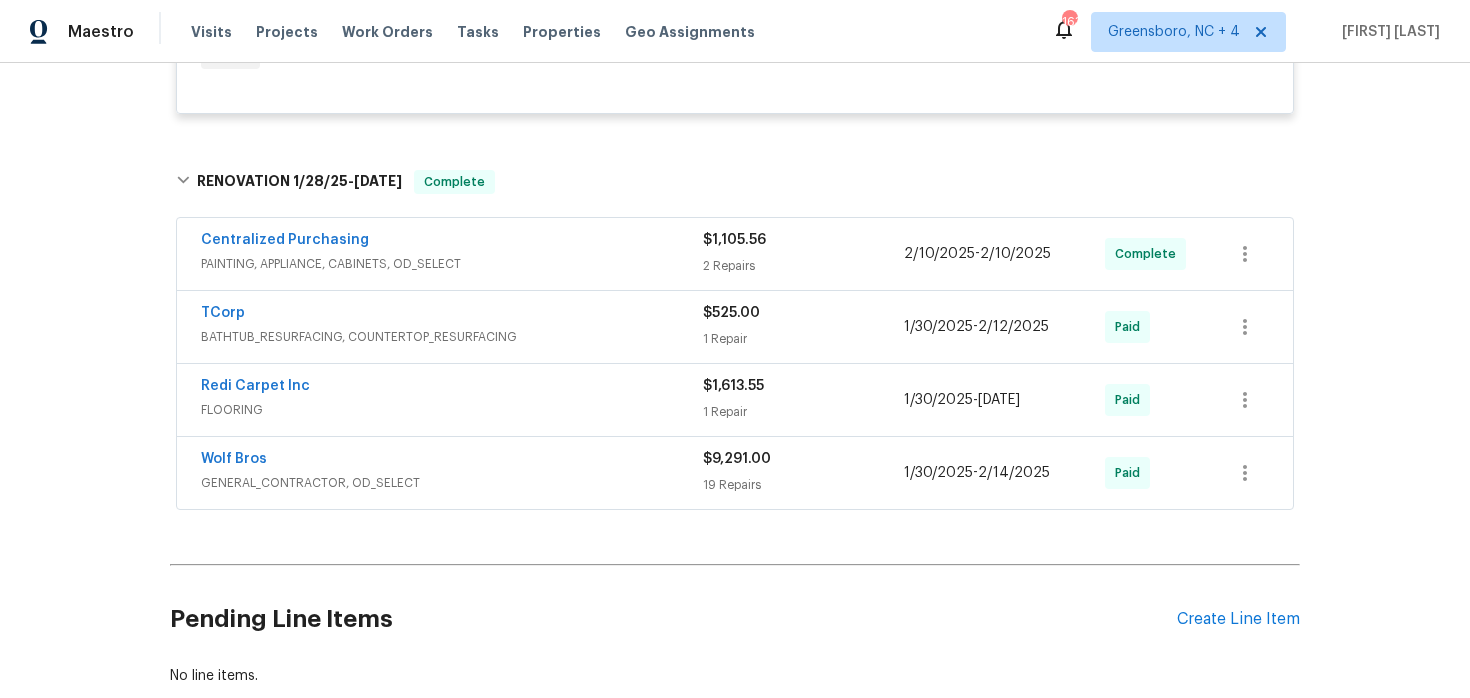 click on "Redi Carpet Inc" at bounding box center [452, 388] 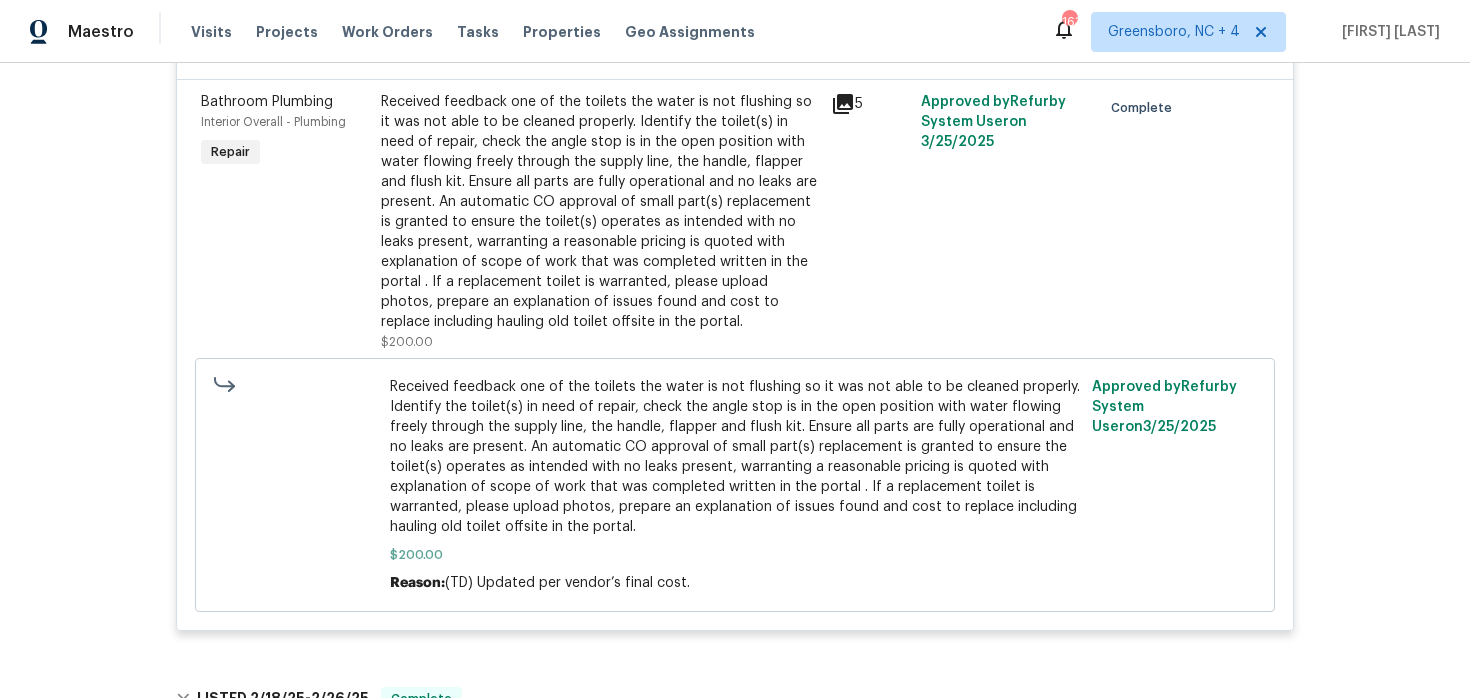 scroll, scrollTop: 0, scrollLeft: 0, axis: both 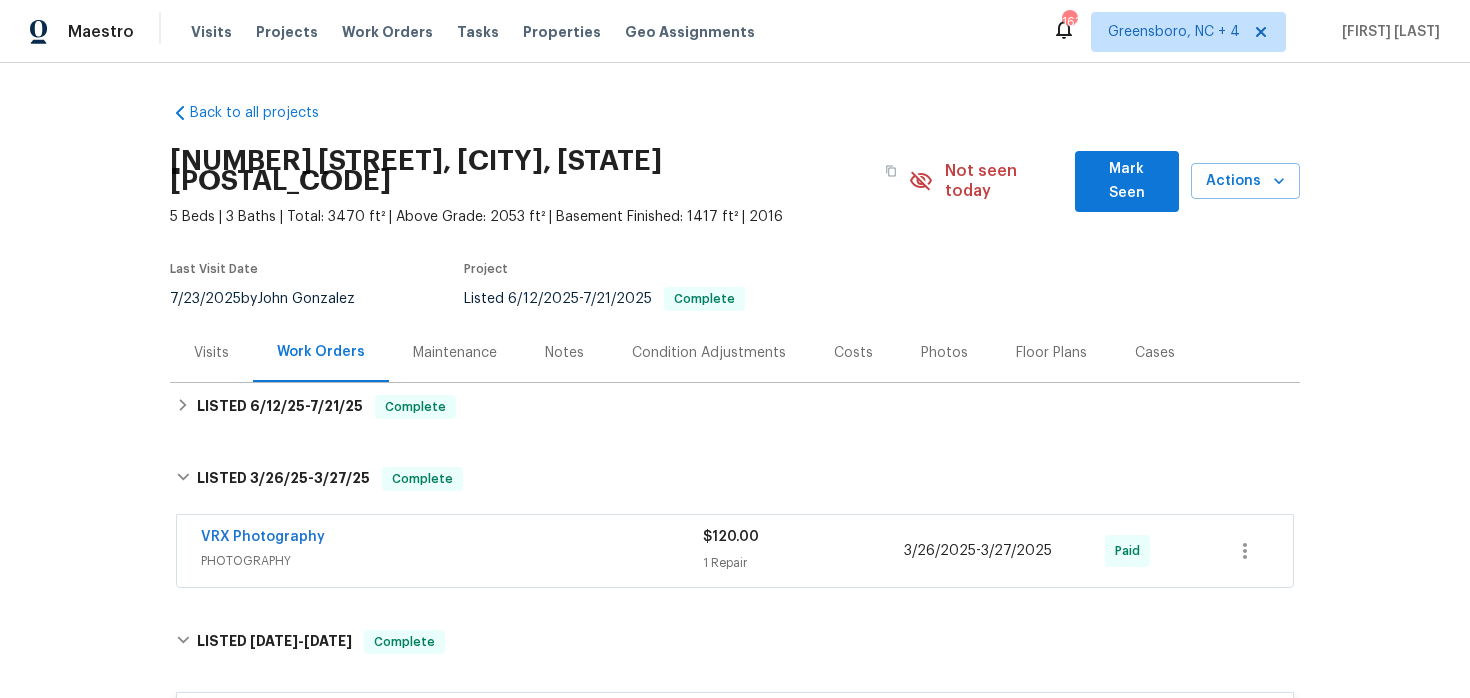 click on "Maintenance" at bounding box center [455, 352] 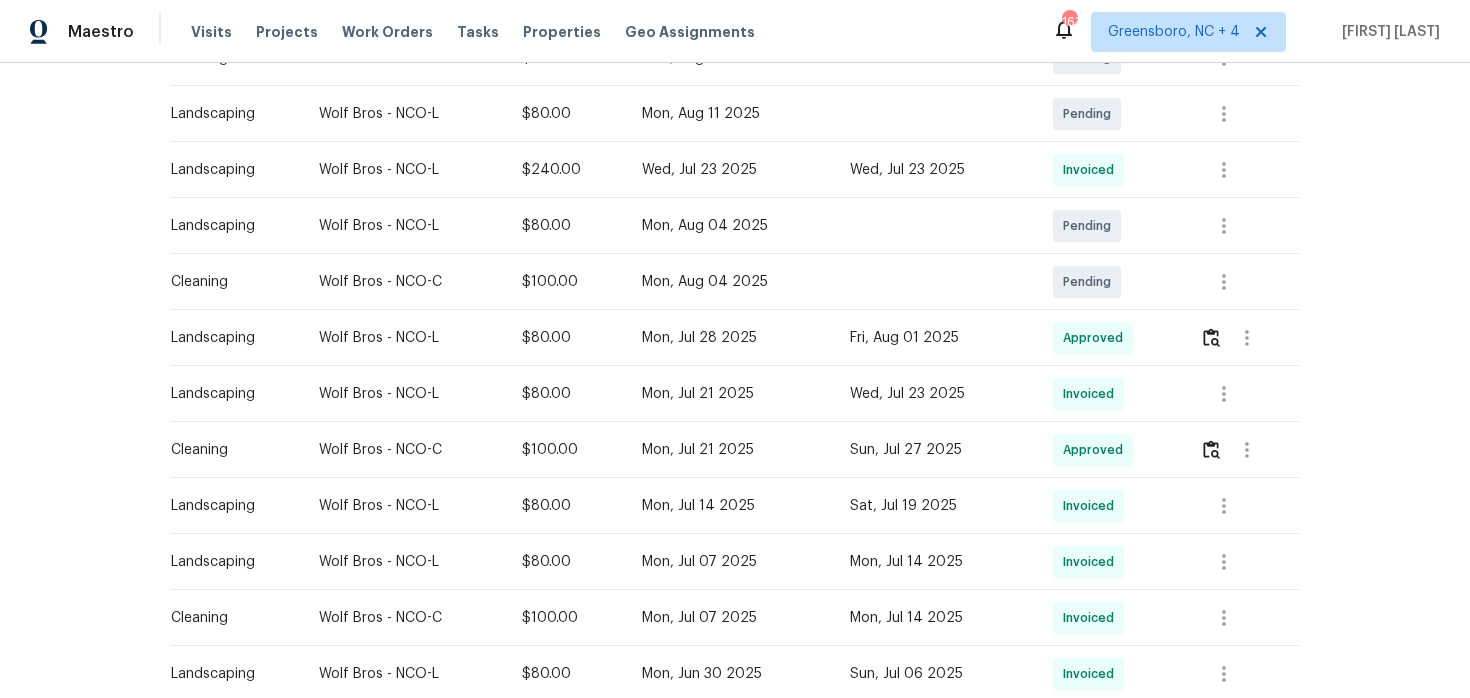 scroll, scrollTop: 488, scrollLeft: 0, axis: vertical 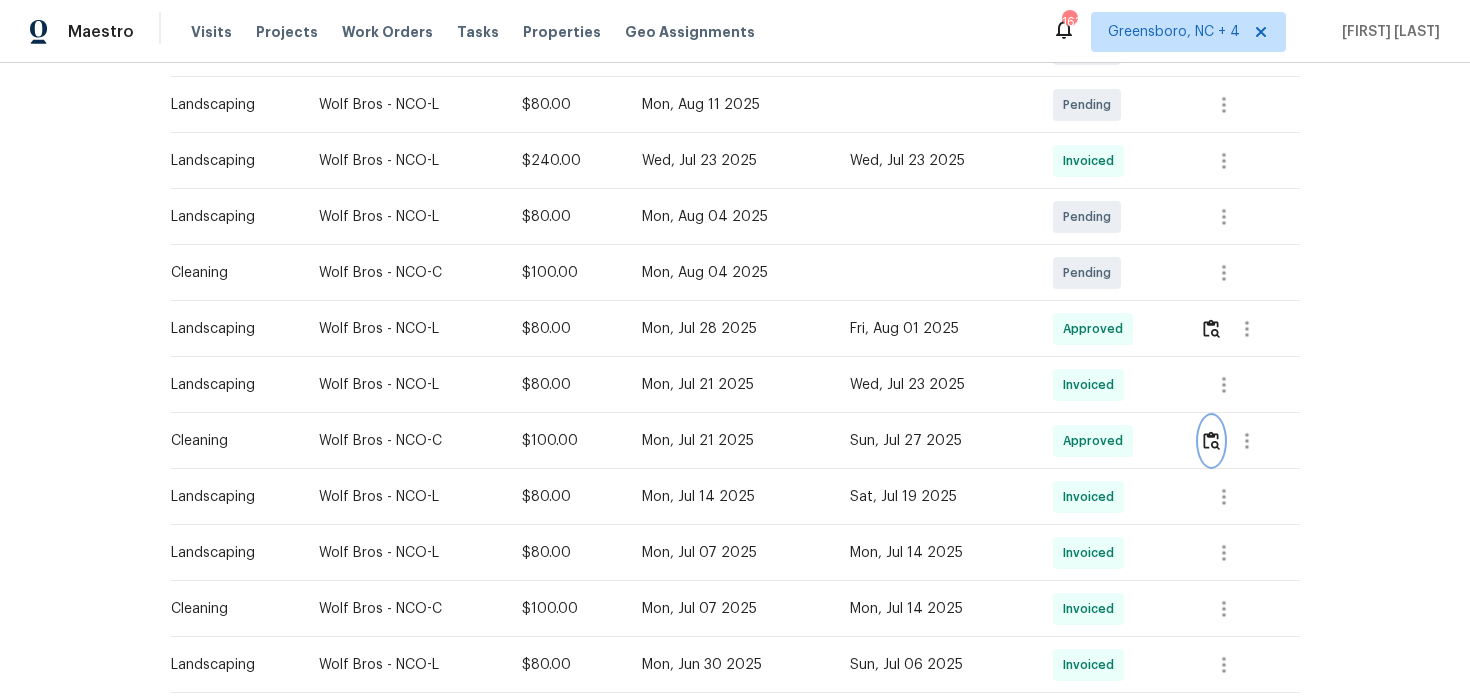 click at bounding box center (1211, 440) 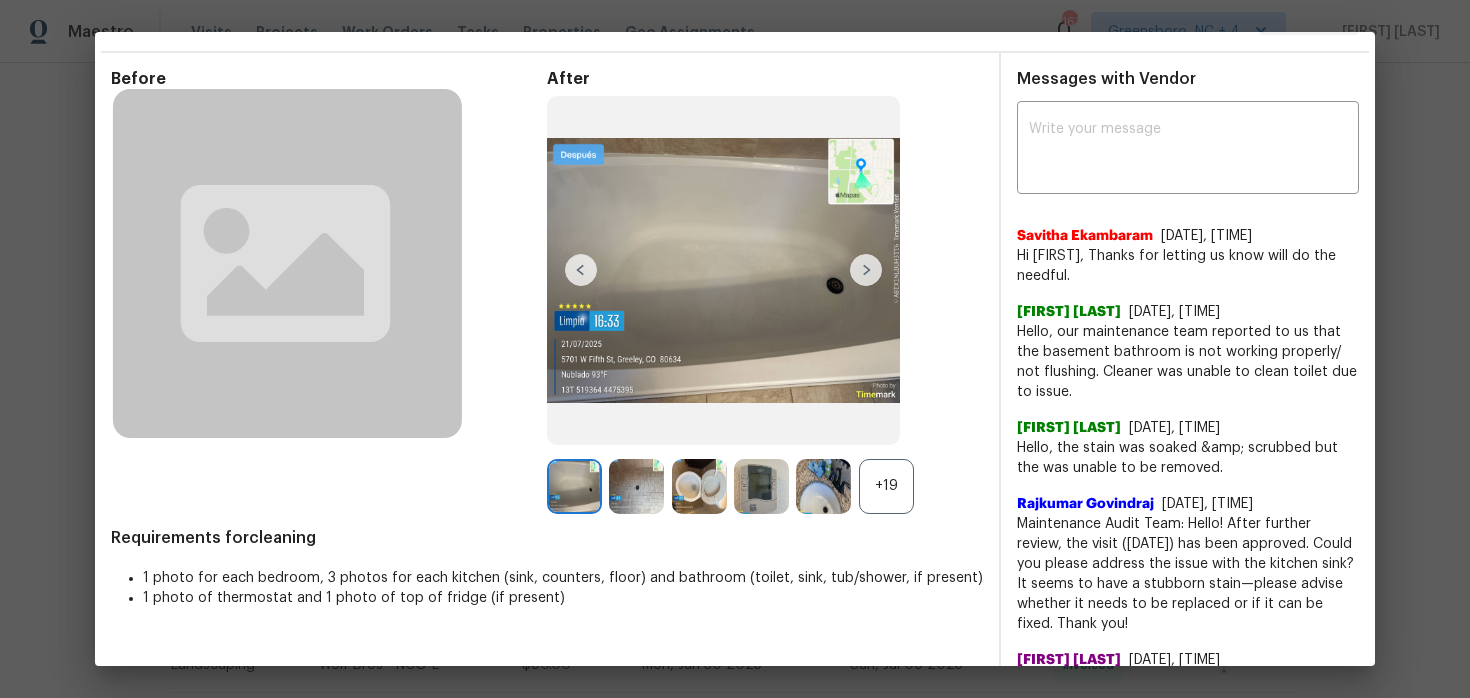 scroll, scrollTop: 64, scrollLeft: 0, axis: vertical 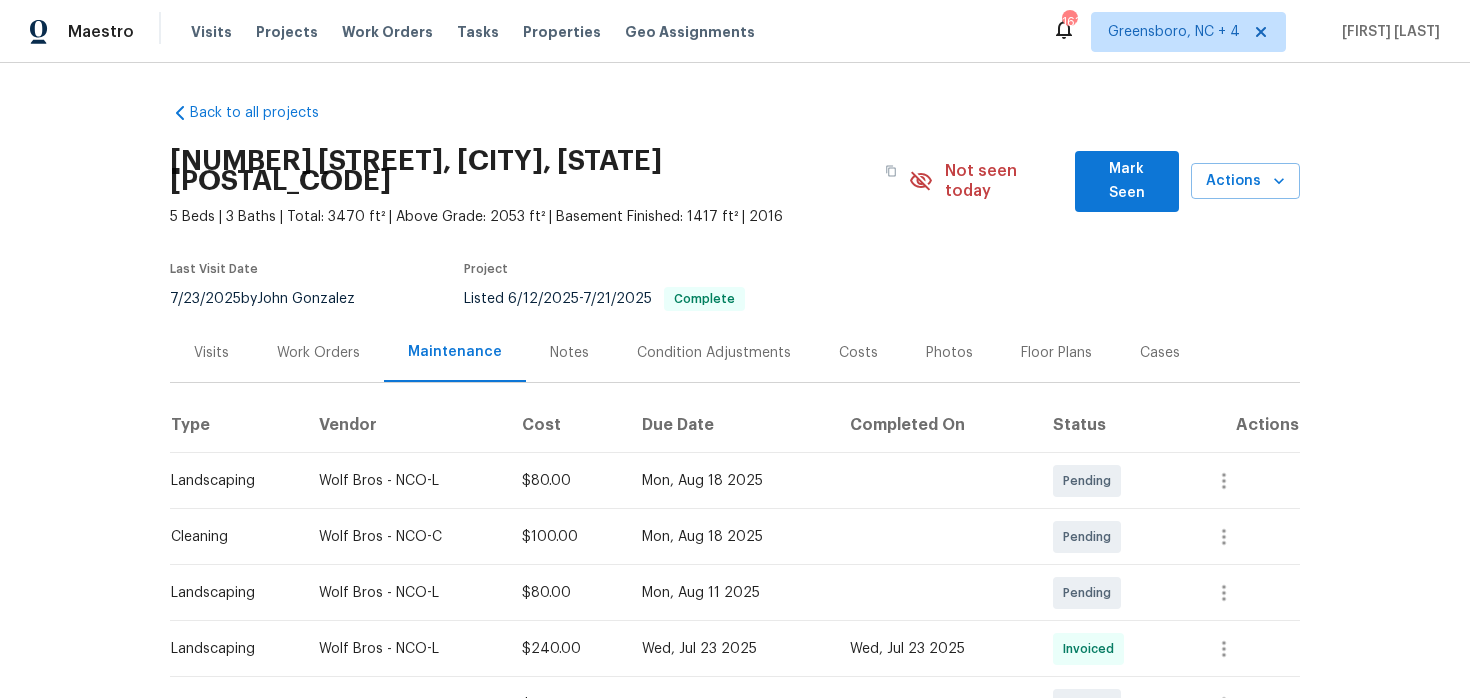 click on "Floor Plans" at bounding box center (1056, 353) 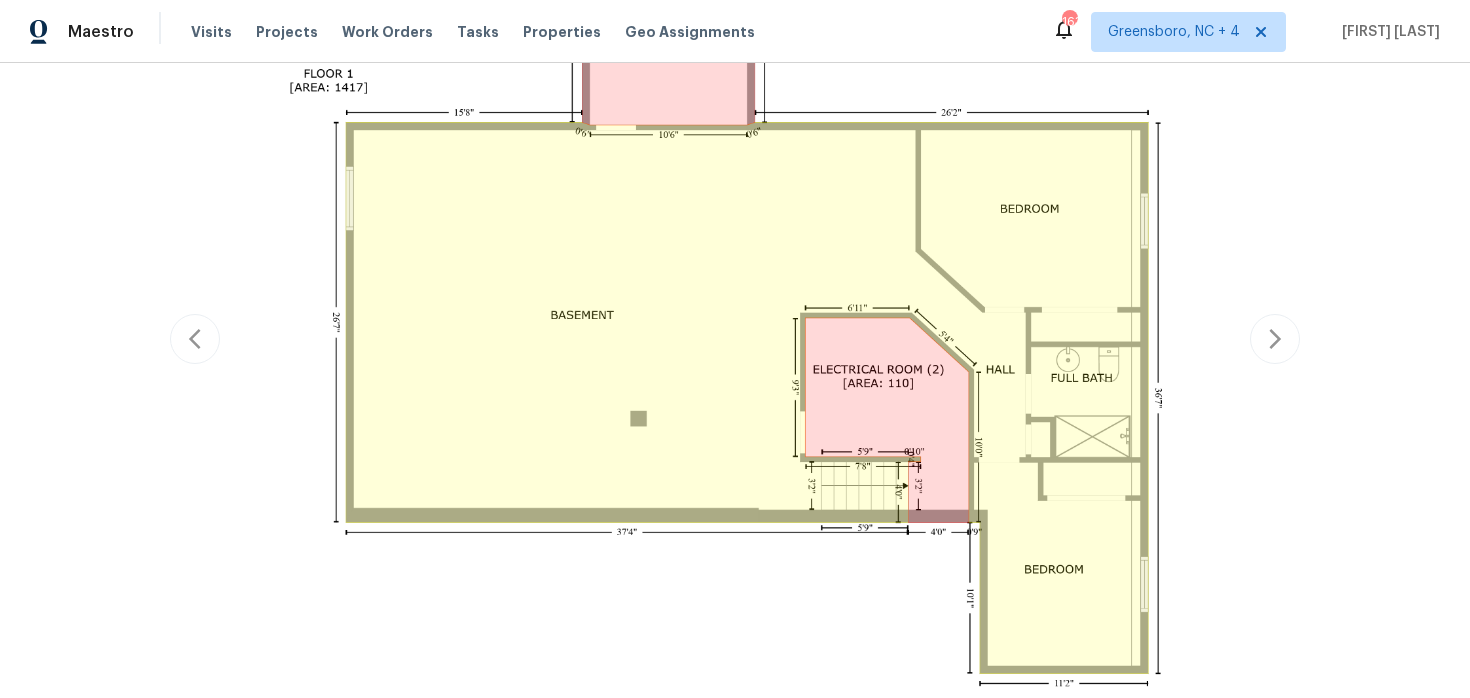 scroll, scrollTop: 568, scrollLeft: 0, axis: vertical 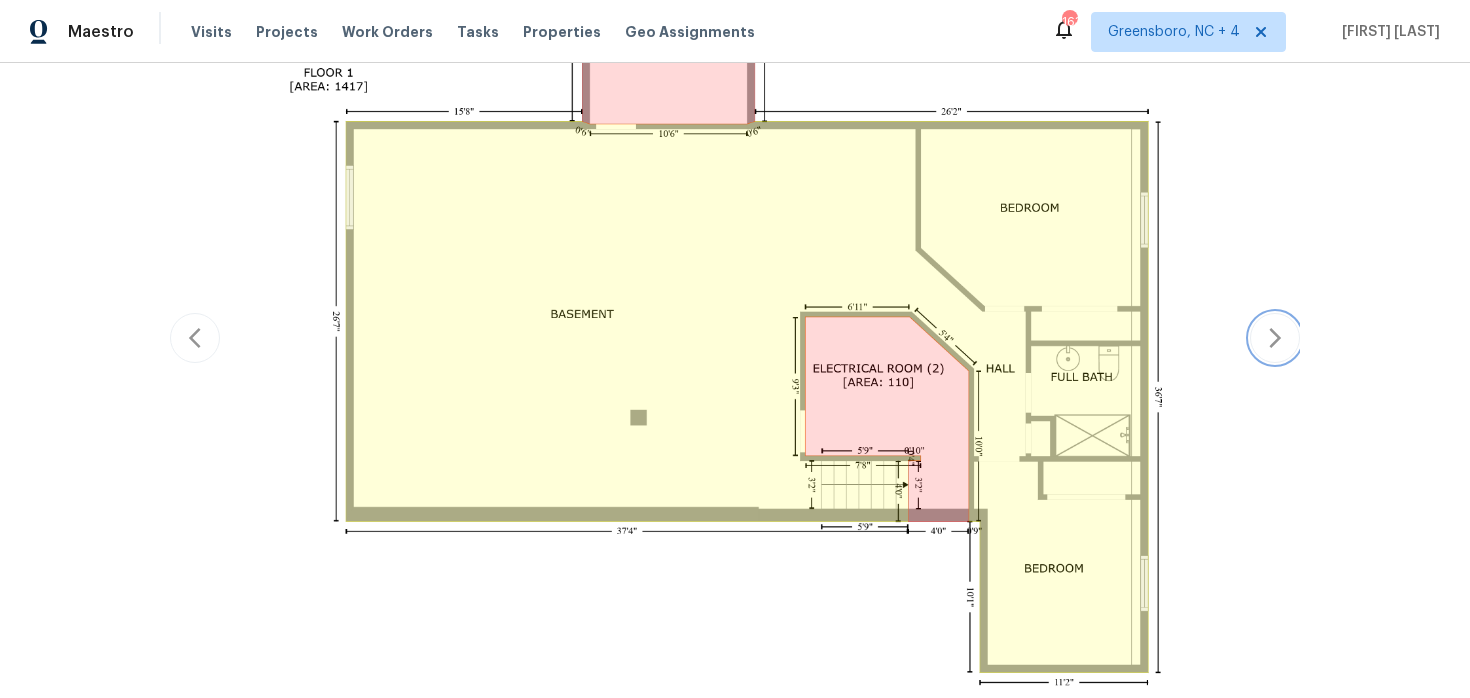 click at bounding box center [1275, 338] 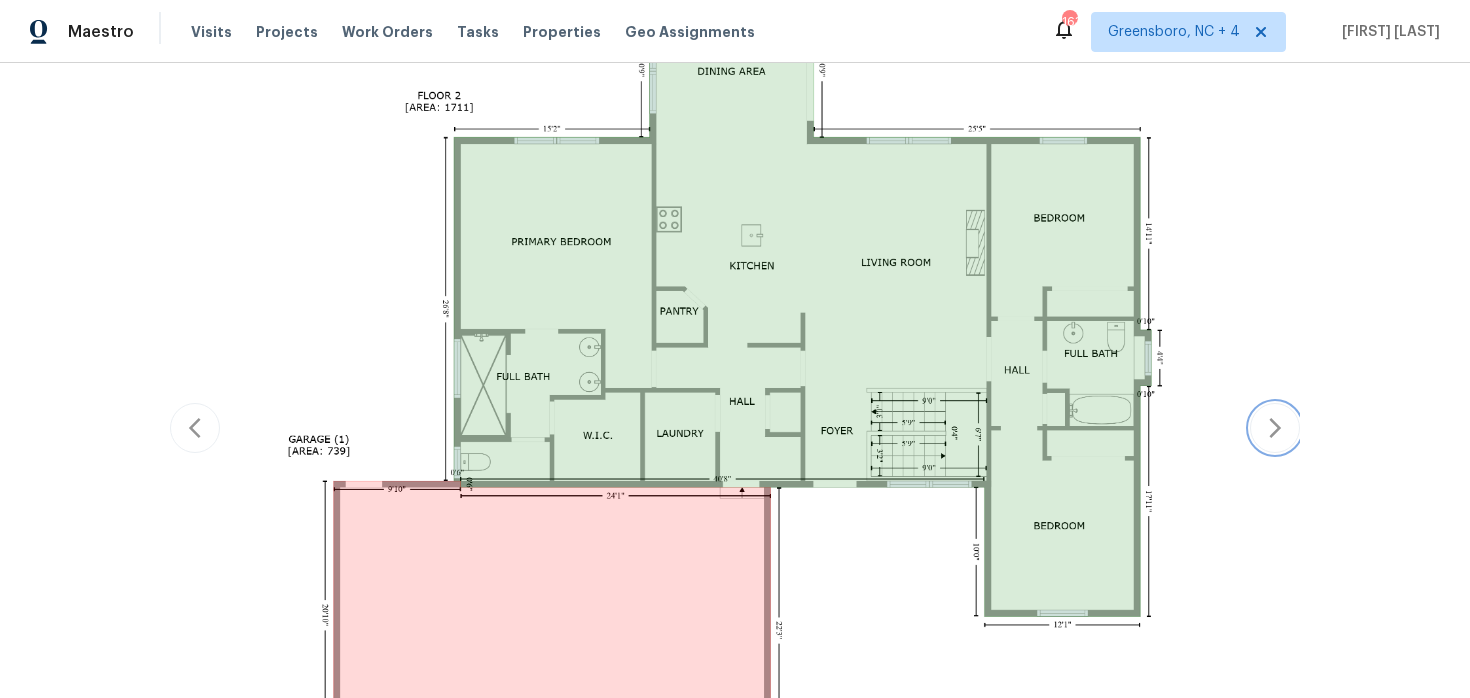 scroll, scrollTop: 479, scrollLeft: 0, axis: vertical 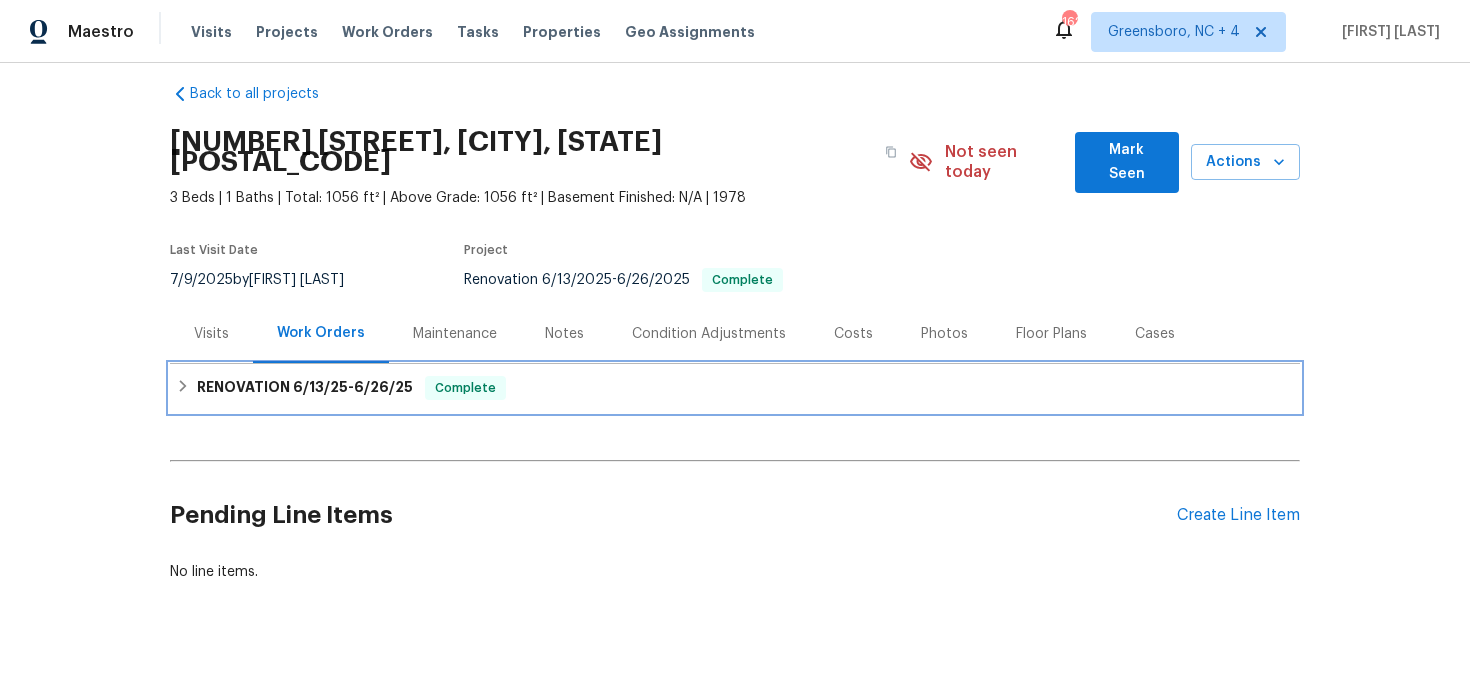 click on "RENOVATION   [DATE]  -  [DATE]" at bounding box center [305, 388] 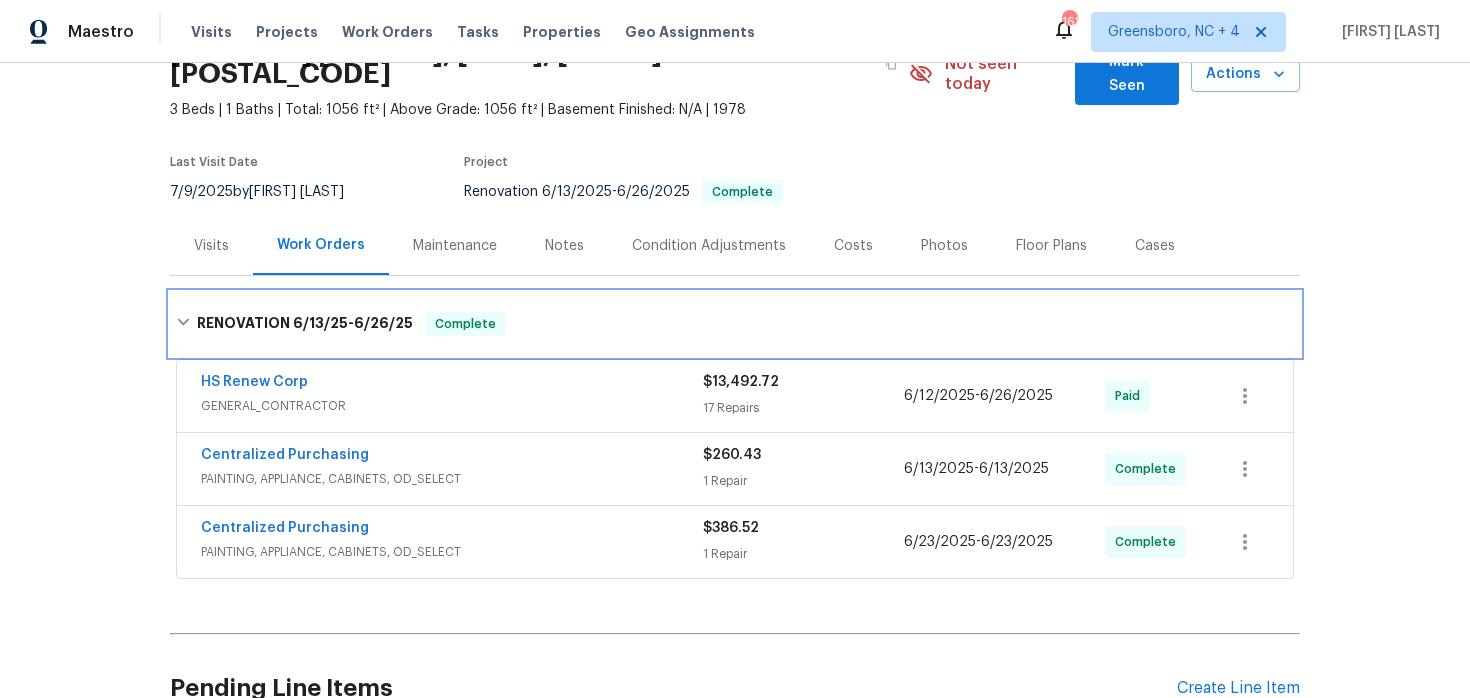 scroll, scrollTop: 133, scrollLeft: 0, axis: vertical 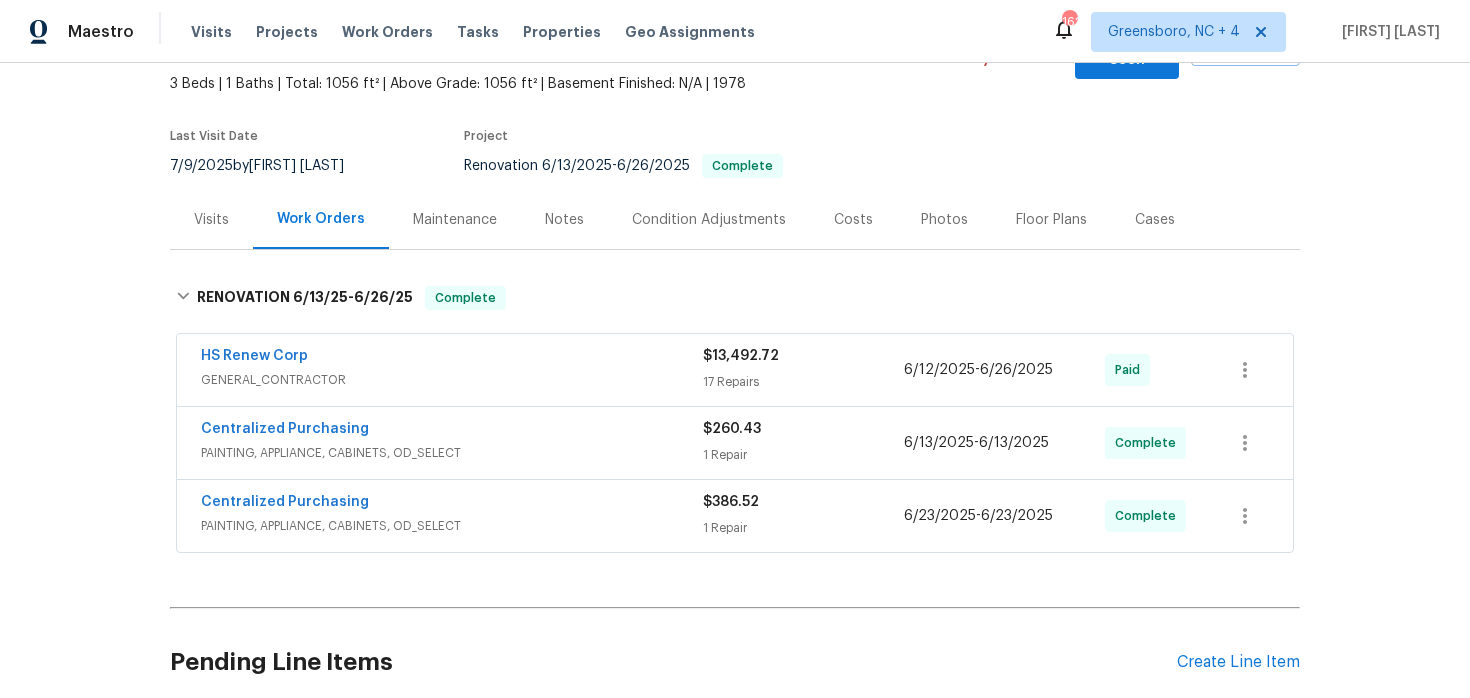 click on "HS Renew Corp" at bounding box center [452, 358] 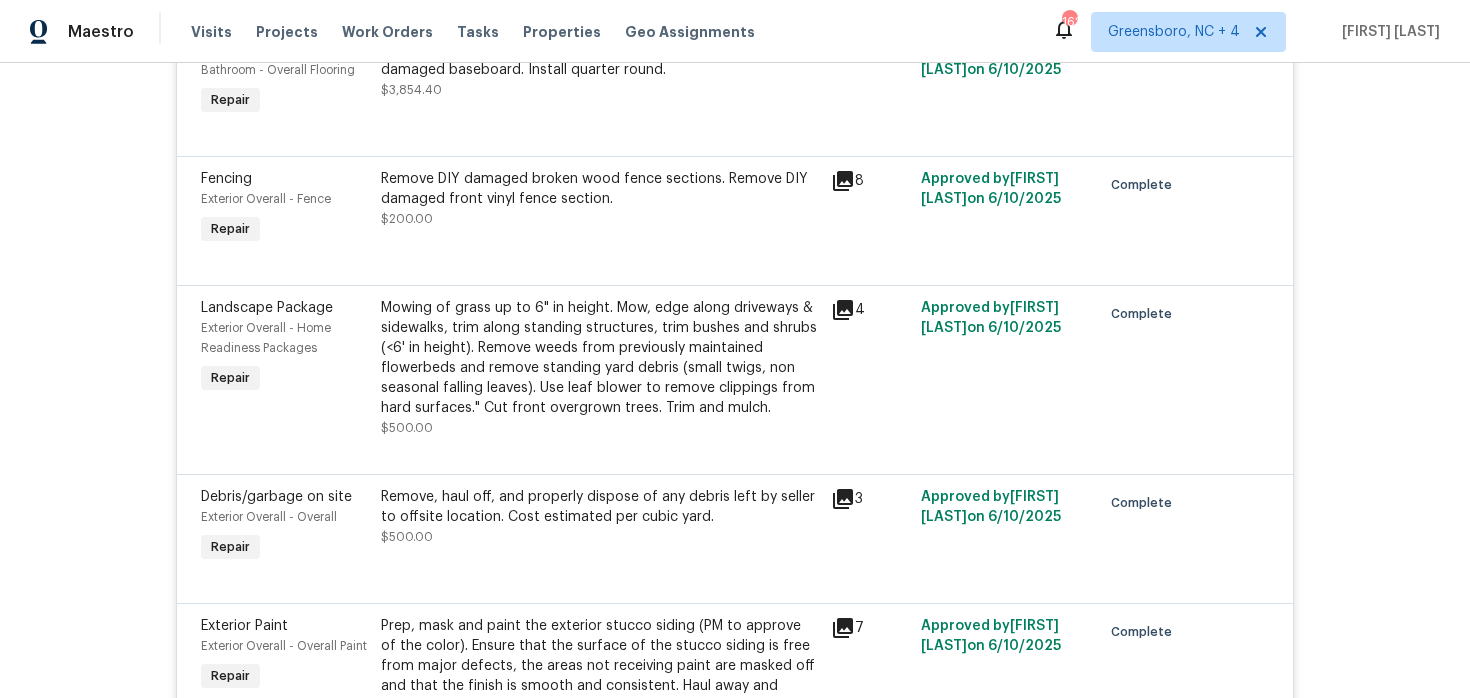 scroll, scrollTop: 0, scrollLeft: 0, axis: both 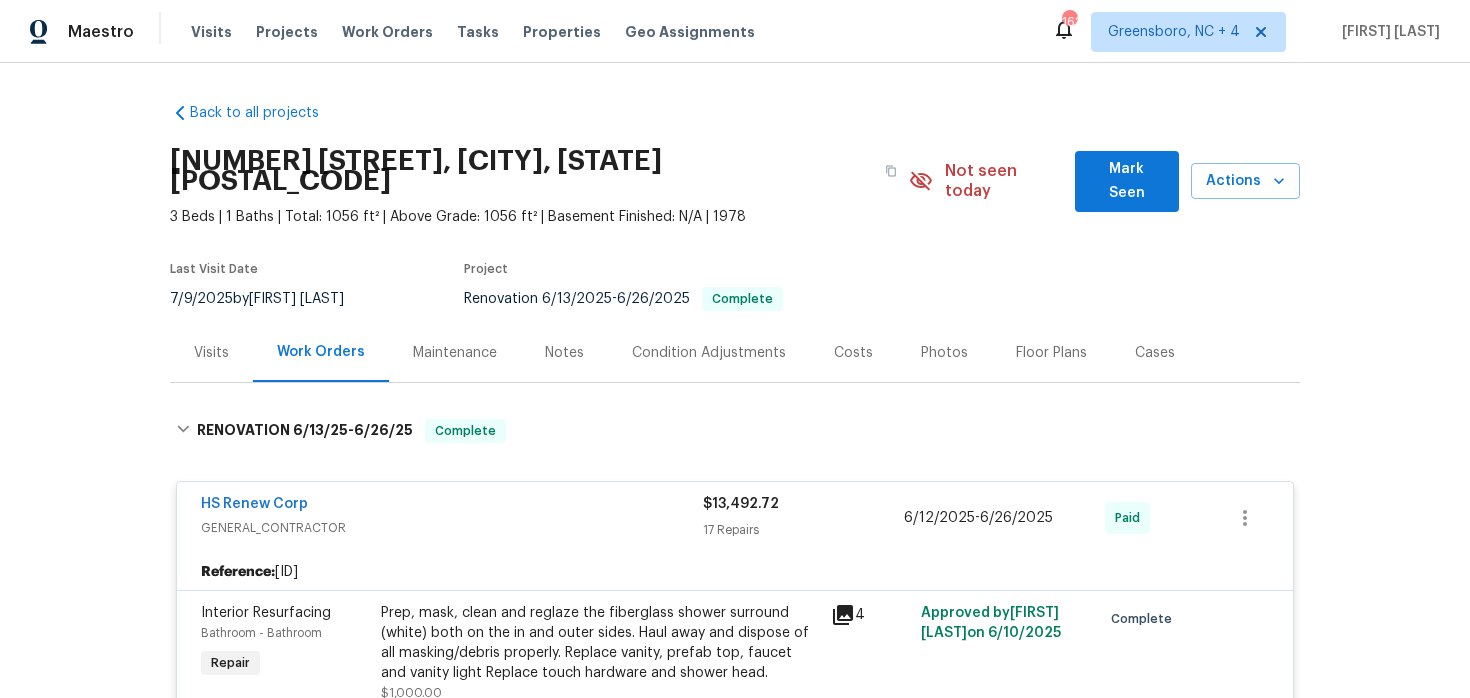 click on "Maintenance" at bounding box center (455, 353) 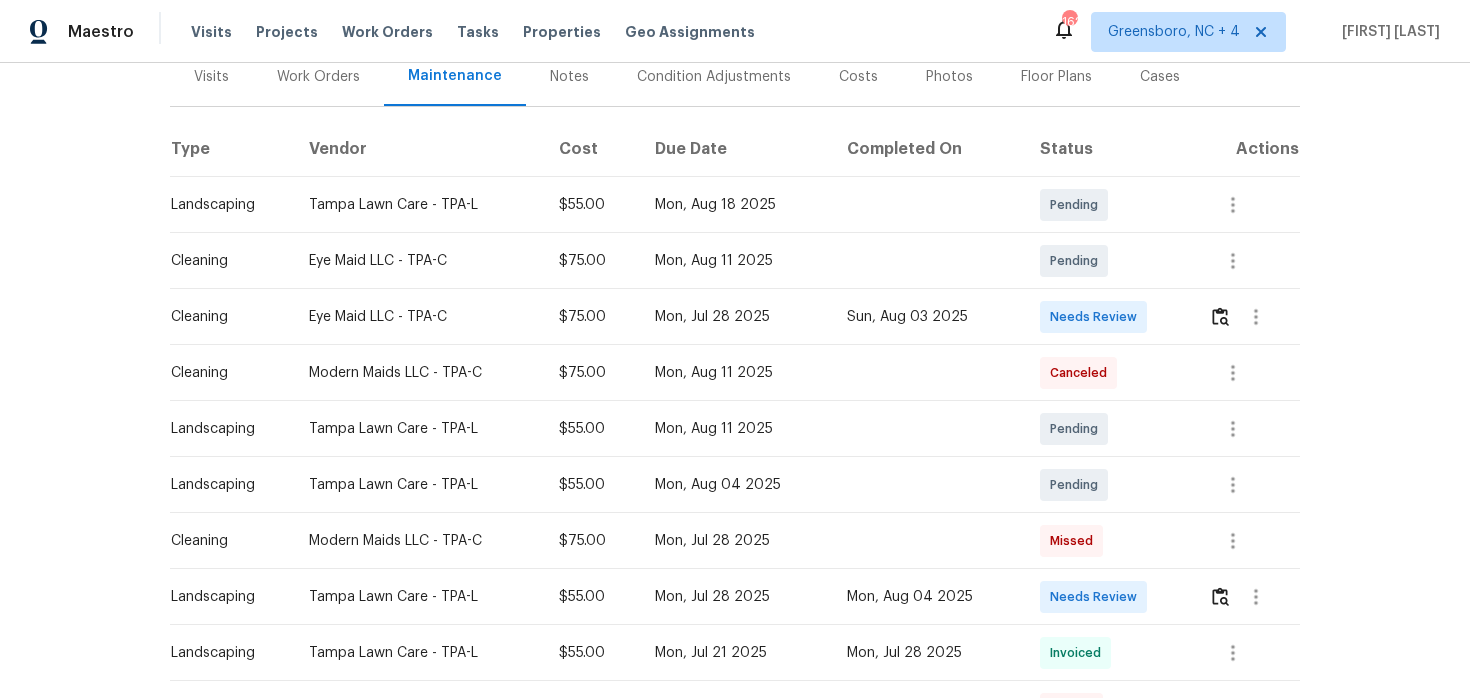 scroll, scrollTop: 276, scrollLeft: 0, axis: vertical 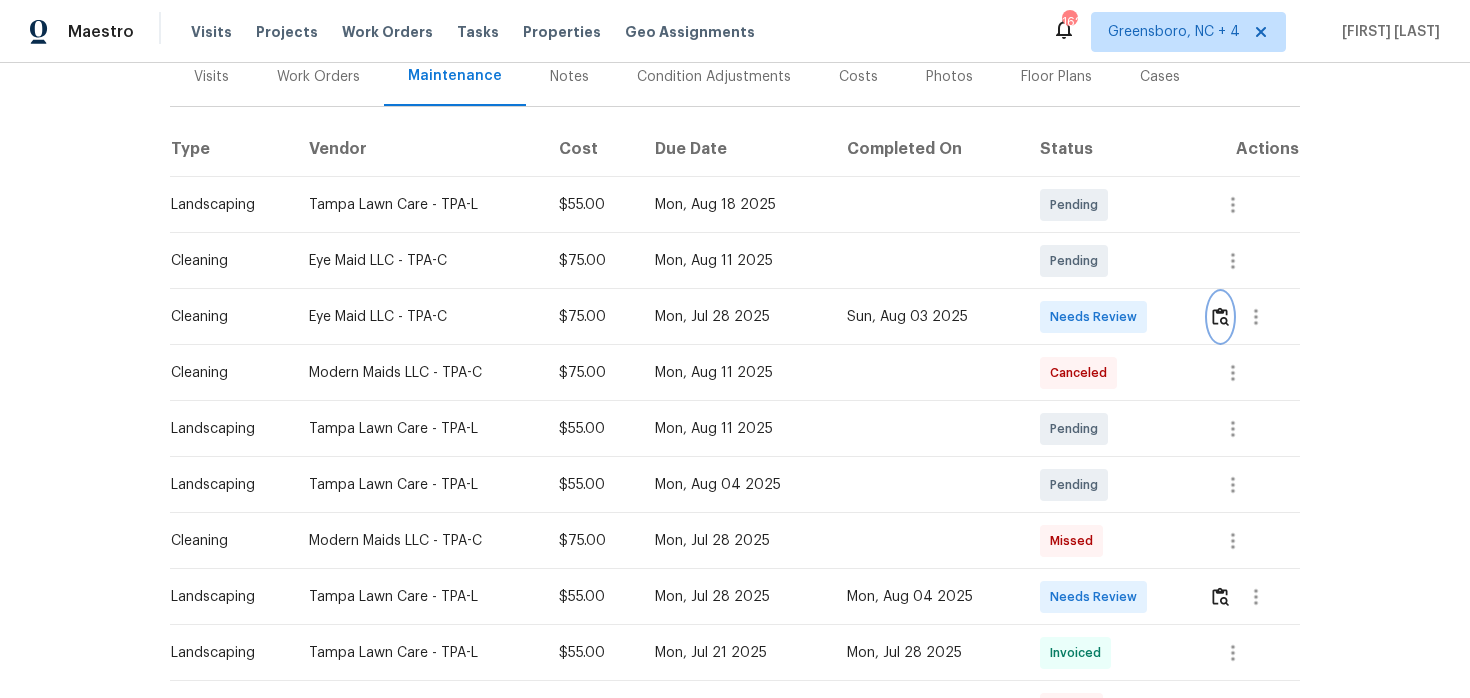 click at bounding box center [1220, 316] 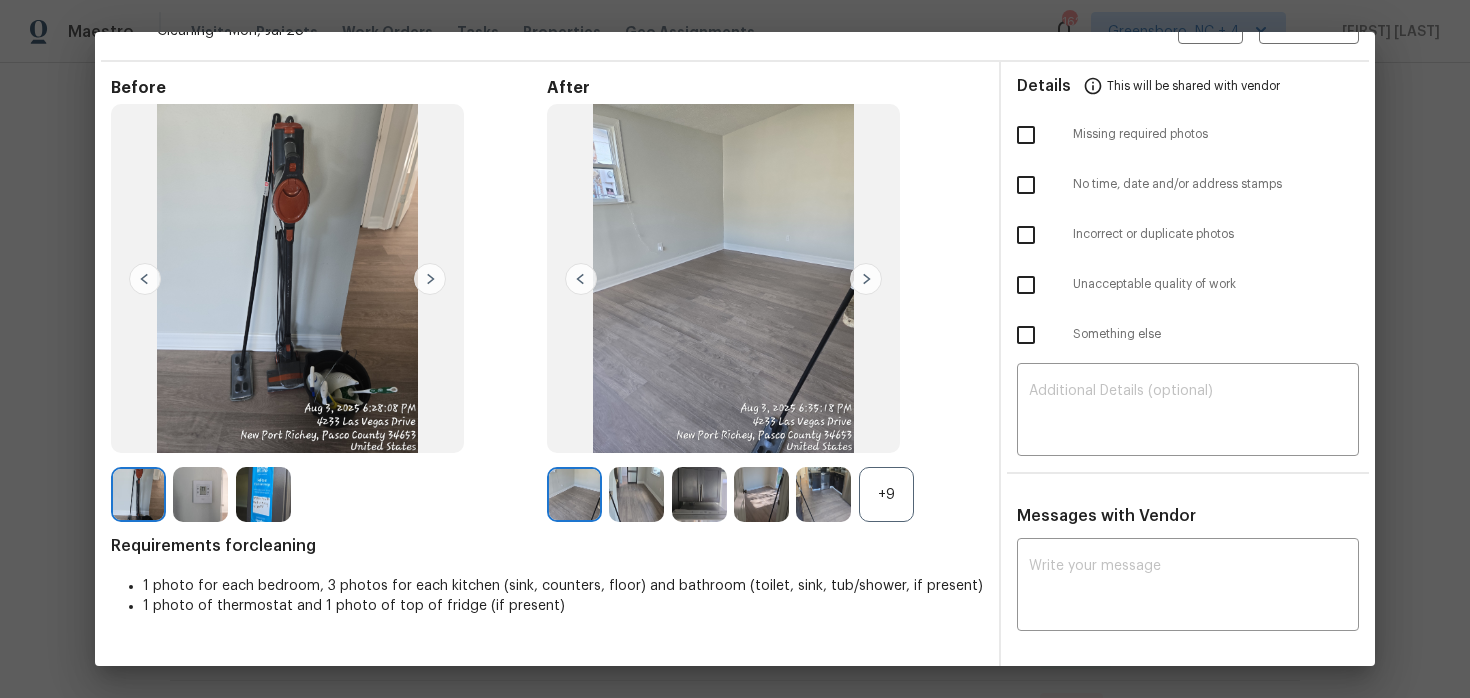 scroll, scrollTop: 41, scrollLeft: 0, axis: vertical 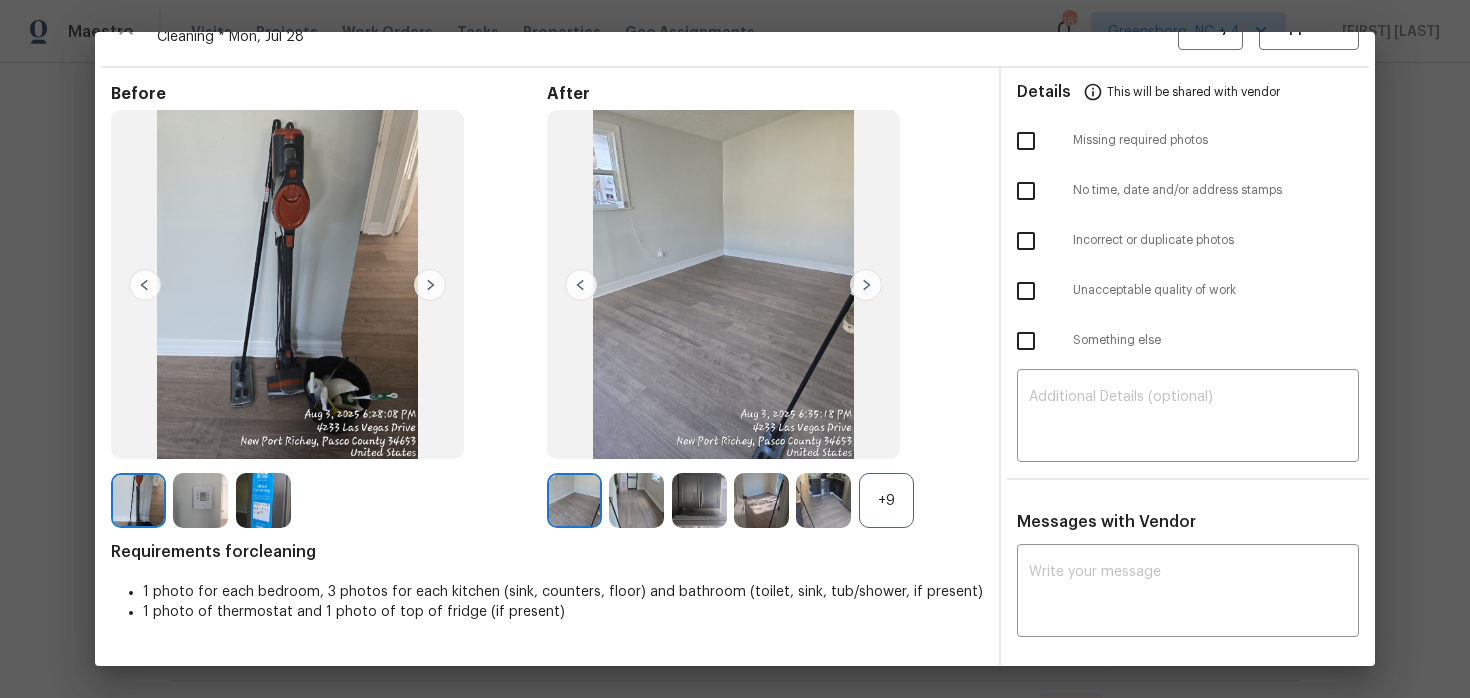 click on "+9" at bounding box center (886, 500) 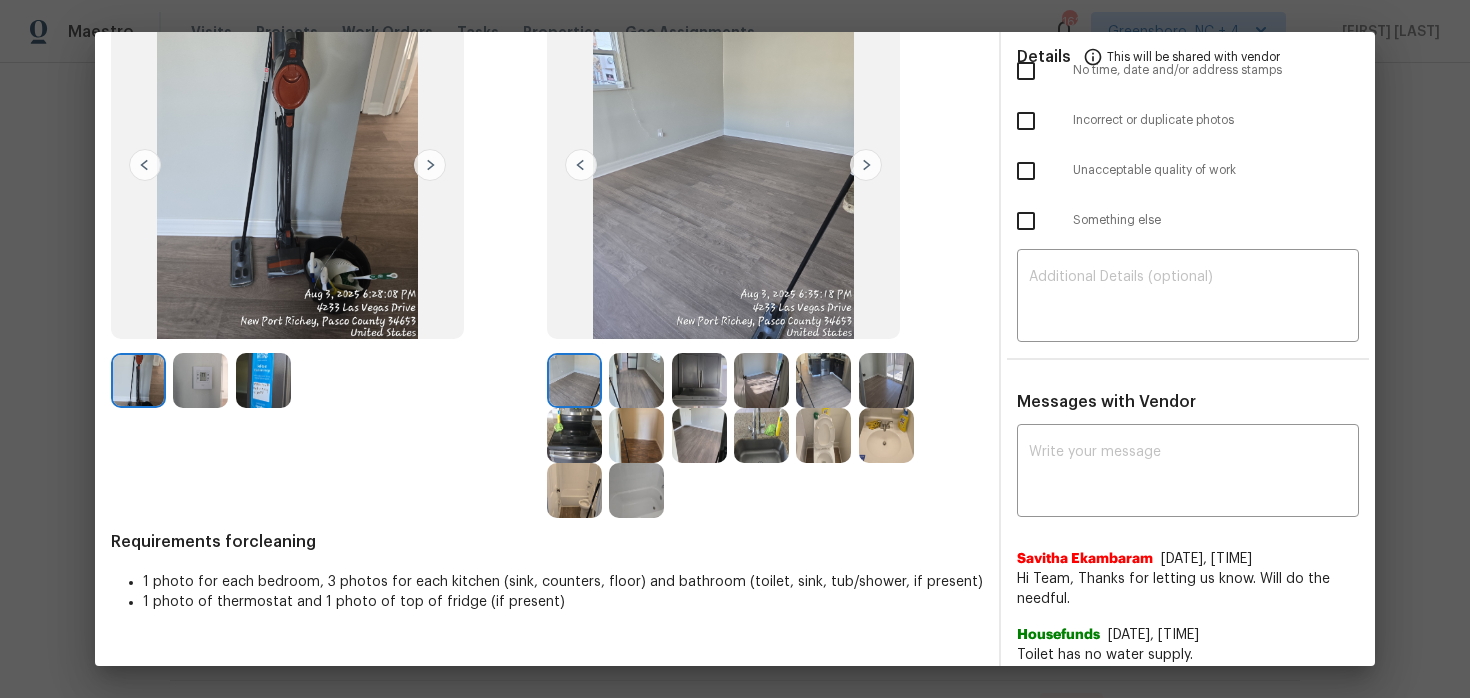 scroll, scrollTop: 163, scrollLeft: 0, axis: vertical 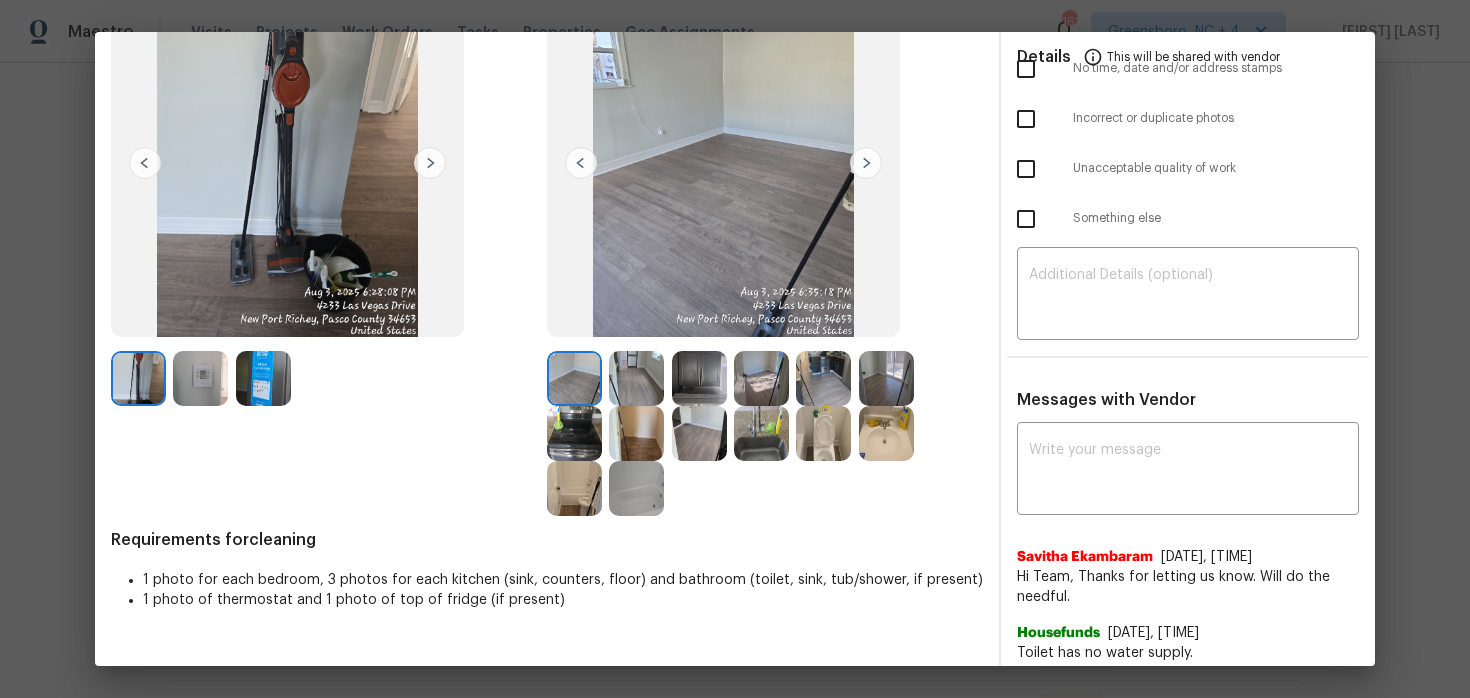click at bounding box center (574, 488) 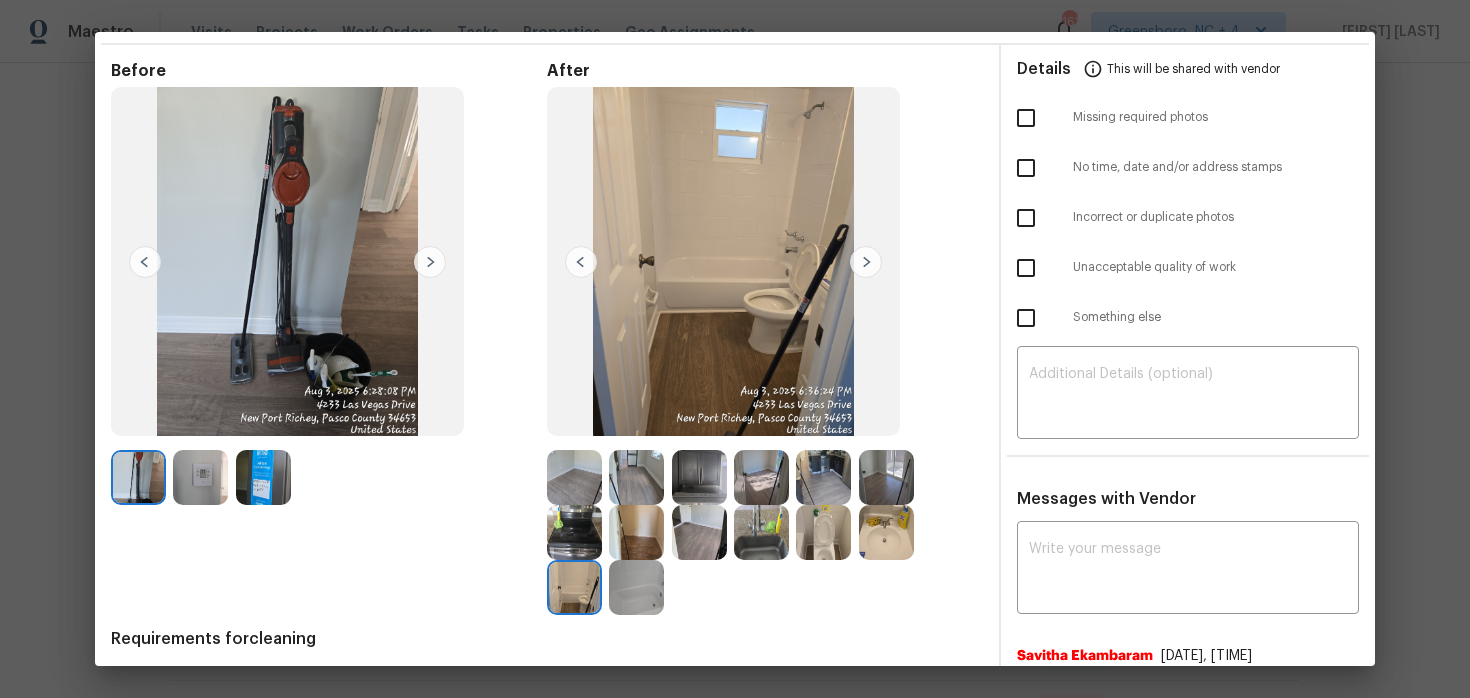 scroll, scrollTop: 122, scrollLeft: 0, axis: vertical 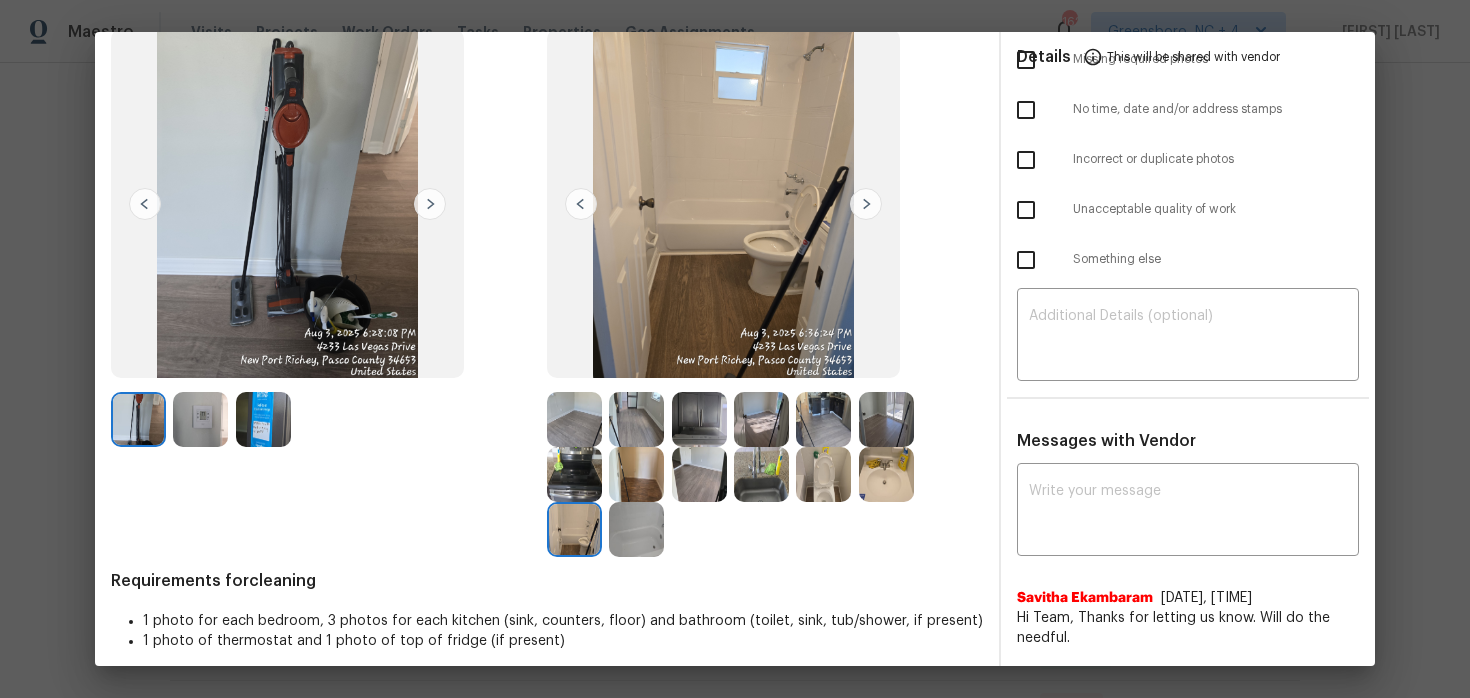 click at bounding box center (823, 474) 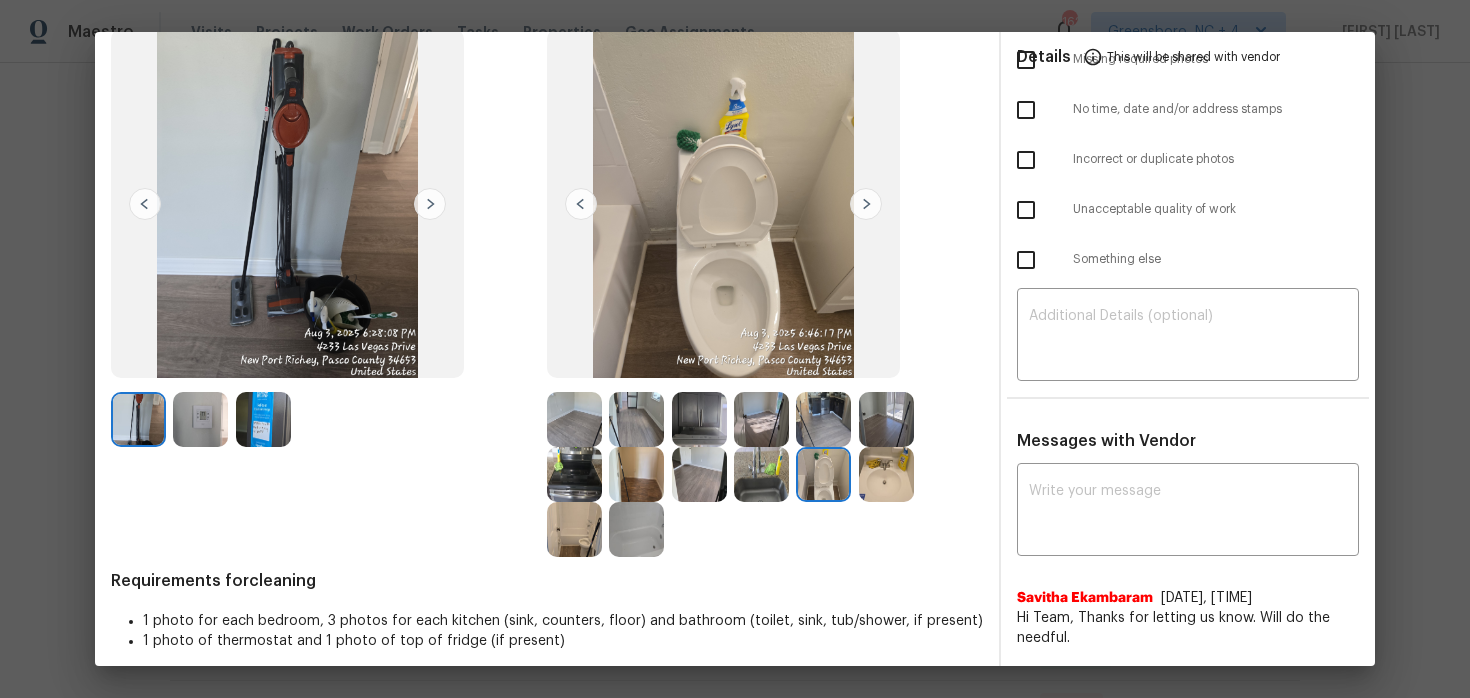 scroll, scrollTop: 0, scrollLeft: 0, axis: both 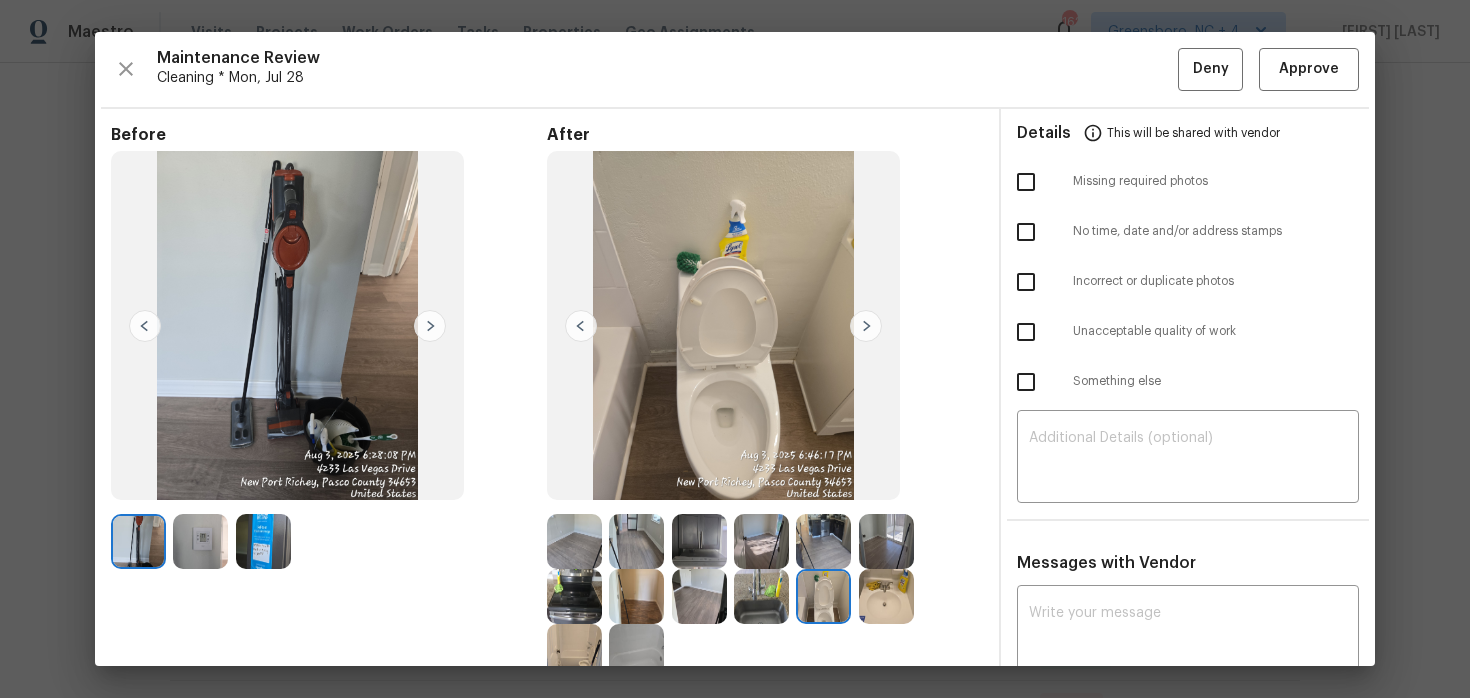 click at bounding box center [823, 596] 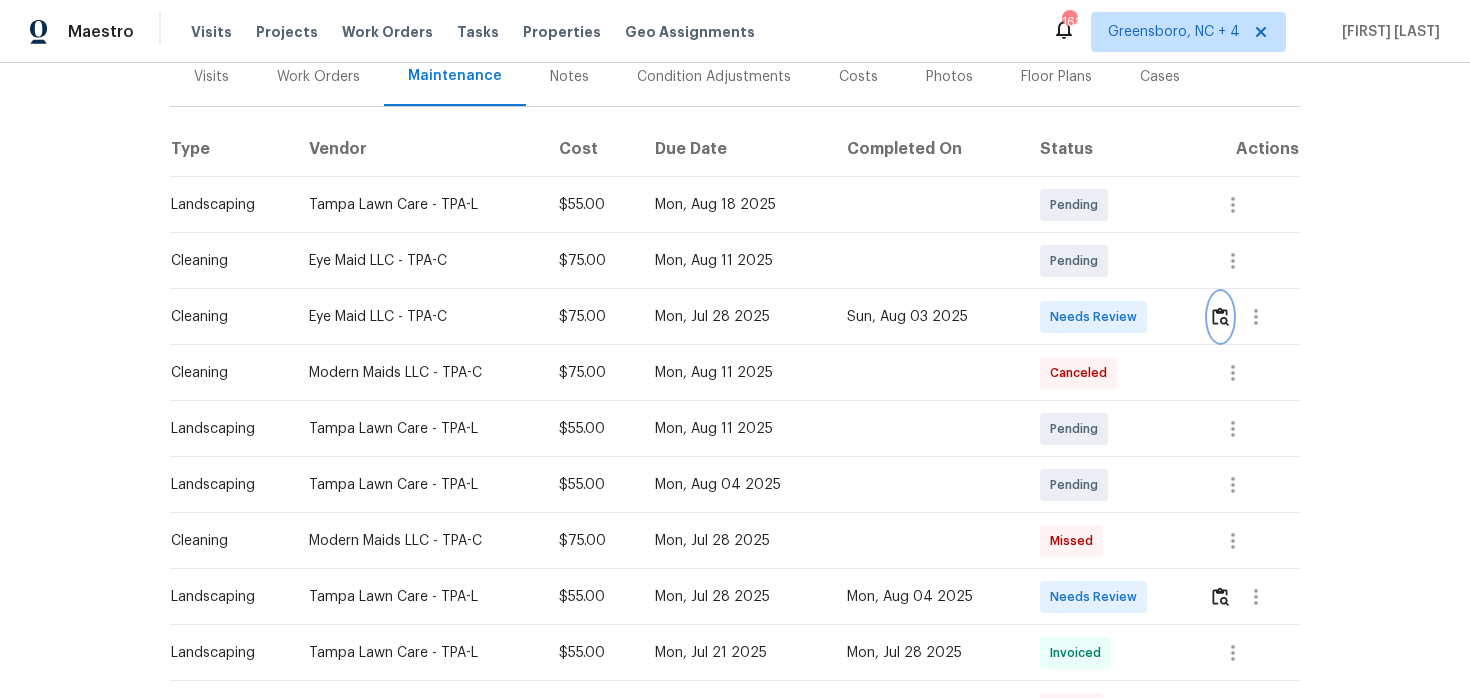 scroll, scrollTop: 0, scrollLeft: 0, axis: both 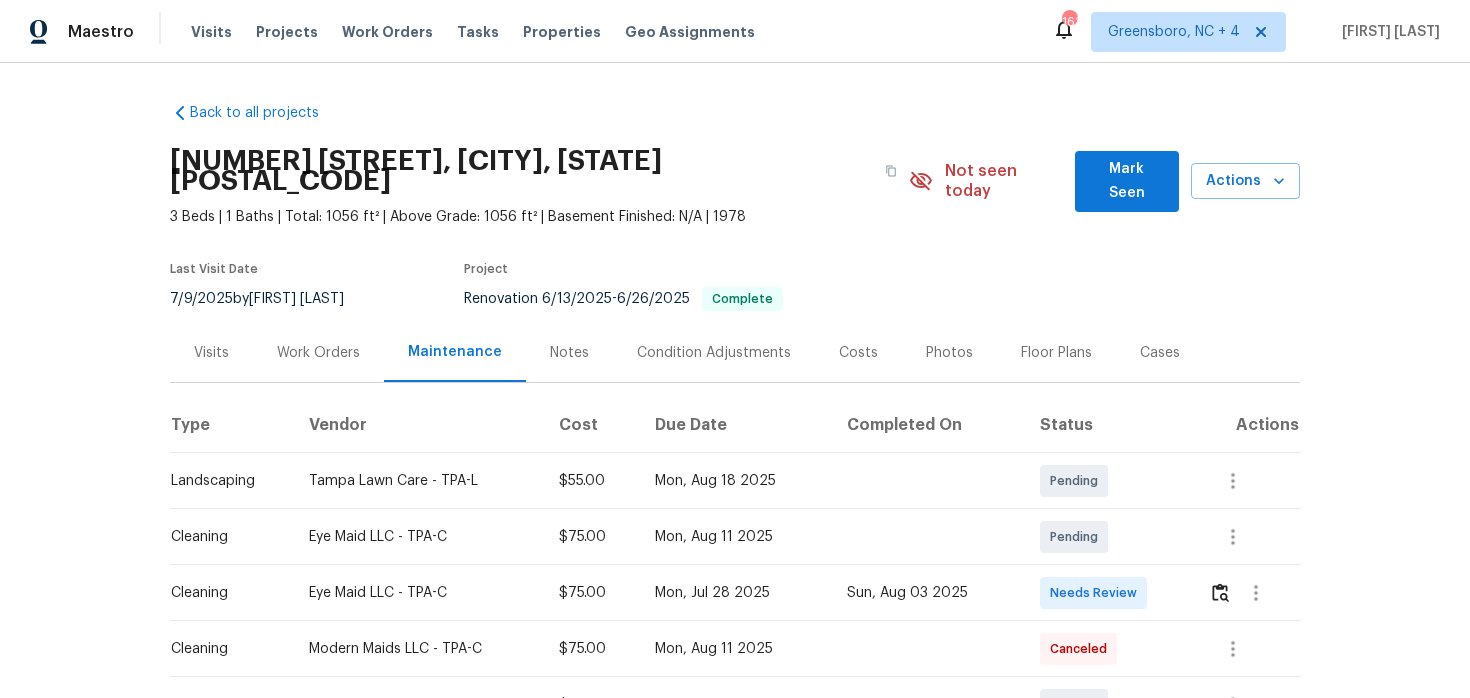 click on "Work Orders" at bounding box center [318, 352] 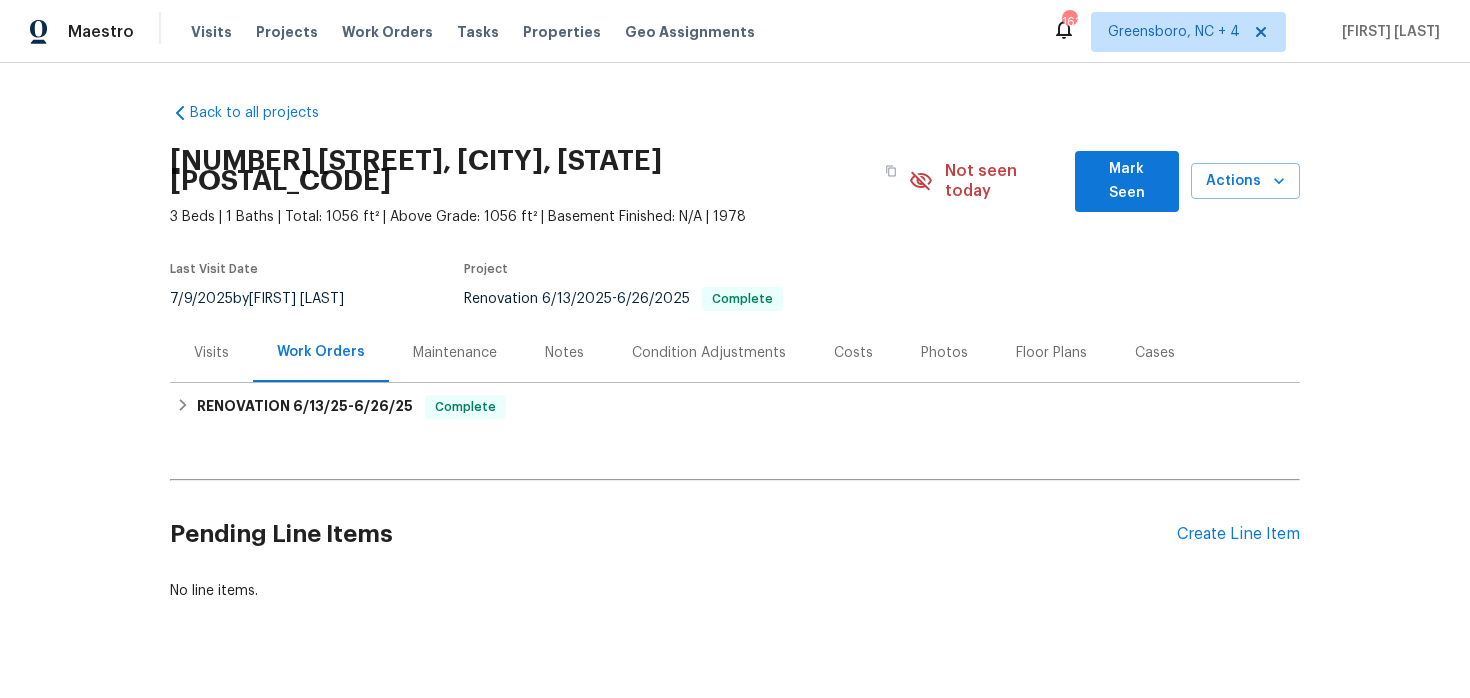 scroll, scrollTop: 19, scrollLeft: 0, axis: vertical 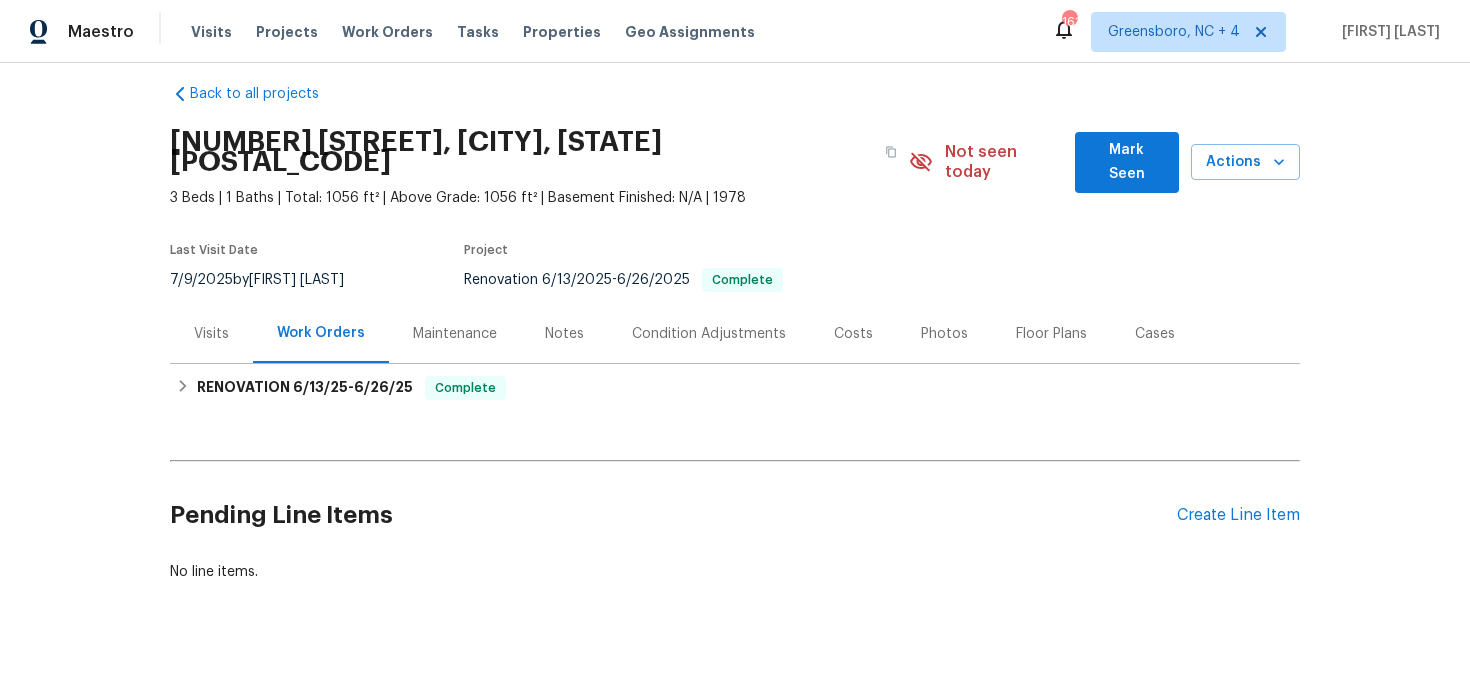 click on "Pending Line Items Create Line Item" at bounding box center (735, 515) 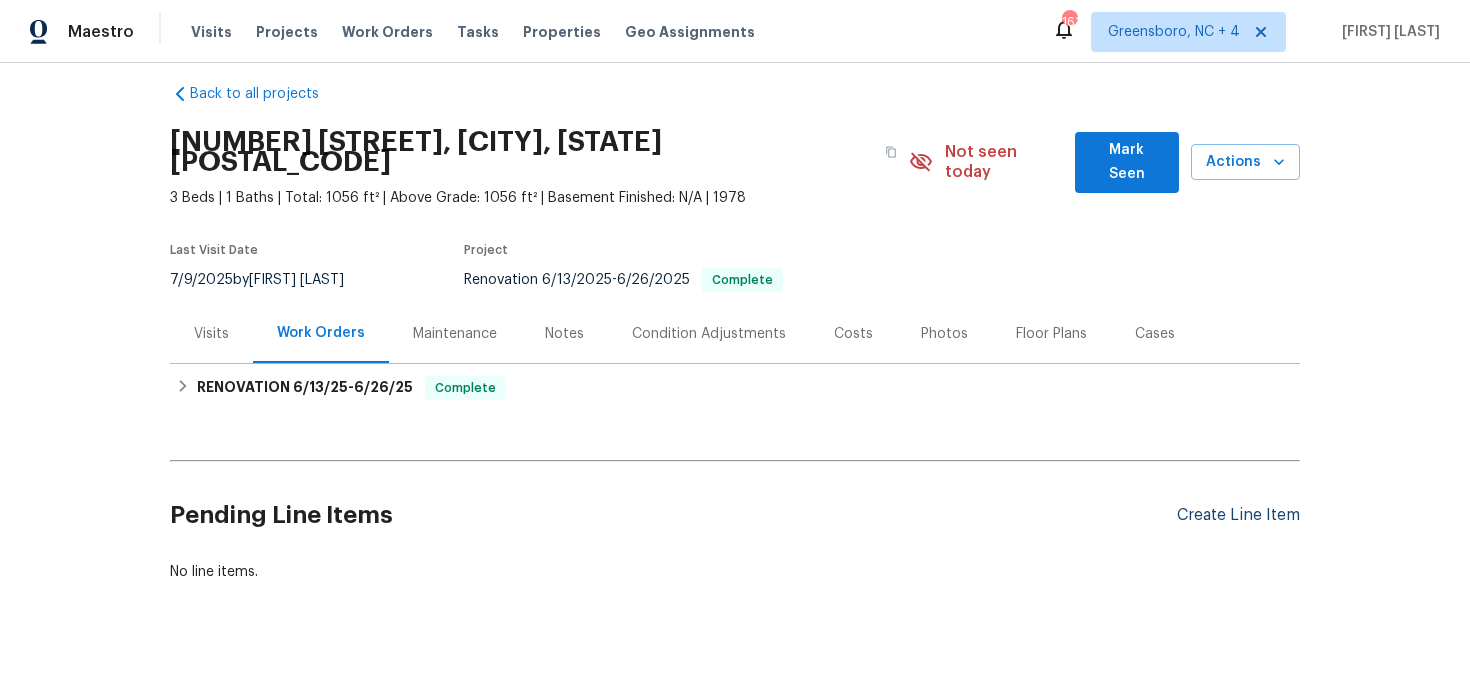 click on "Create Line Item" at bounding box center (1238, 515) 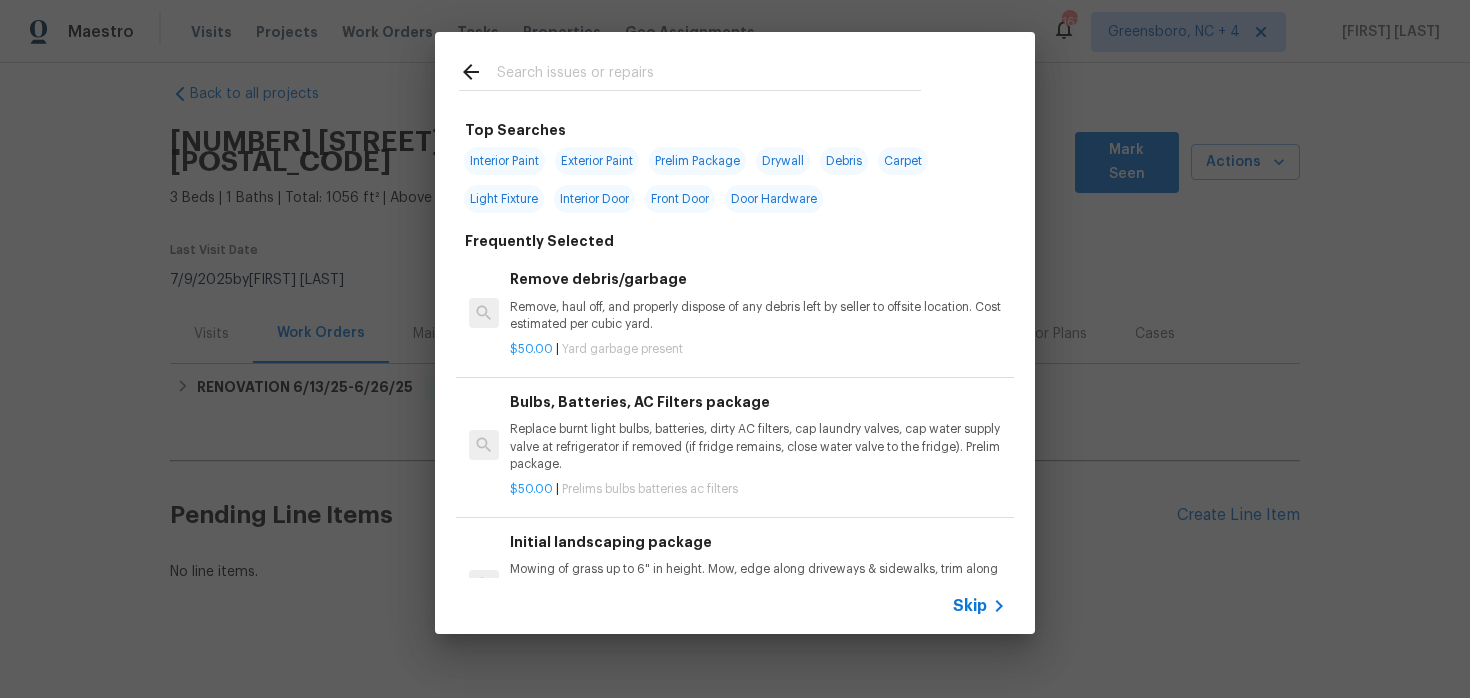 click on "Skip" at bounding box center (970, 606) 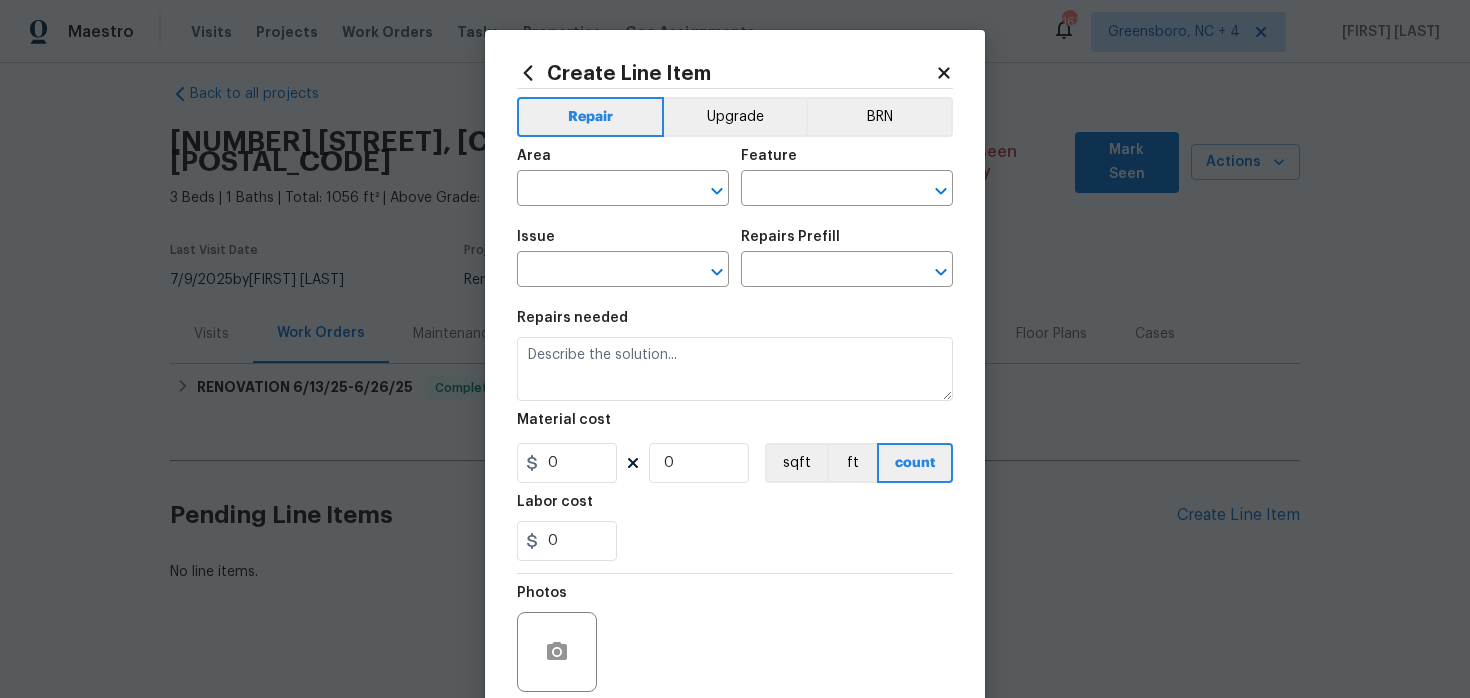 click on "Area" at bounding box center (623, 162) 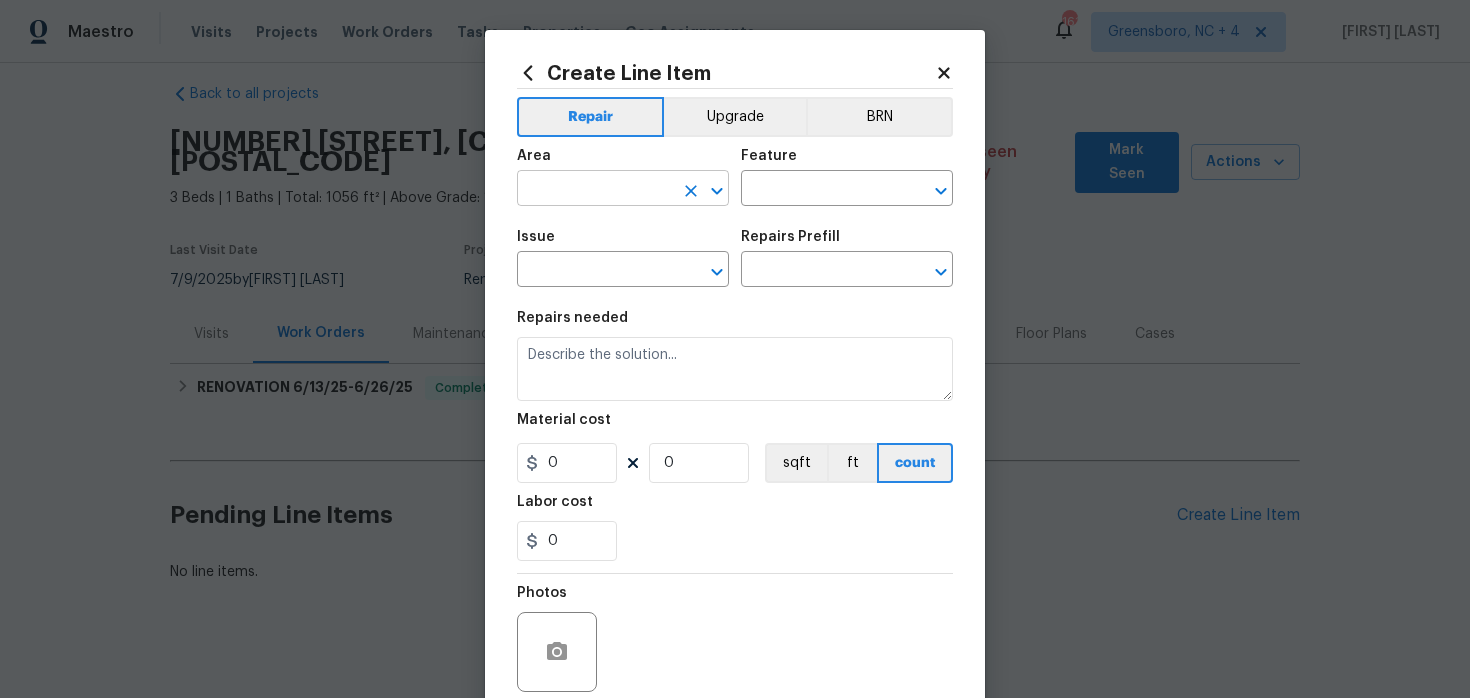 click at bounding box center [595, 190] 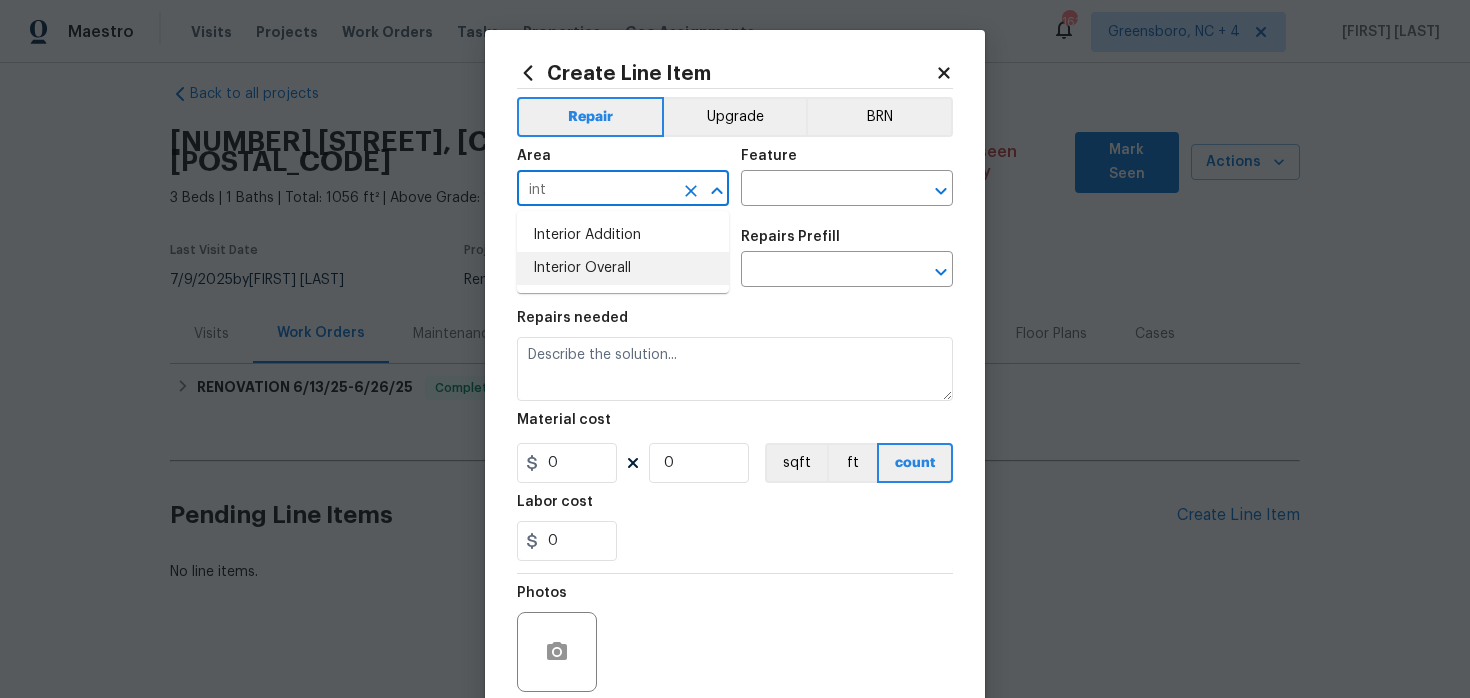 click on "Interior Overall" at bounding box center (623, 268) 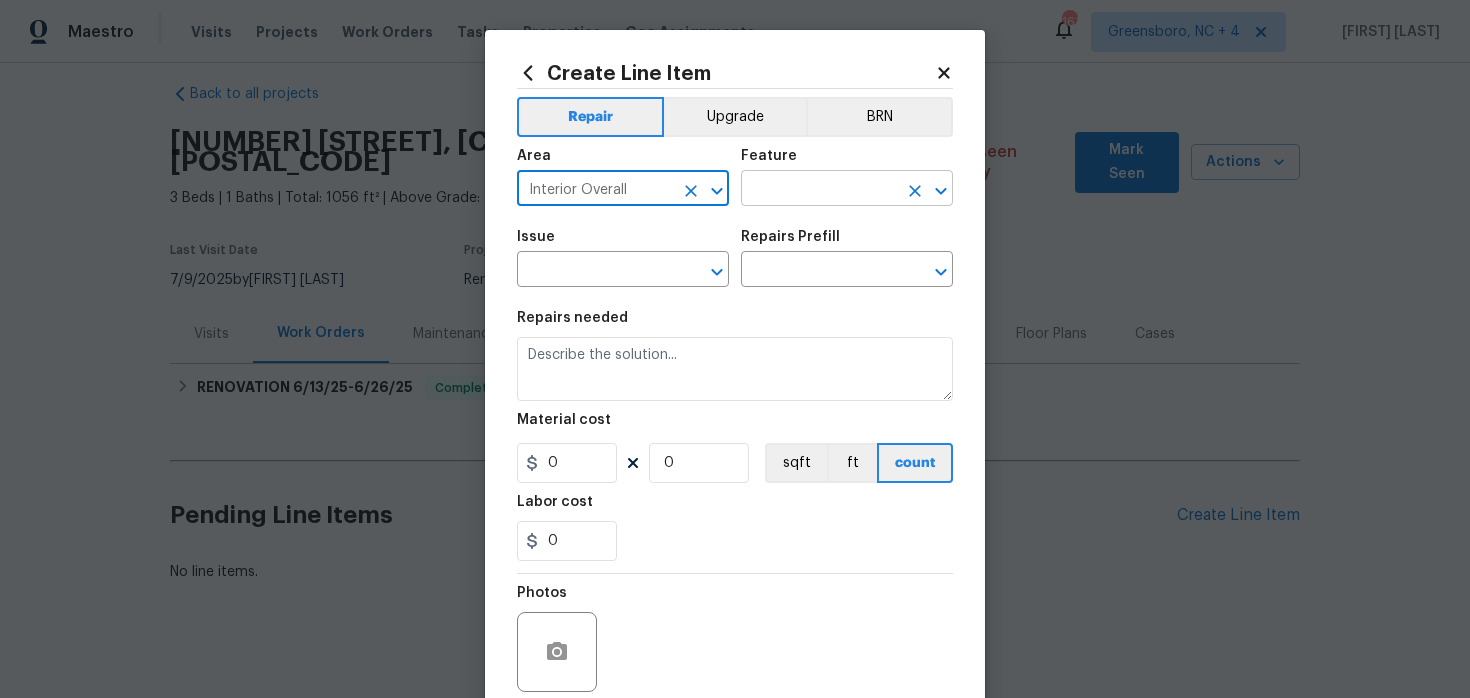 type on "Interior Overall" 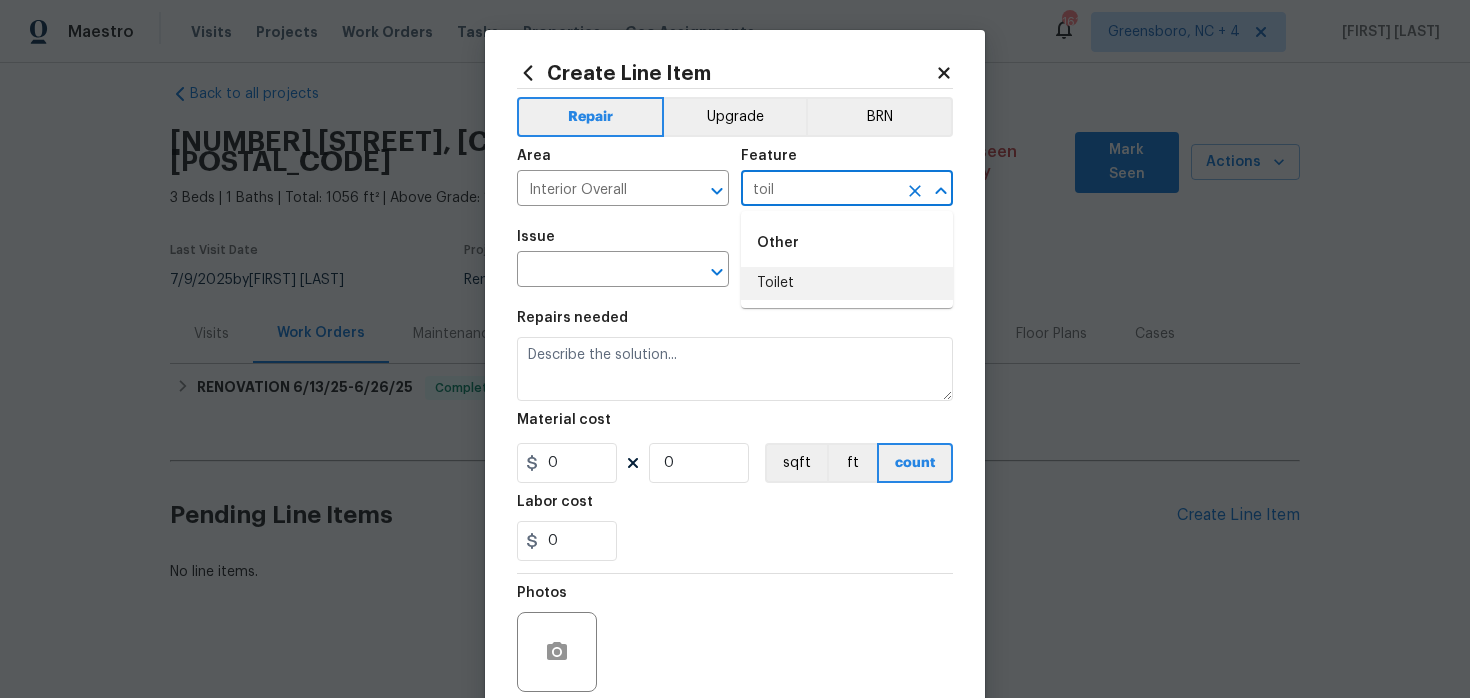 click on "Toilet" at bounding box center [847, 283] 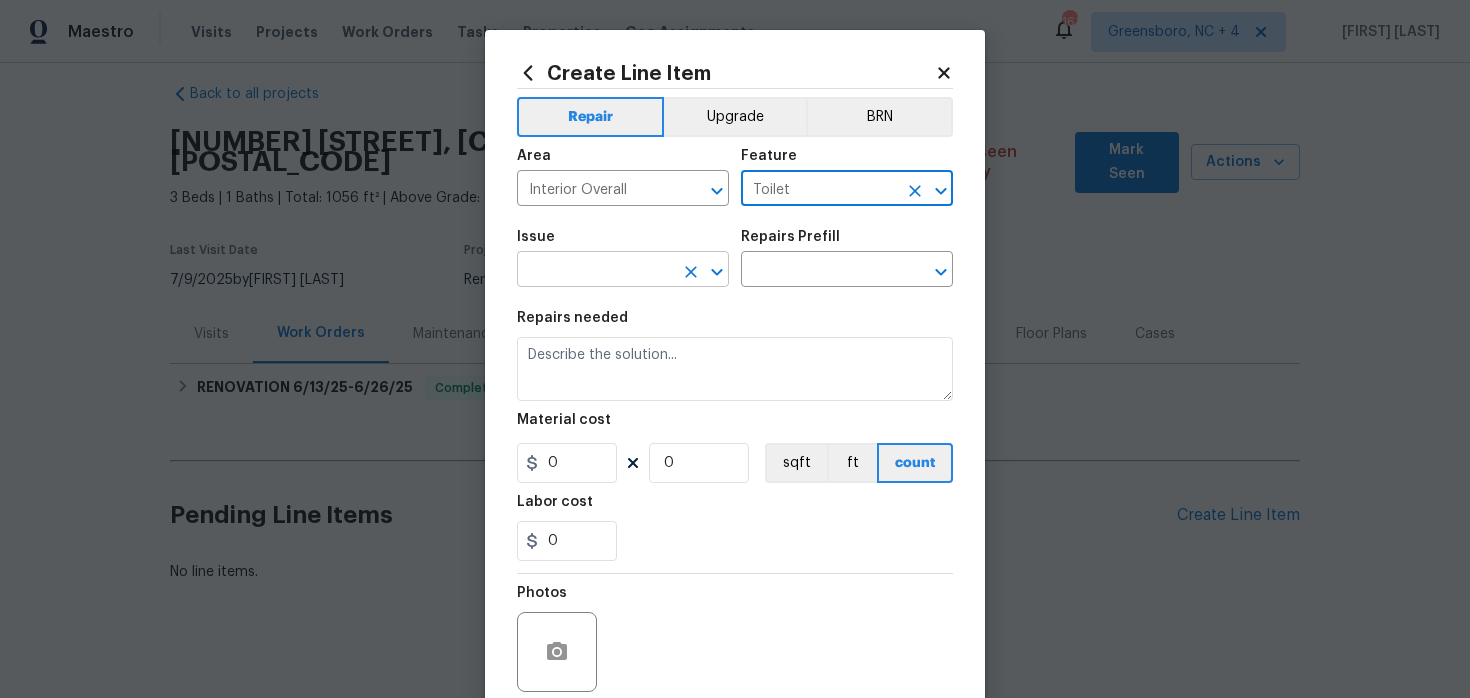 type on "Toilet" 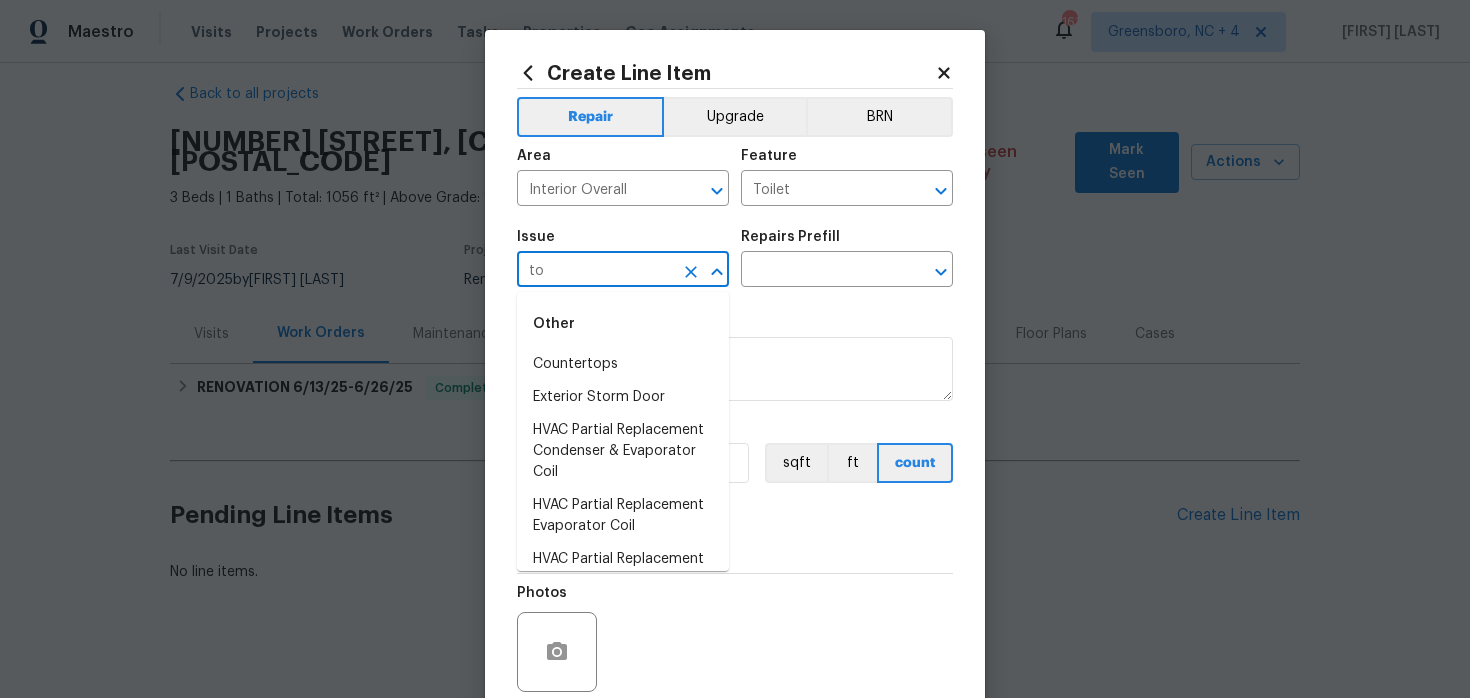 type on "t" 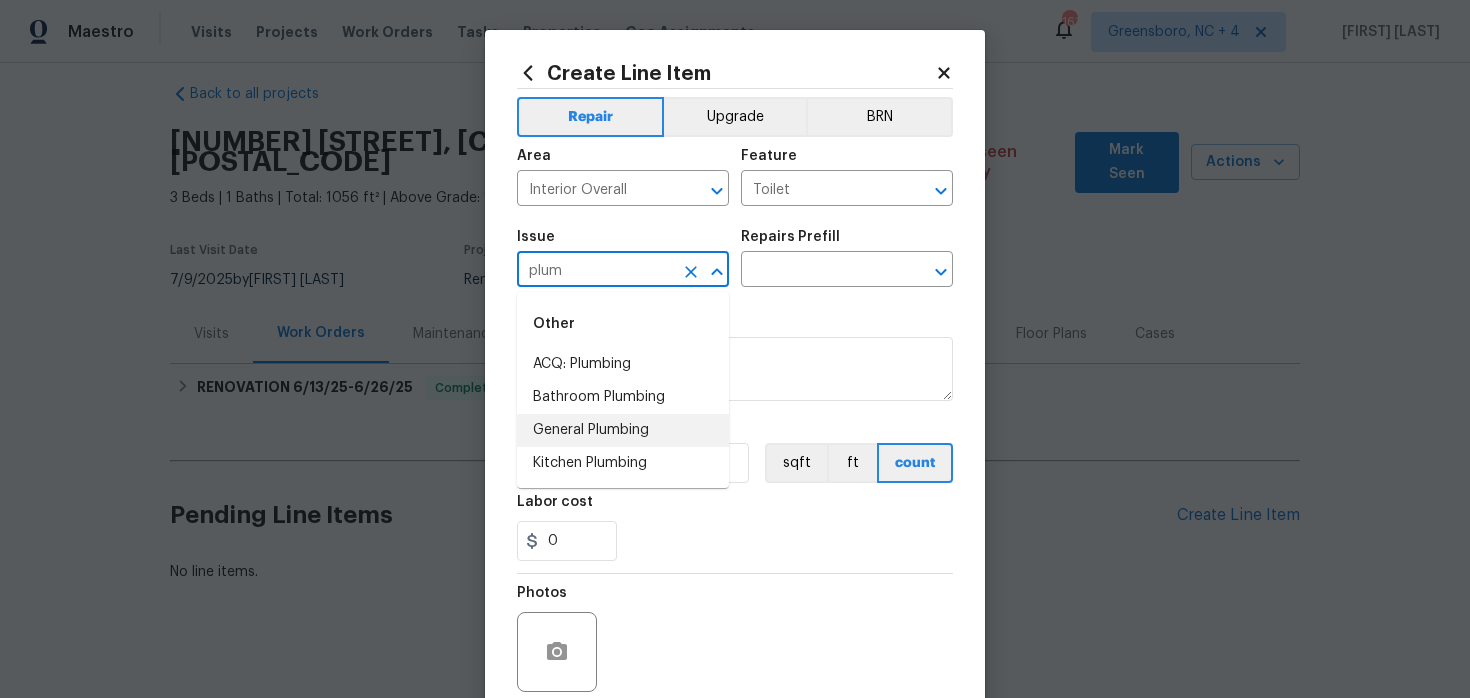click on "General Plumbing" at bounding box center [623, 430] 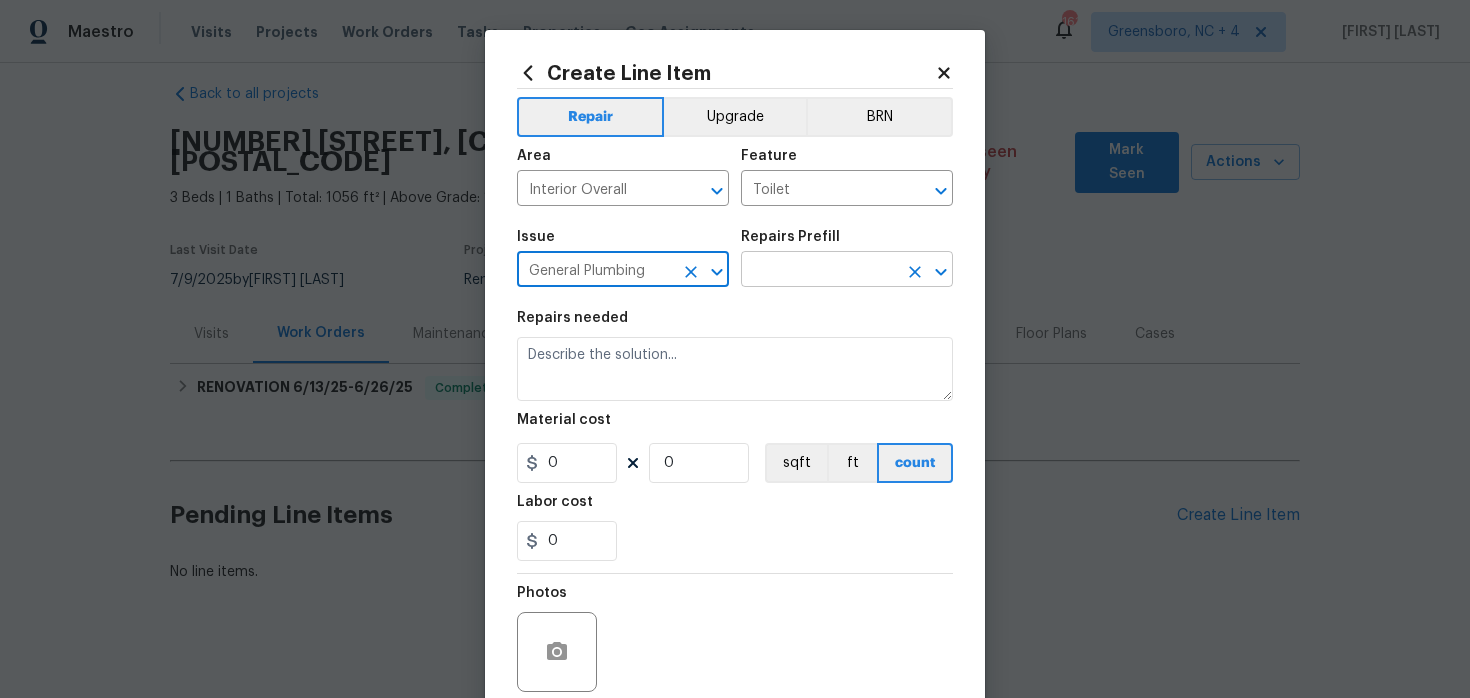 type on "General Plumbing" 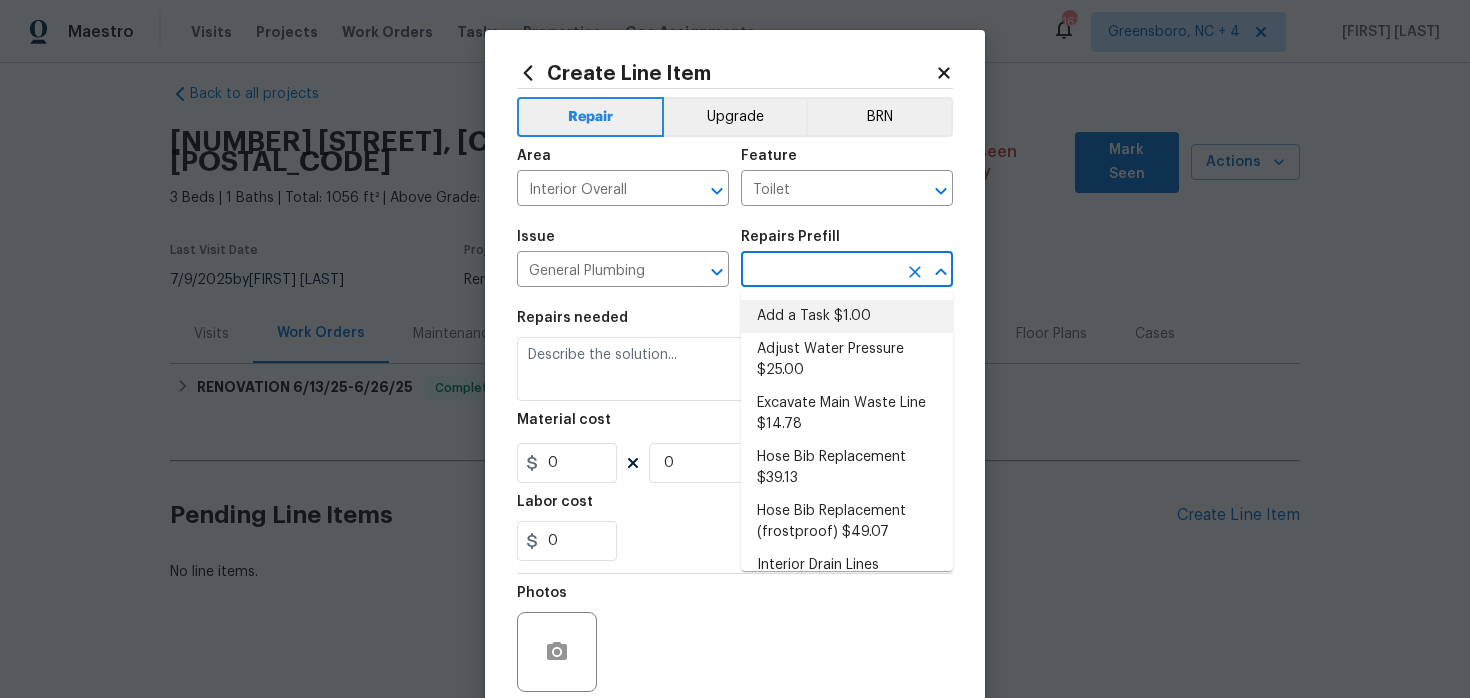 click on "Add a Task $1.00" at bounding box center (847, 316) 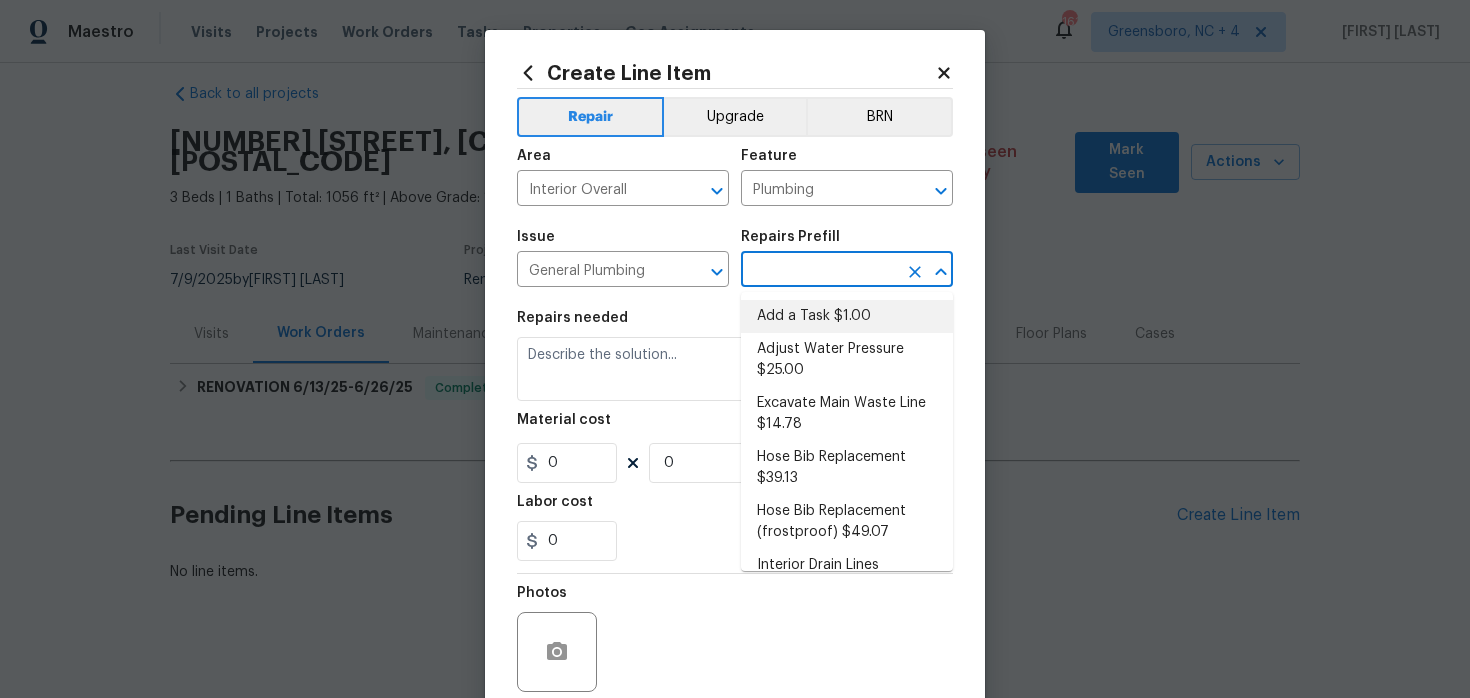 type on "Add a Task $1.00" 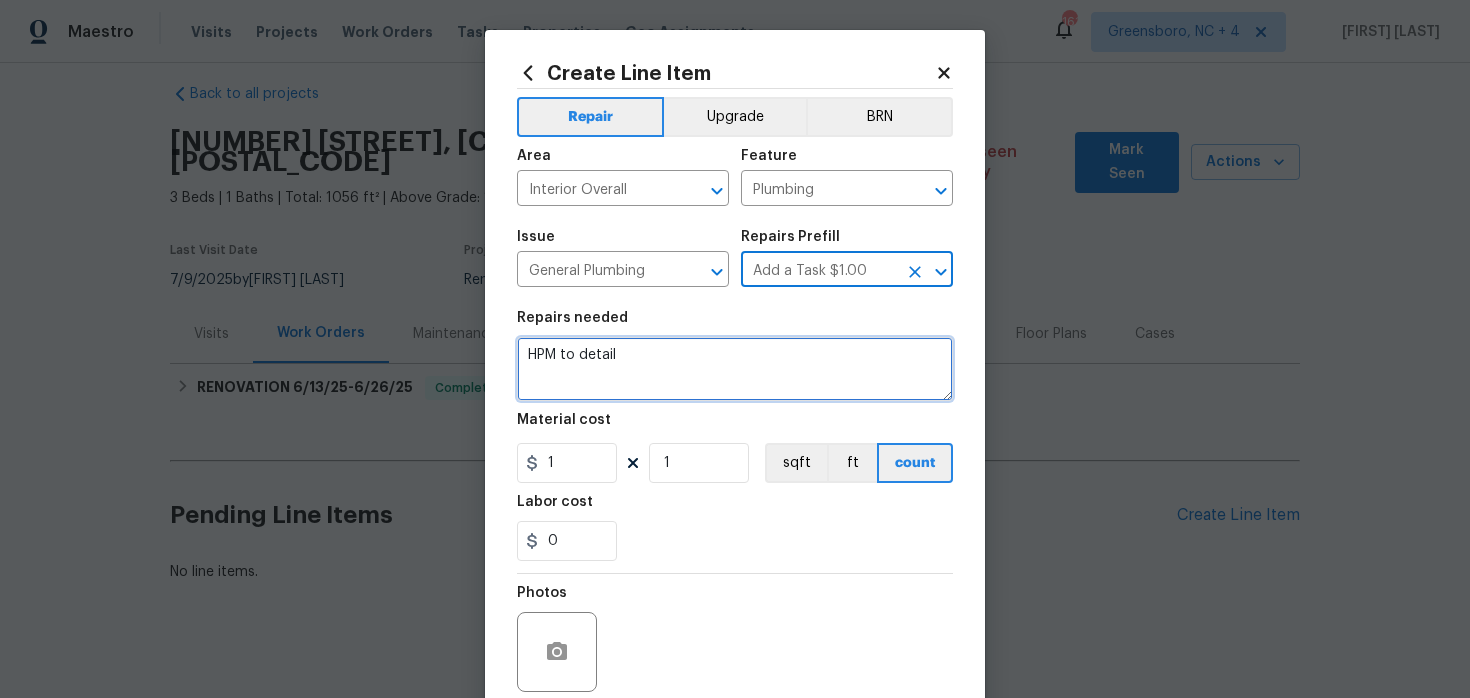 click on "HPM to detail" at bounding box center [735, 369] 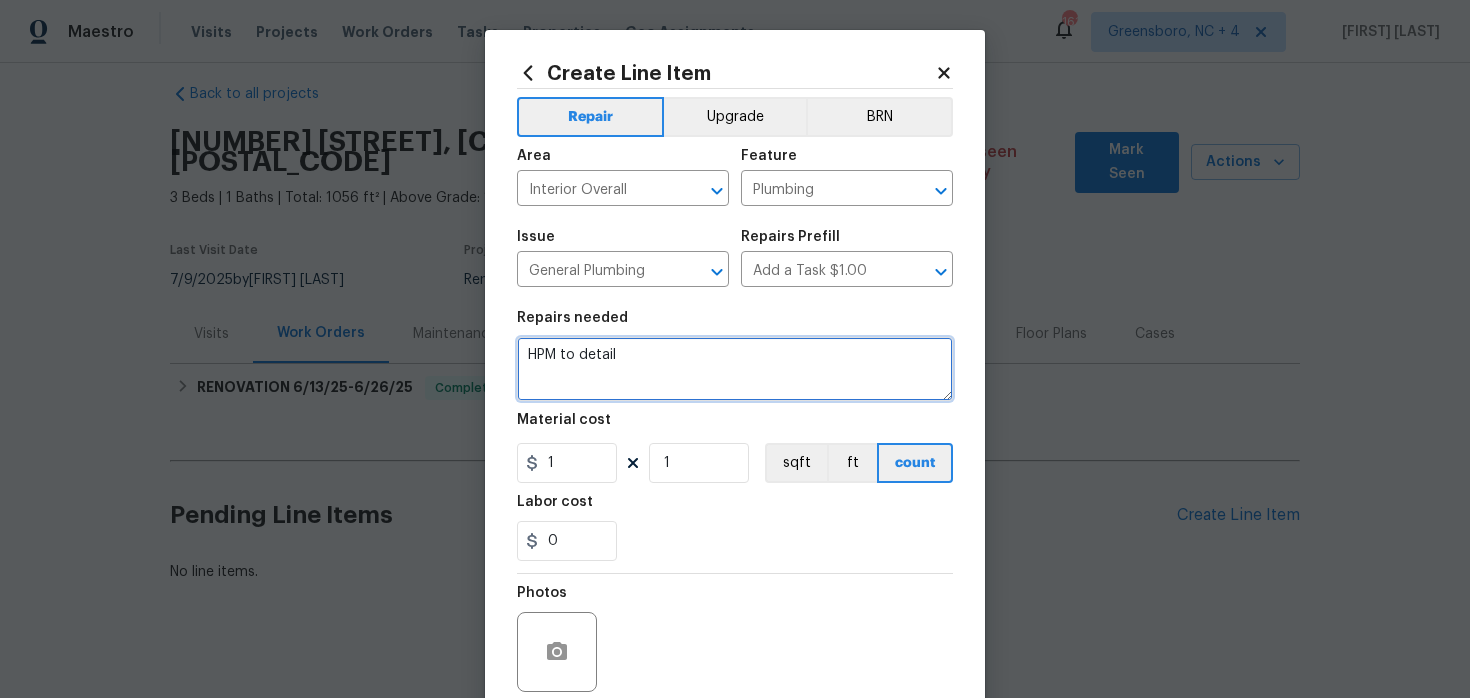 click on "HPM to detail" at bounding box center [735, 369] 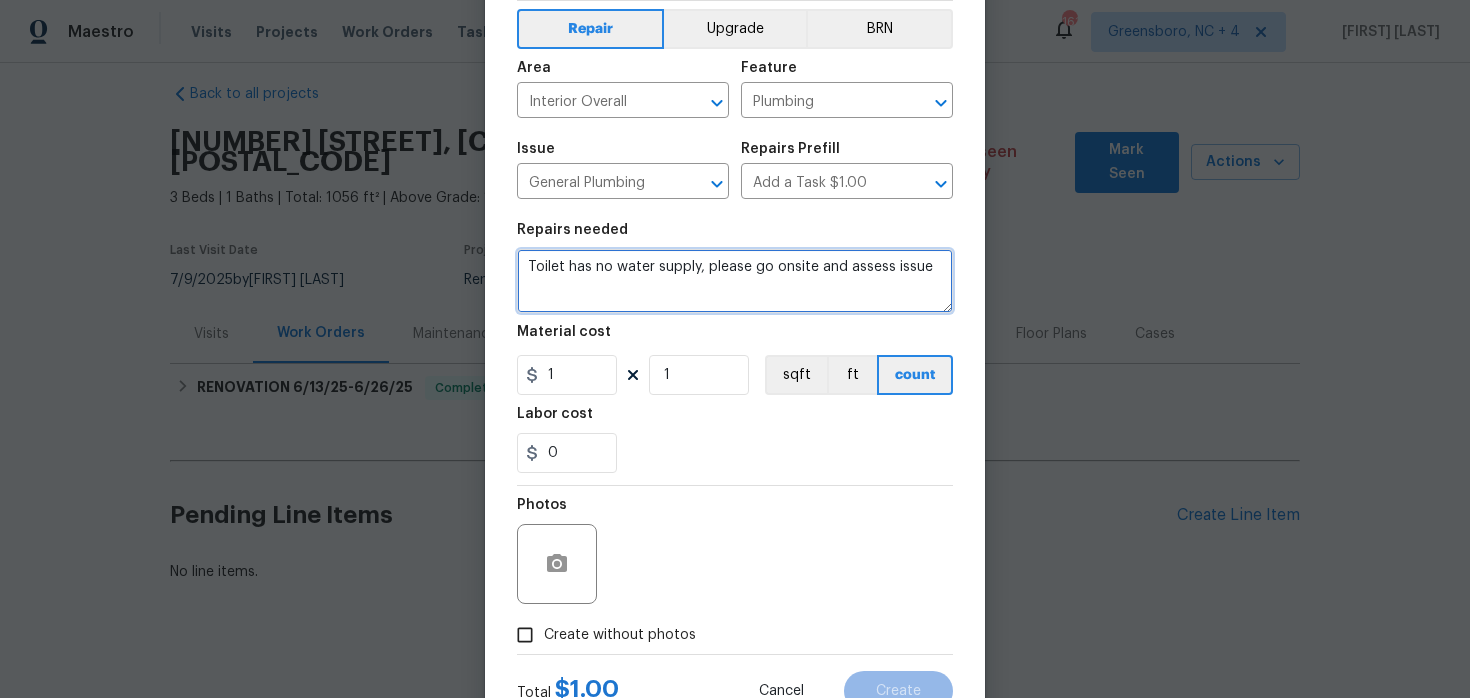 scroll, scrollTop: 122, scrollLeft: 0, axis: vertical 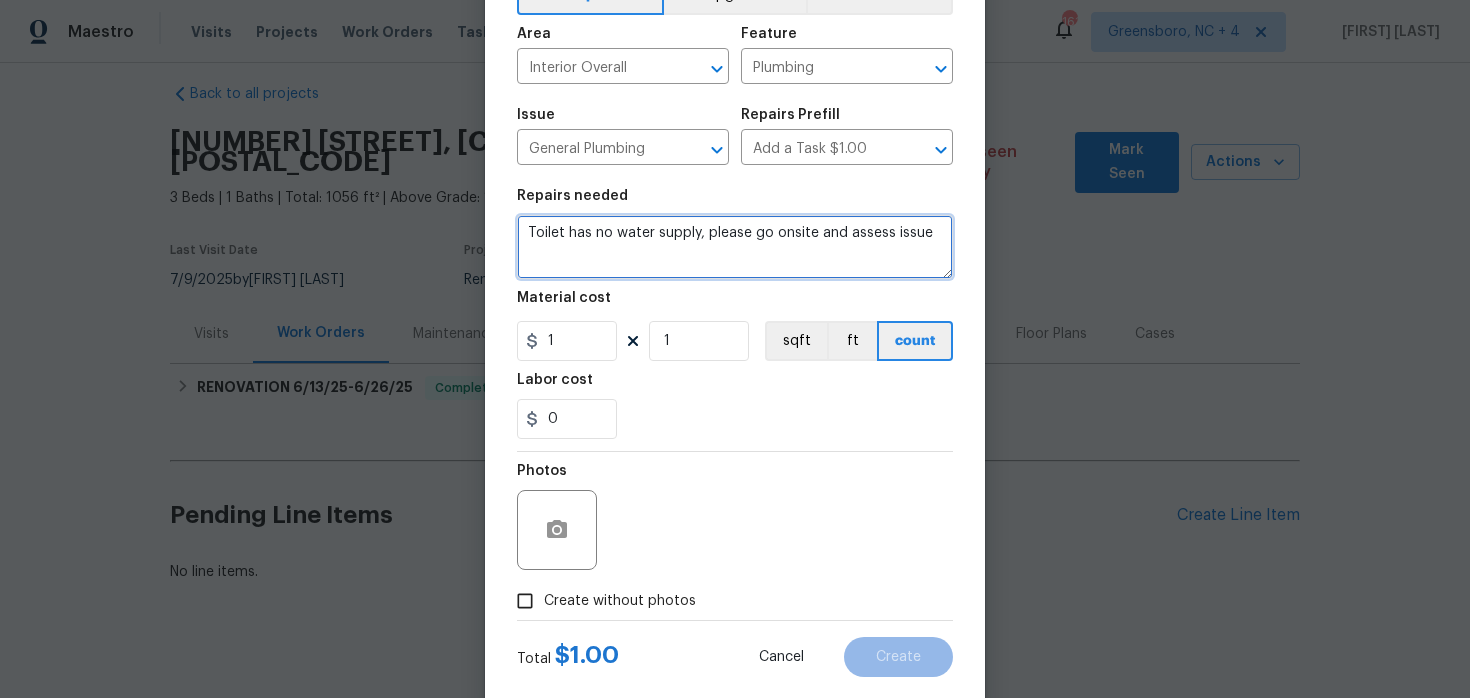 type on "Toilet has no water supply, please go onsite and assess issue" 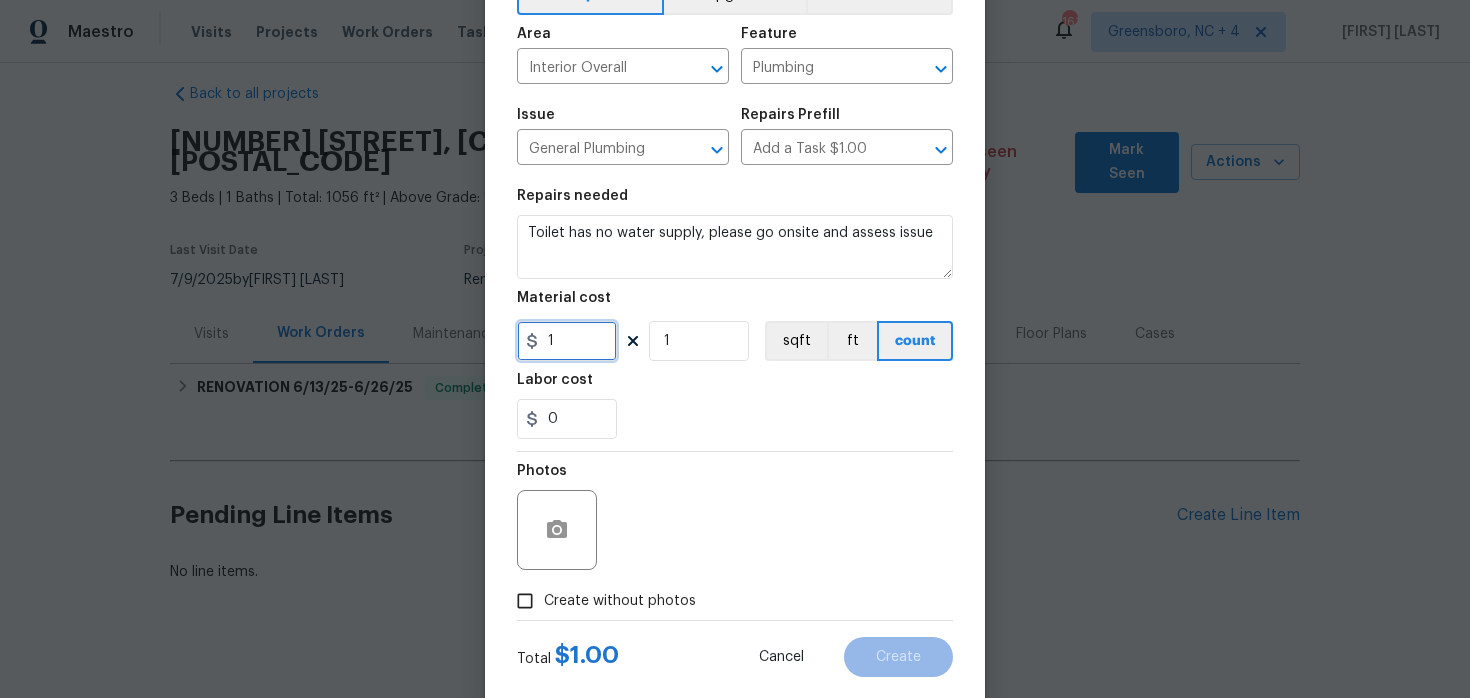 drag, startPoint x: 560, startPoint y: 348, endPoint x: 484, endPoint y: 358, distance: 76.655075 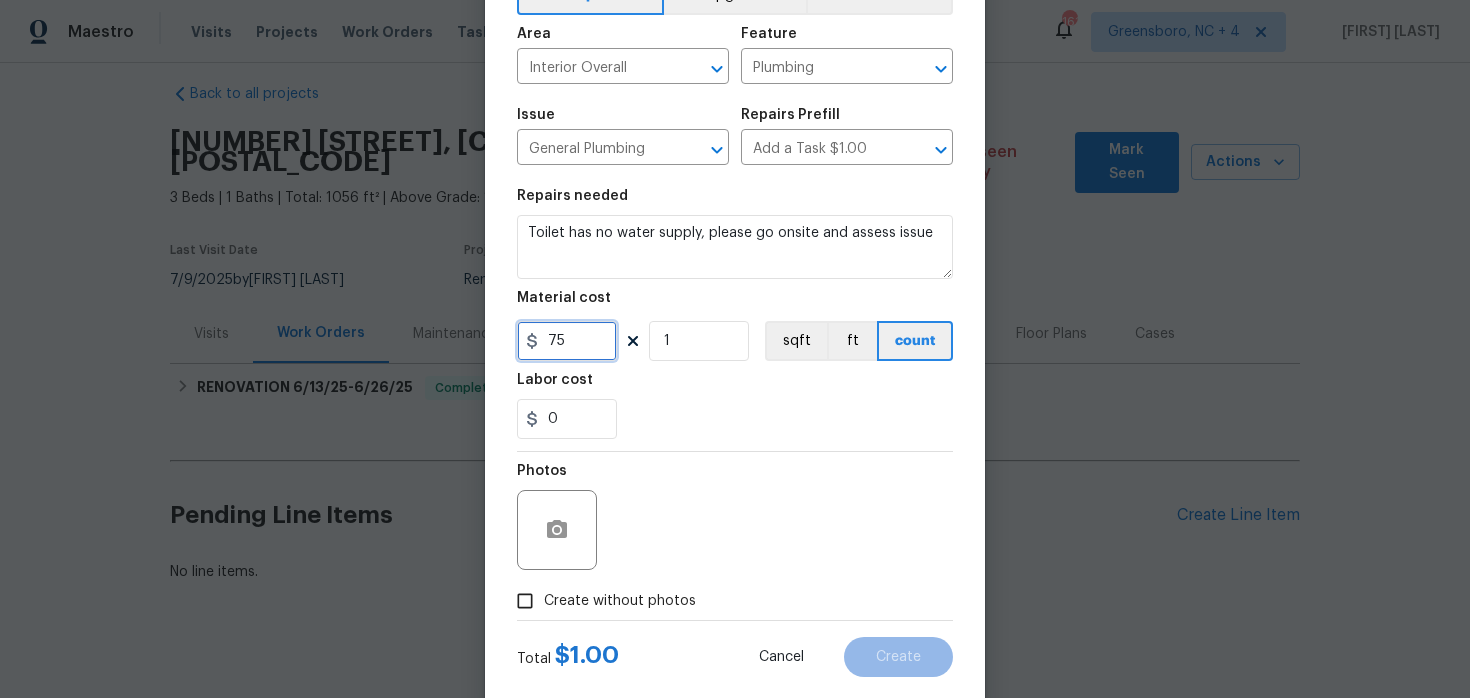scroll, scrollTop: 164, scrollLeft: 0, axis: vertical 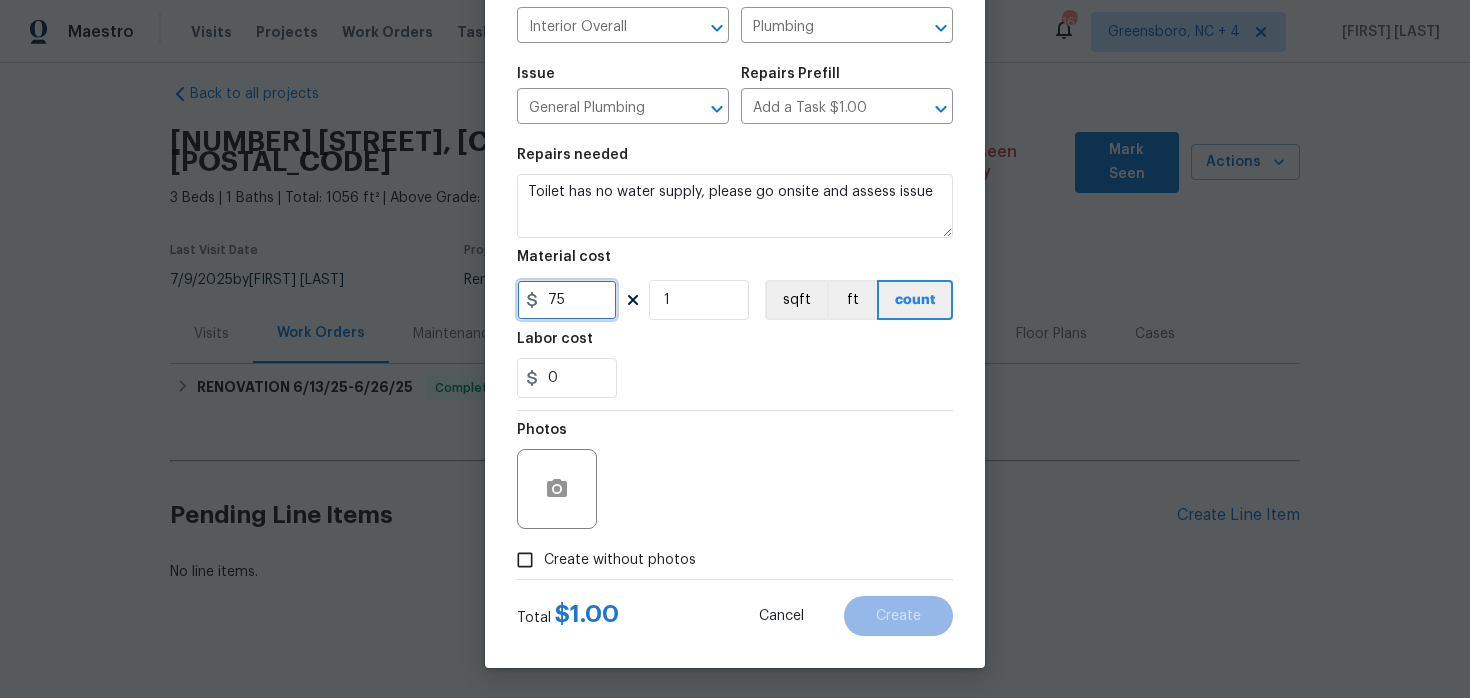 type on "75" 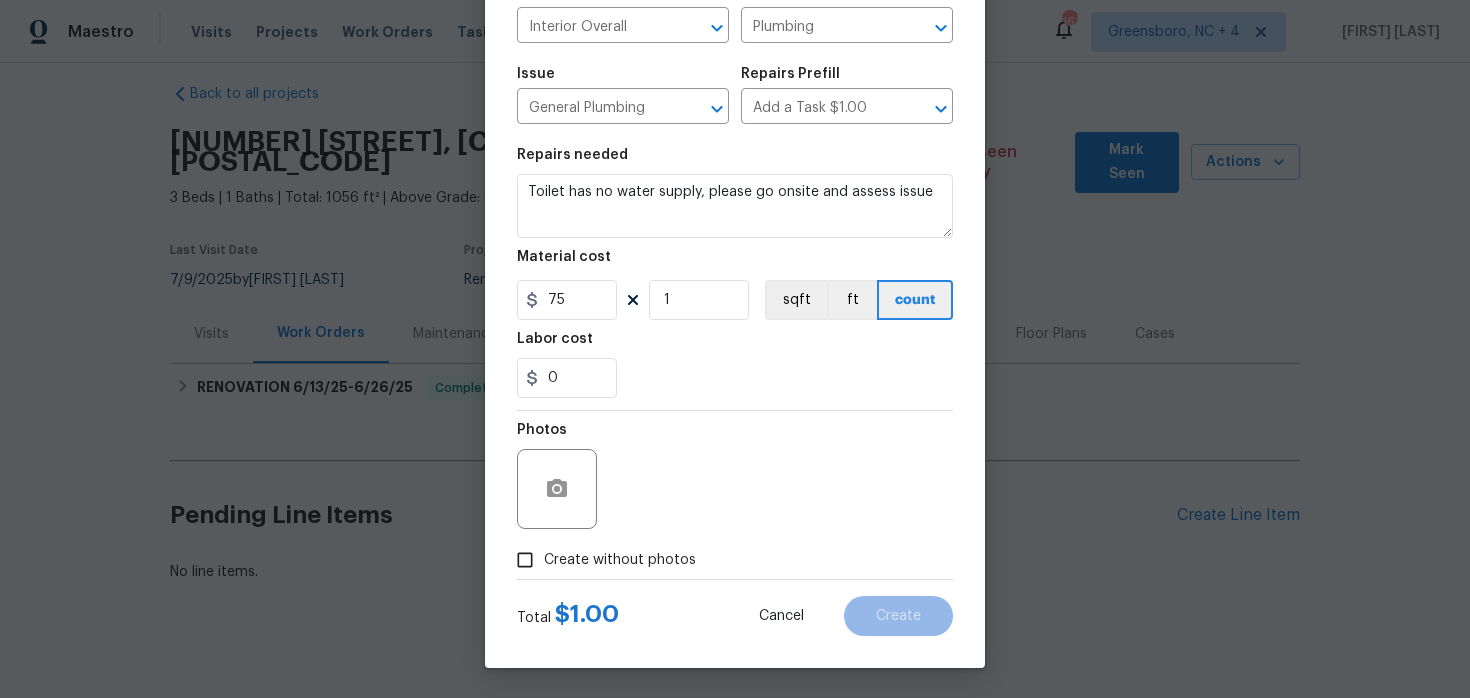 click on "Create without photos" at bounding box center [620, 560] 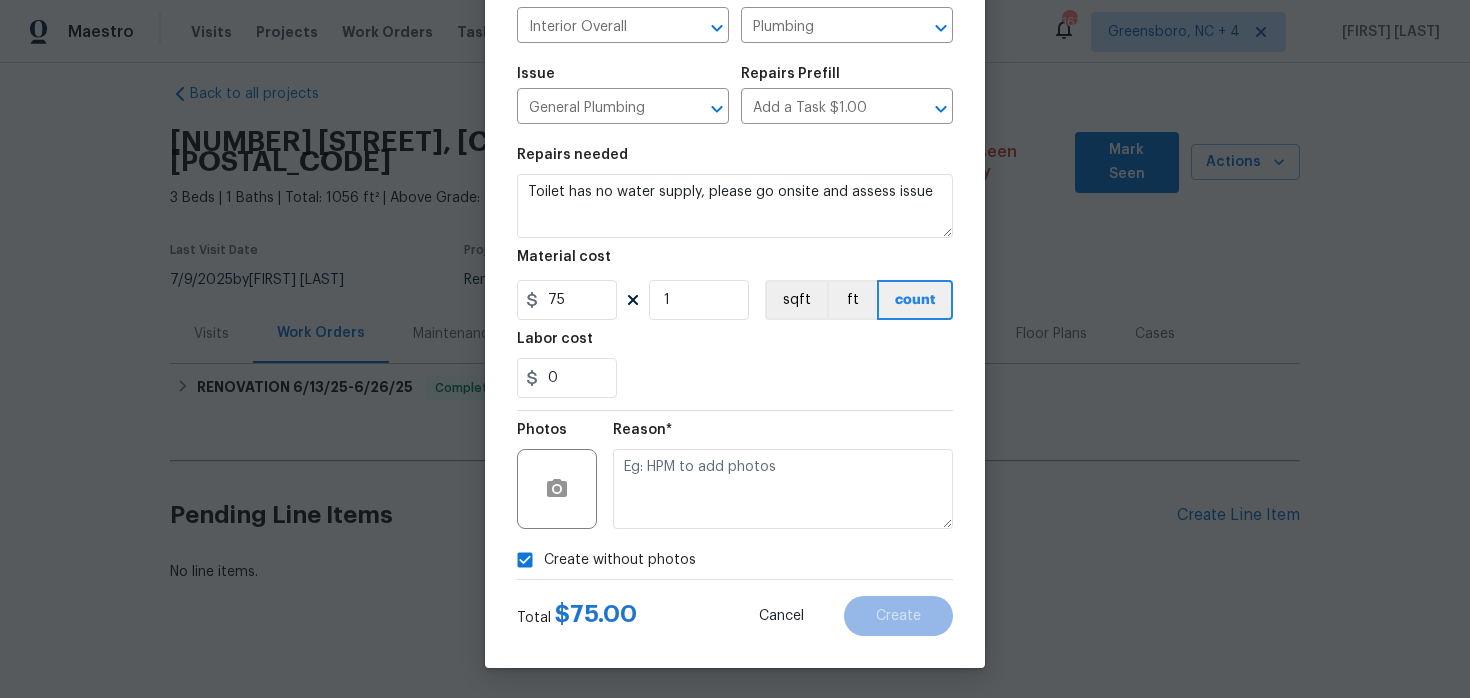 click on "Reason*" at bounding box center (783, 436) 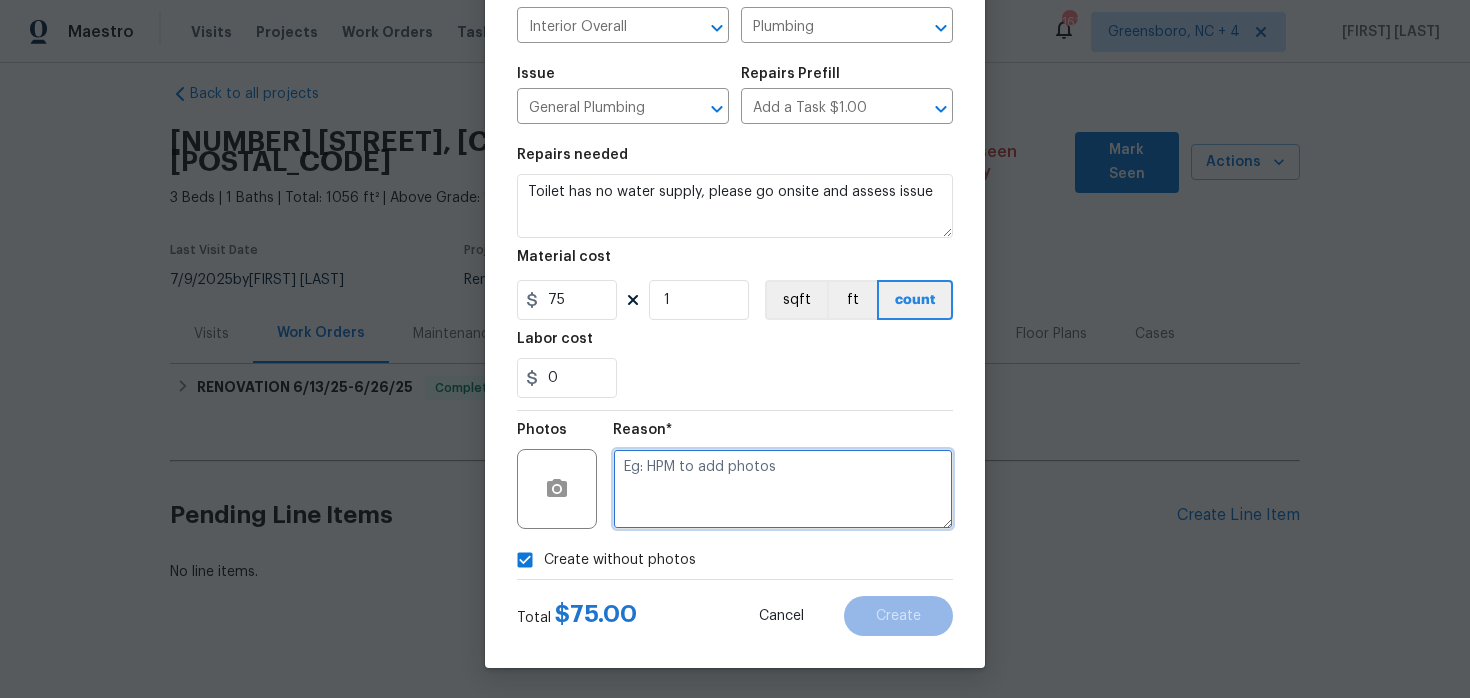 click at bounding box center [783, 489] 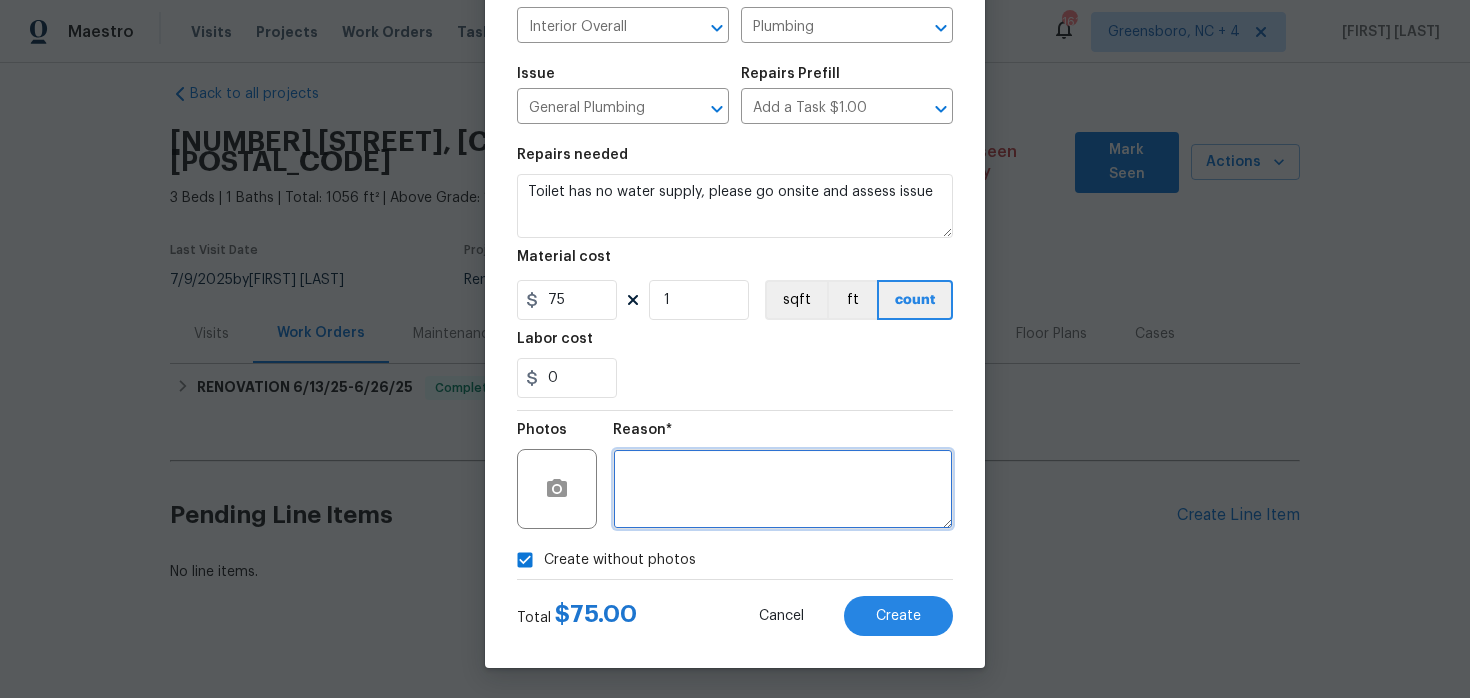 type 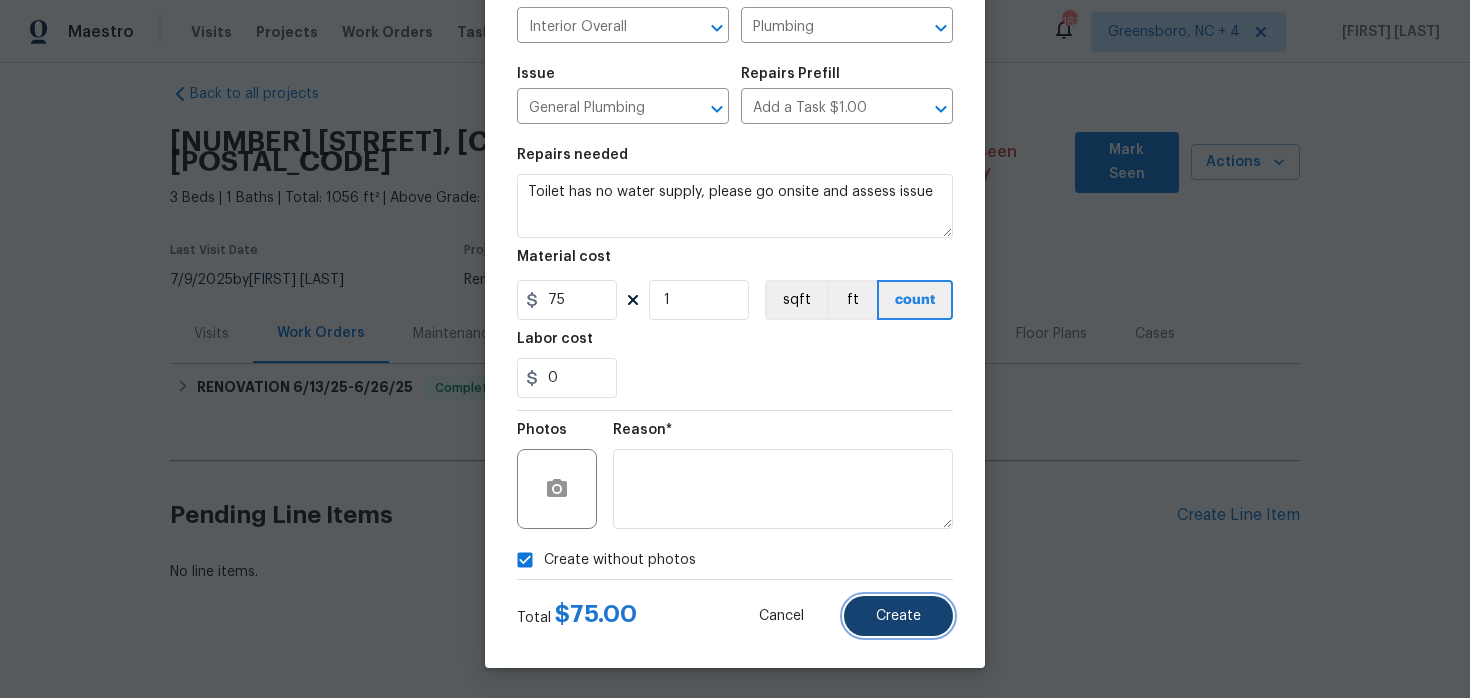 click on "Create" at bounding box center (898, 616) 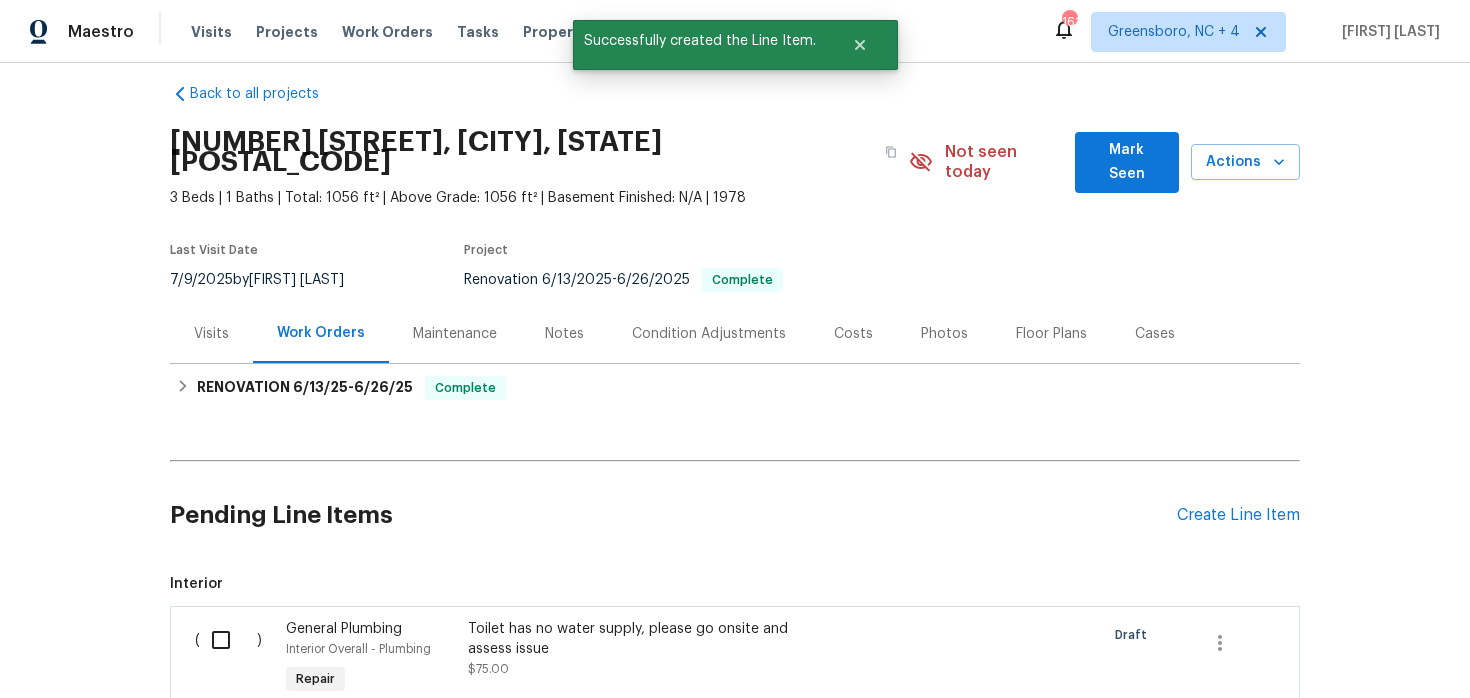 click on "Maintenance" at bounding box center (455, 333) 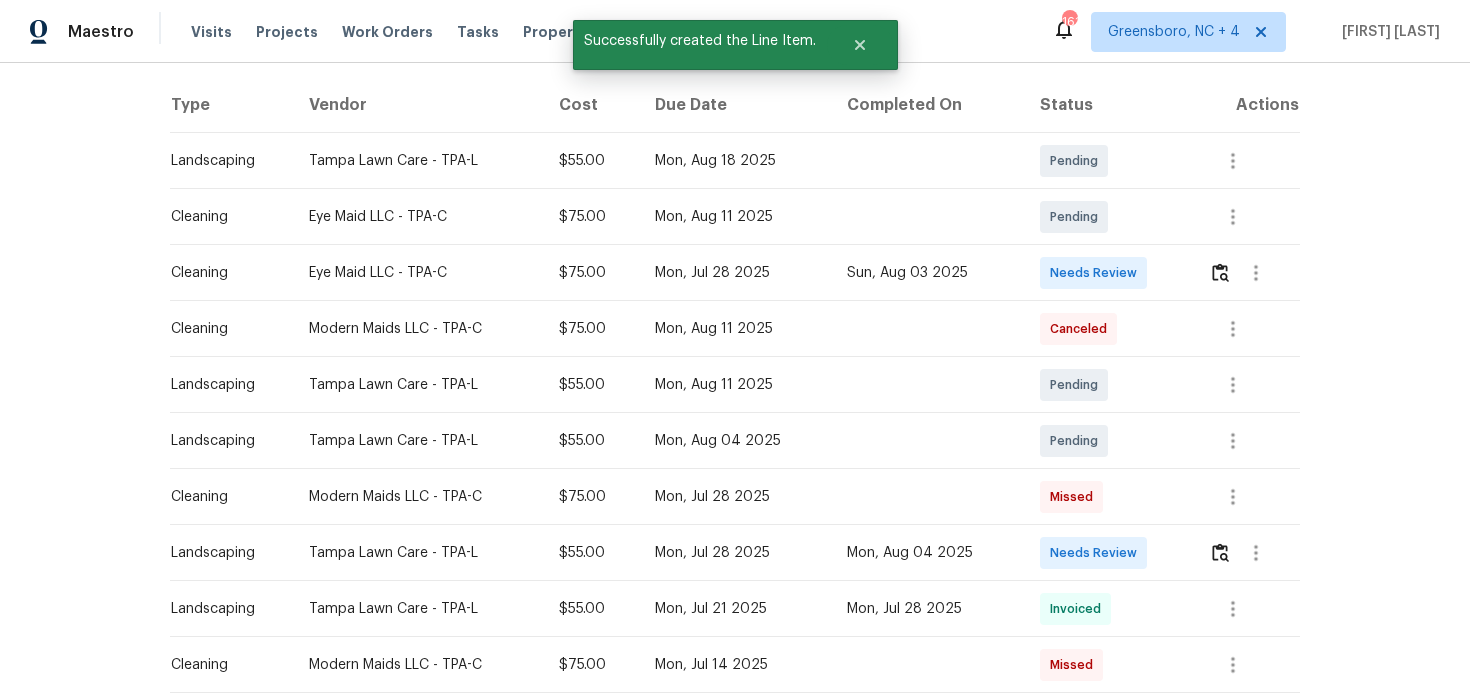 scroll, scrollTop: 311, scrollLeft: 0, axis: vertical 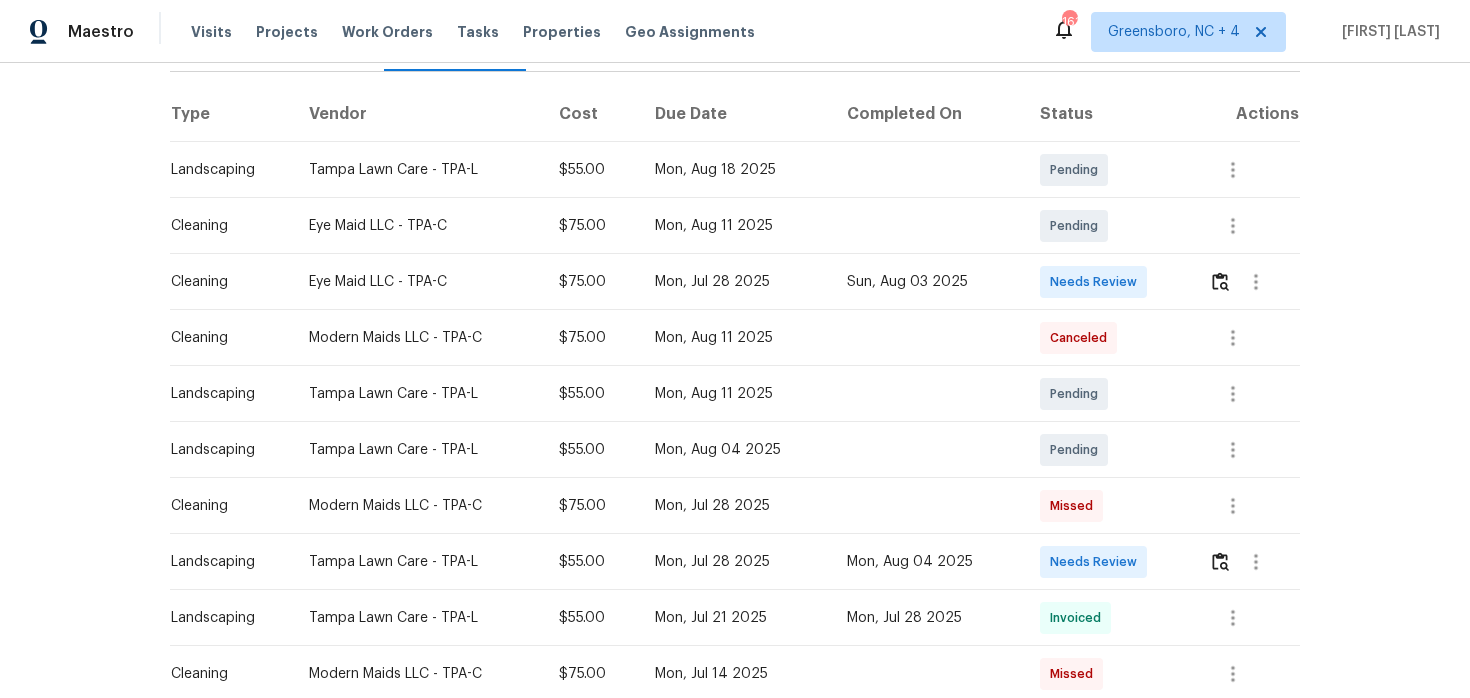 click at bounding box center (1246, 282) 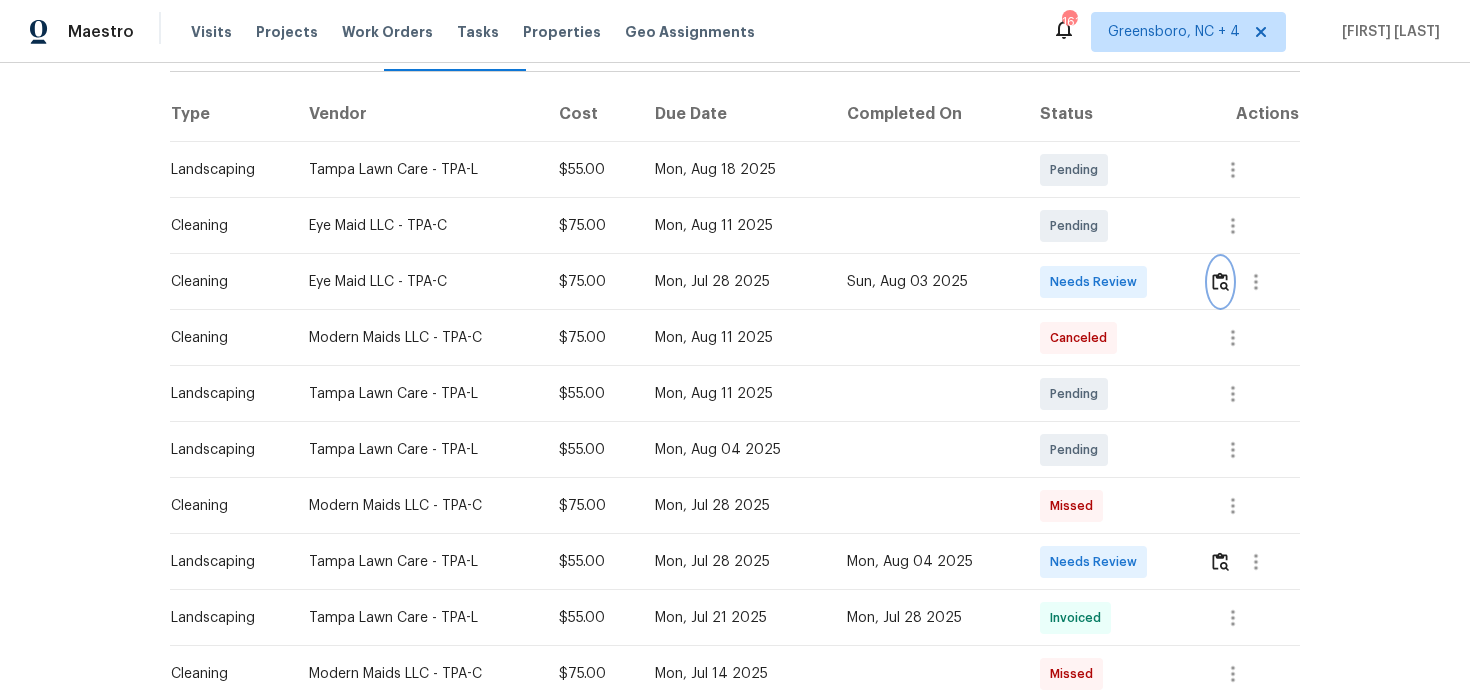 click at bounding box center [1220, 281] 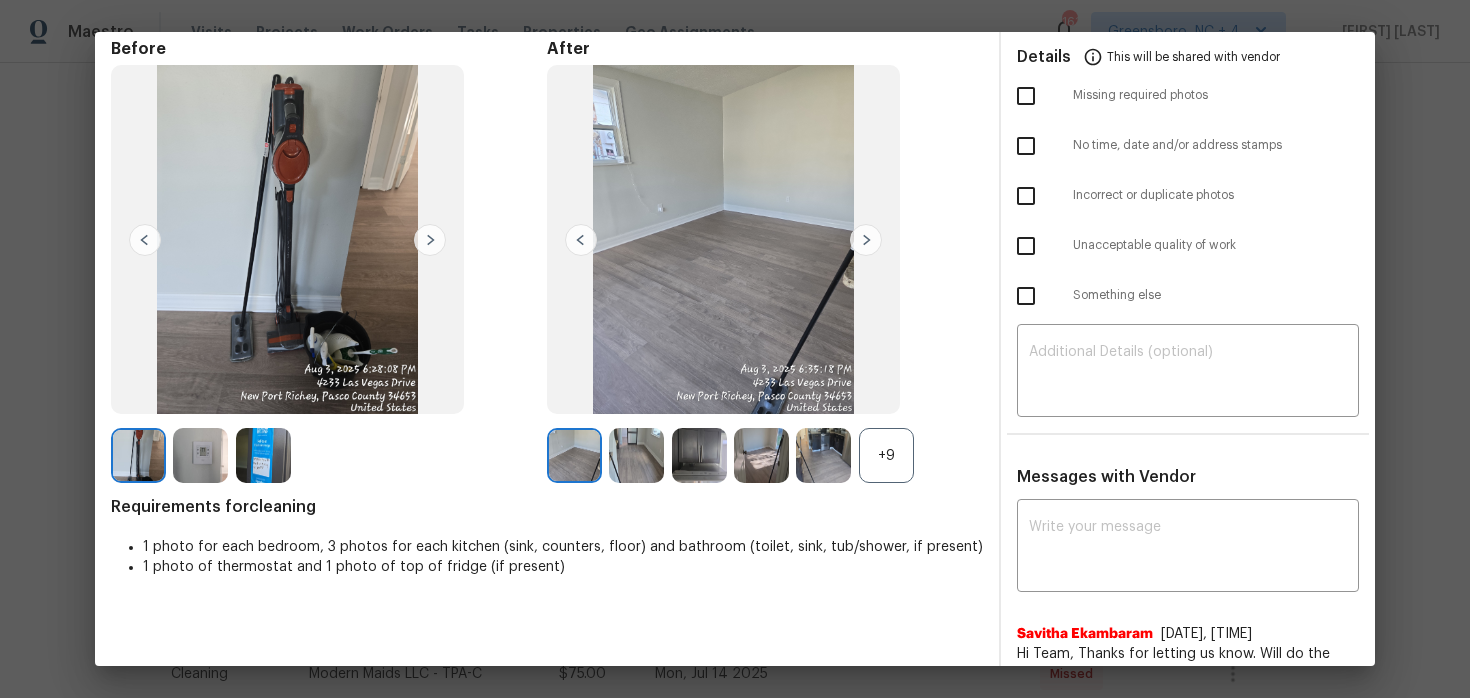 scroll, scrollTop: 98, scrollLeft: 0, axis: vertical 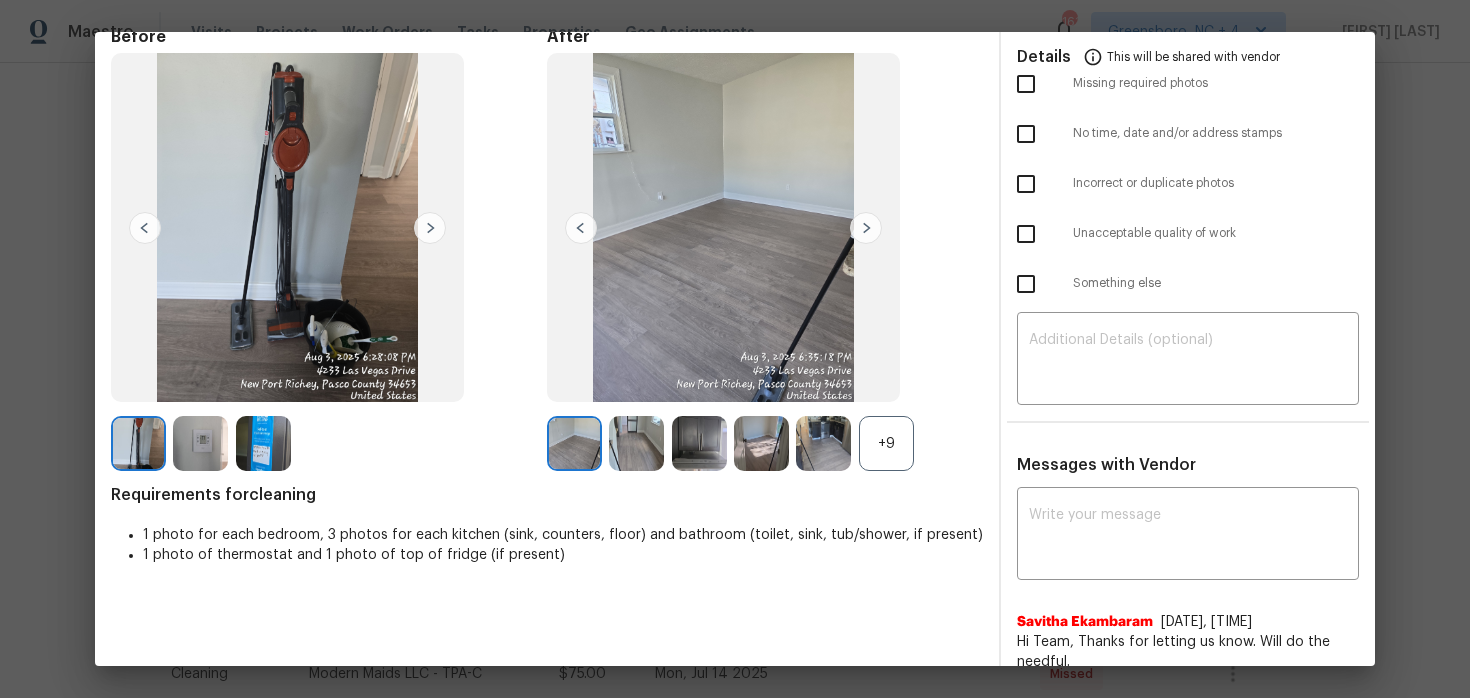 click on "+9" at bounding box center [886, 443] 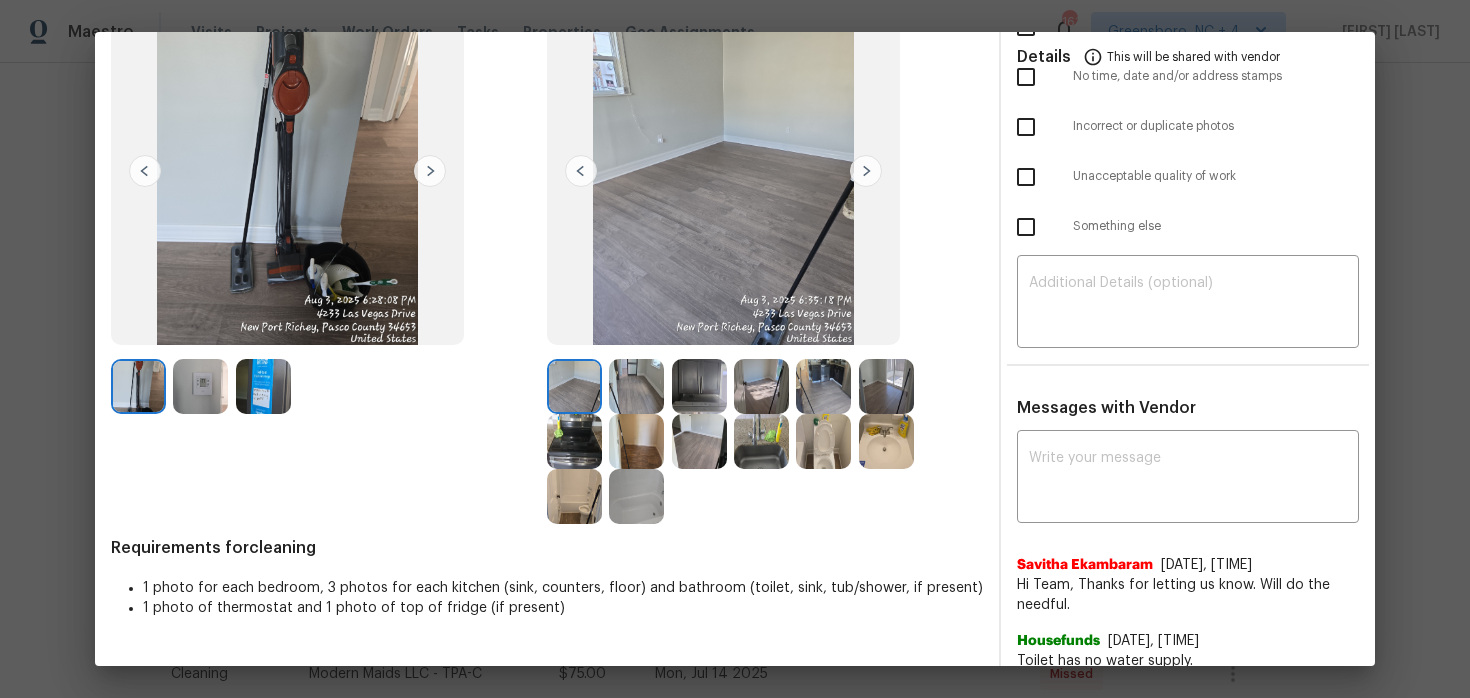 scroll, scrollTop: 175, scrollLeft: 0, axis: vertical 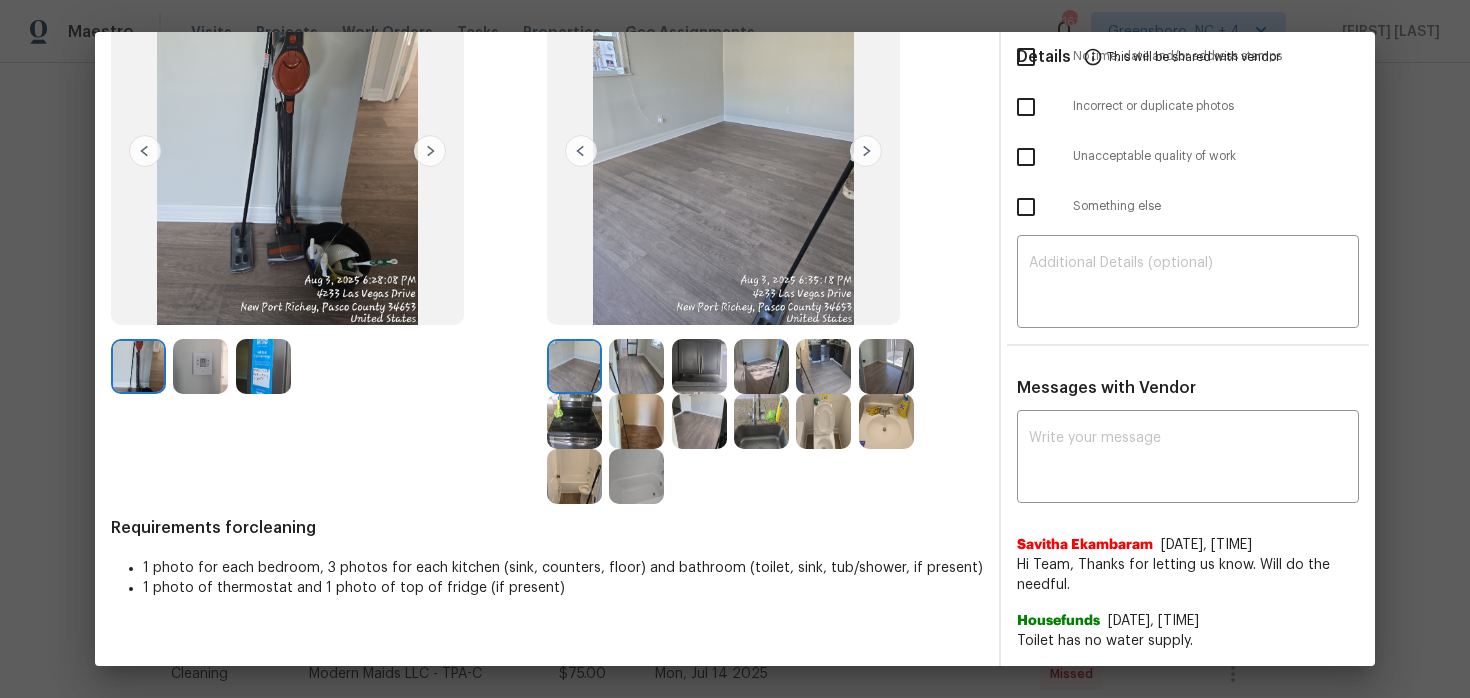 click at bounding box center [823, 421] 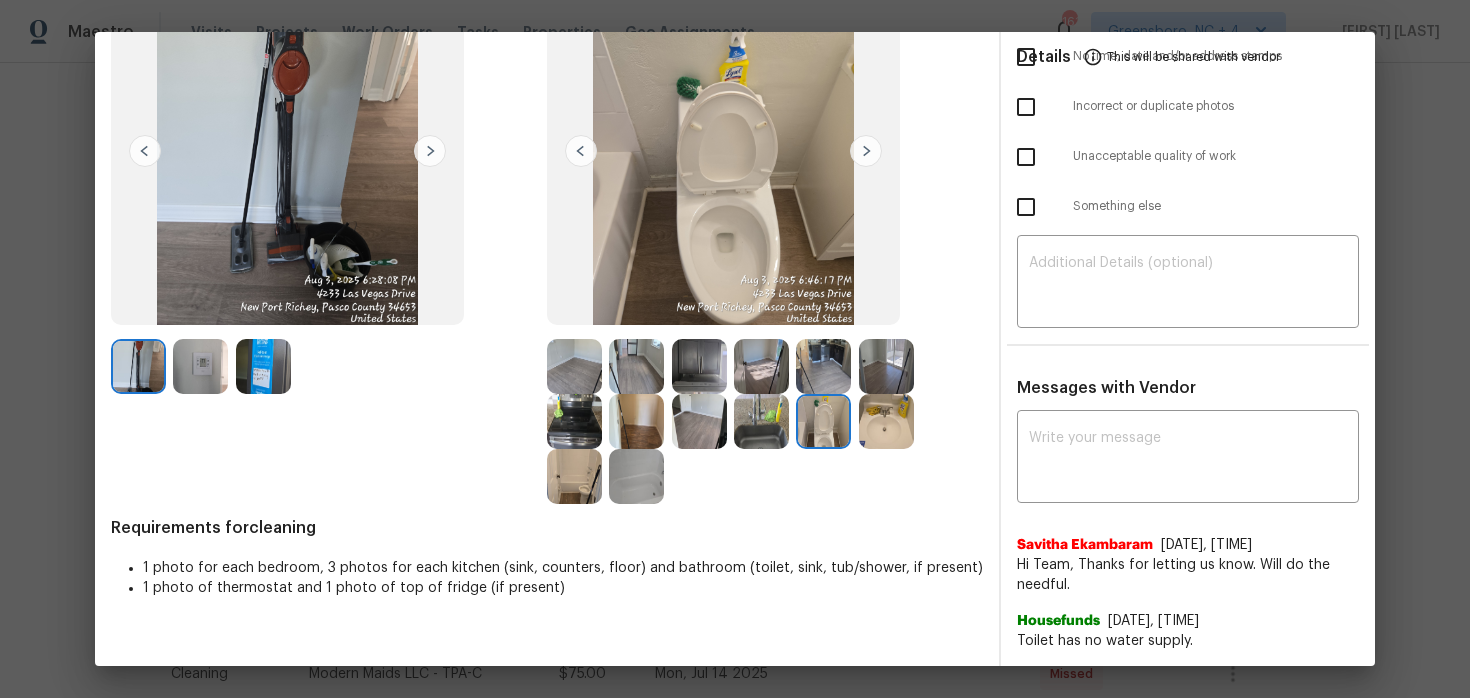 click at bounding box center [574, 476] 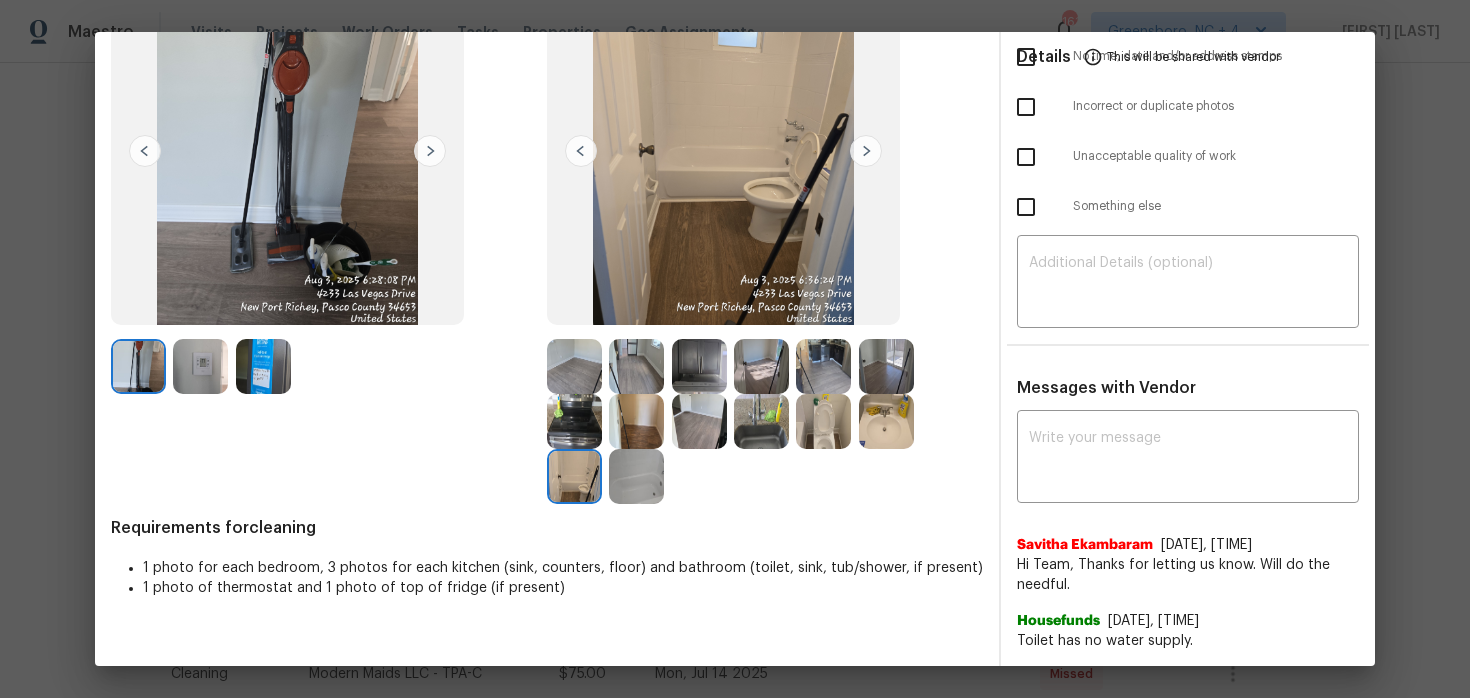 click at bounding box center [823, 421] 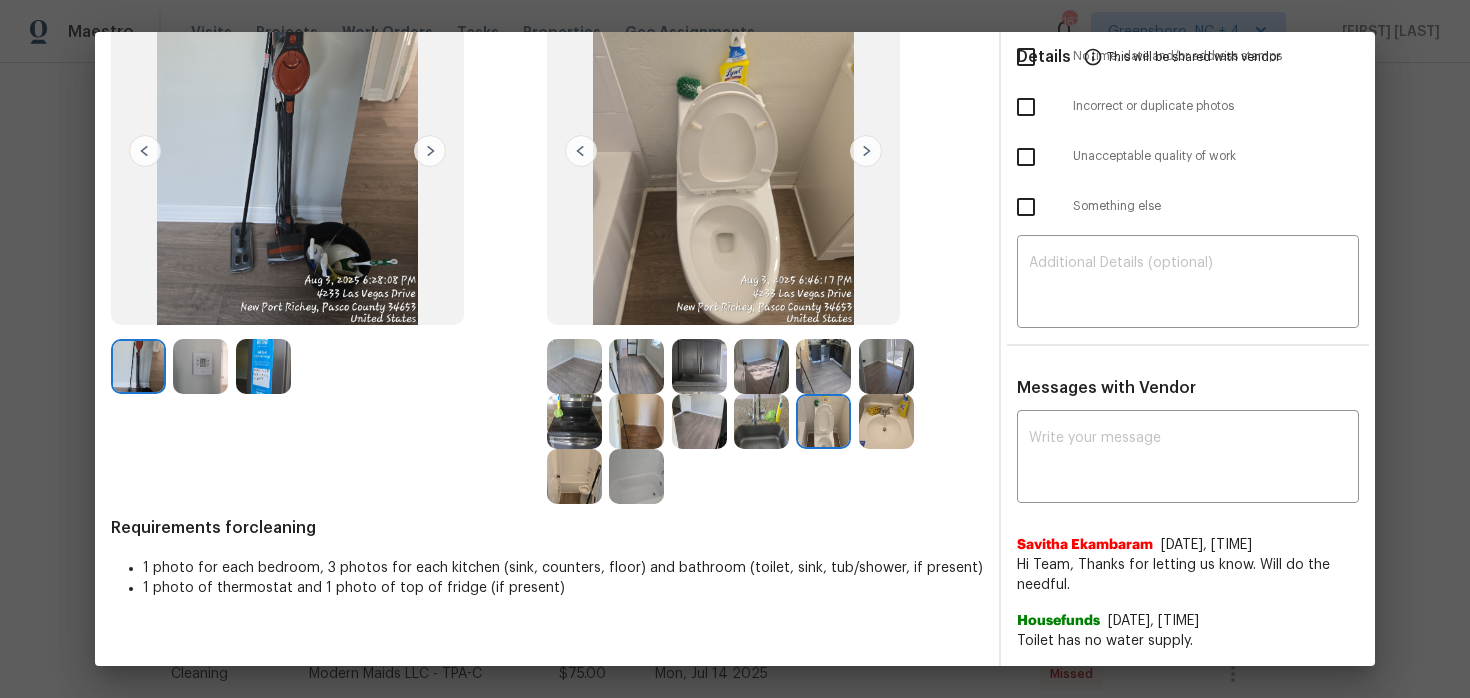 click at bounding box center (574, 476) 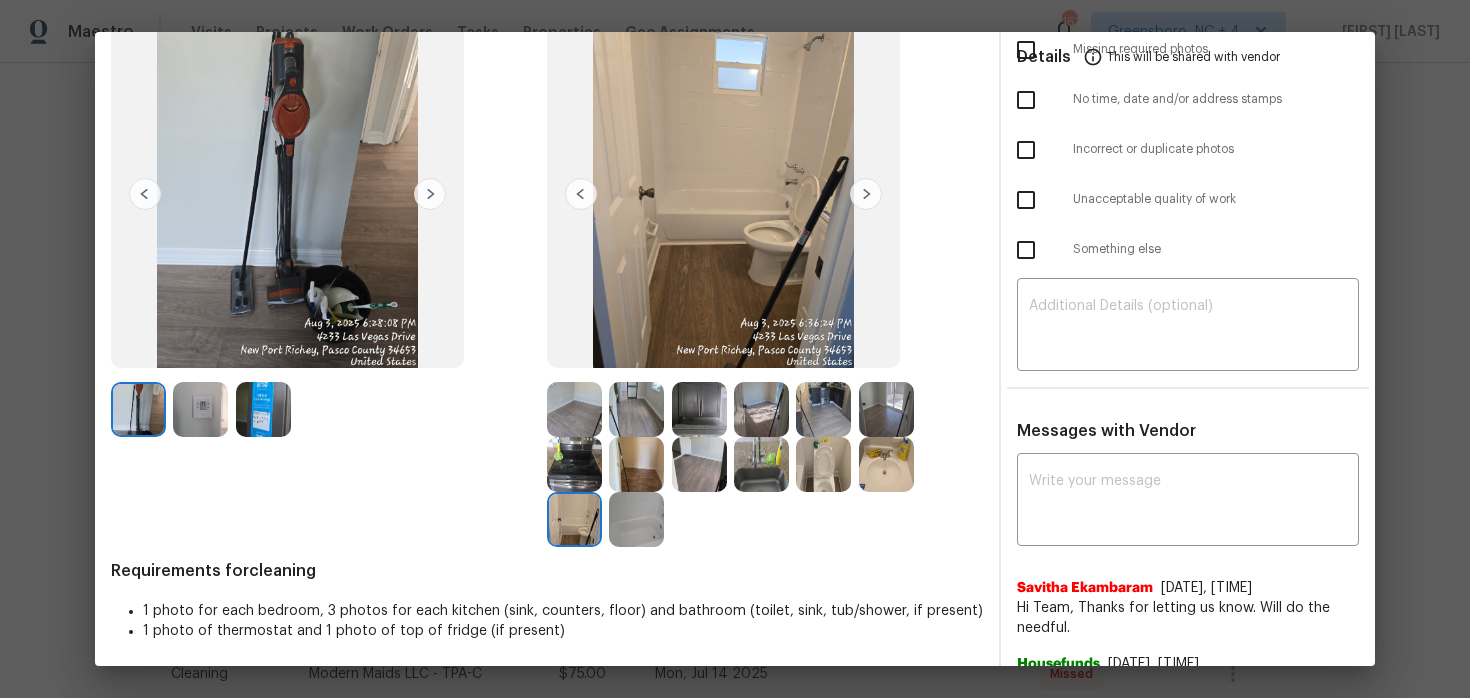 scroll, scrollTop: 138, scrollLeft: 0, axis: vertical 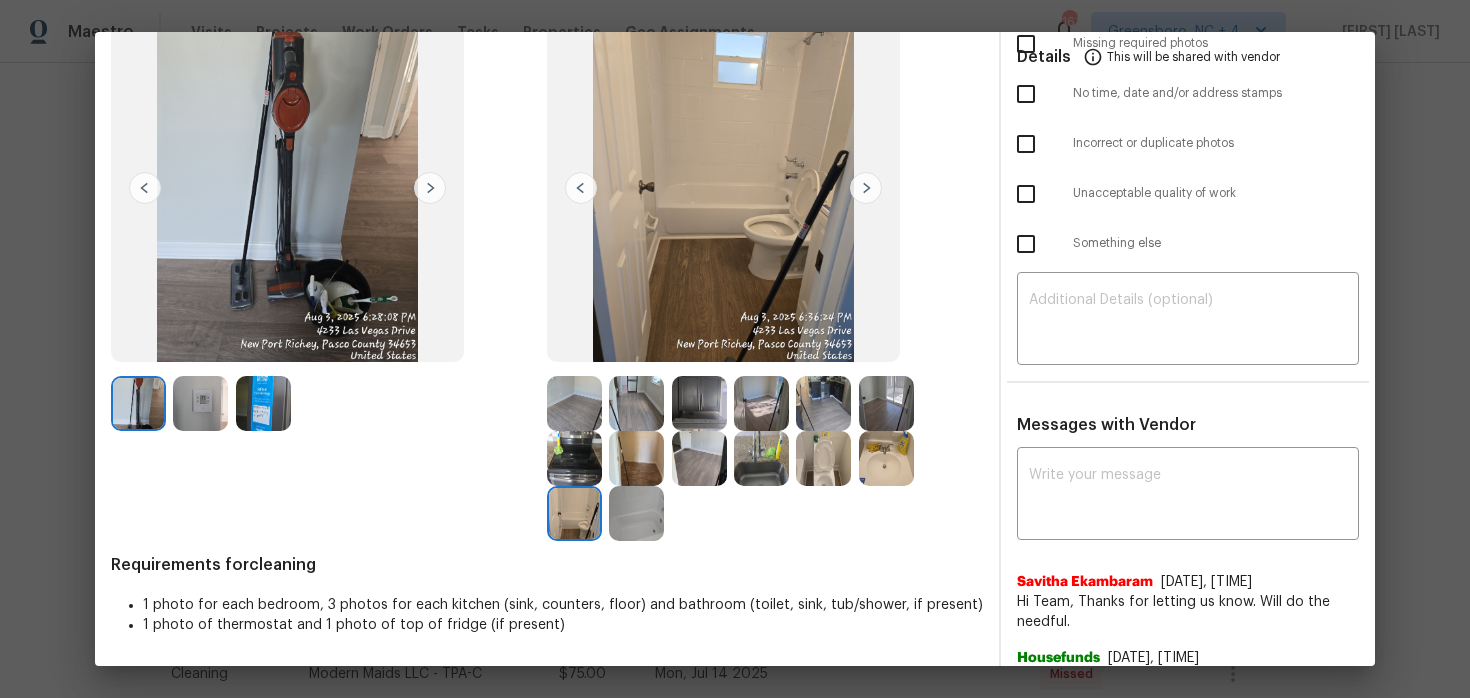 click at bounding box center [823, 458] 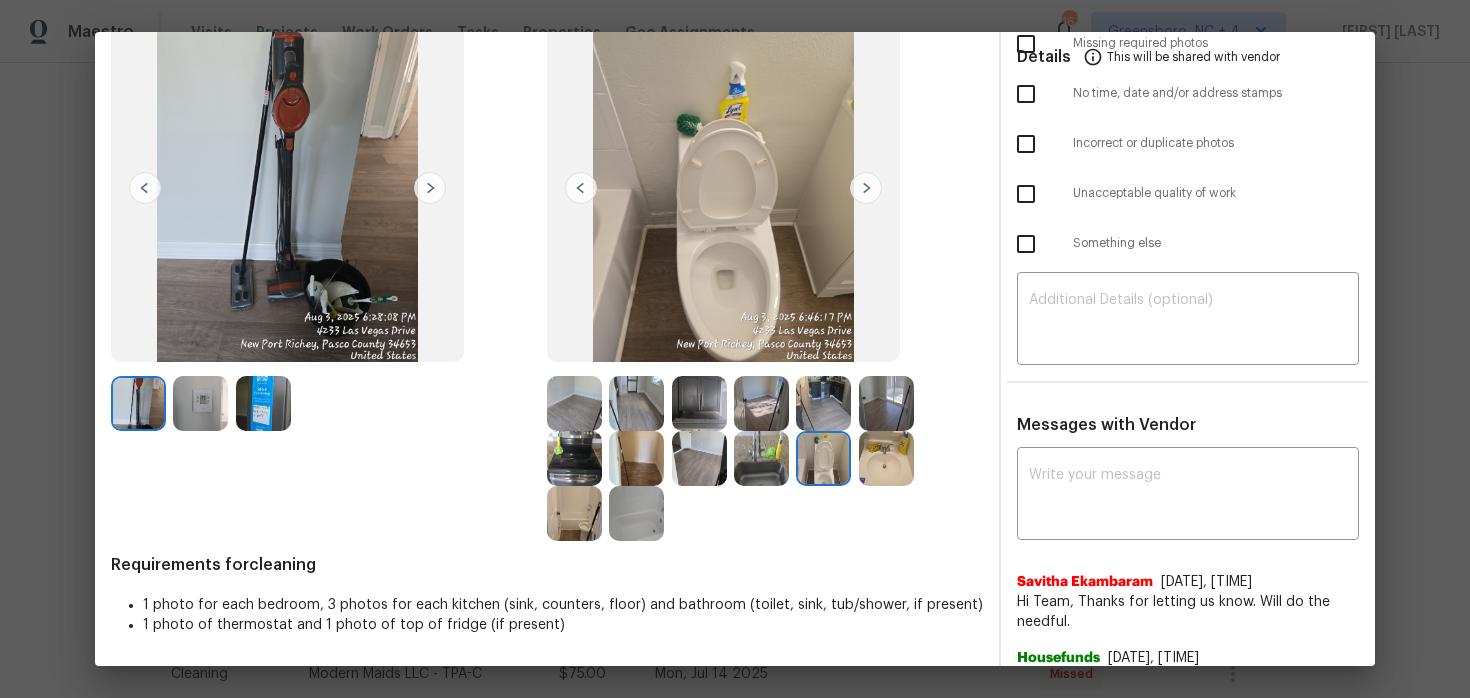 click at bounding box center (574, 513) 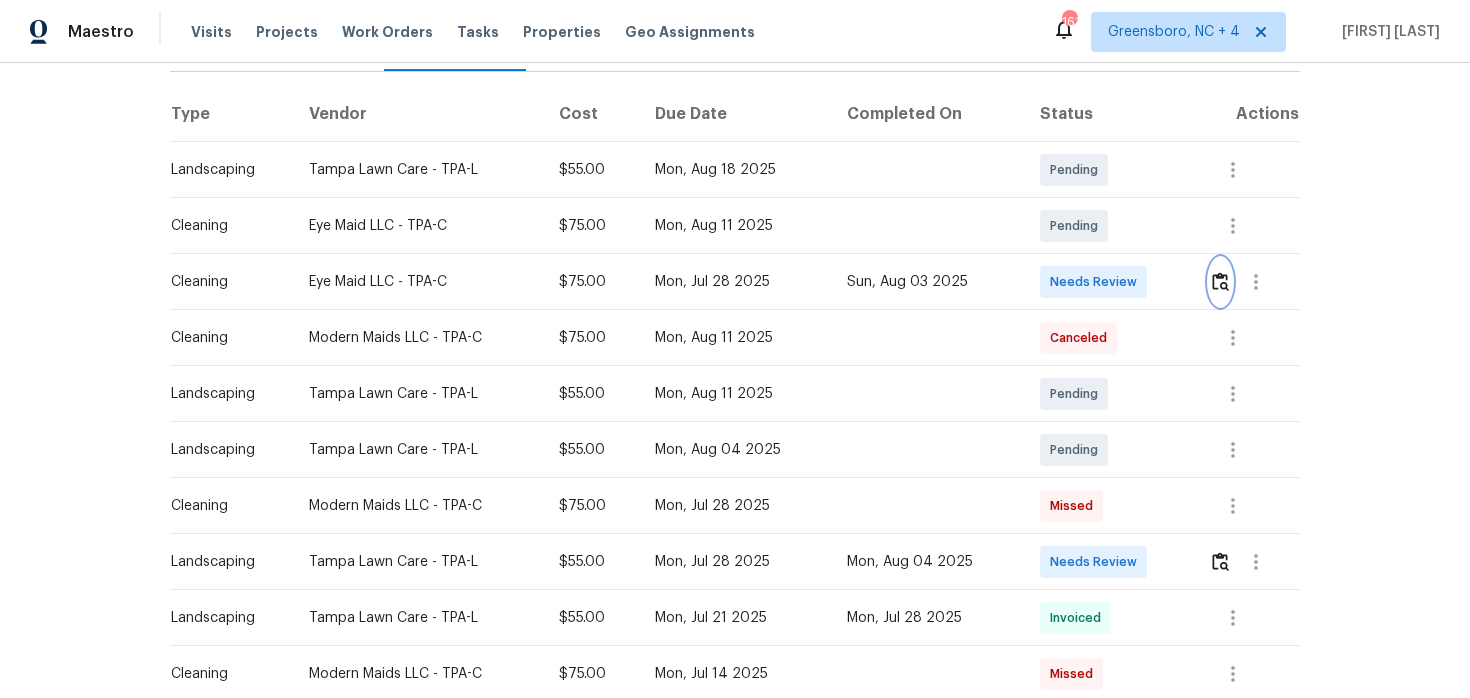 scroll, scrollTop: 0, scrollLeft: 0, axis: both 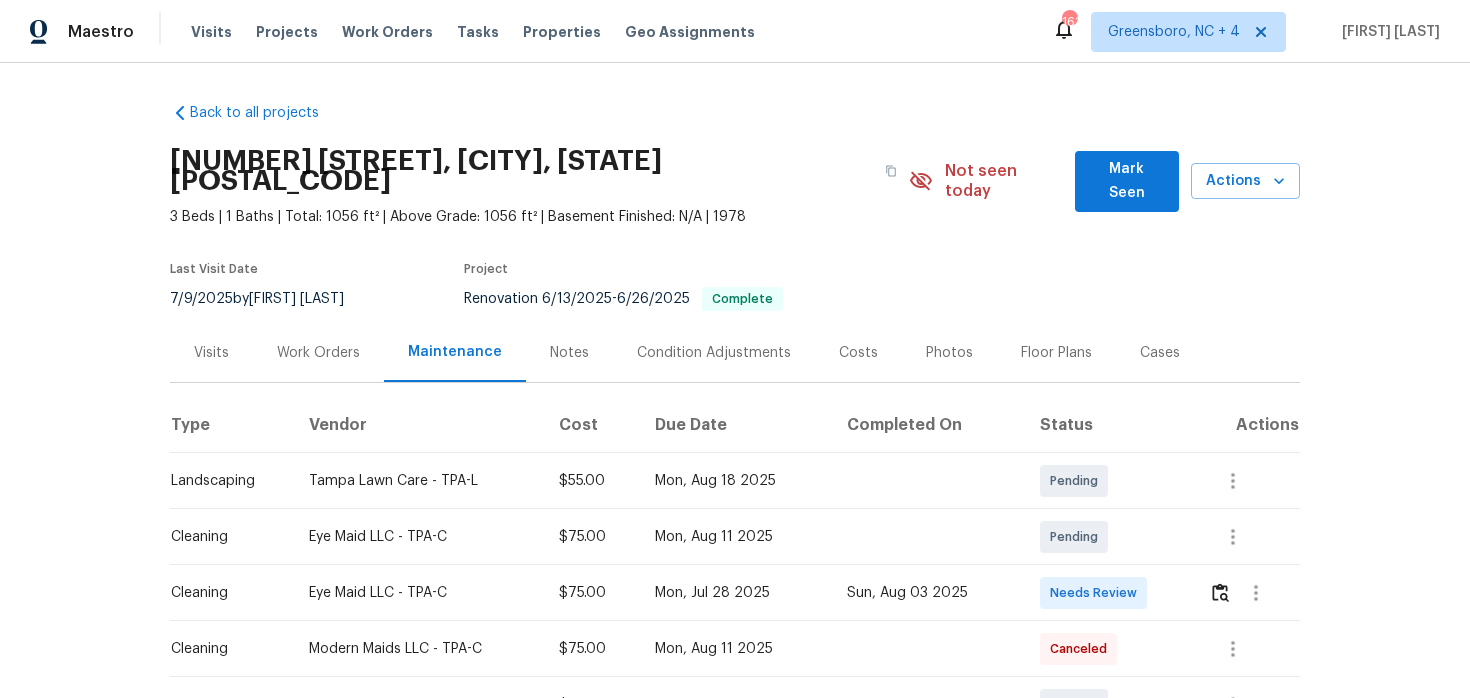 click on "Work Orders" at bounding box center [318, 352] 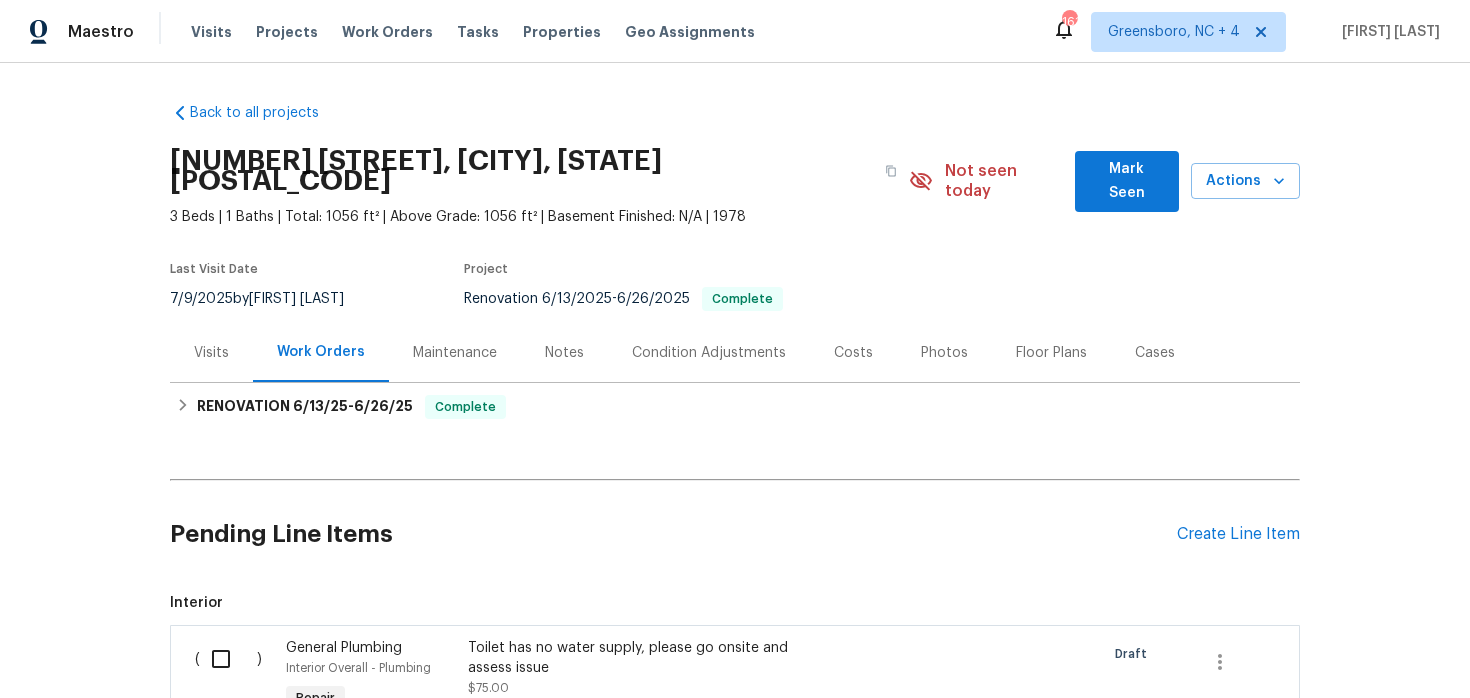 scroll, scrollTop: 247, scrollLeft: 0, axis: vertical 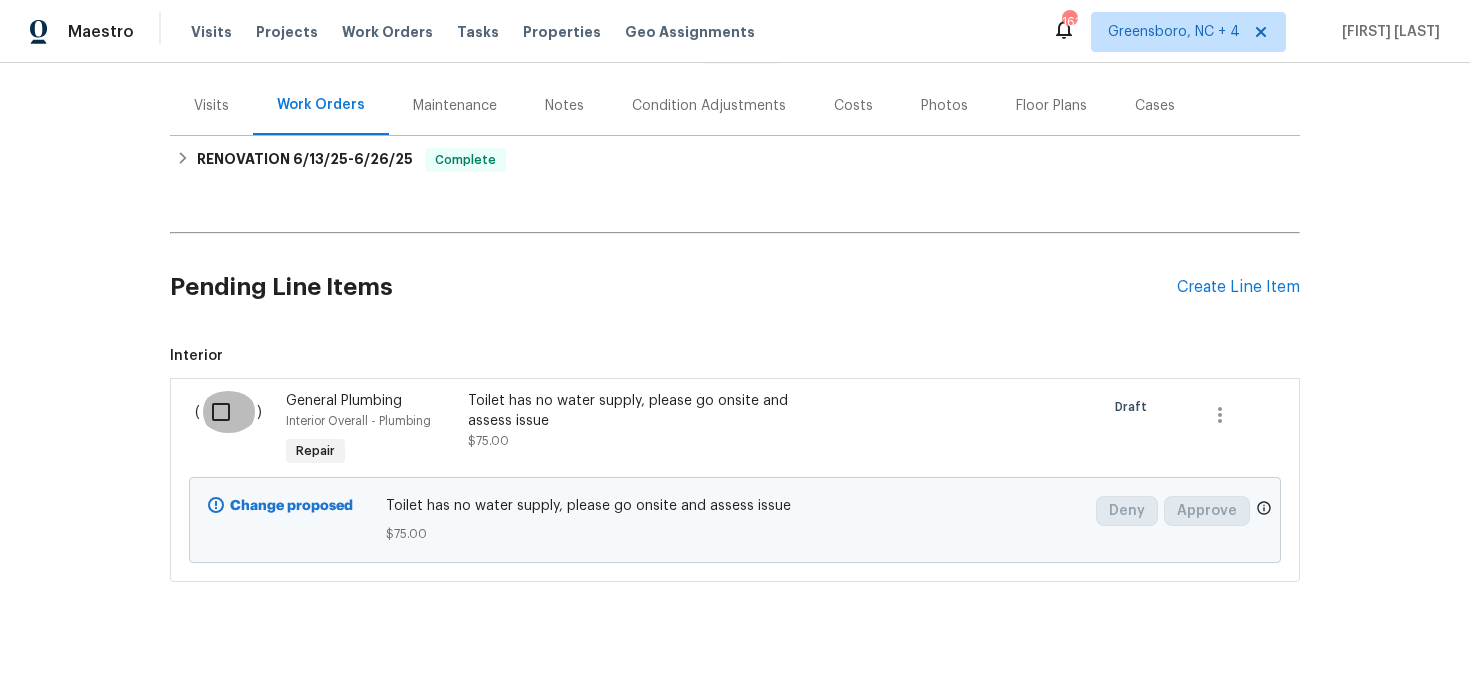 click at bounding box center (228, 412) 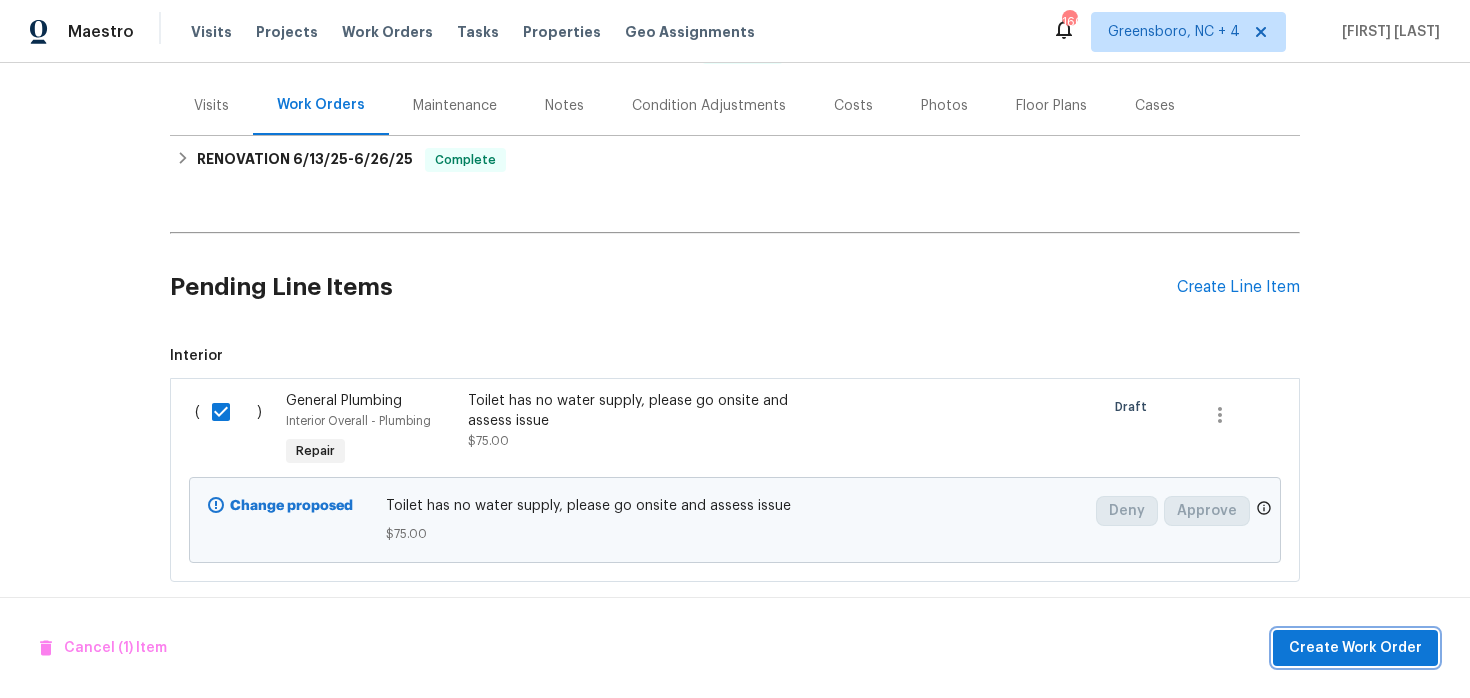 click on "Create Work Order" at bounding box center [1355, 648] 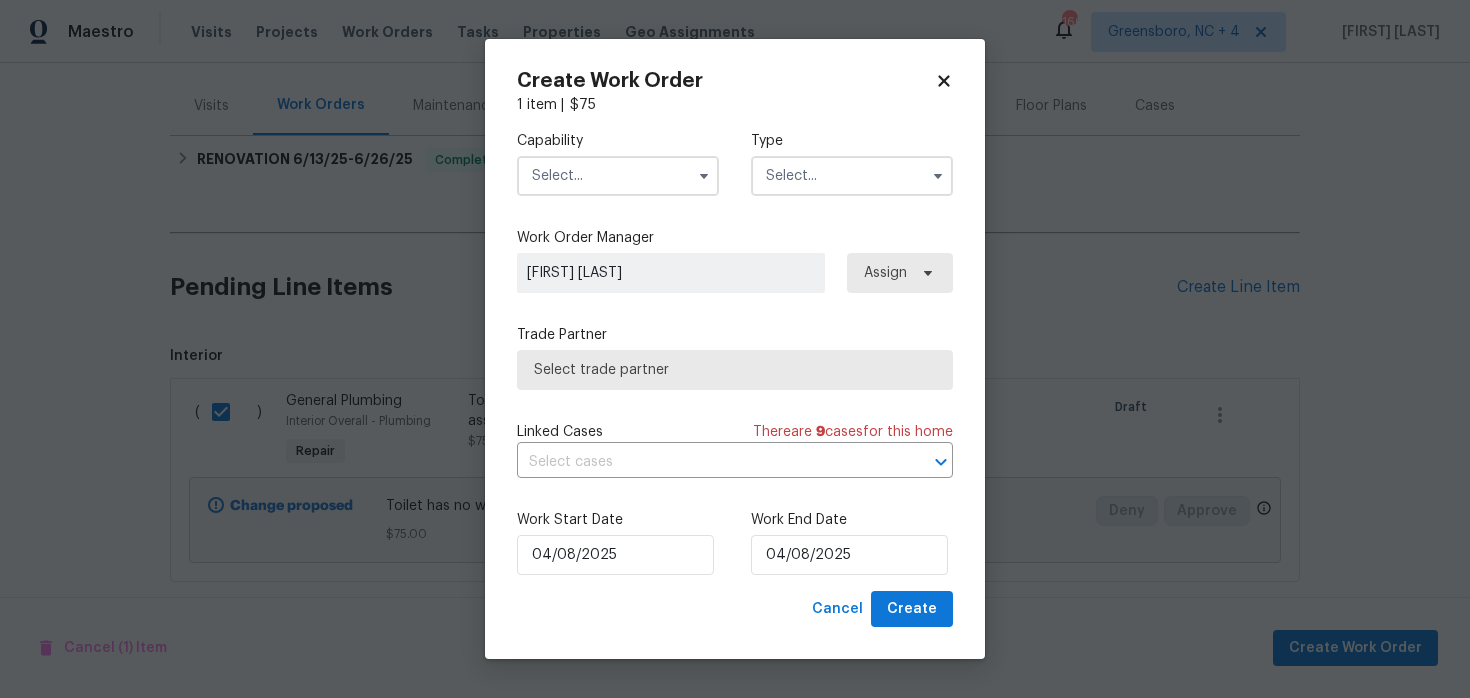 click on "Capability" at bounding box center (618, 141) 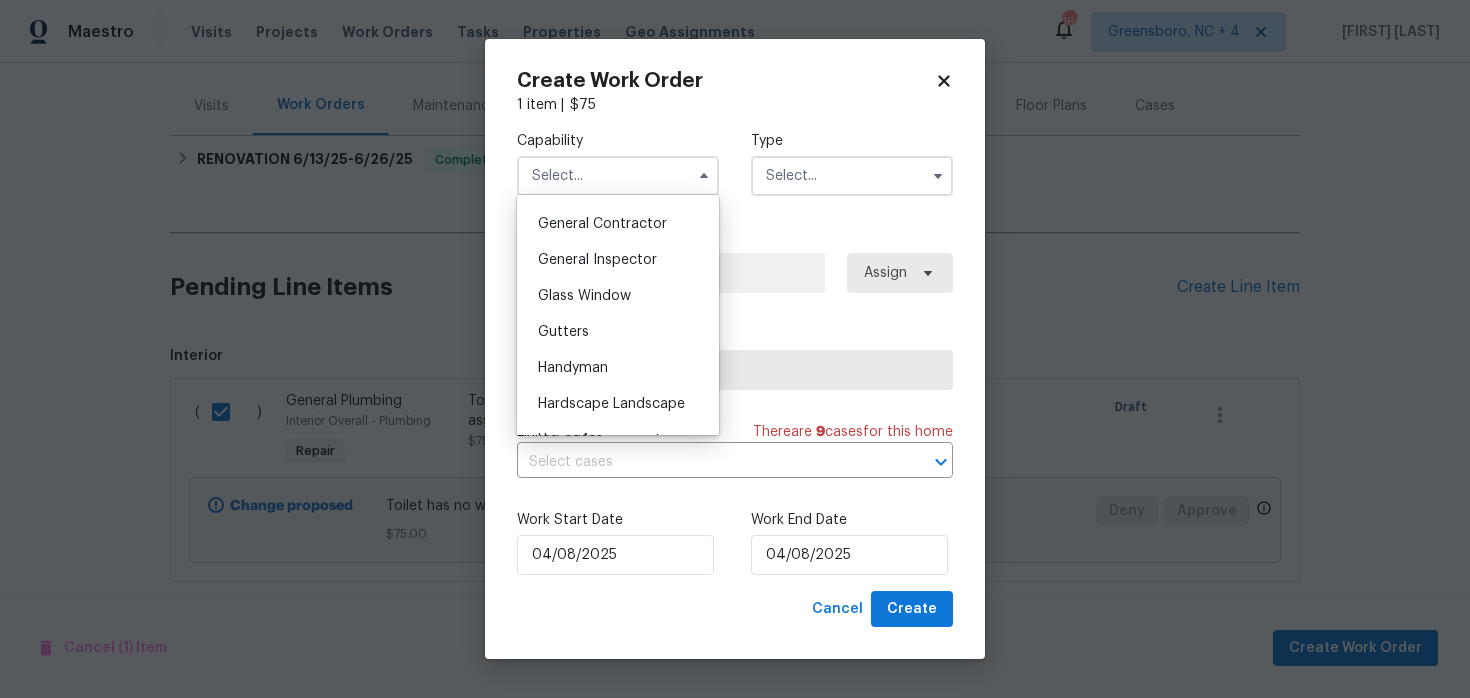 scroll, scrollTop: 983, scrollLeft: 0, axis: vertical 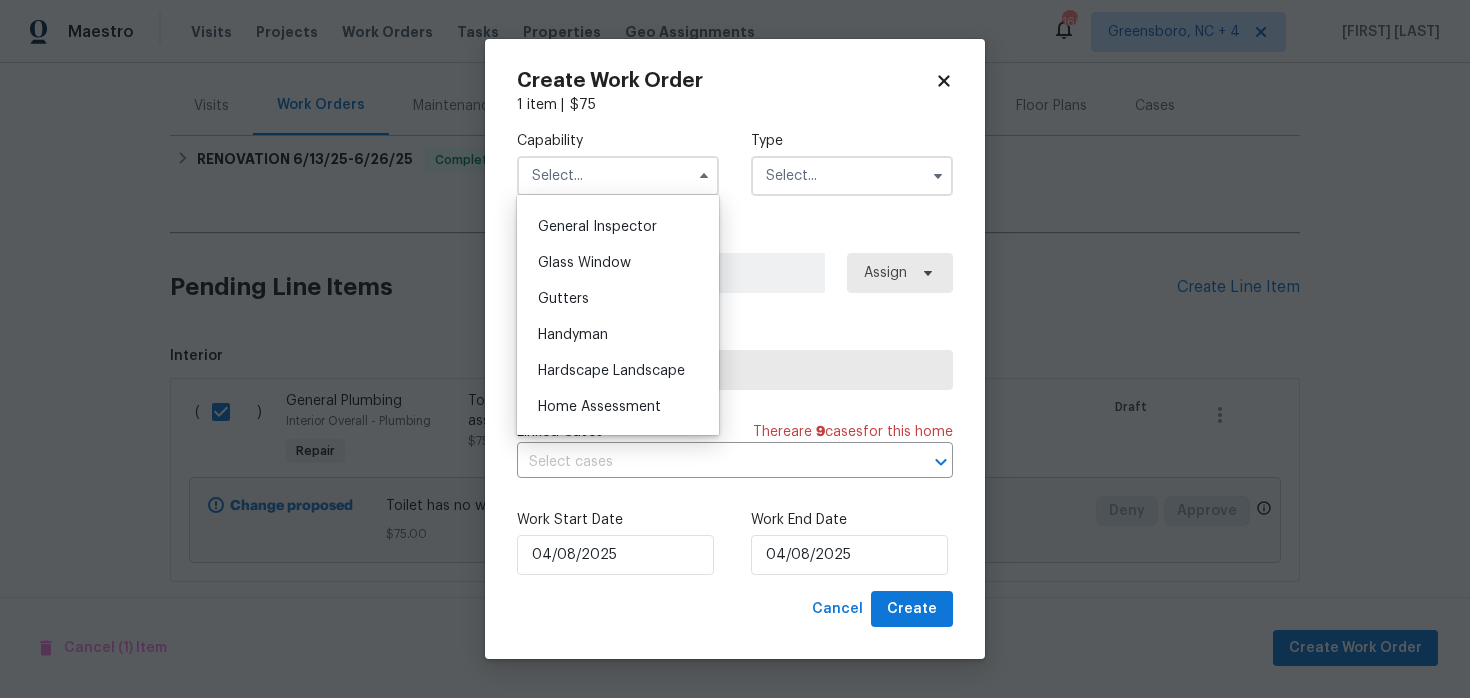 click on "Handyman" at bounding box center (618, 335) 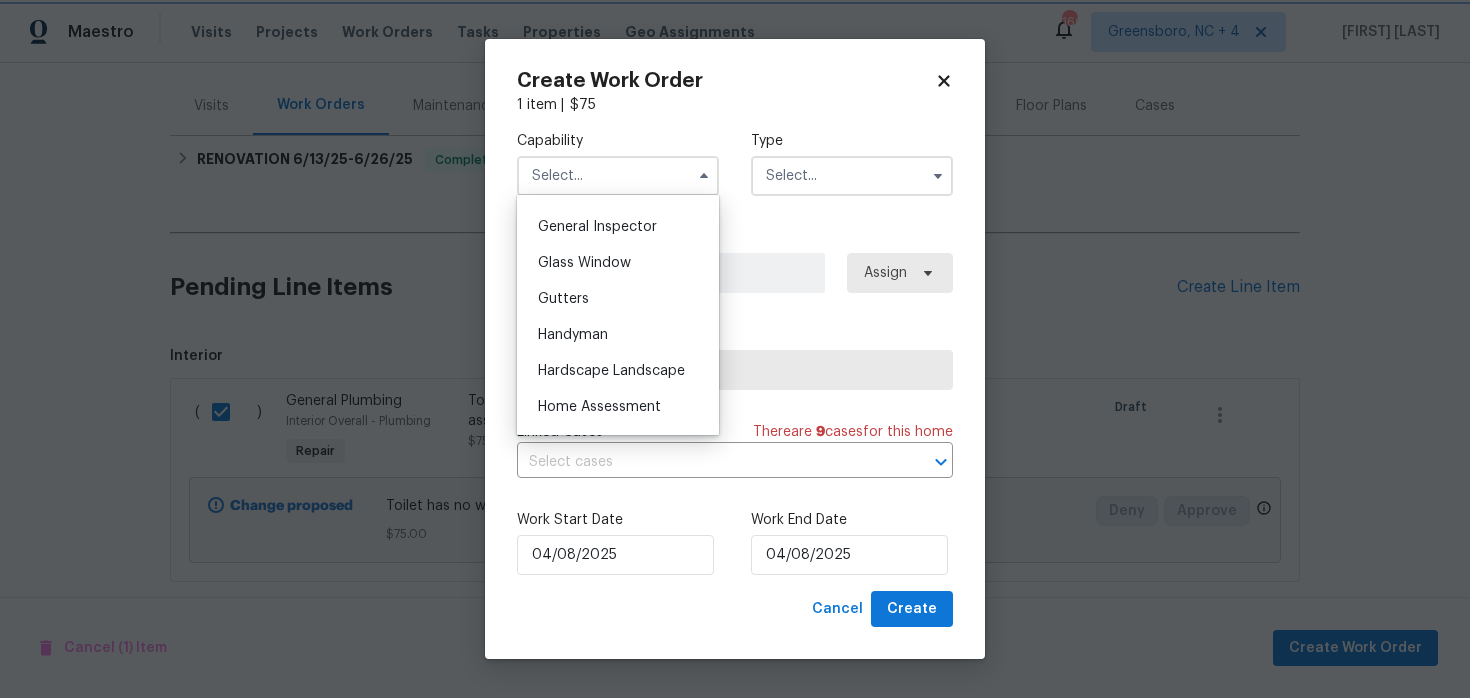 type on "Handyman" 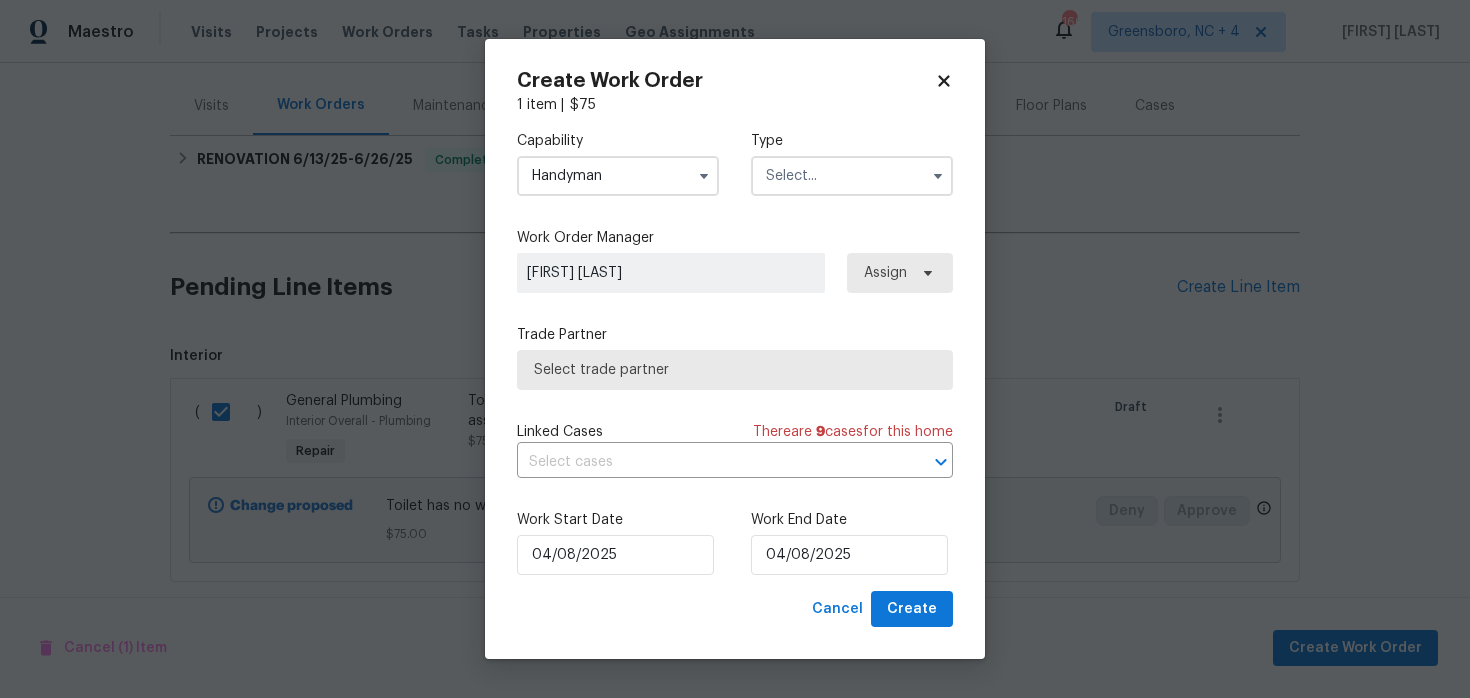 click on "Capability   Handyman Type   Work Order Manager   Keerthana E Assign Trade Partner   Select trade partner Linked Cases There  are   9  case s  for this home   ​ Work Start Date   04/08/2025 Work End Date   04/08/2025" at bounding box center (735, 353) 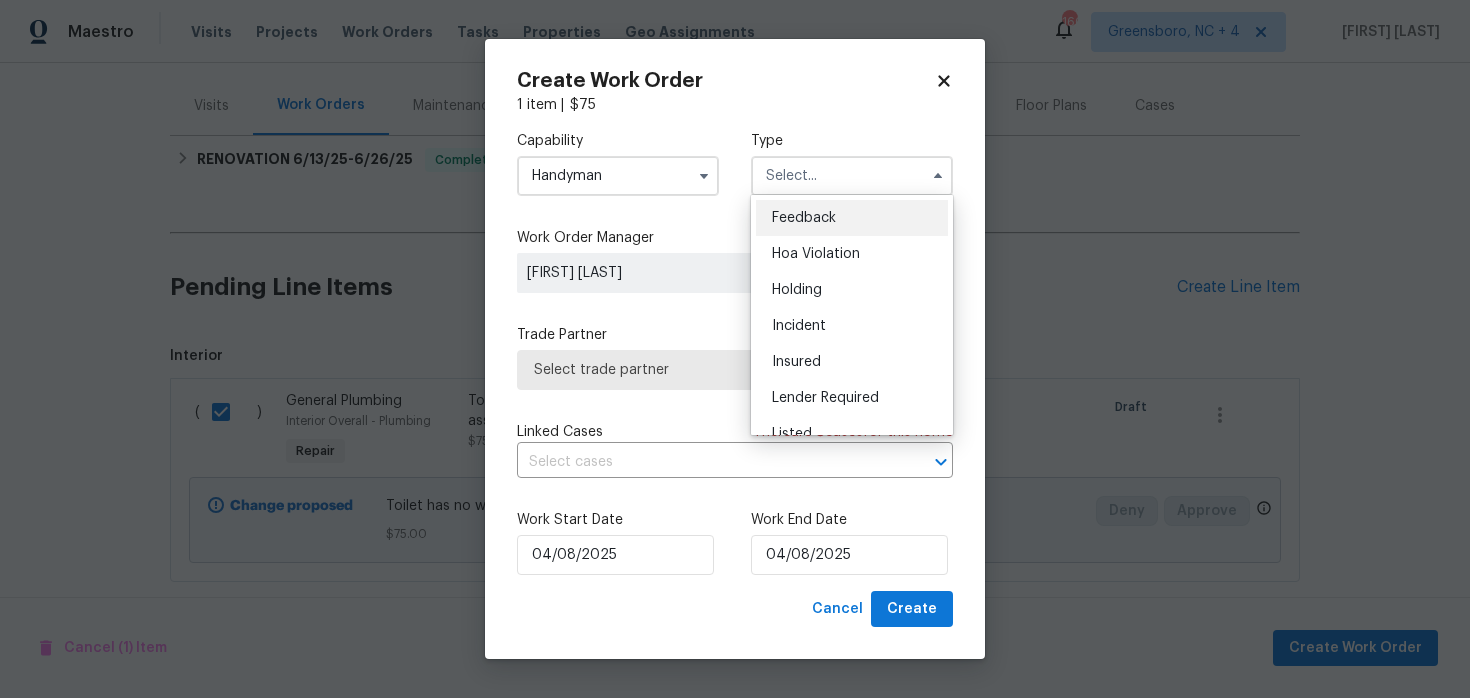 click on "Feedback" at bounding box center [804, 218] 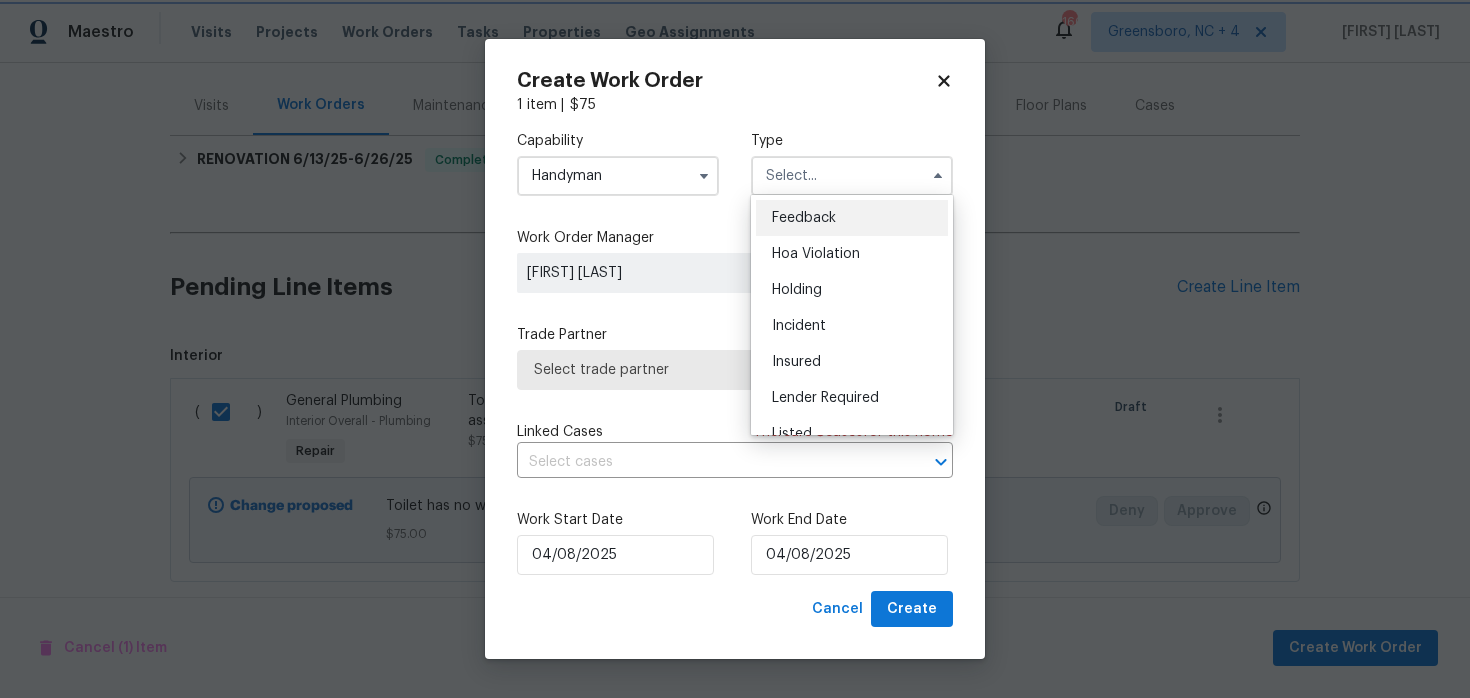 type on "Feedback" 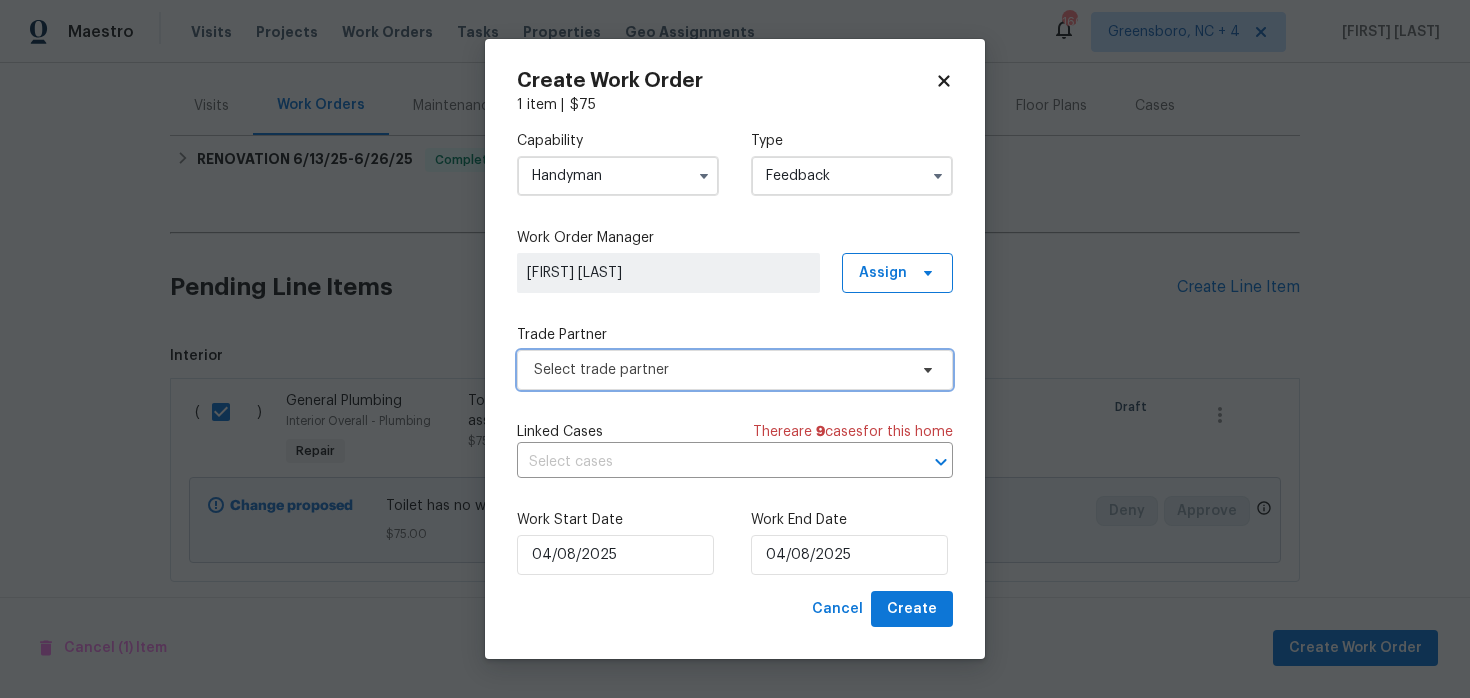 click on "Select trade partner" at bounding box center [720, 370] 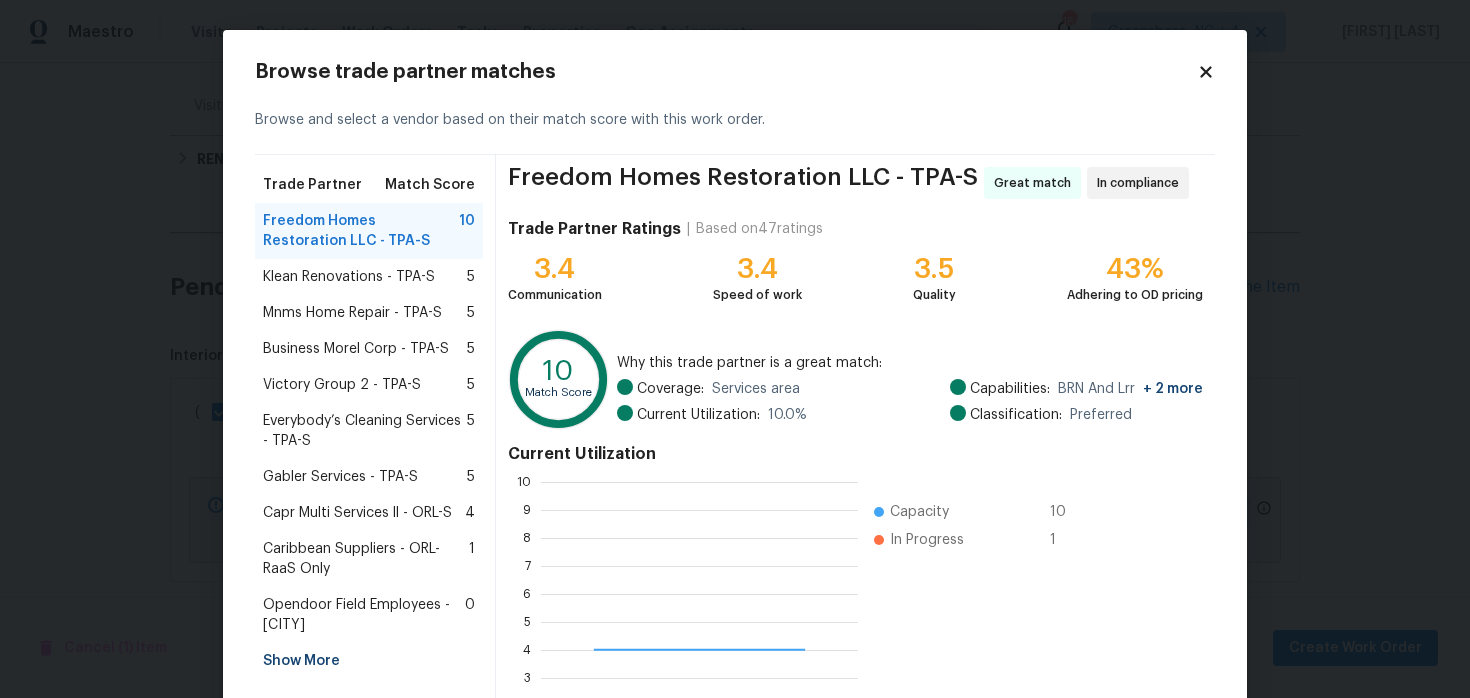 scroll, scrollTop: 2, scrollLeft: 2, axis: both 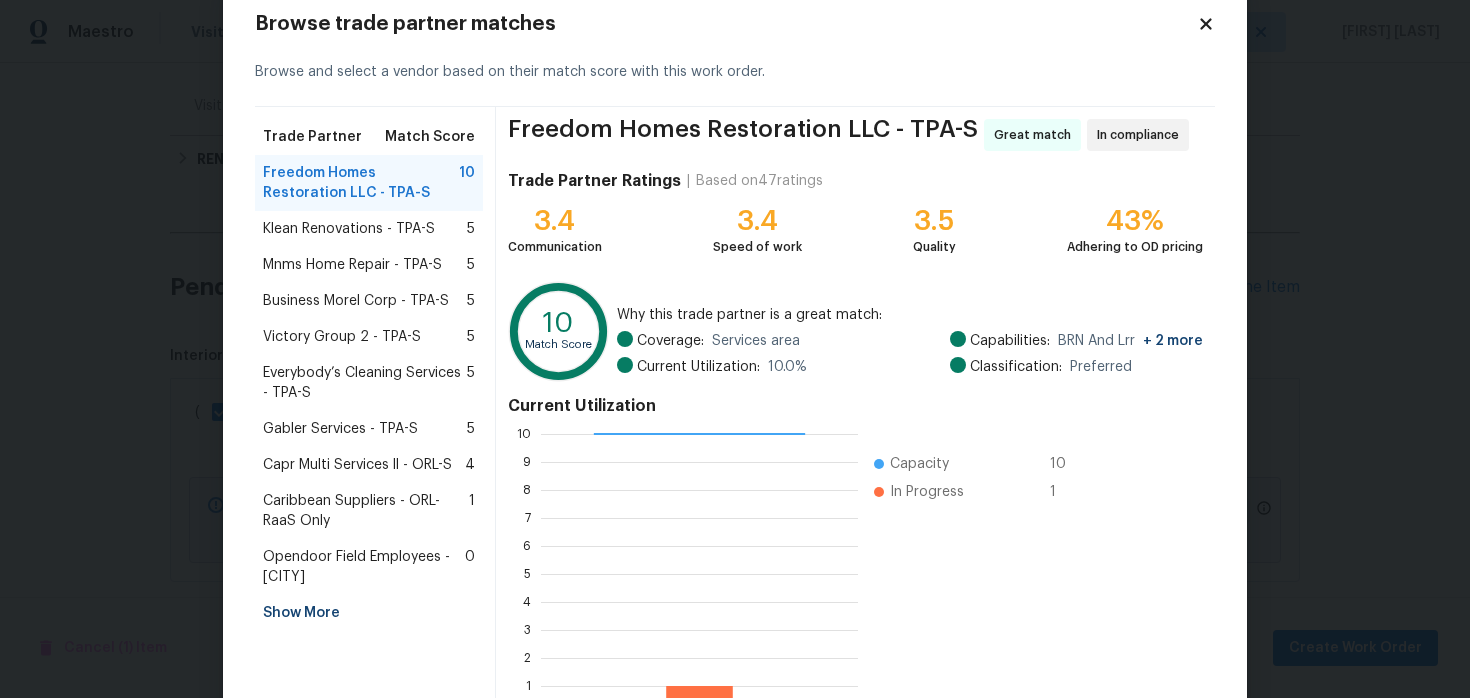 click on "Klean Renovations - TPA-S 5" at bounding box center [369, 229] 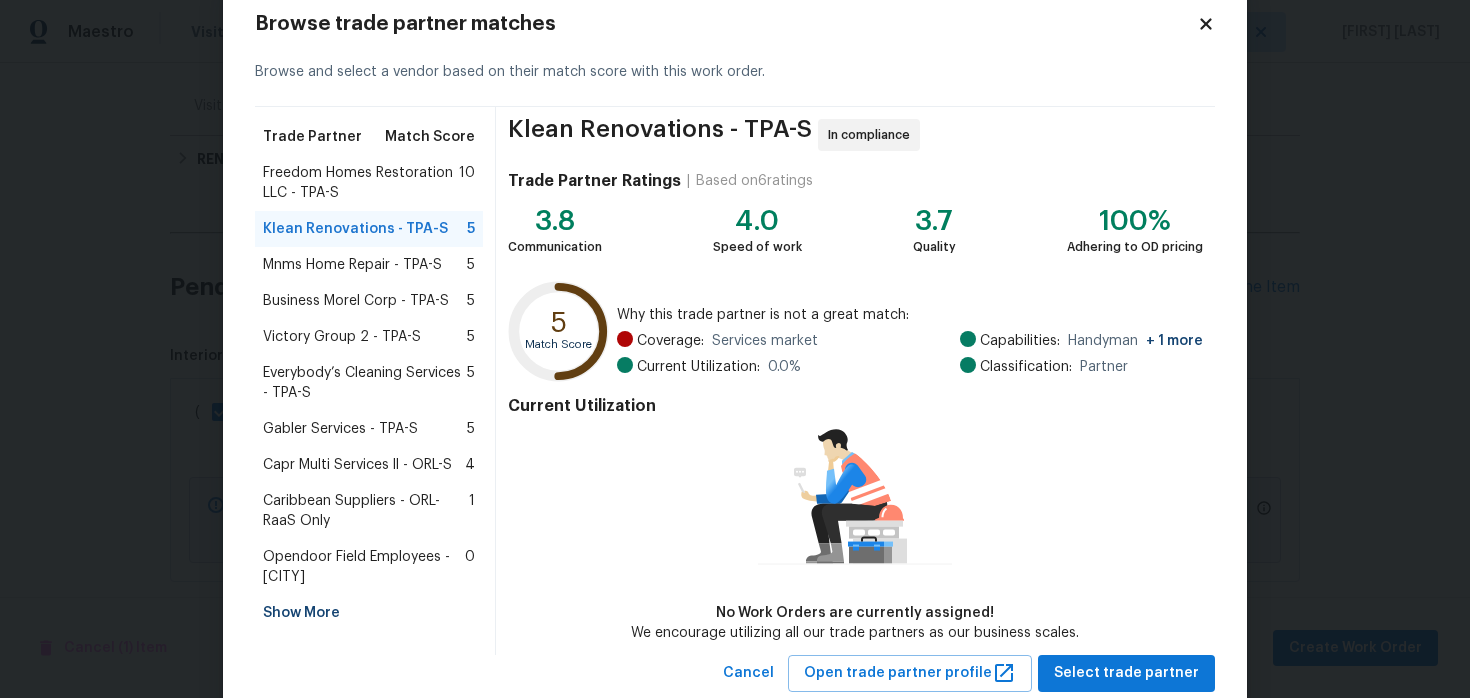 click on "Mnms Home Repair - TPA-S" at bounding box center [352, 265] 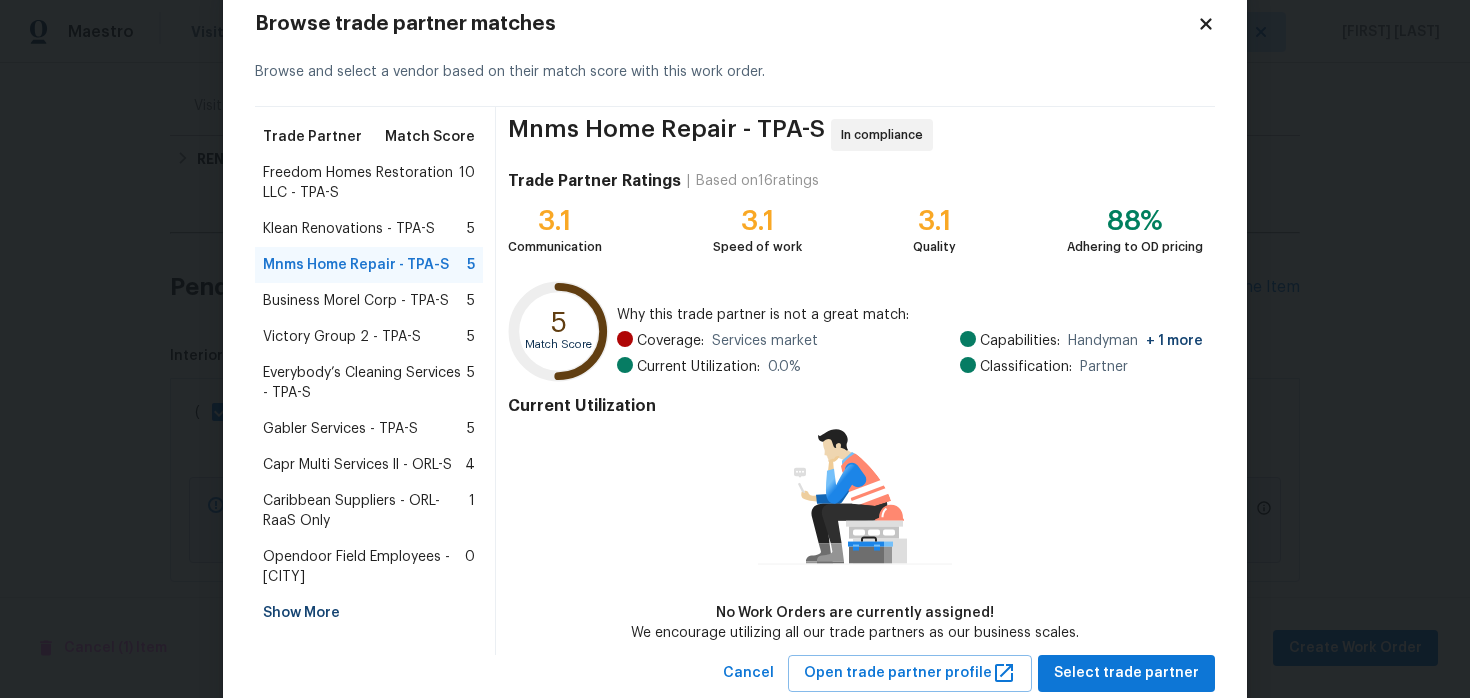 click on "Business Morel Corp - TPA-S" at bounding box center [356, 301] 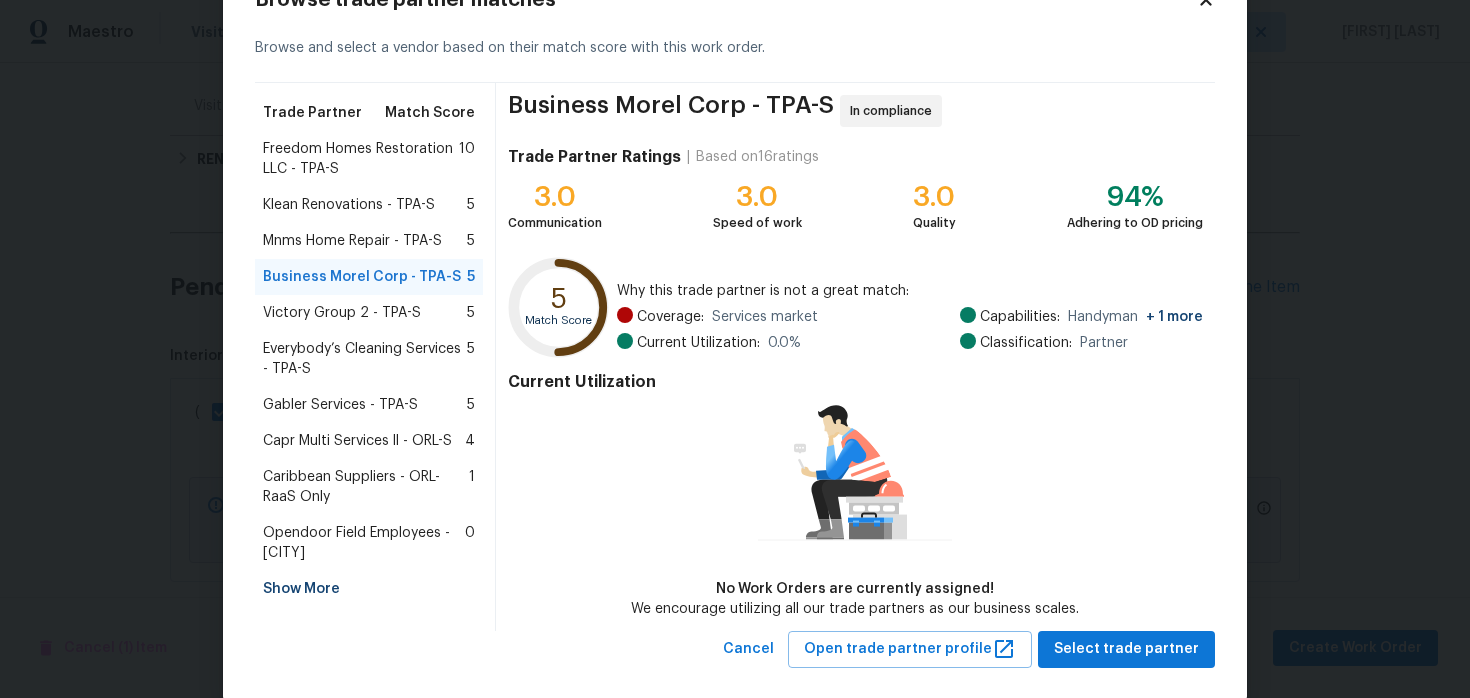 scroll, scrollTop: 74, scrollLeft: 0, axis: vertical 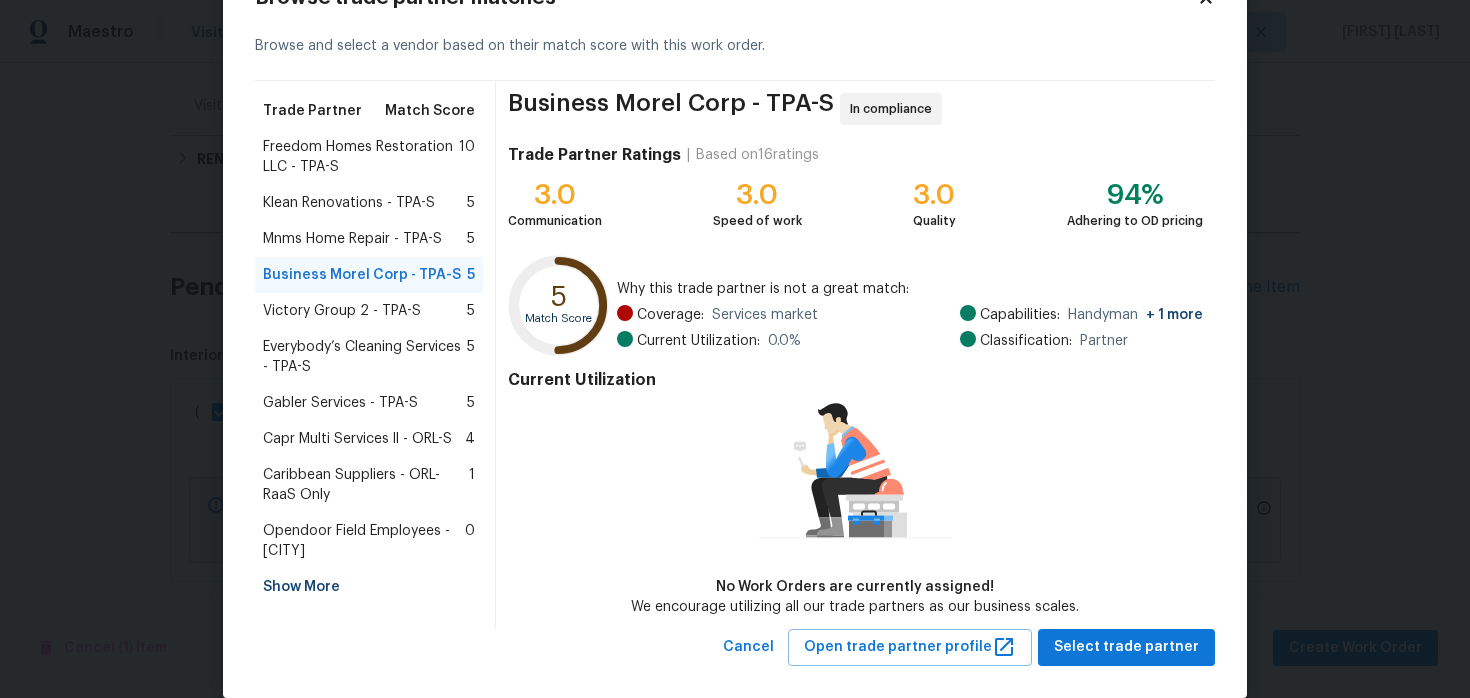 click on "Victory Group 2 - TPA-S" at bounding box center [342, 311] 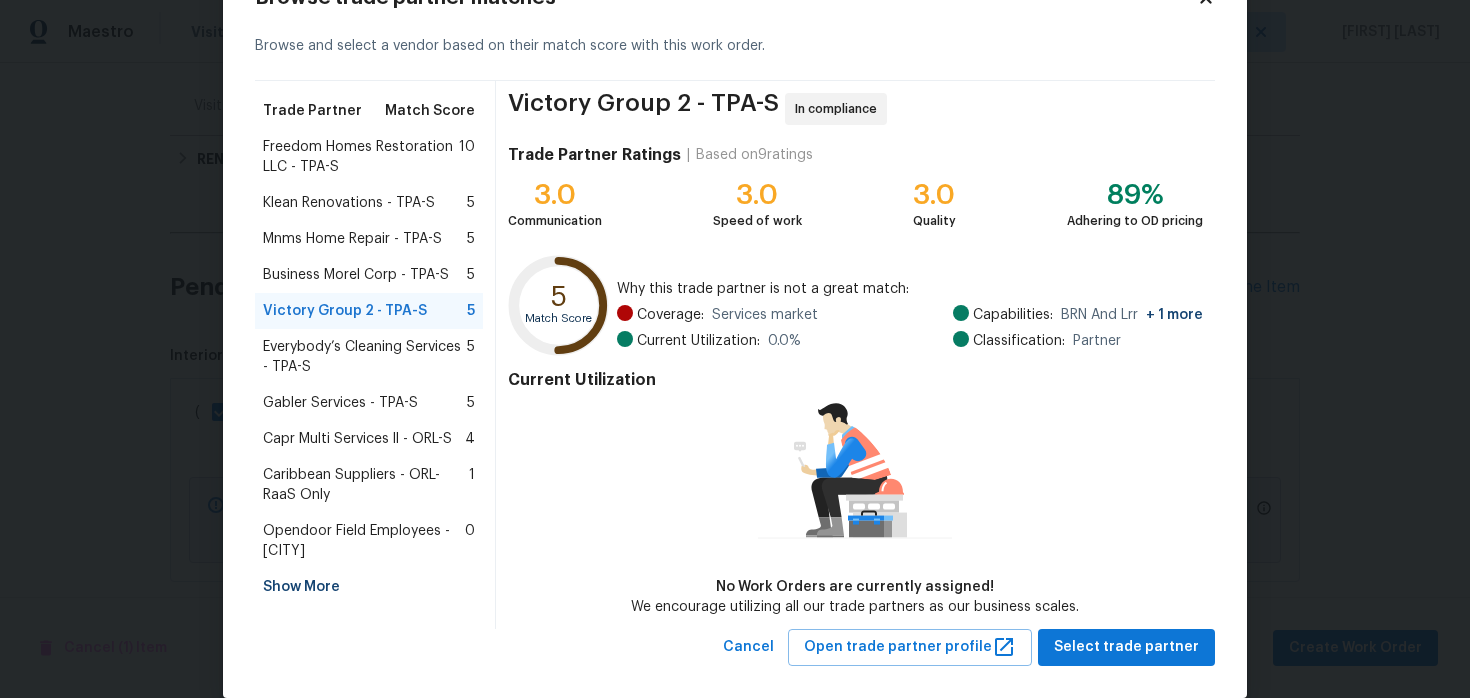 click on "Everybody’s Cleaning Services - TPA-S" at bounding box center [365, 357] 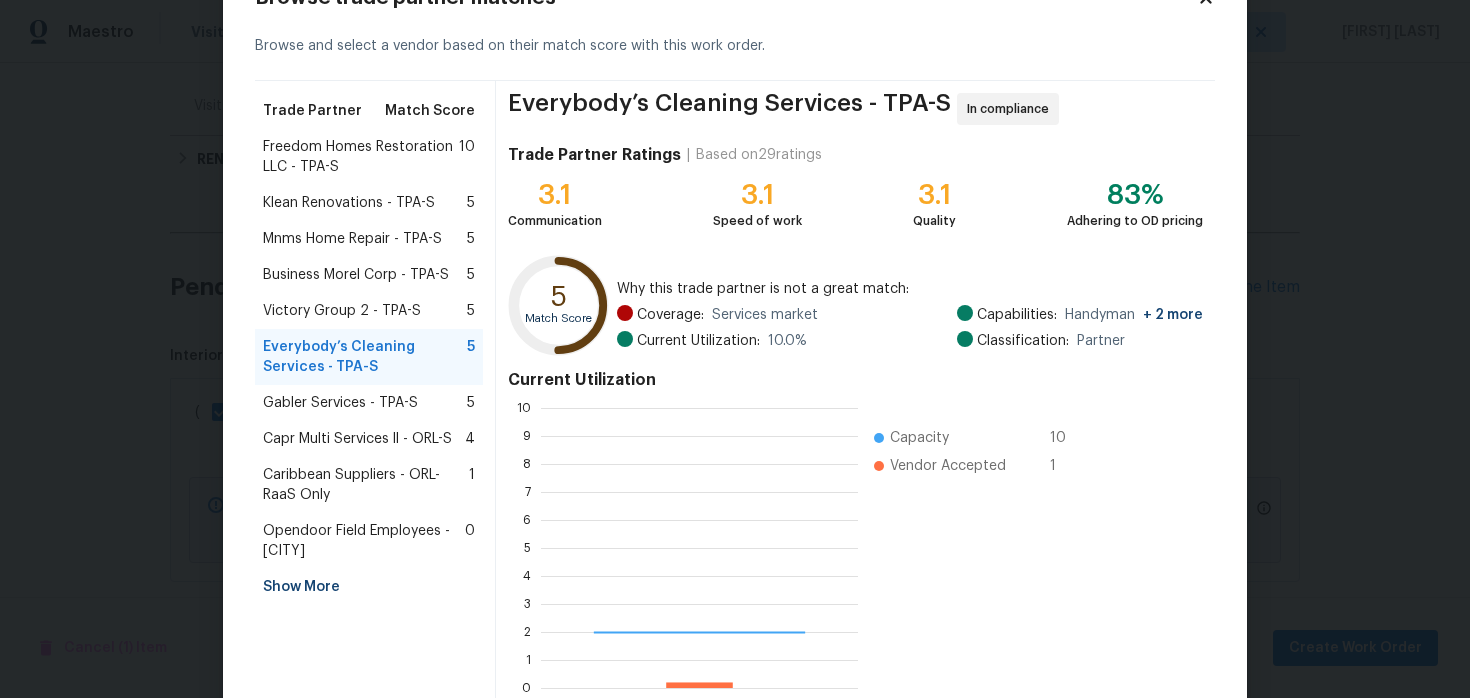 scroll, scrollTop: 92, scrollLeft: 0, axis: vertical 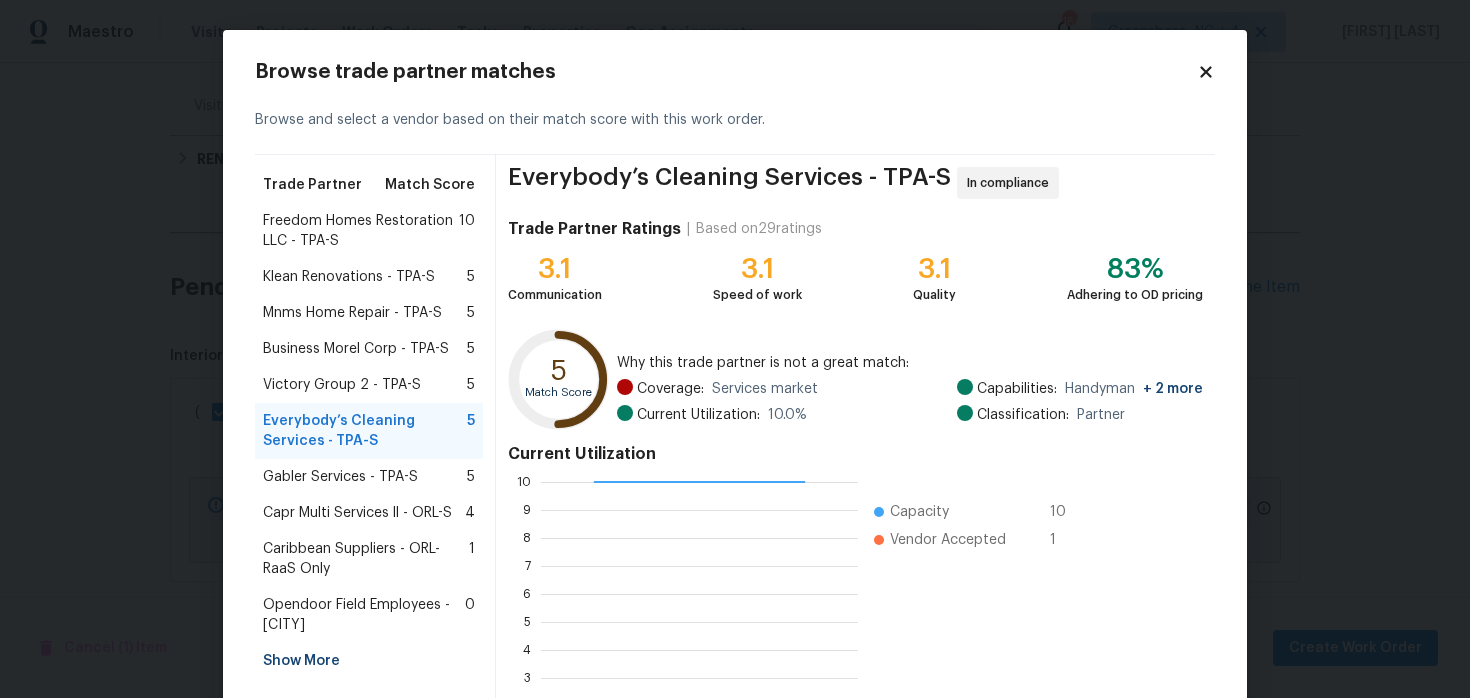 click on "Freedom Homes Restoration LLC - TPA-S" at bounding box center (361, 231) 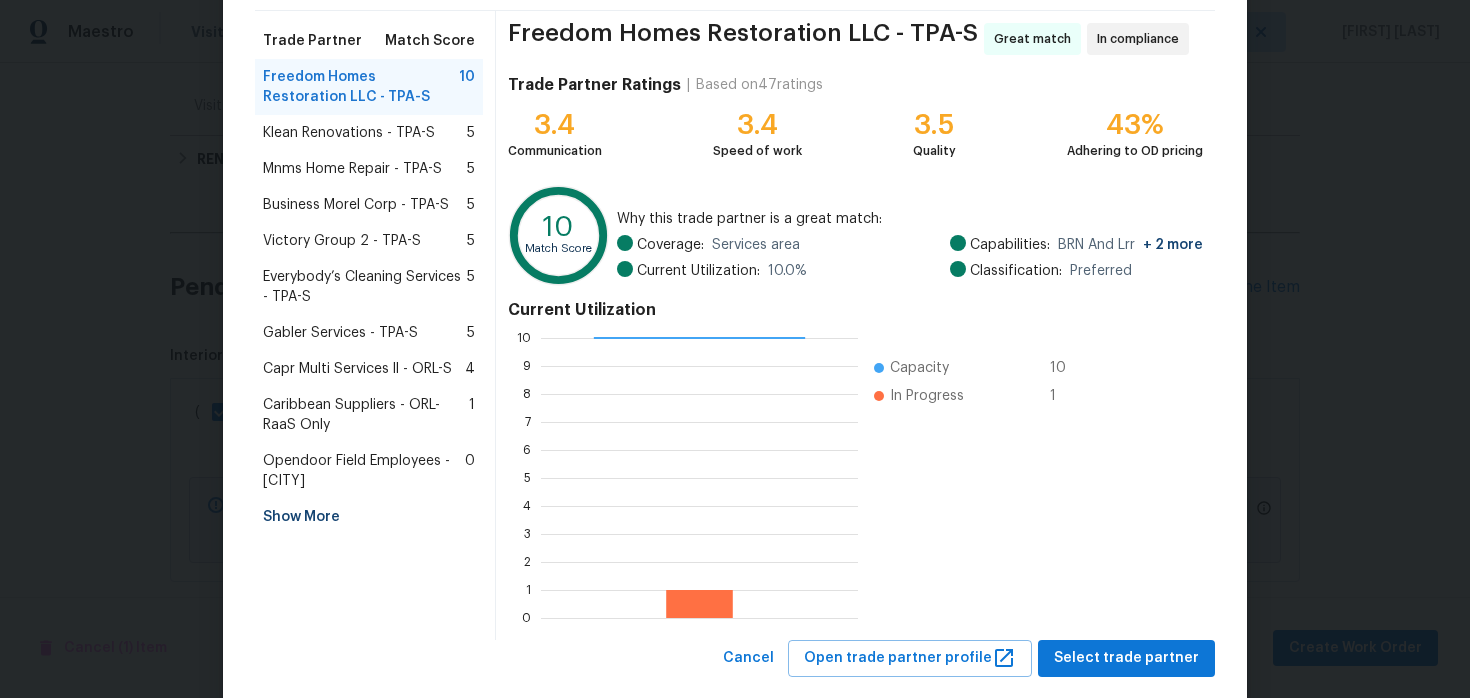 scroll, scrollTop: 184, scrollLeft: 0, axis: vertical 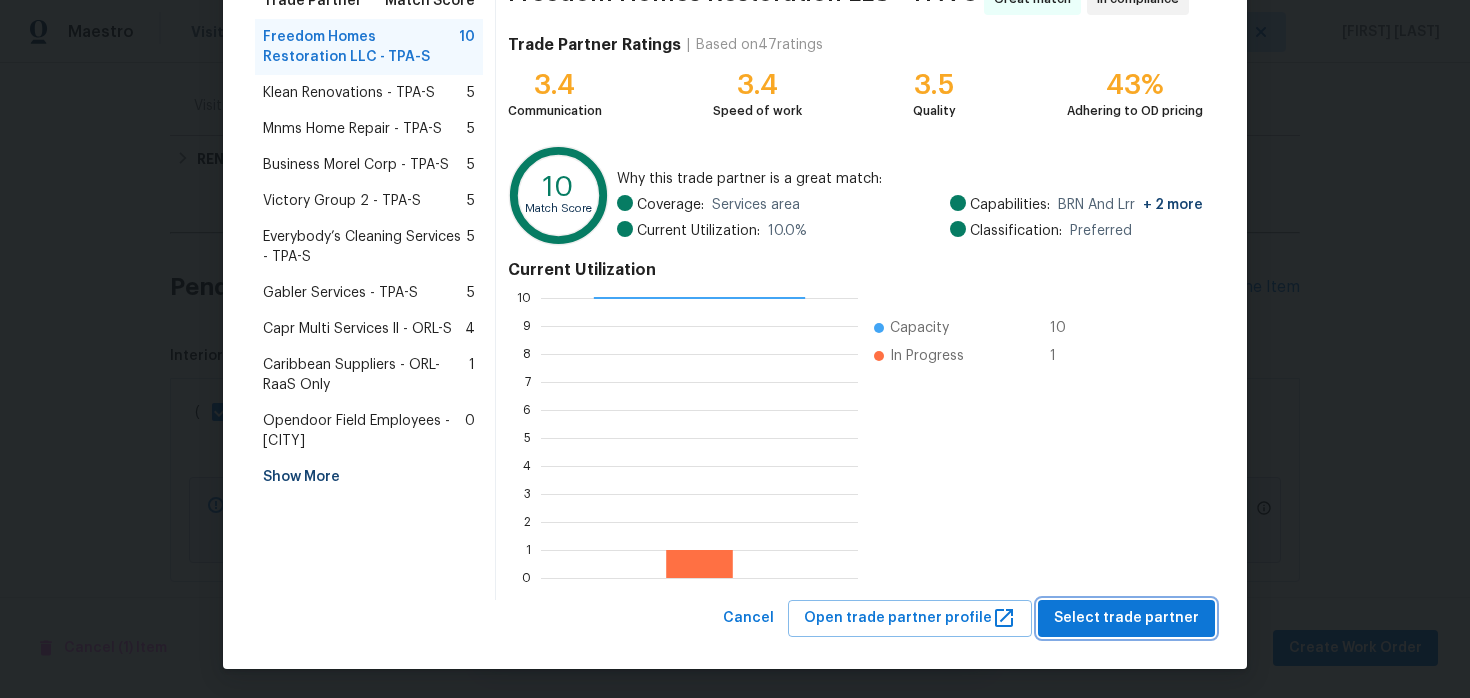 click on "Select trade partner" at bounding box center [1126, 618] 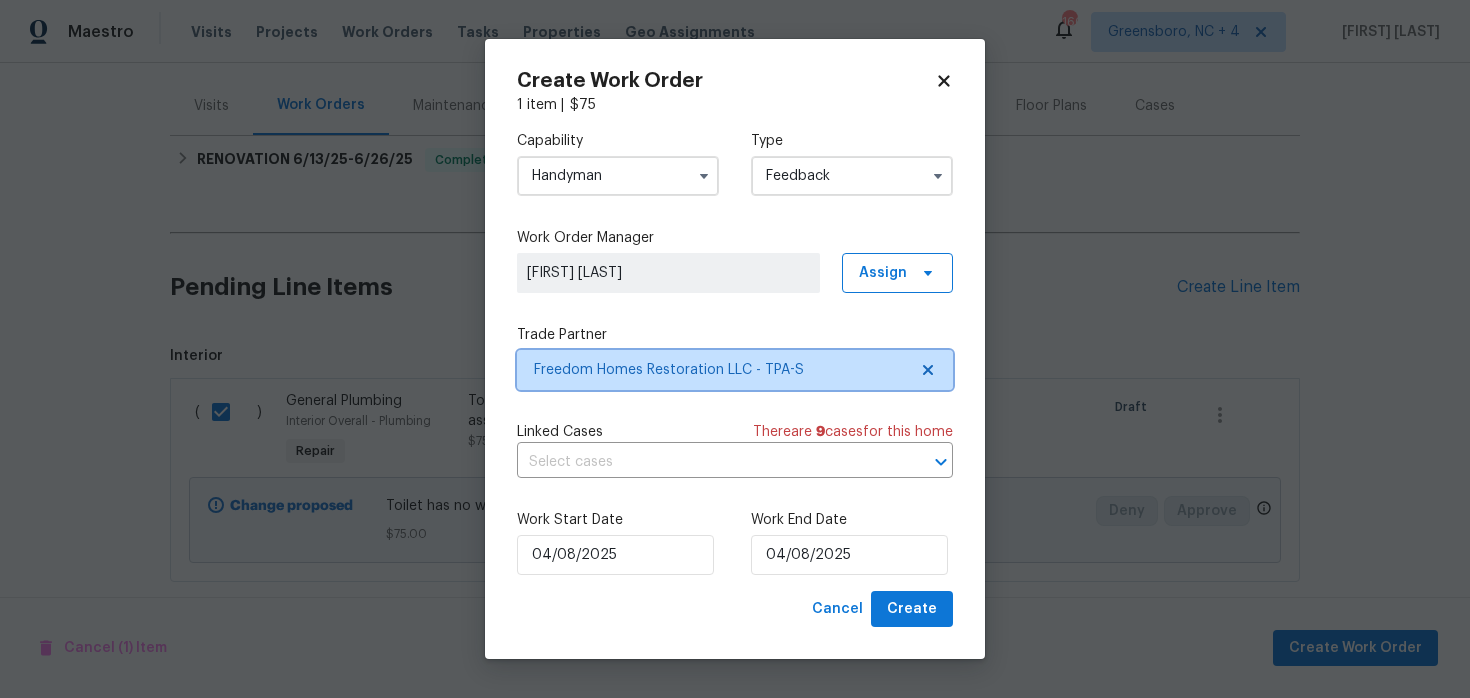 scroll, scrollTop: 0, scrollLeft: 0, axis: both 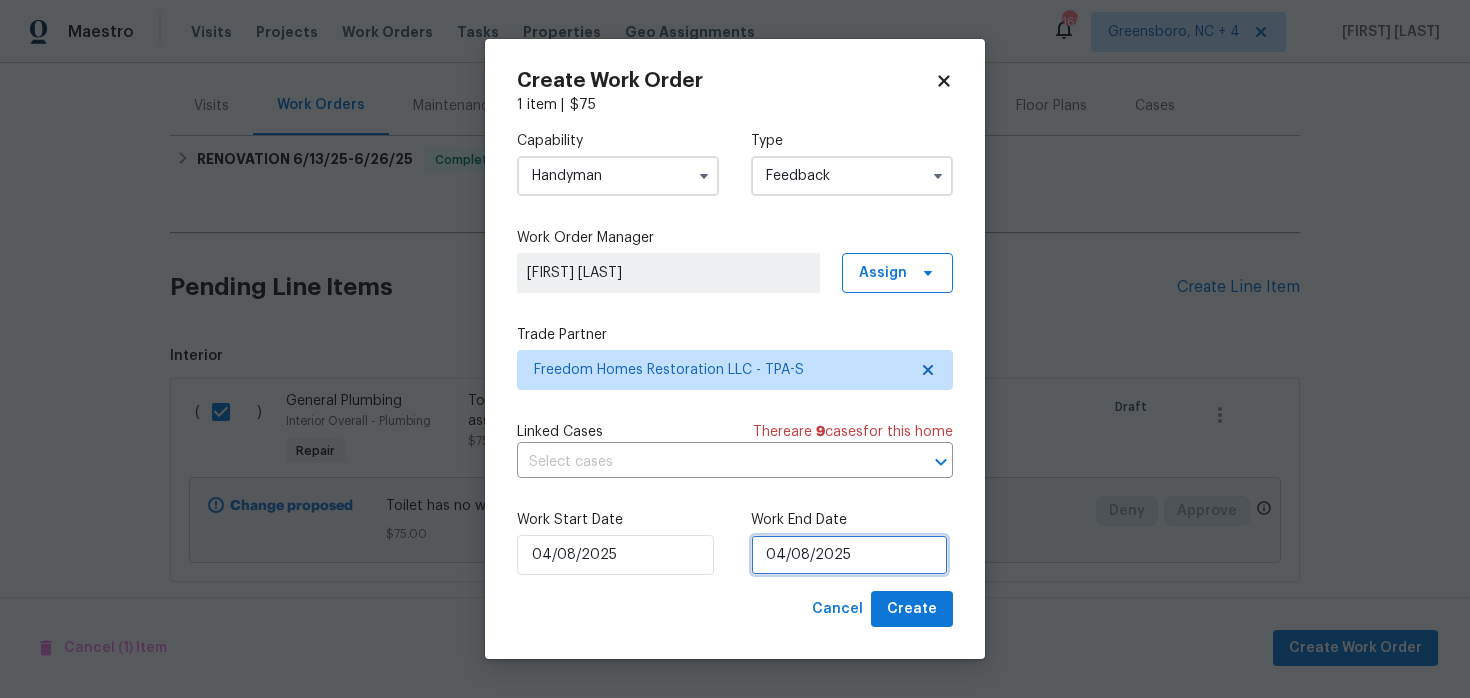 click on "04/08/2025" at bounding box center (849, 555) 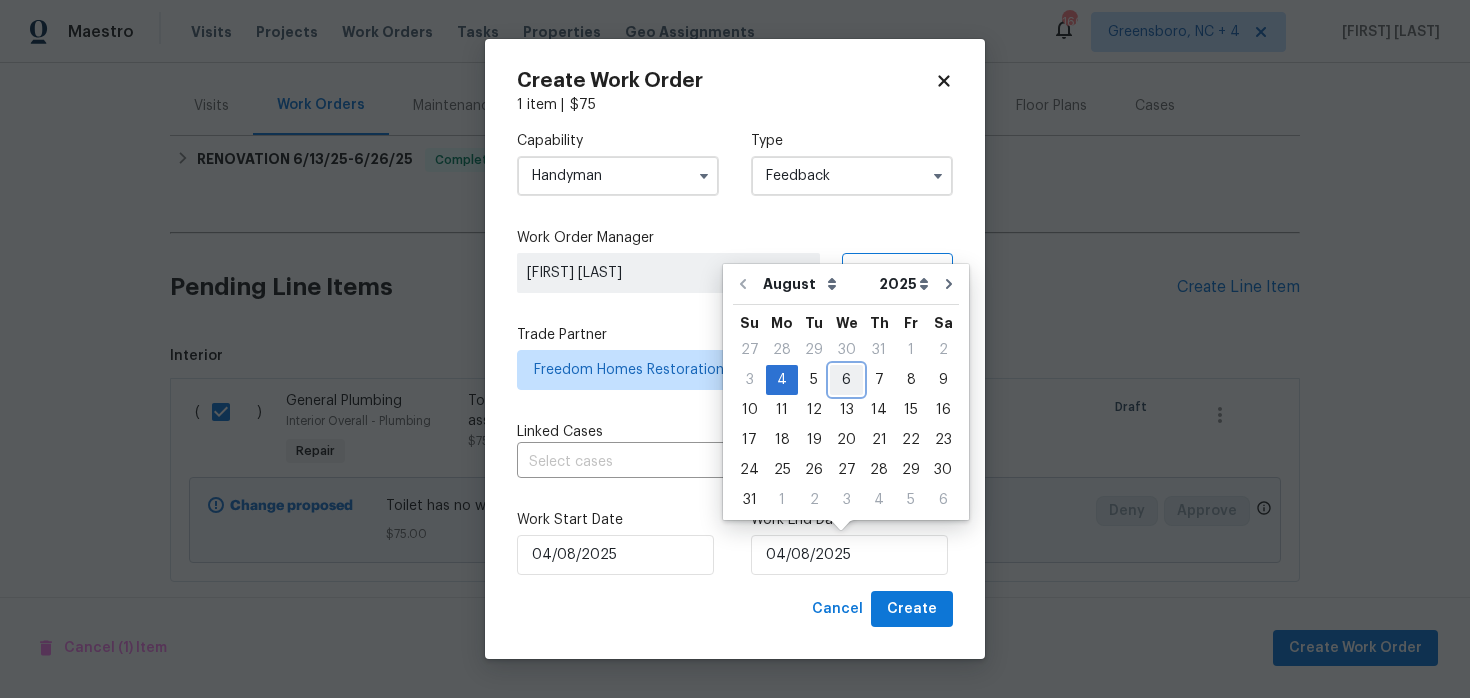 click on "6" at bounding box center [846, 380] 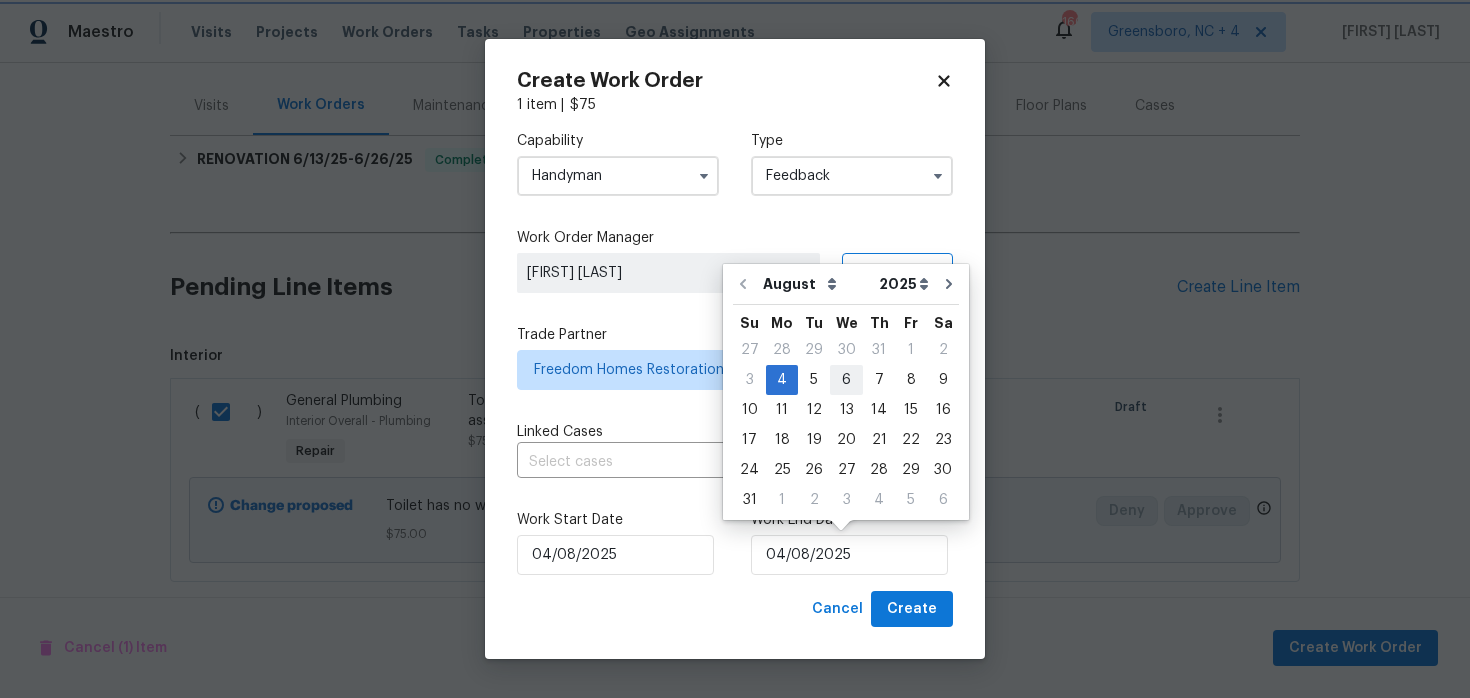 type on "06/08/2025" 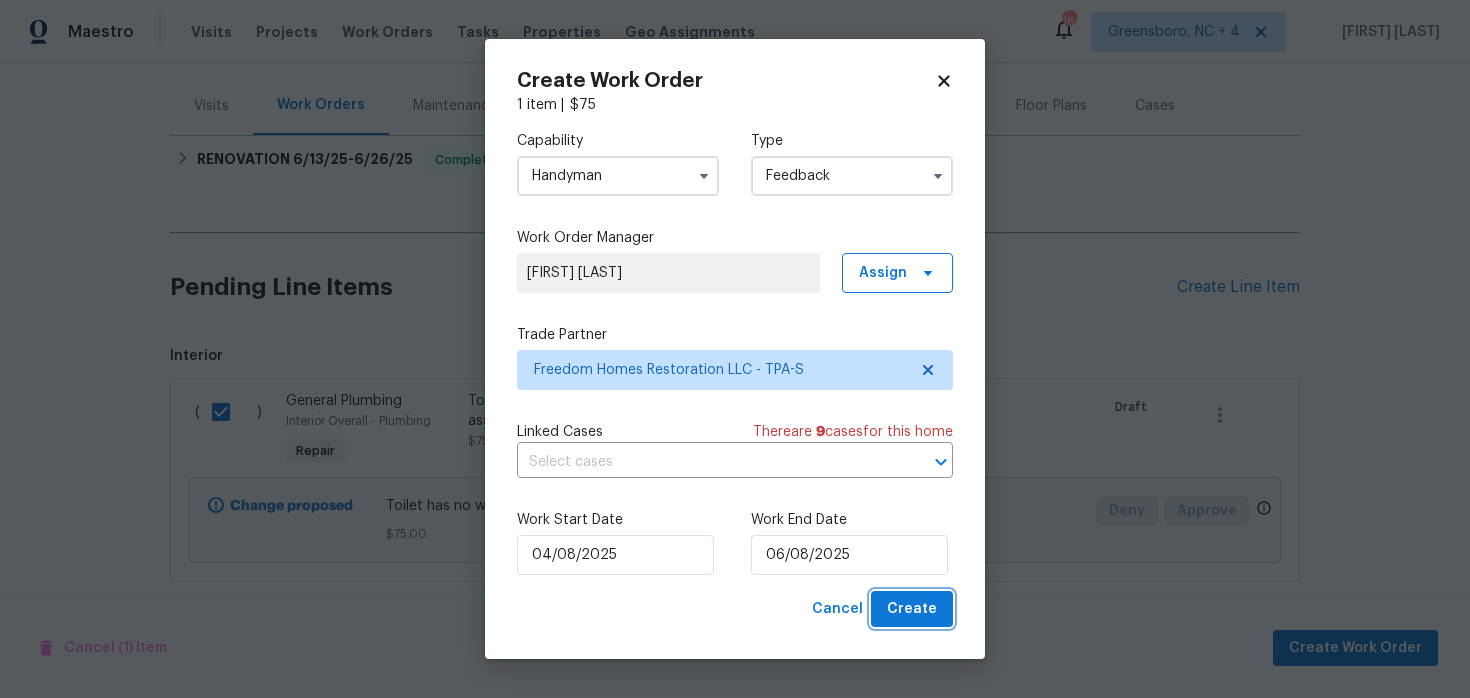 click on "Create" at bounding box center [912, 609] 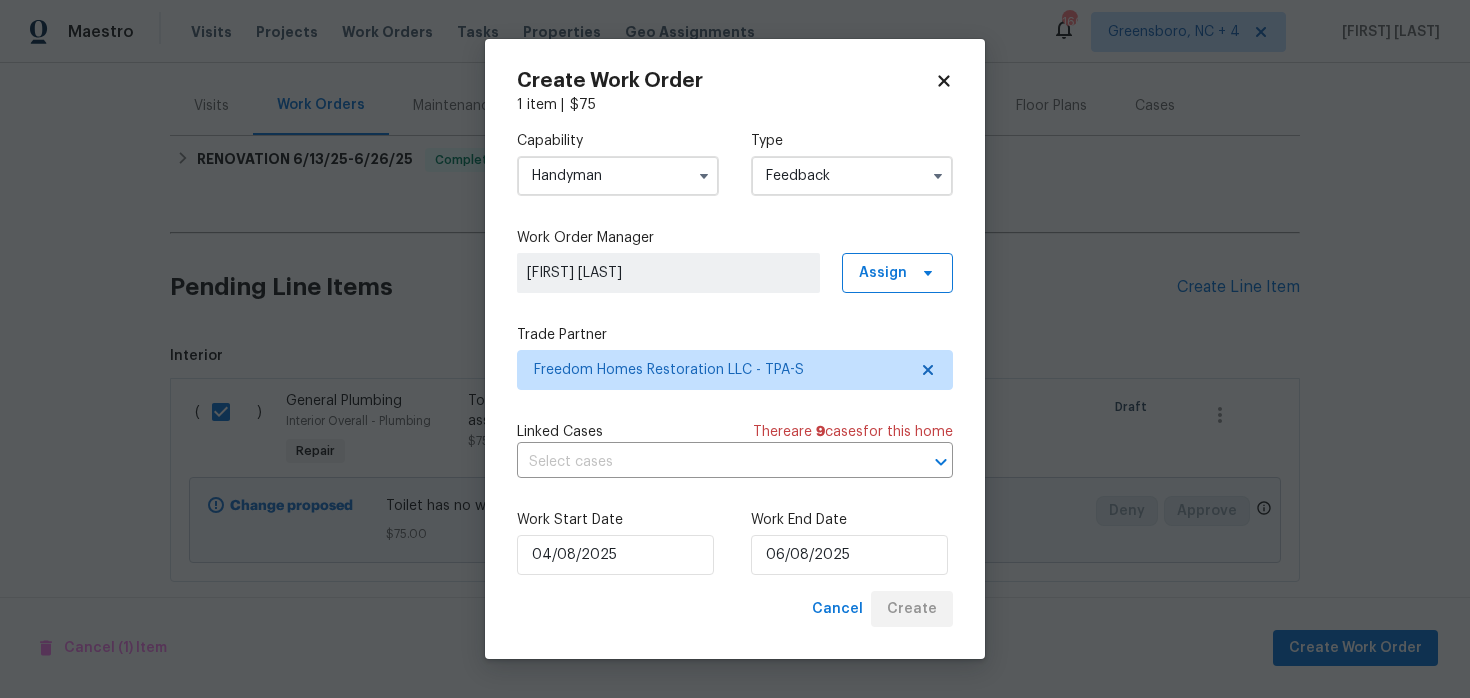 checkbox on "false" 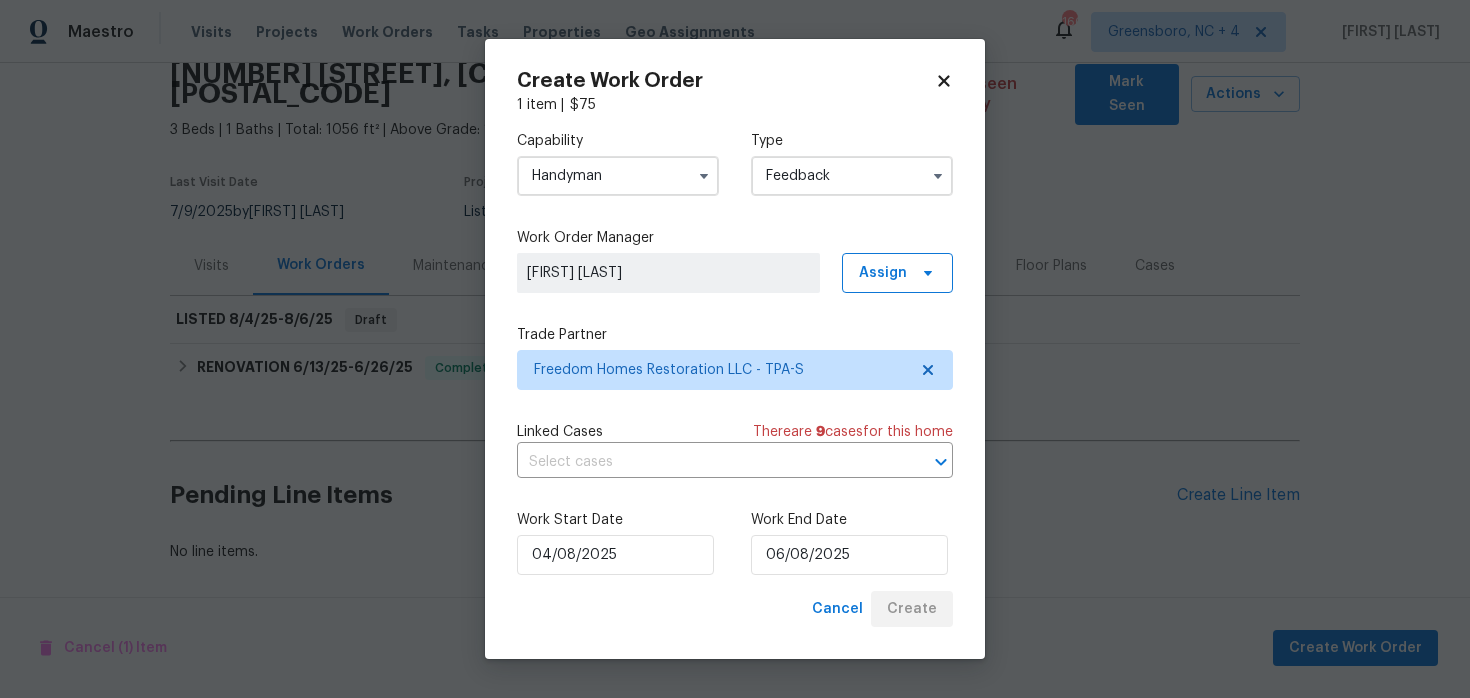 scroll, scrollTop: 67, scrollLeft: 0, axis: vertical 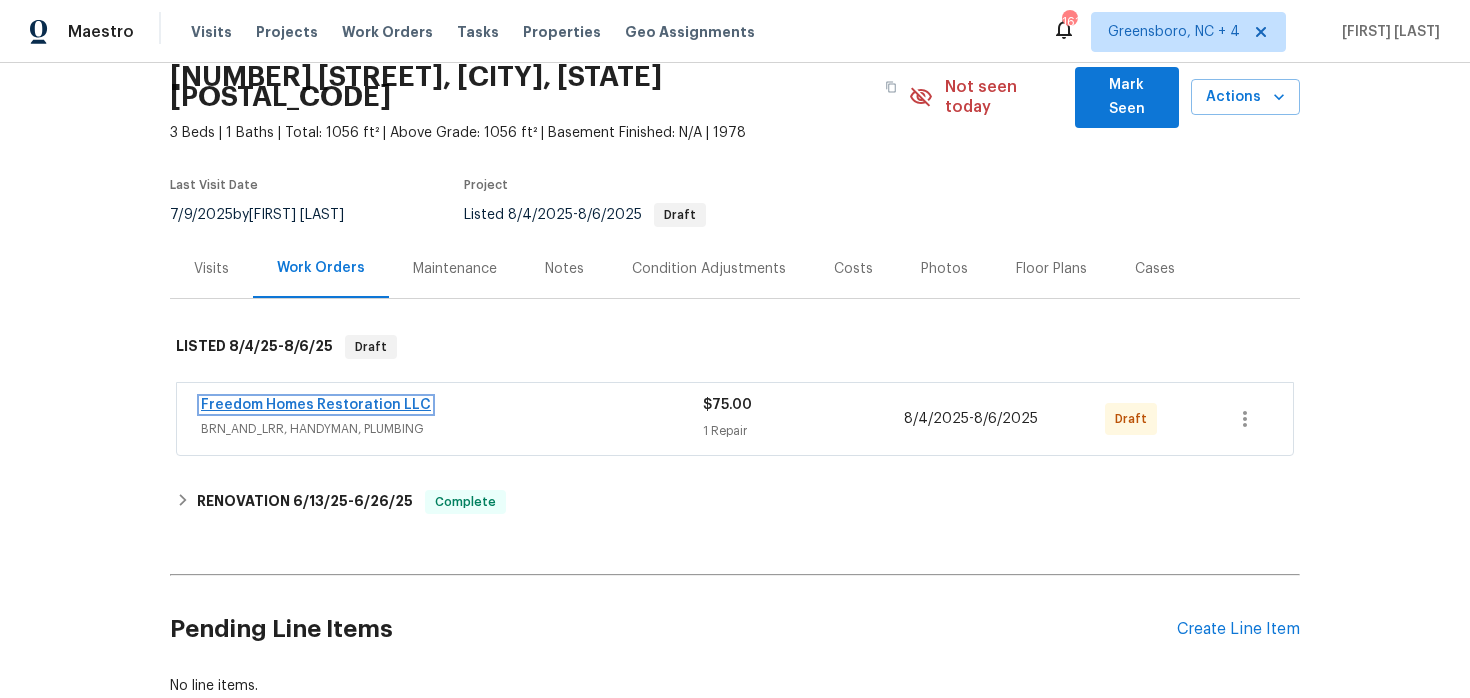 click on "Freedom Homes Restoration LLC" at bounding box center [316, 405] 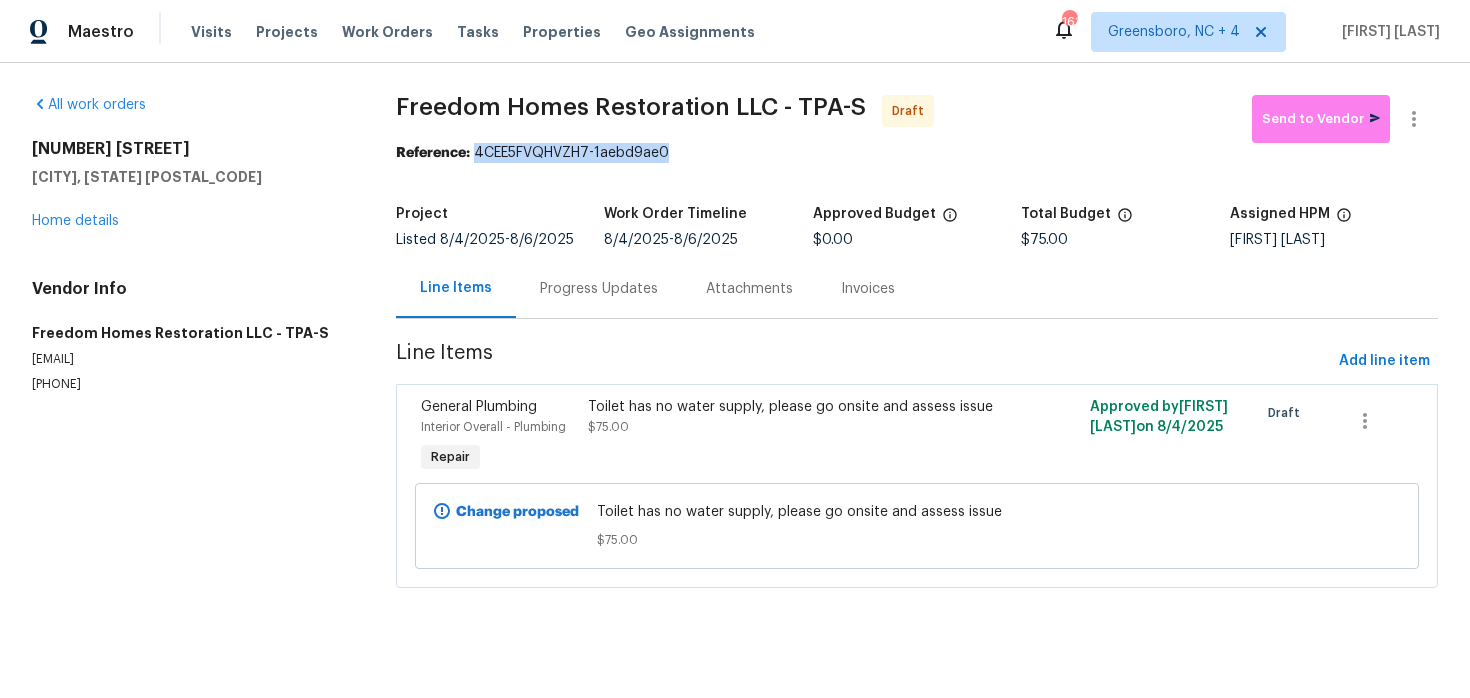 drag, startPoint x: 479, startPoint y: 155, endPoint x: 667, endPoint y: 143, distance: 188.38258 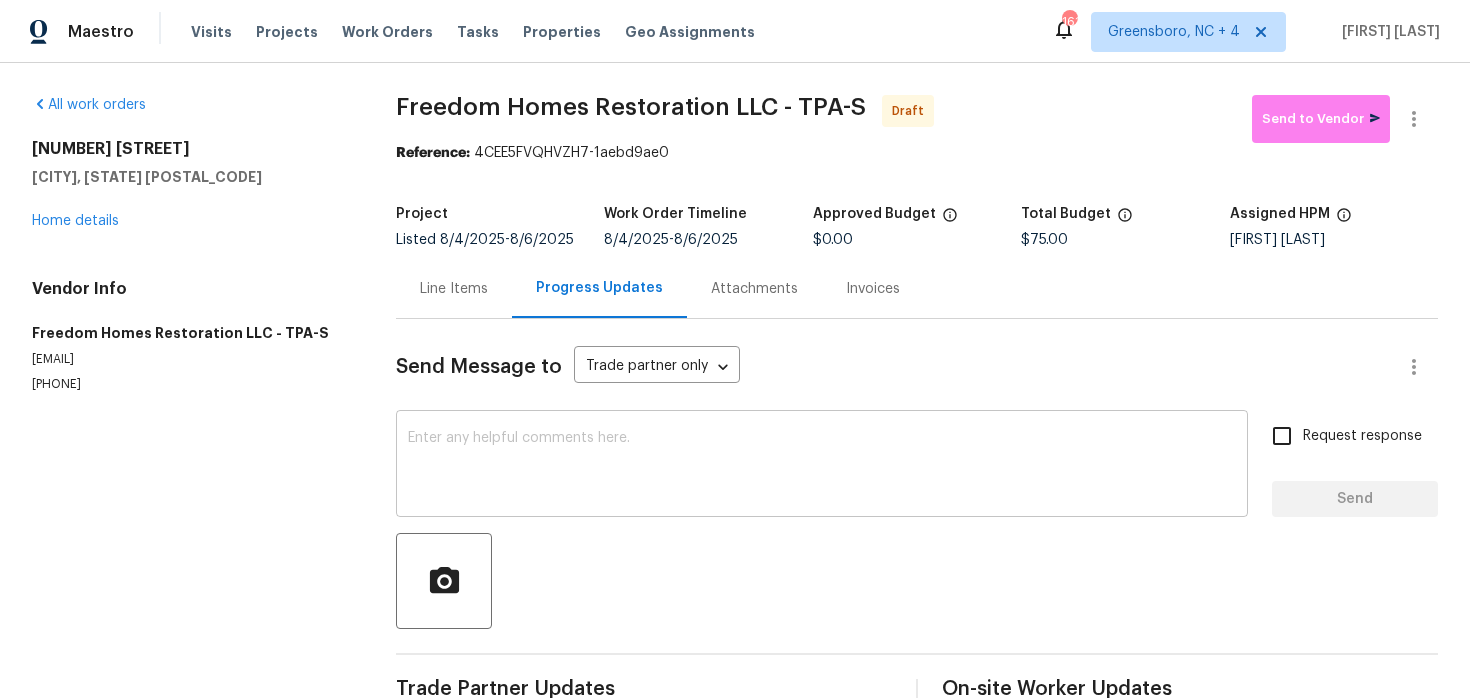 click at bounding box center (822, 466) 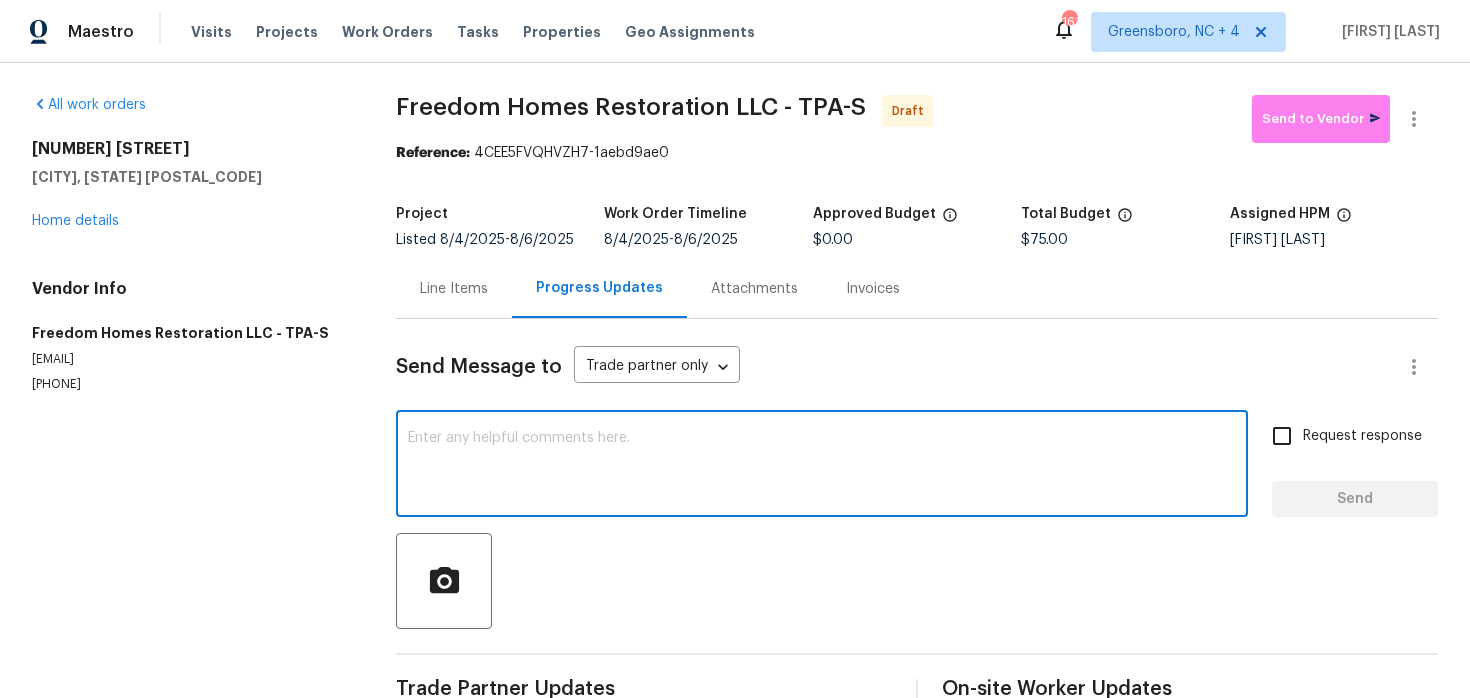 paste on "Hi this is Keerthana with Opendoor. I’m confirming you received the WO for the property at (Address). Please review and accept the WO within 24 hours and provide a schedule date. Please disregard the contact information for the HPM included in the WO. Our Centralised LWO Team is responsible for Listed WOs." 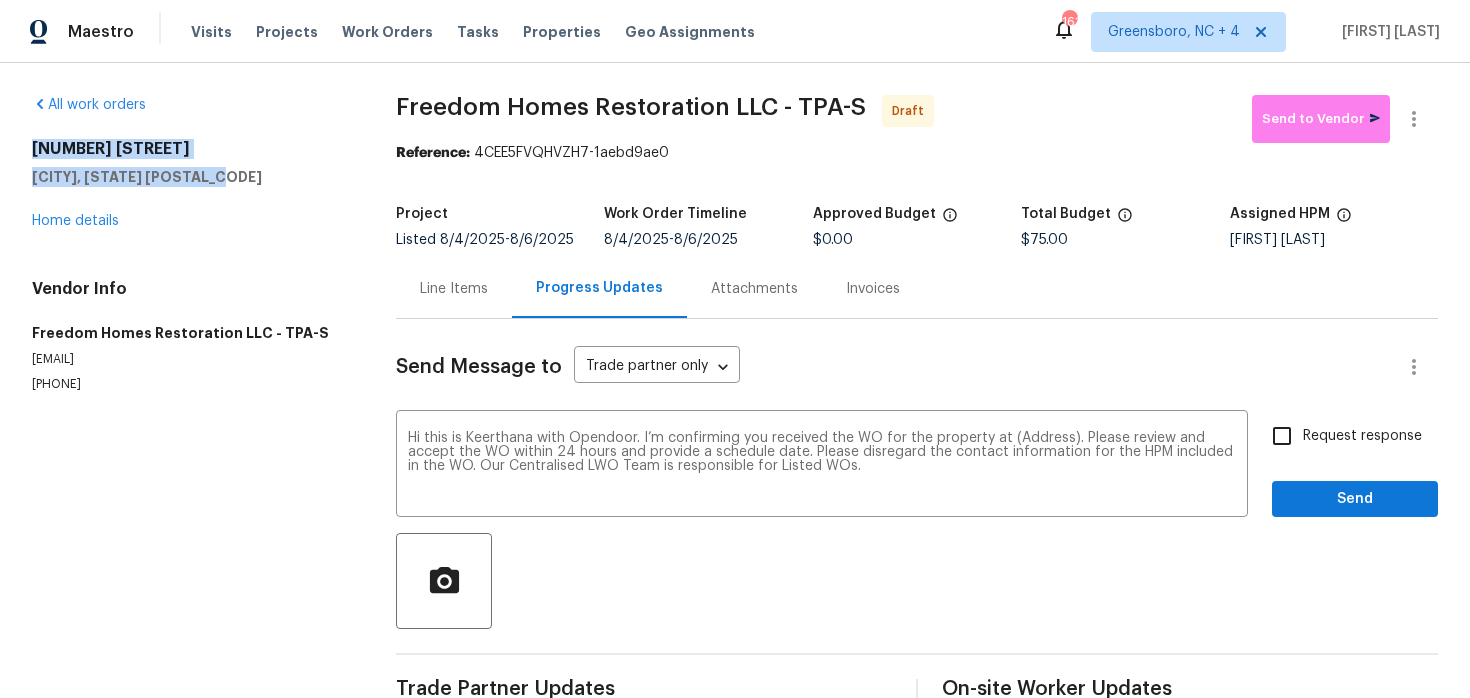 drag, startPoint x: 32, startPoint y: 152, endPoint x: 231, endPoint y: 180, distance: 200.96019 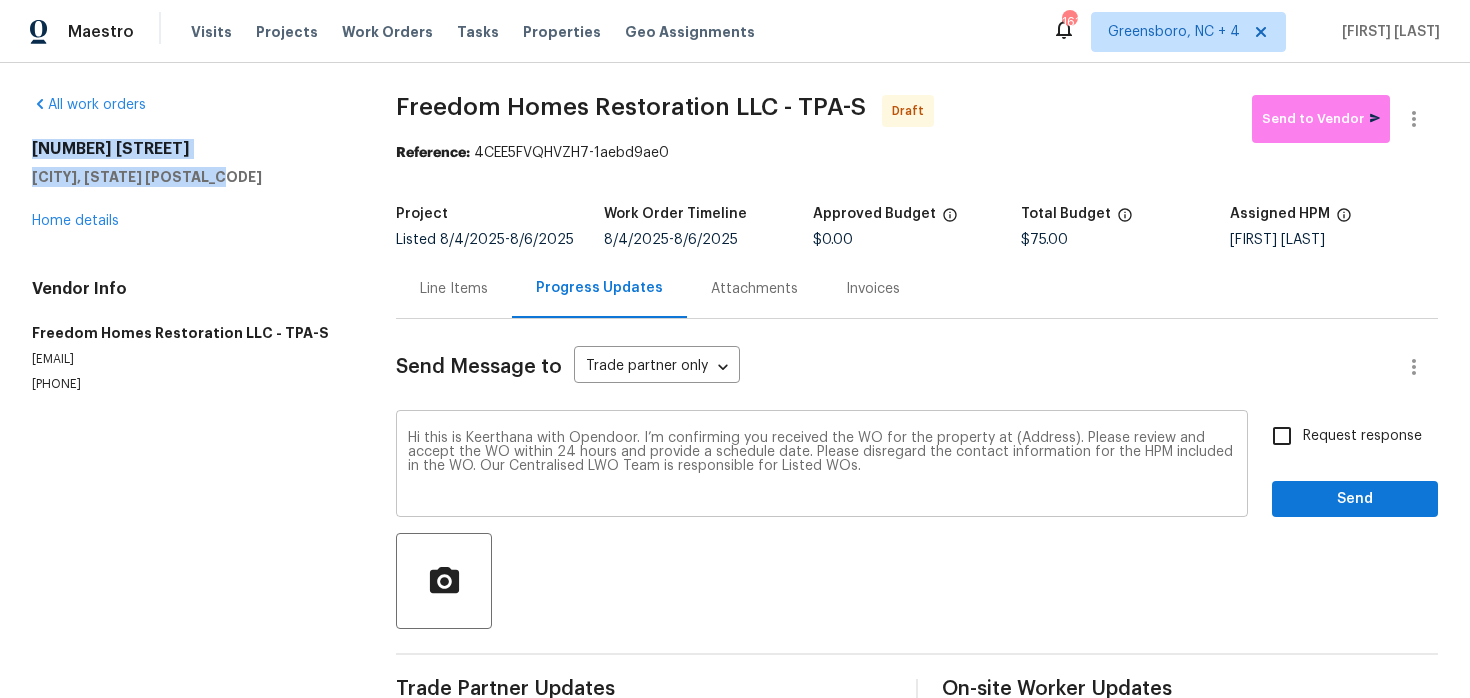 click on "Hi this is [FIRST] with Opendoor. I’m confirming you received the WO for the property at (Address). Please review and accept the WO within 24 hours and provide a schedule date. Please disregard the contact information for the HPM included in the WO. Our Centralised LWO Team is responsible for Listed WOs.
x ​" at bounding box center (822, 466) 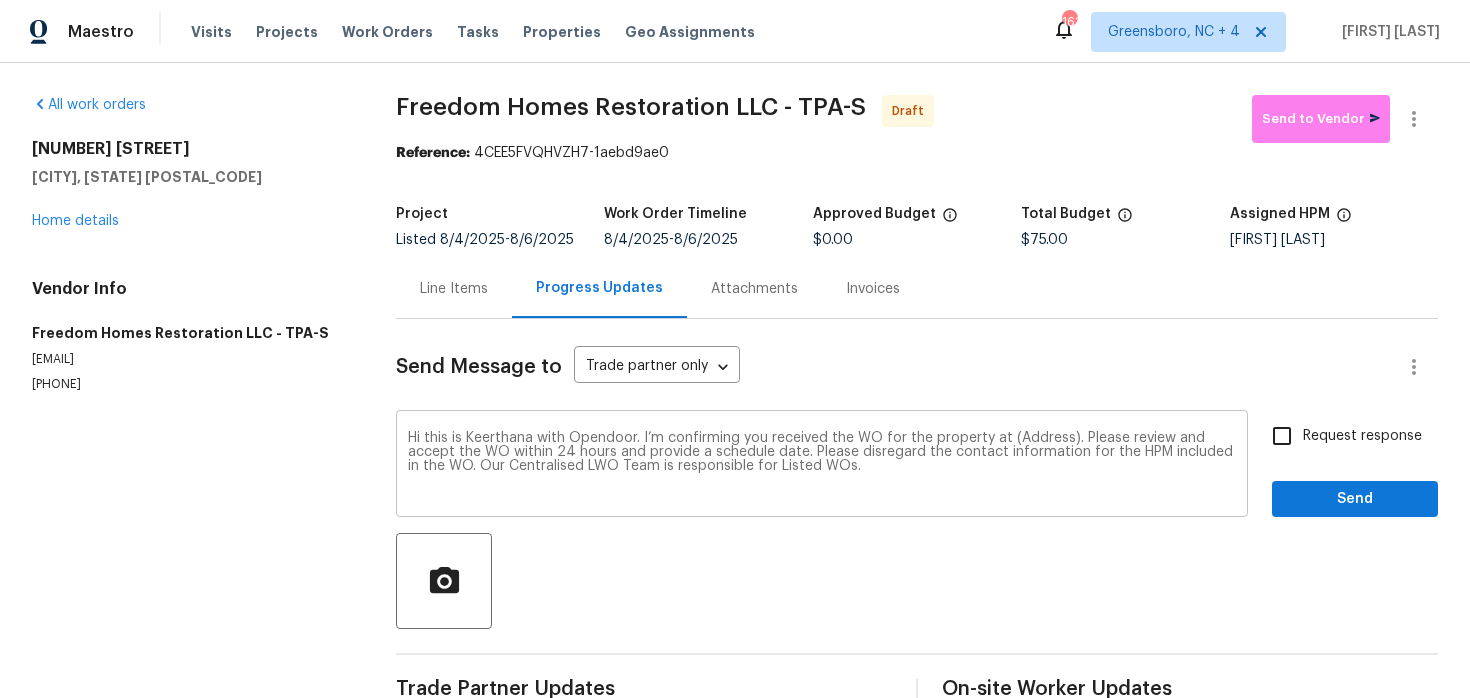 click on "Hi this is [FIRST] with Opendoor. I’m confirming you received the WO for the property at (Address). Please review and accept the WO within 24 hours and provide a schedule date. Please disregard the contact information for the HPM included in the WO. Our Centralised LWO Team is responsible for Listed WOs.
x ​" at bounding box center (822, 466) 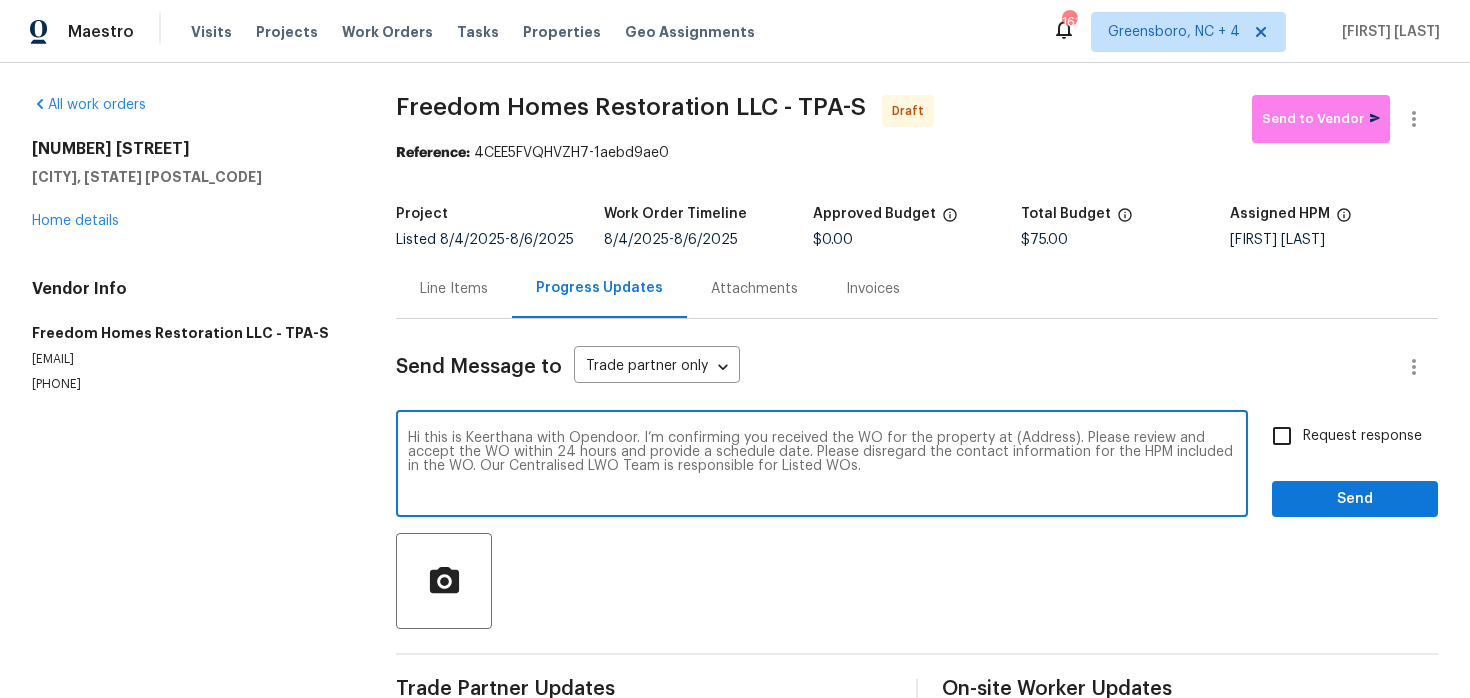 click on "Hi this is Keerthana with Opendoor. I’m confirming you received the WO for the property at (Address). Please review and accept the WO within 24 hours and provide a schedule date. Please disregard the contact information for the HPM included in the WO. Our Centralised LWO Team is responsible for Listed WOs." at bounding box center (822, 466) 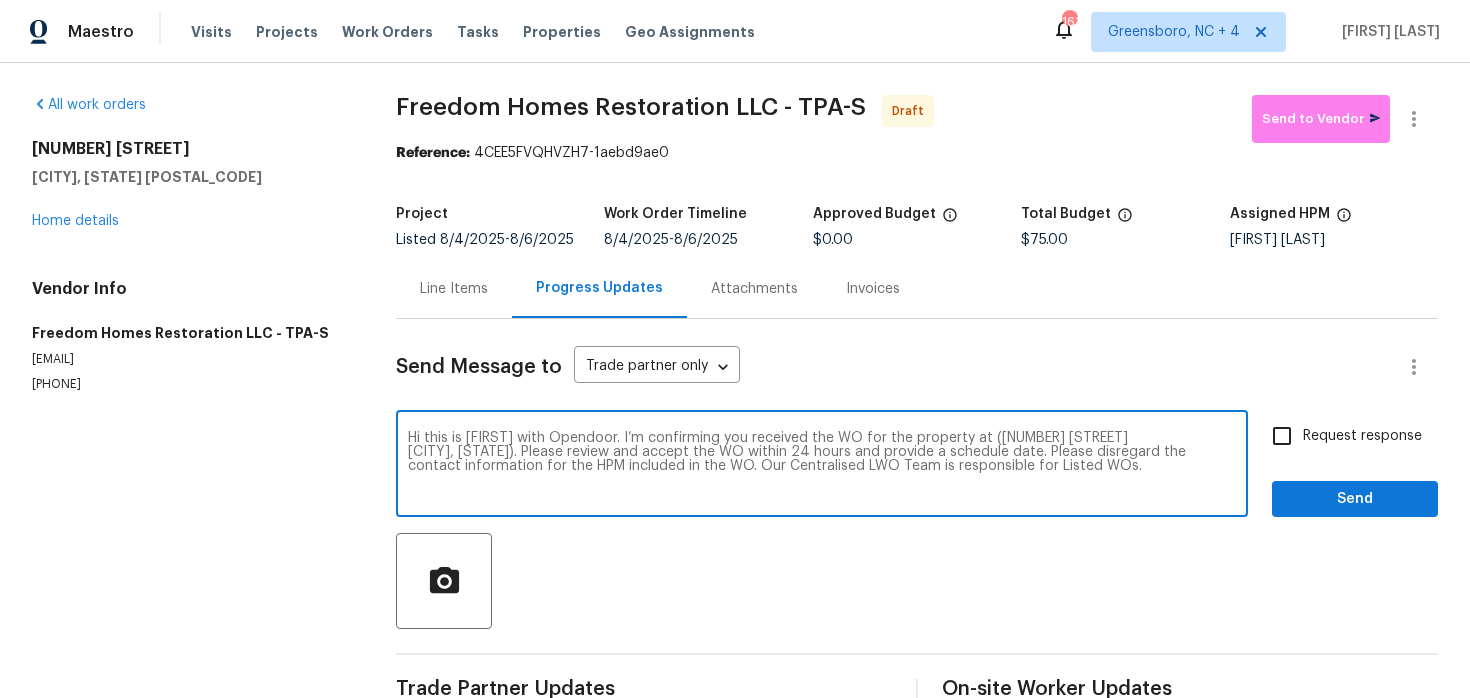 type on "Hi this is [FIRST] with Opendoor. I’m confirming you received the WO for the property at ([NUMBER] [STREET]
[CITY], [STATE]). Please review and accept the WO within 24 hours and provide a schedule date. Please disregard the contact information for the HPM included in the WO. Our Centralised LWO Team is responsible for Listed WOs." 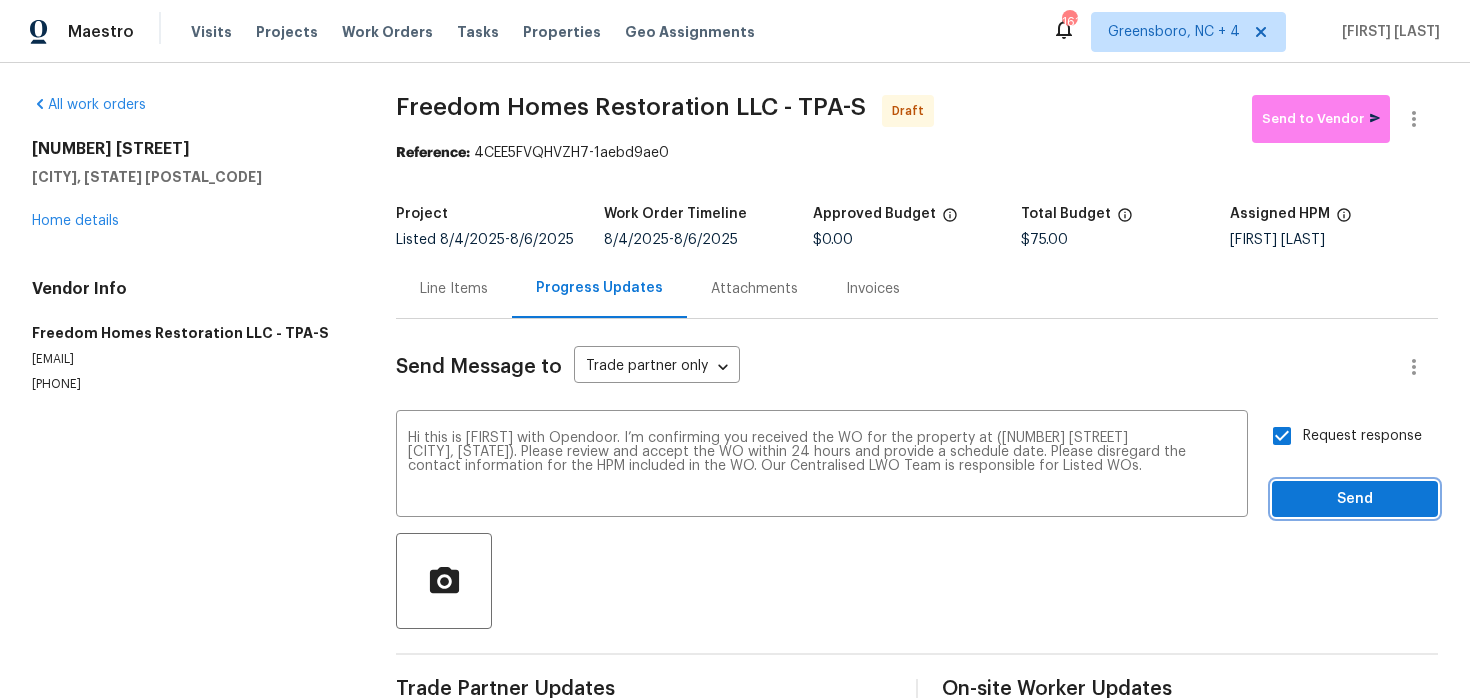 click on "Send" at bounding box center (1355, 499) 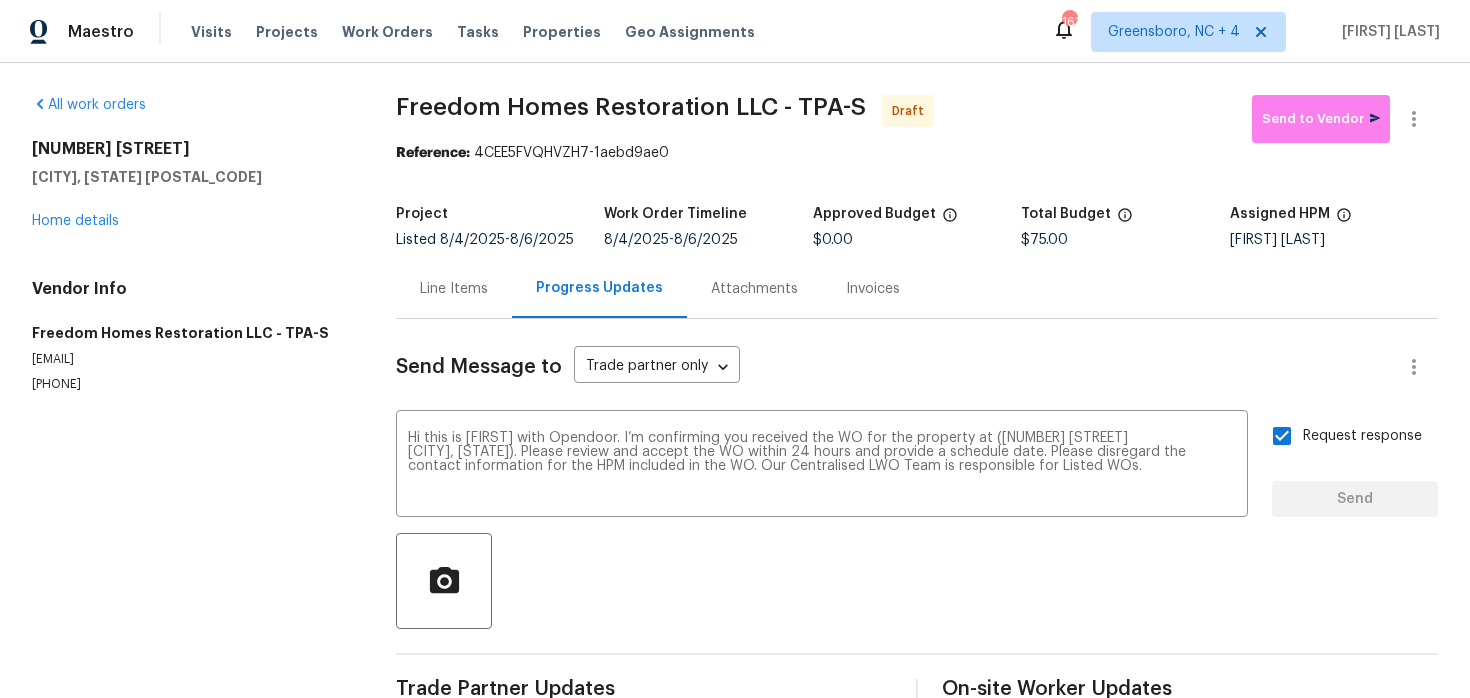 type 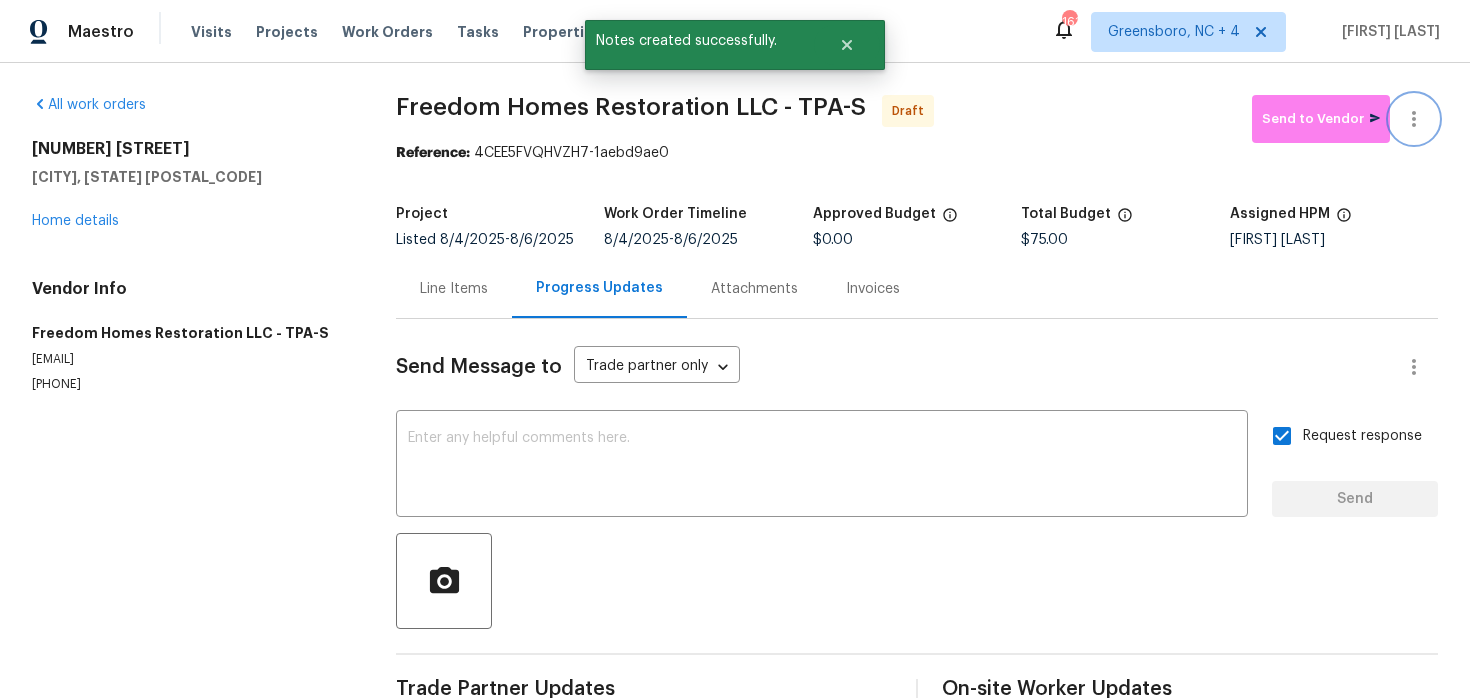 click 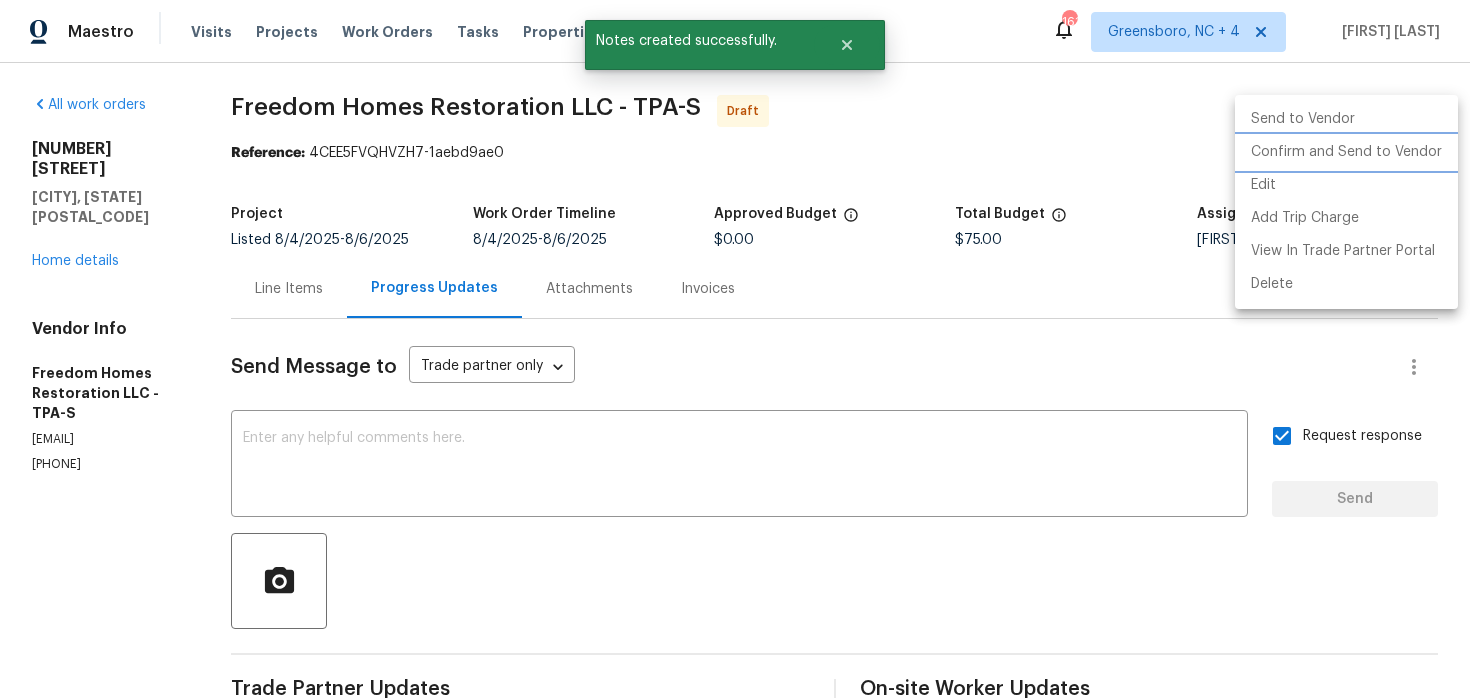 click on "Confirm and Send to Vendor" at bounding box center (1346, 152) 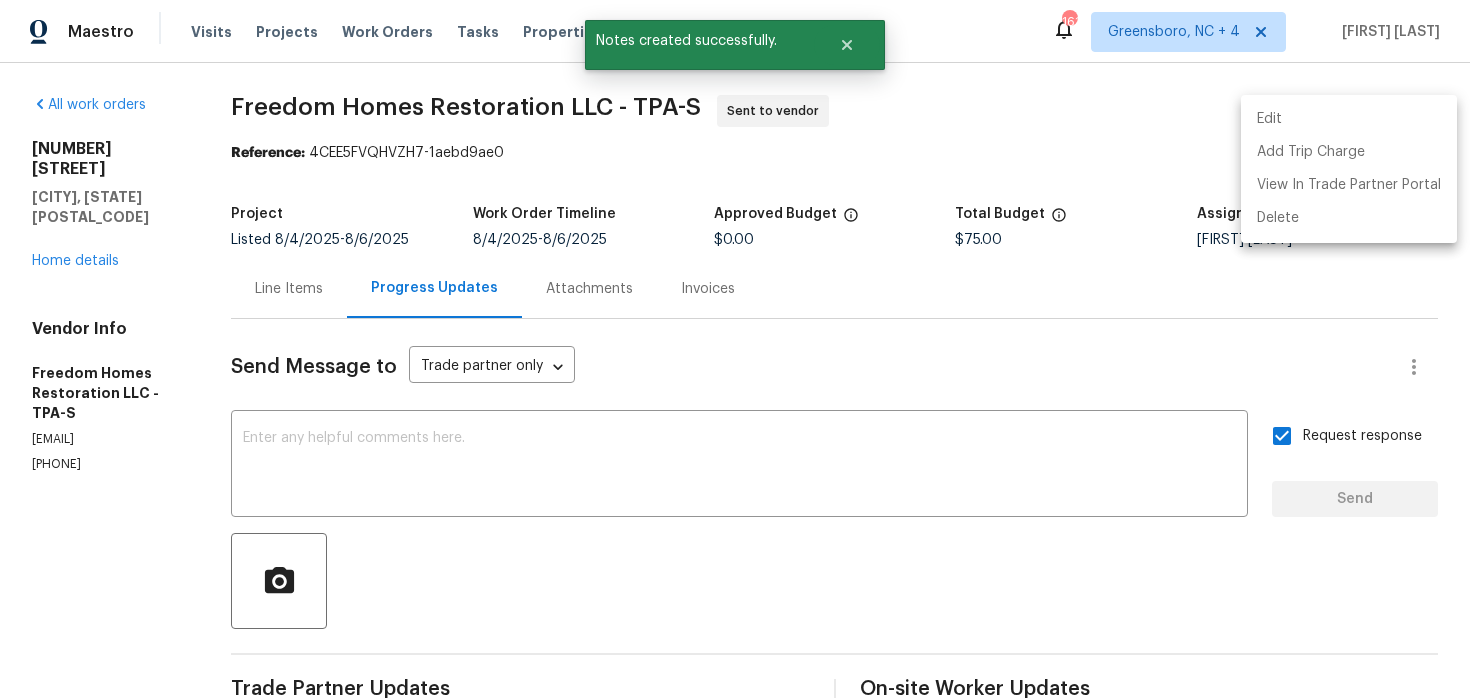 click at bounding box center [735, 349] 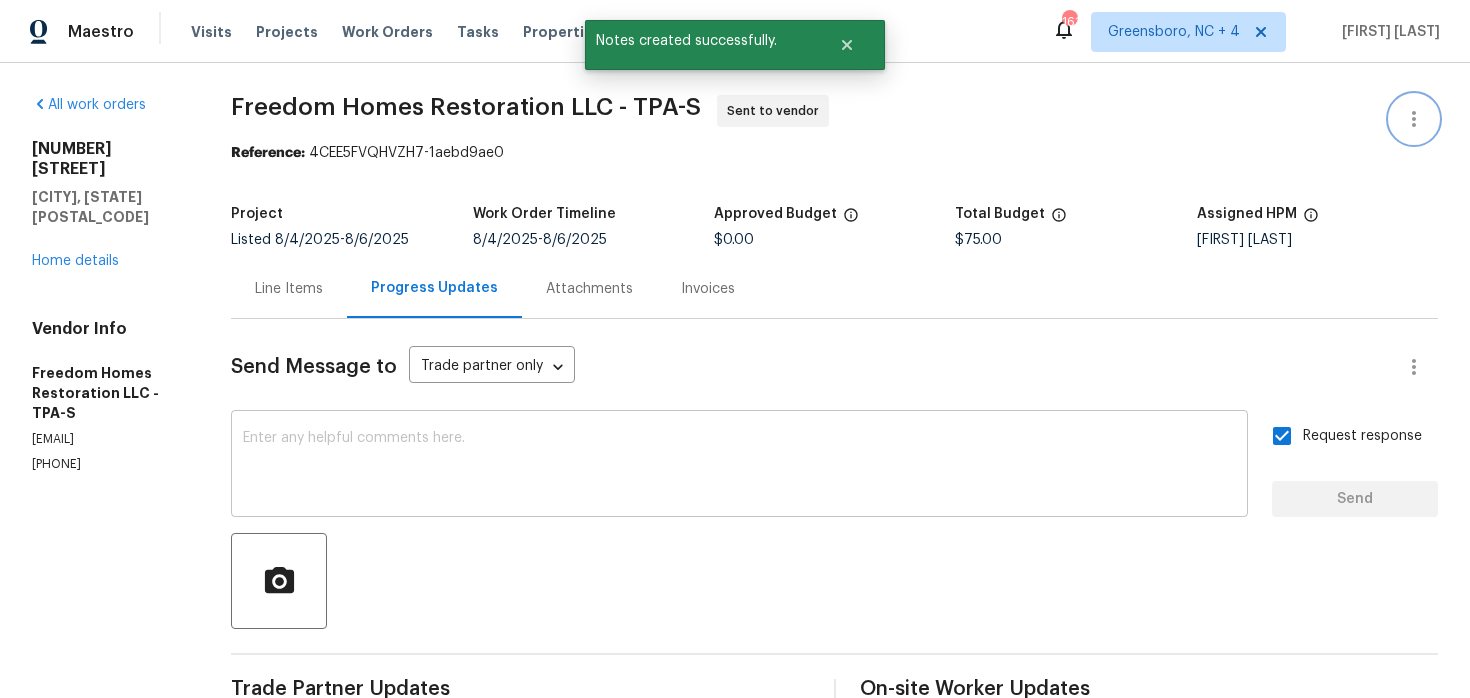 scroll, scrollTop: 203, scrollLeft: 0, axis: vertical 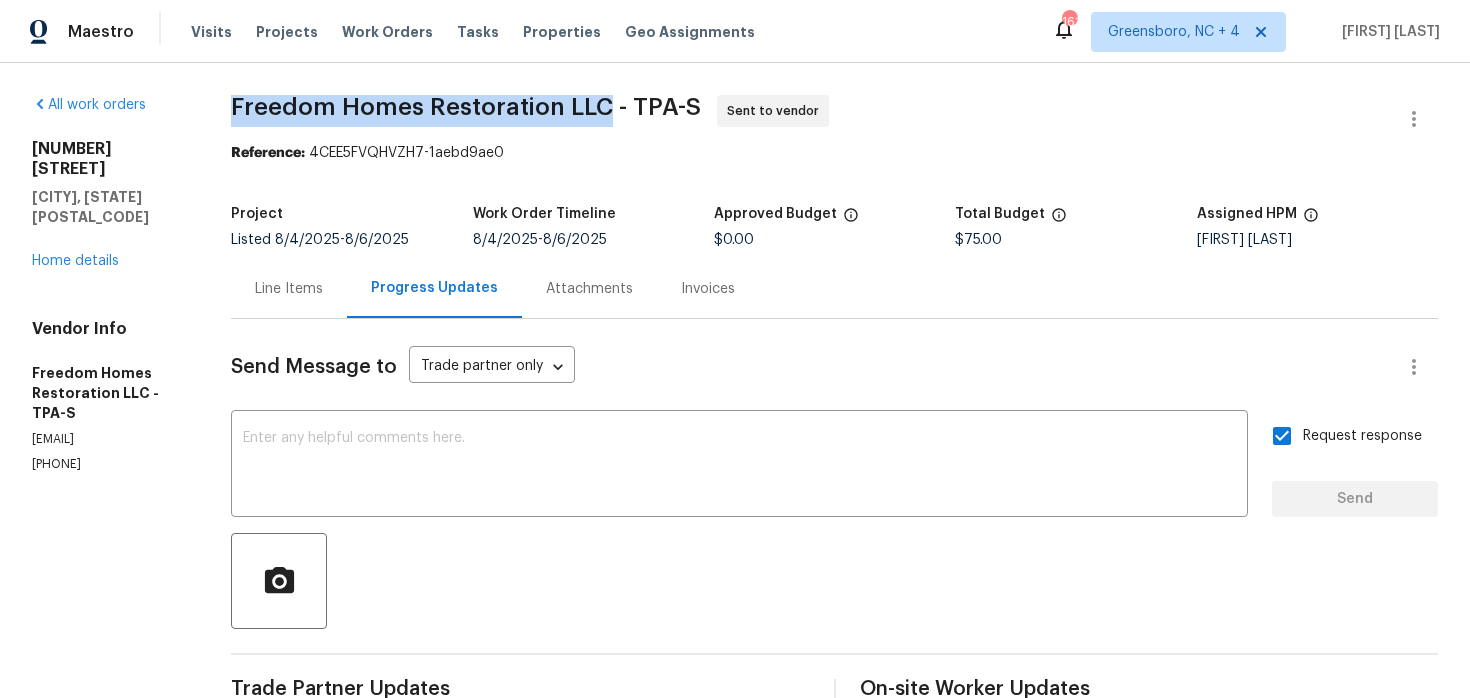 drag, startPoint x: 241, startPoint y: 113, endPoint x: 610, endPoint y: 114, distance: 369.00134 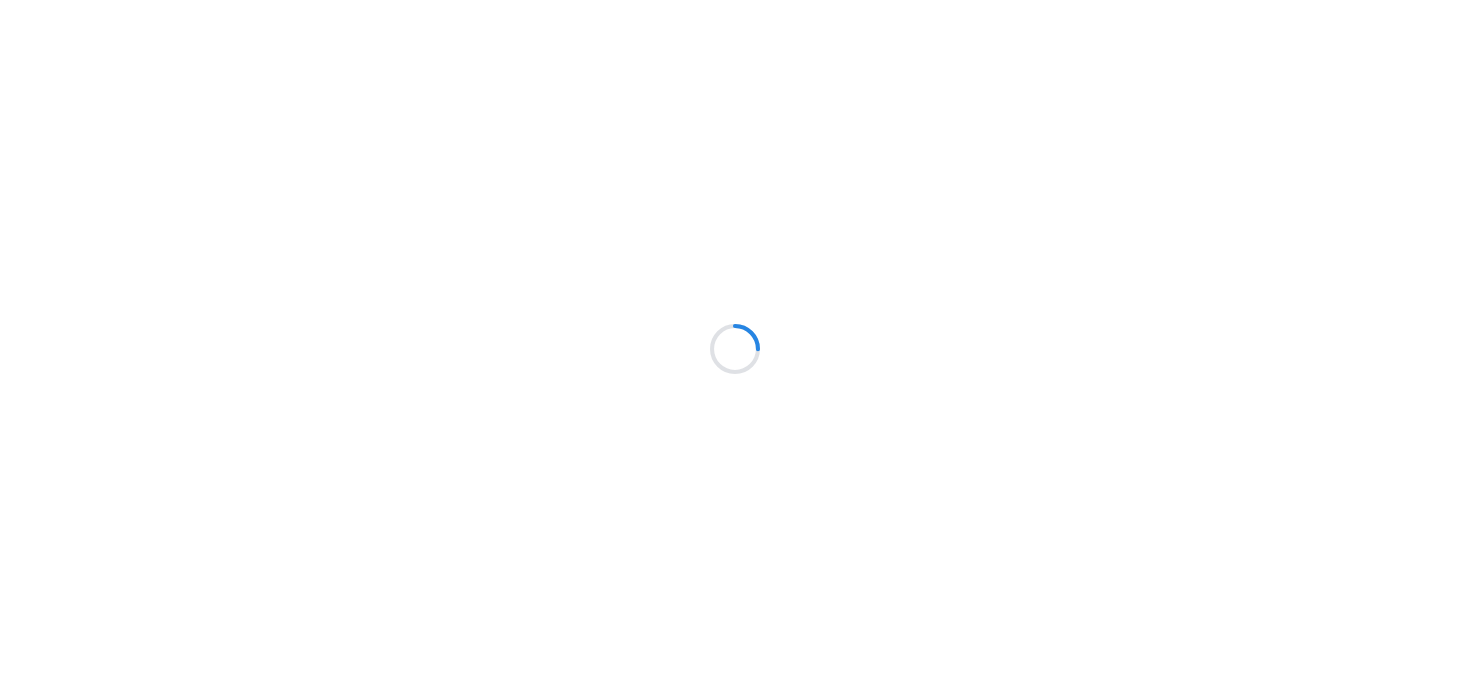 scroll, scrollTop: 0, scrollLeft: 0, axis: both 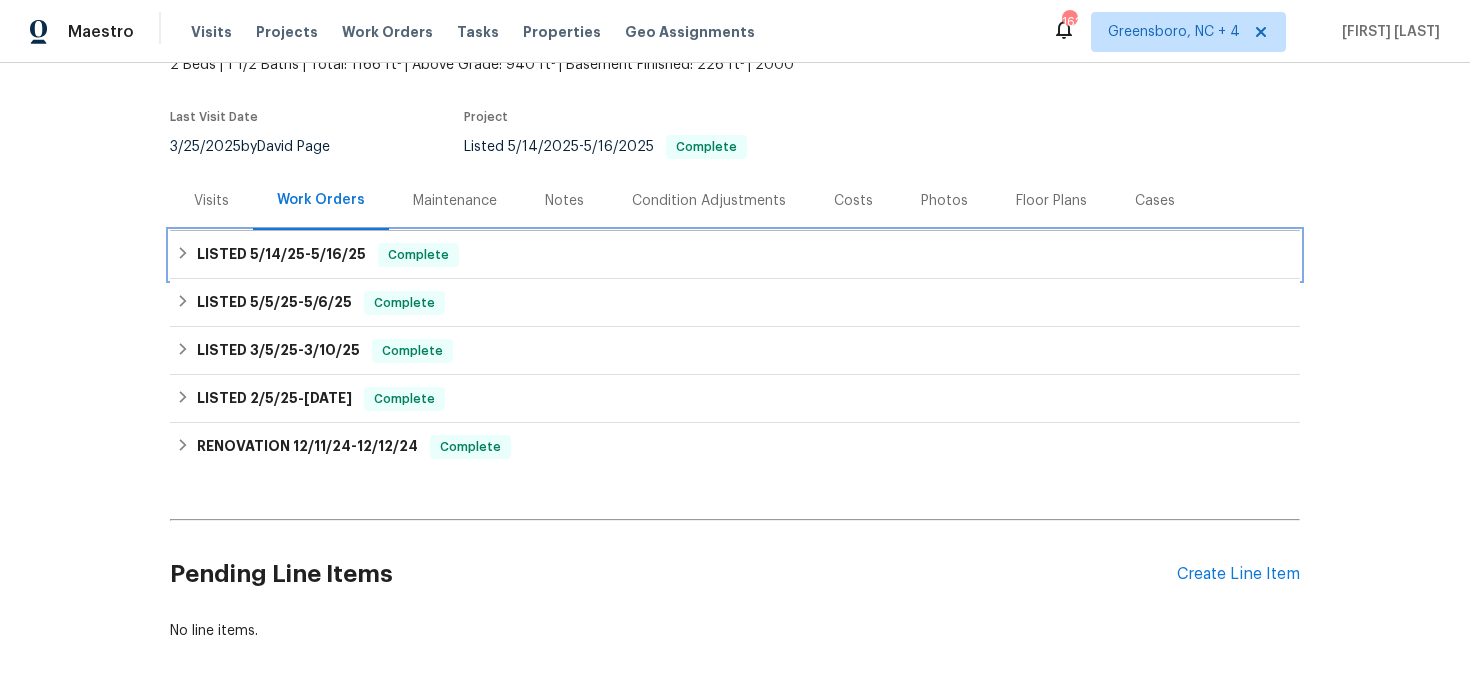 click on "LISTED   [DATE]  -  [DATE] Complete" at bounding box center [735, 255] 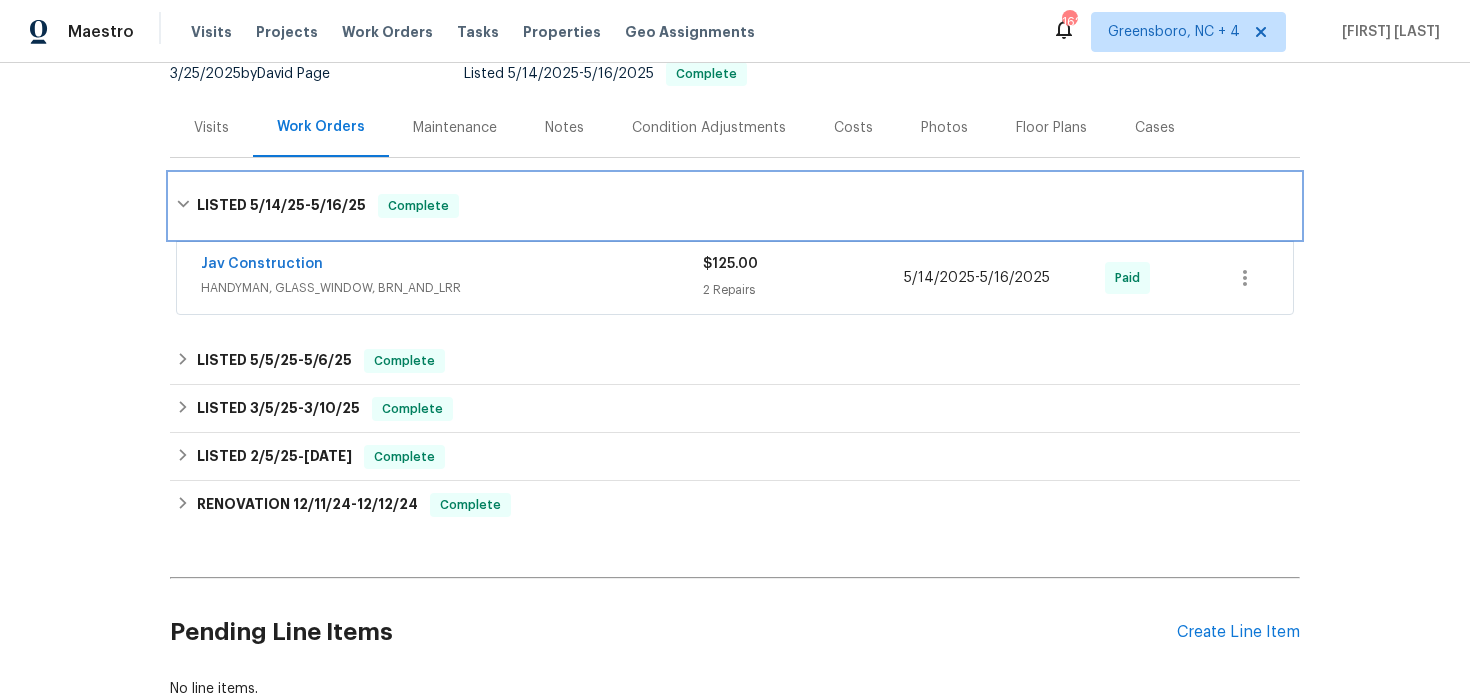 scroll, scrollTop: 234, scrollLeft: 0, axis: vertical 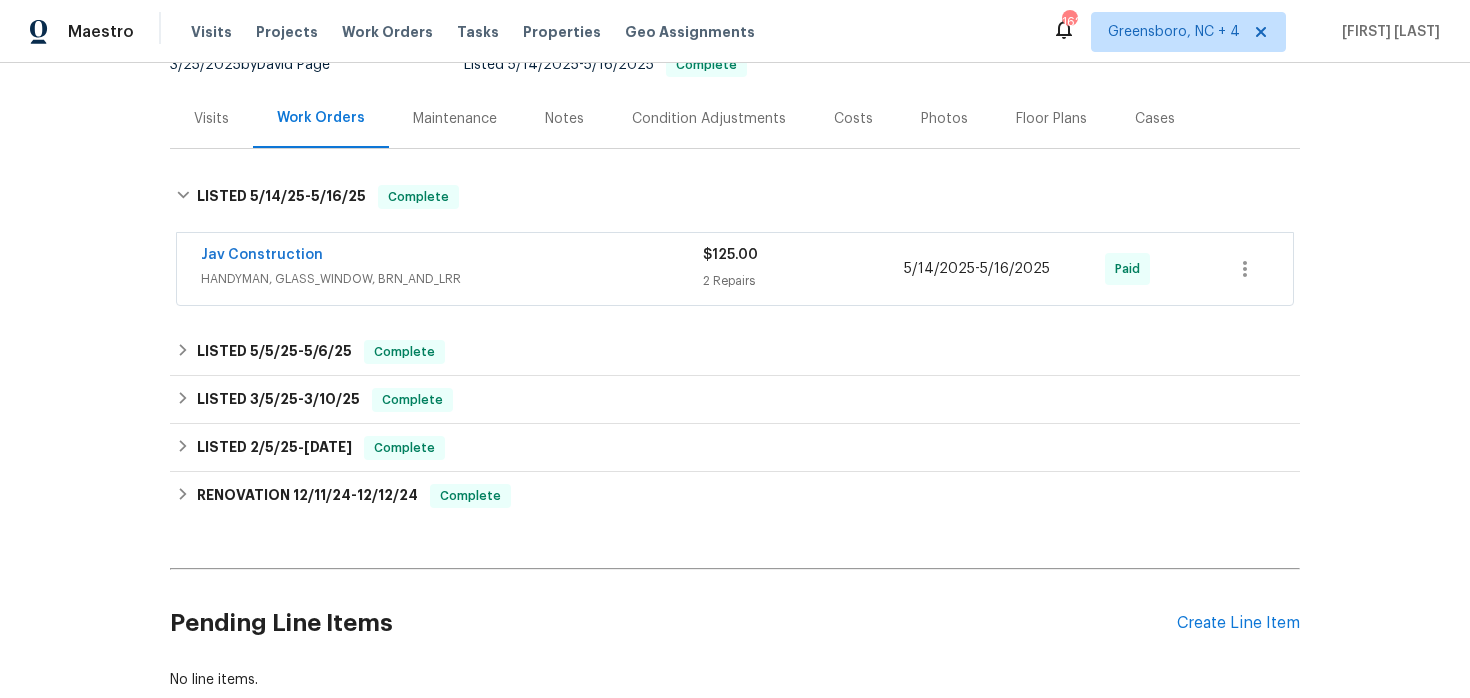 click on "Jav Construction HANDYMAN, GLASS_WINDOW, BRN_AND_LRR" at bounding box center (452, 269) 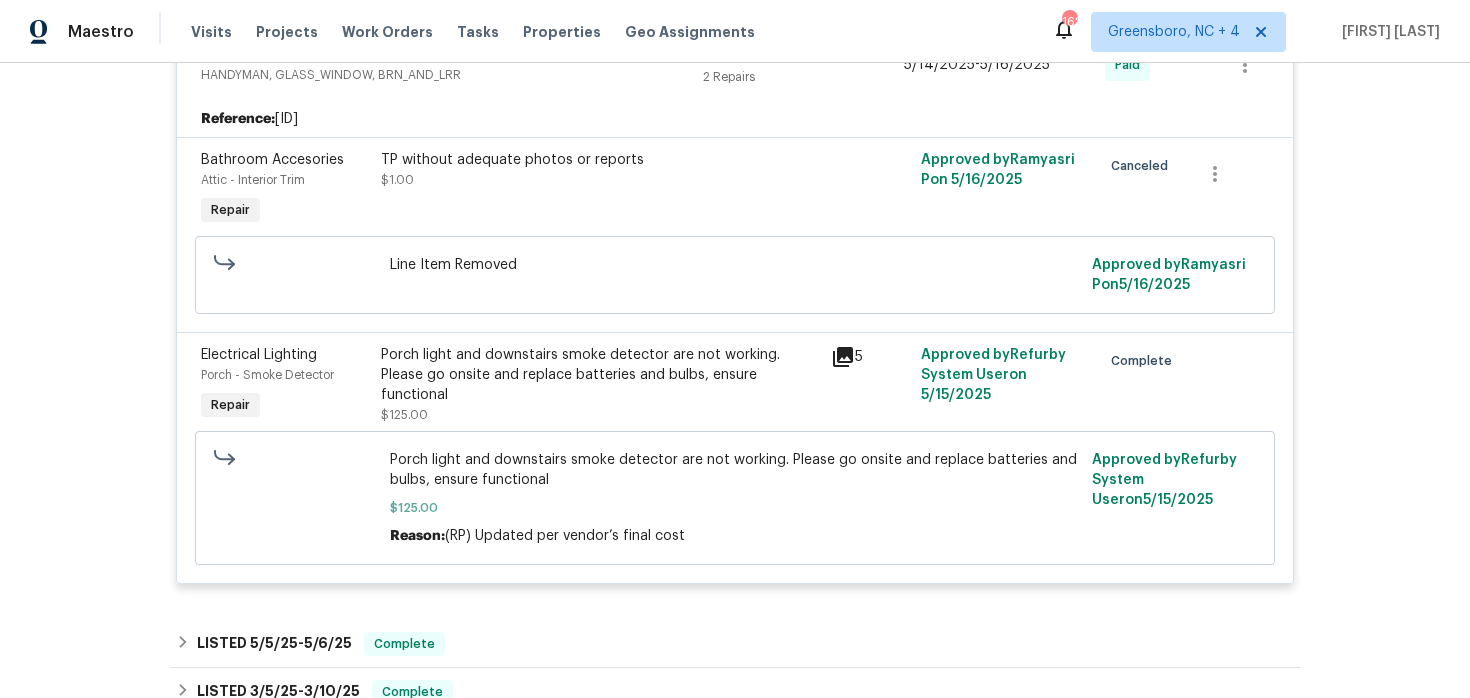 scroll, scrollTop: 459, scrollLeft: 0, axis: vertical 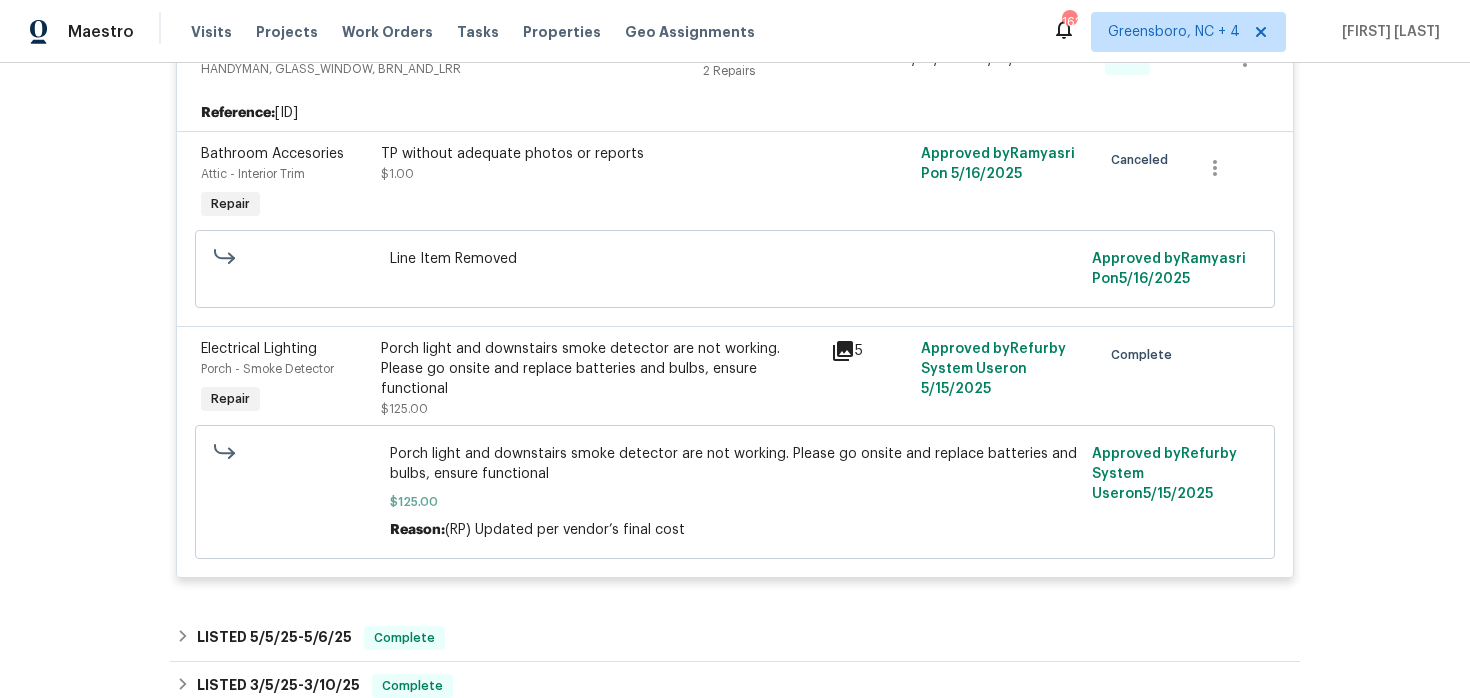 click on "Porch light and downstairs smoke detector are not working. Please go onsite and replace batteries and bulbs, ensure functional" at bounding box center [600, 369] 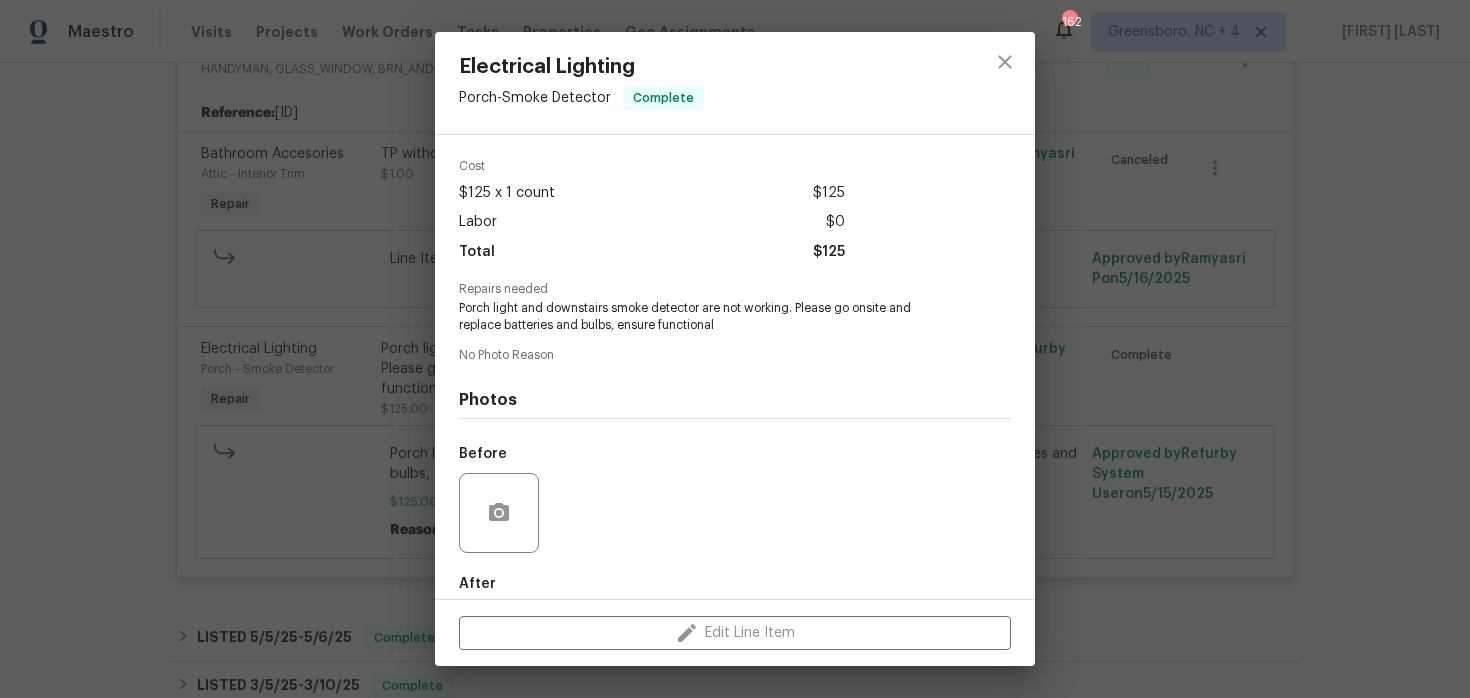 scroll, scrollTop: 172, scrollLeft: 0, axis: vertical 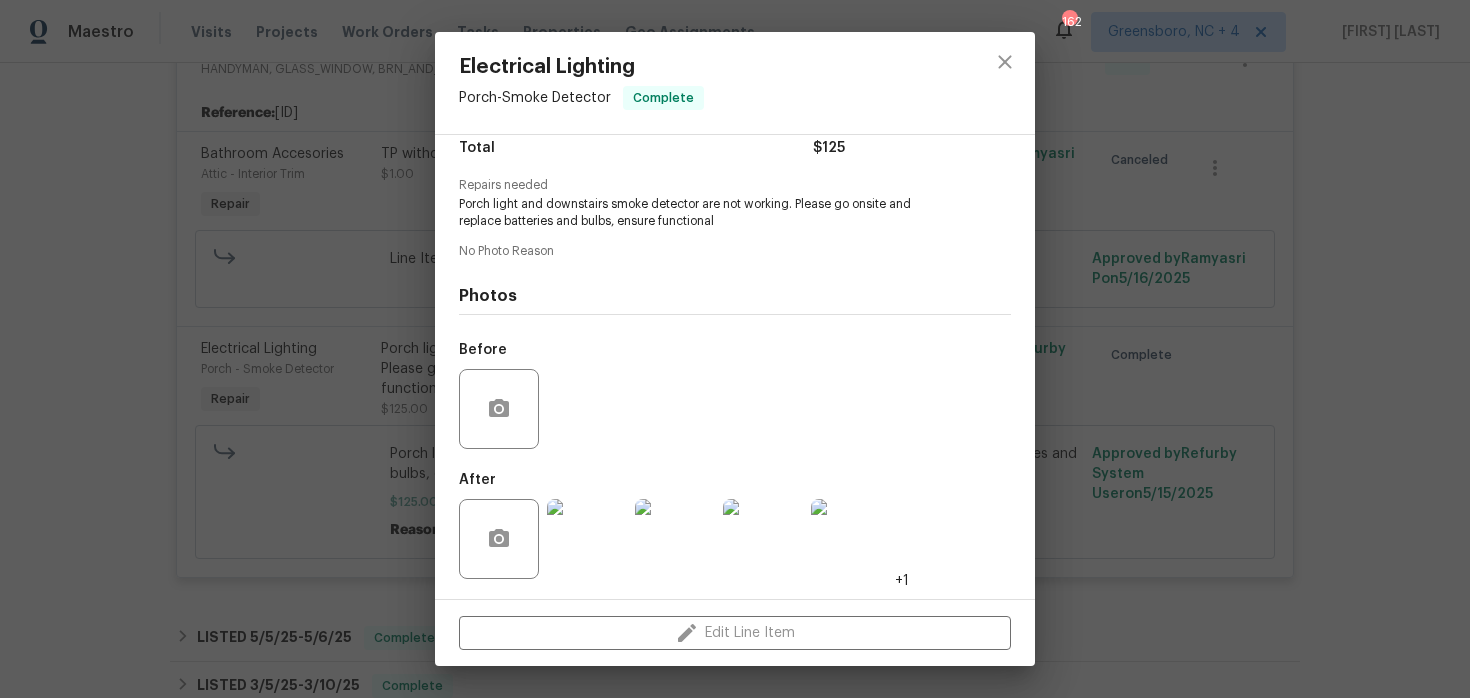 click at bounding box center [587, 539] 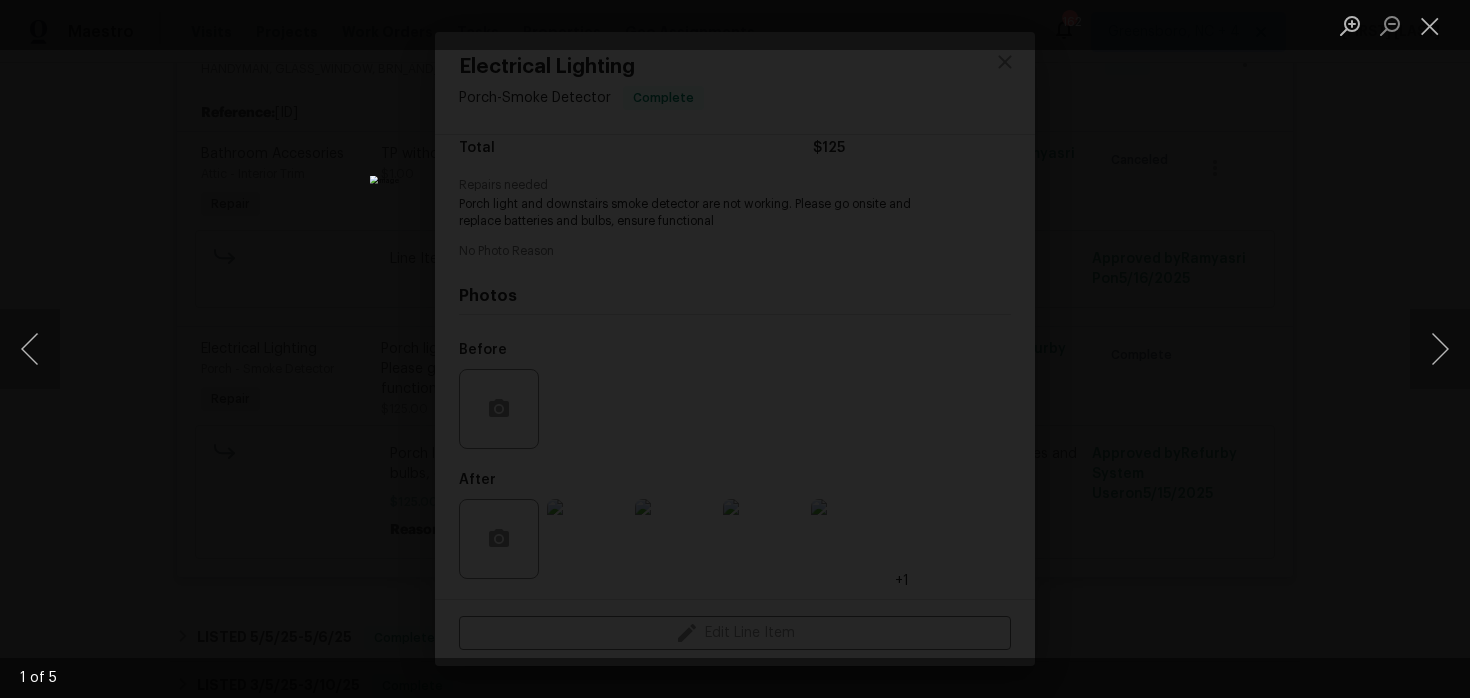 click at bounding box center (735, 349) 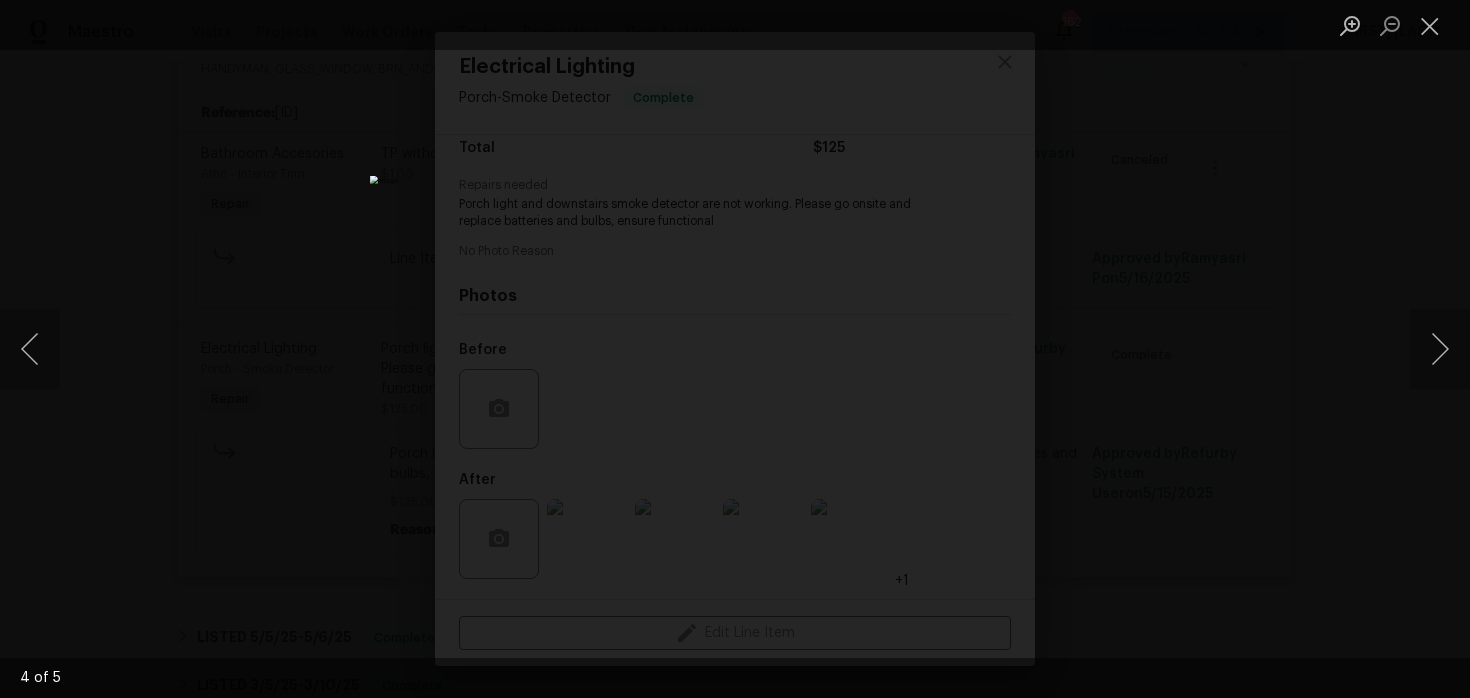 click at bounding box center (735, 349) 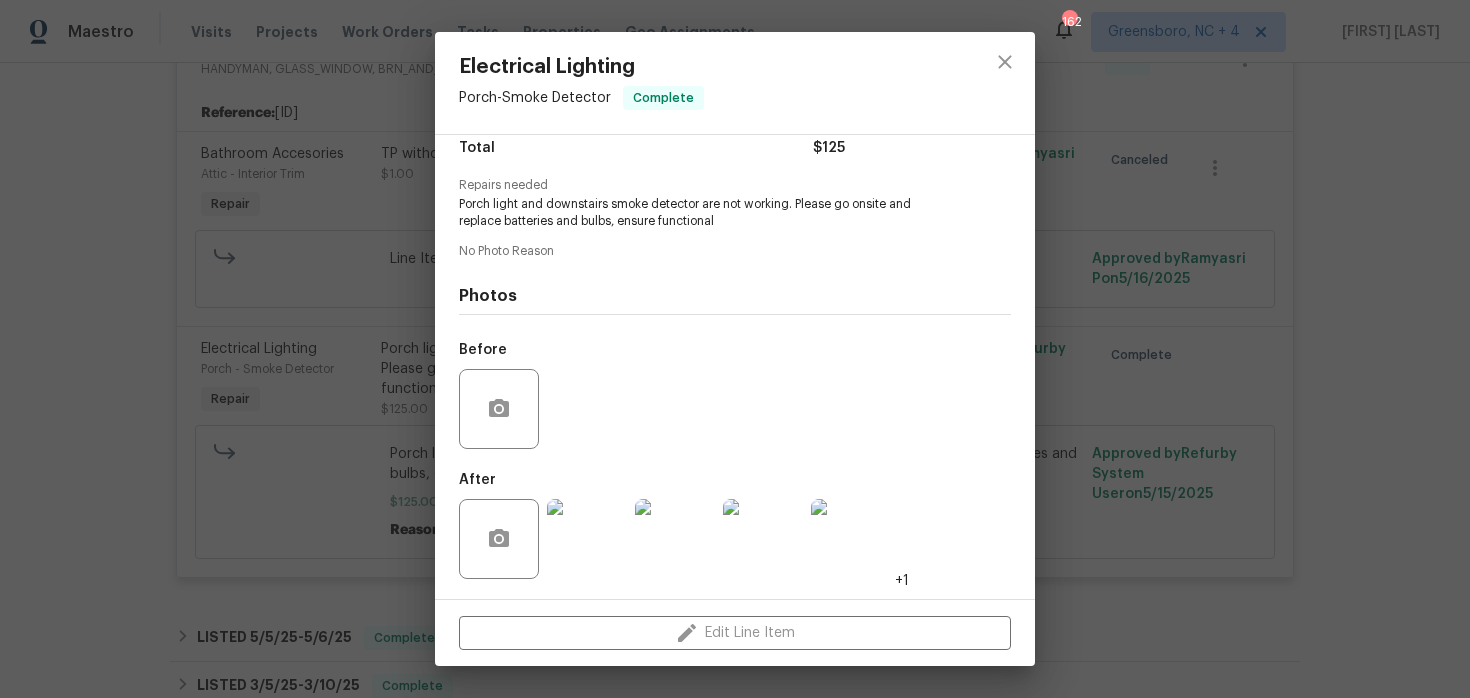 click on "Electrical Lighting Porch  -  Smoke Detector Complete Vendor Jav Construction Account Category Repairs Cost $[PRICE] x 1 count $[PRICE] Labor $[PRICE] Total $[PRICE] Repairs needed Porch light and downstairs smoke detector are not working. Please go onsite and replace batteries and bulbs, ensure functional No Photo Reason   Photos Before After  +1  Edit Line Item" at bounding box center [735, 349] 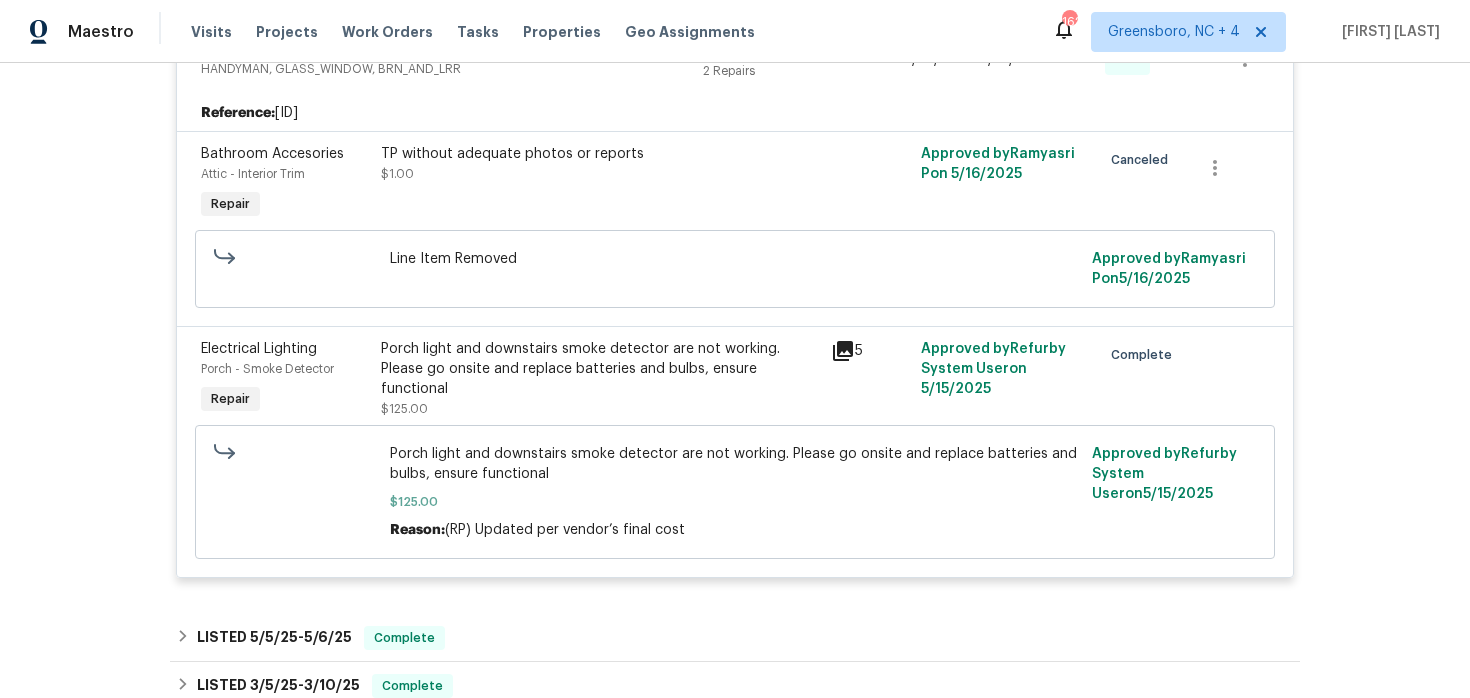 click on "Approved by  Refurby System User  on   [DATE]" at bounding box center (1005, 379) 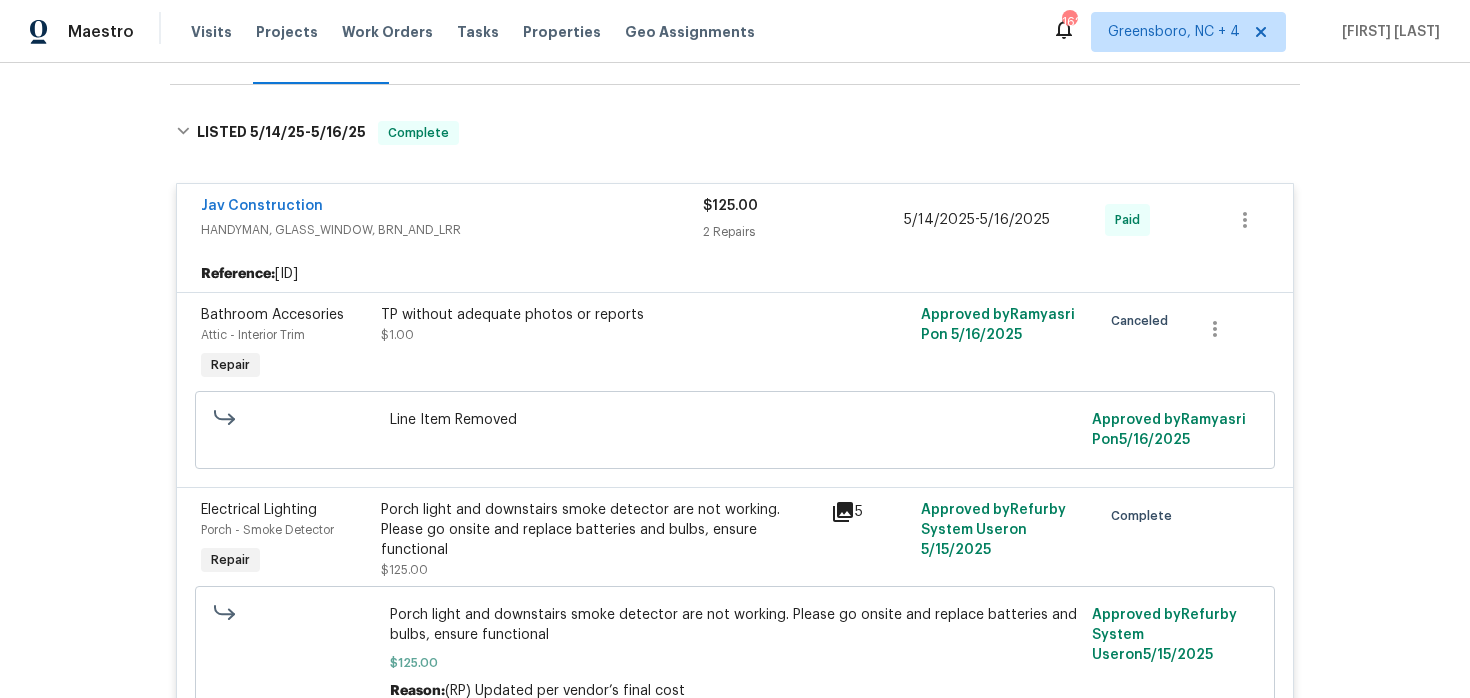 scroll, scrollTop: 0, scrollLeft: 0, axis: both 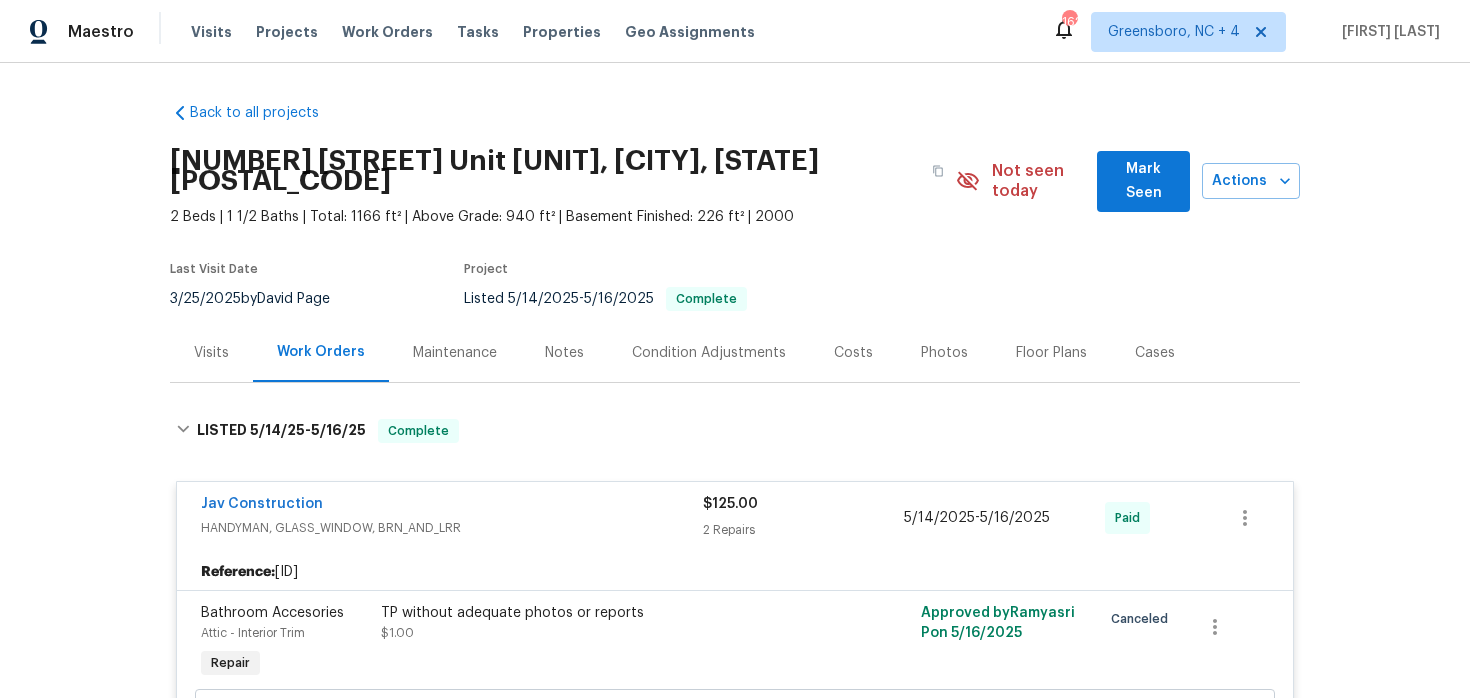 click on "Maintenance" at bounding box center [455, 353] 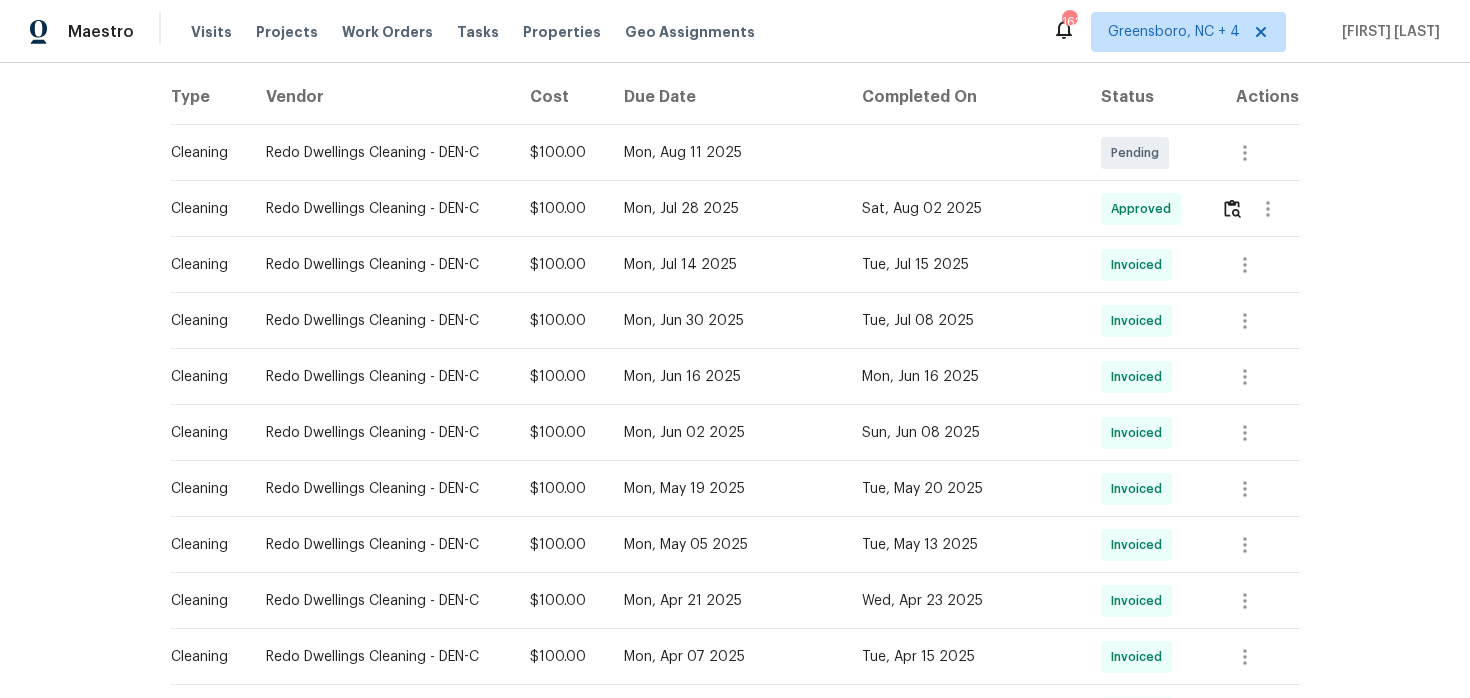 scroll, scrollTop: 260, scrollLeft: 0, axis: vertical 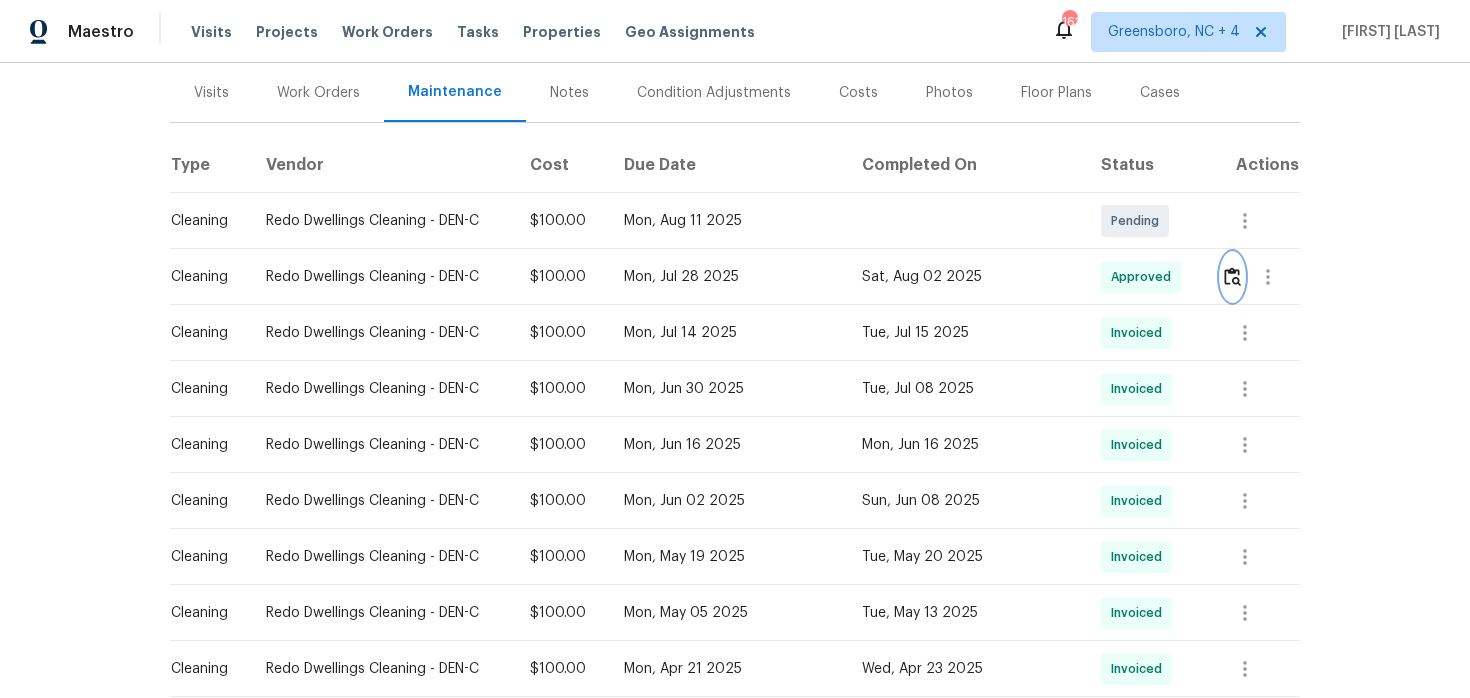 click at bounding box center [1232, 277] 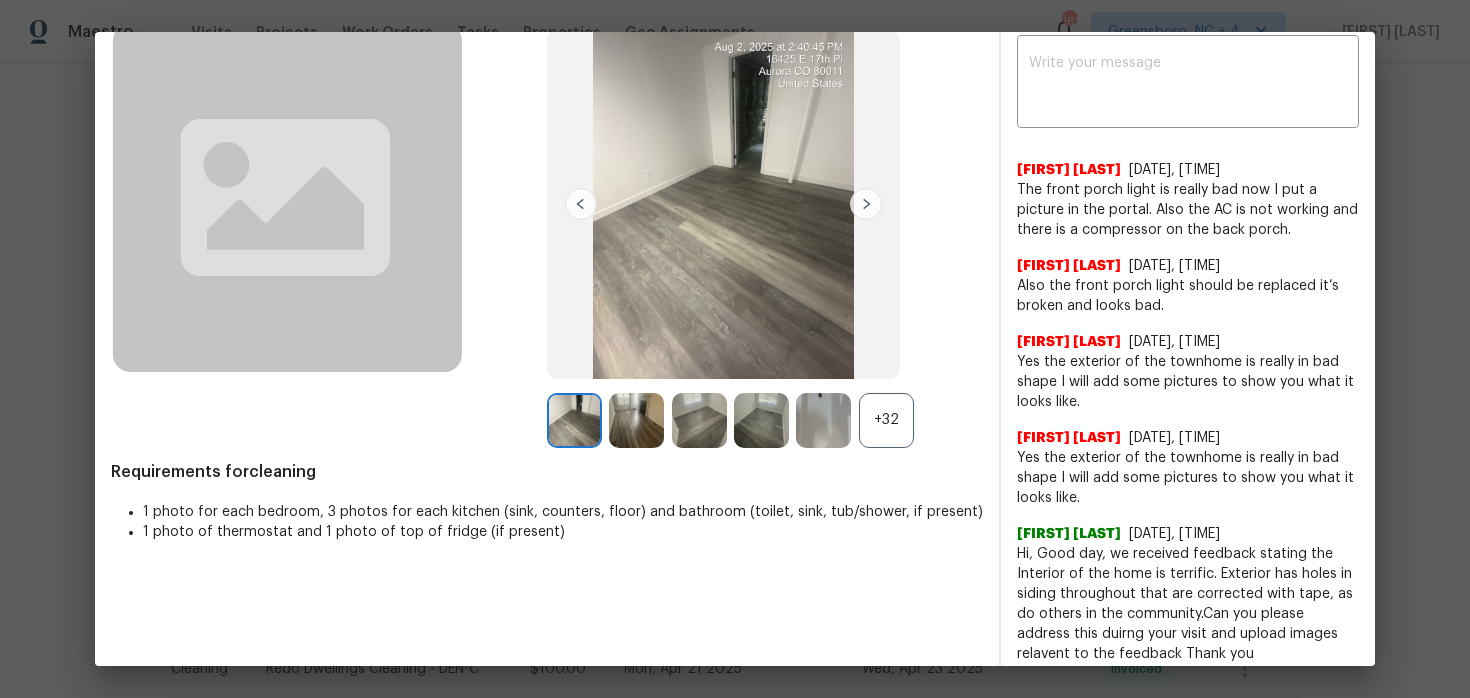 scroll, scrollTop: 125, scrollLeft: 0, axis: vertical 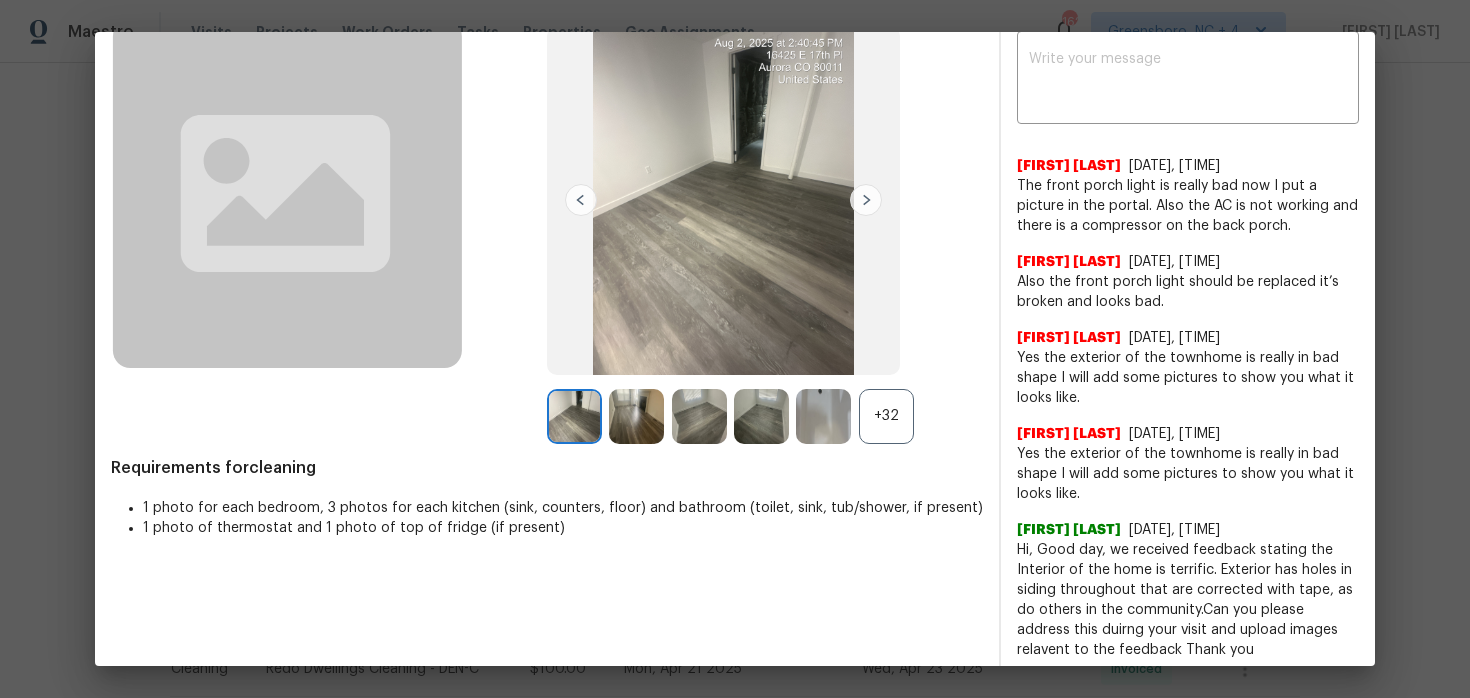 click on "+32" at bounding box center (886, 416) 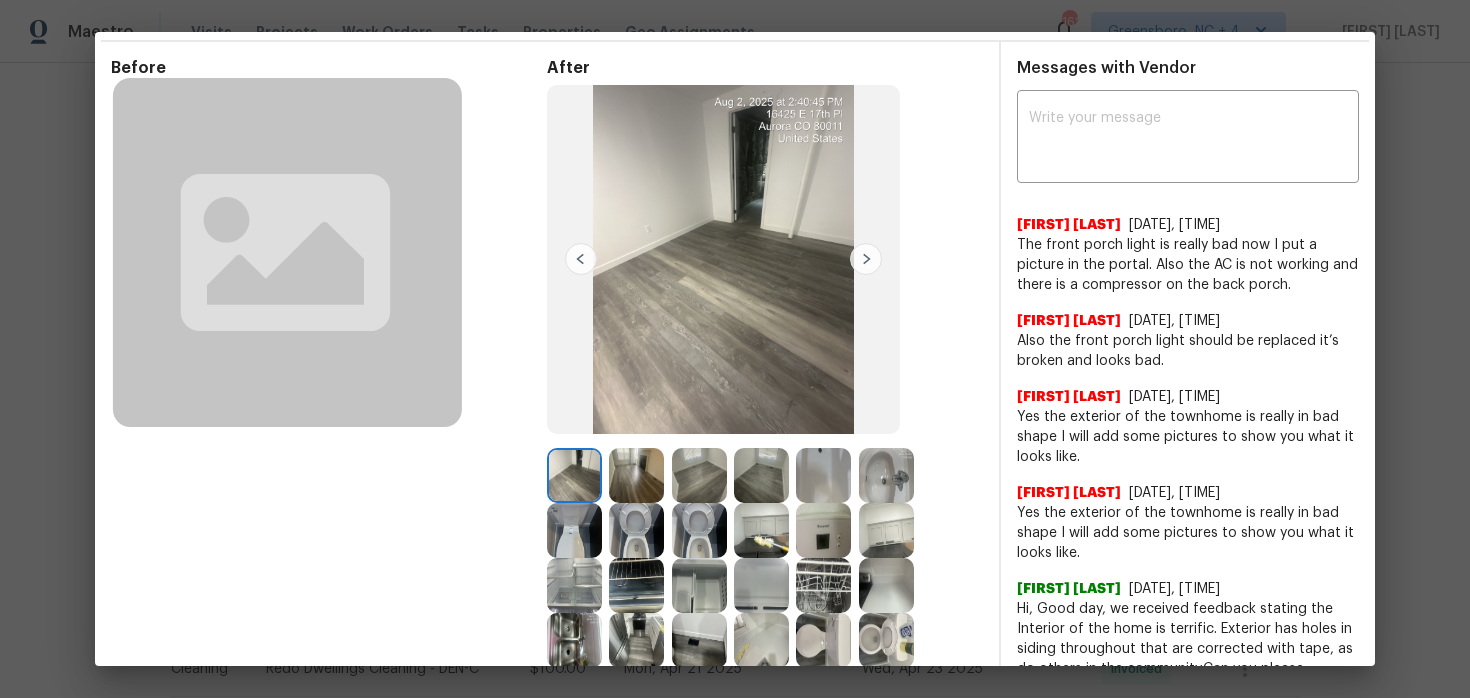 scroll, scrollTop: 75, scrollLeft: 0, axis: vertical 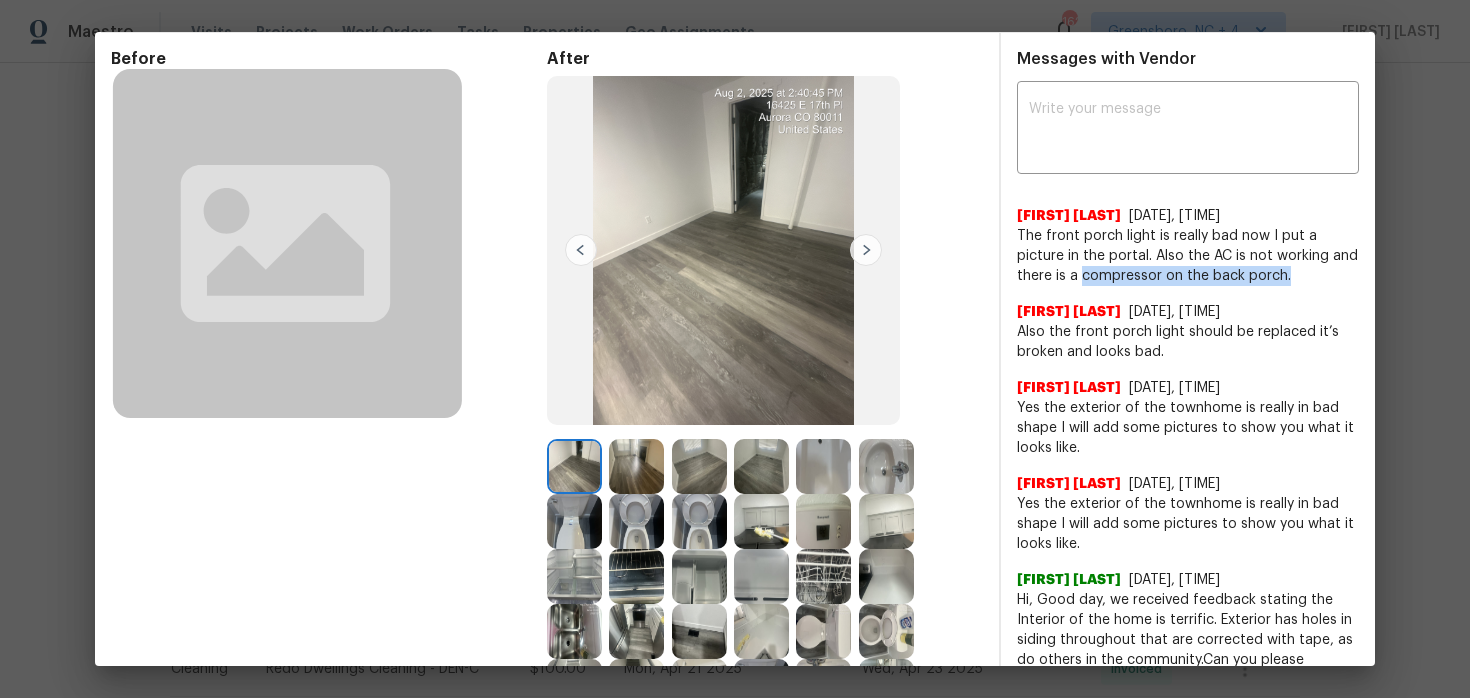 drag, startPoint x: 1080, startPoint y: 278, endPoint x: 1316, endPoint y: 279, distance: 236.00212 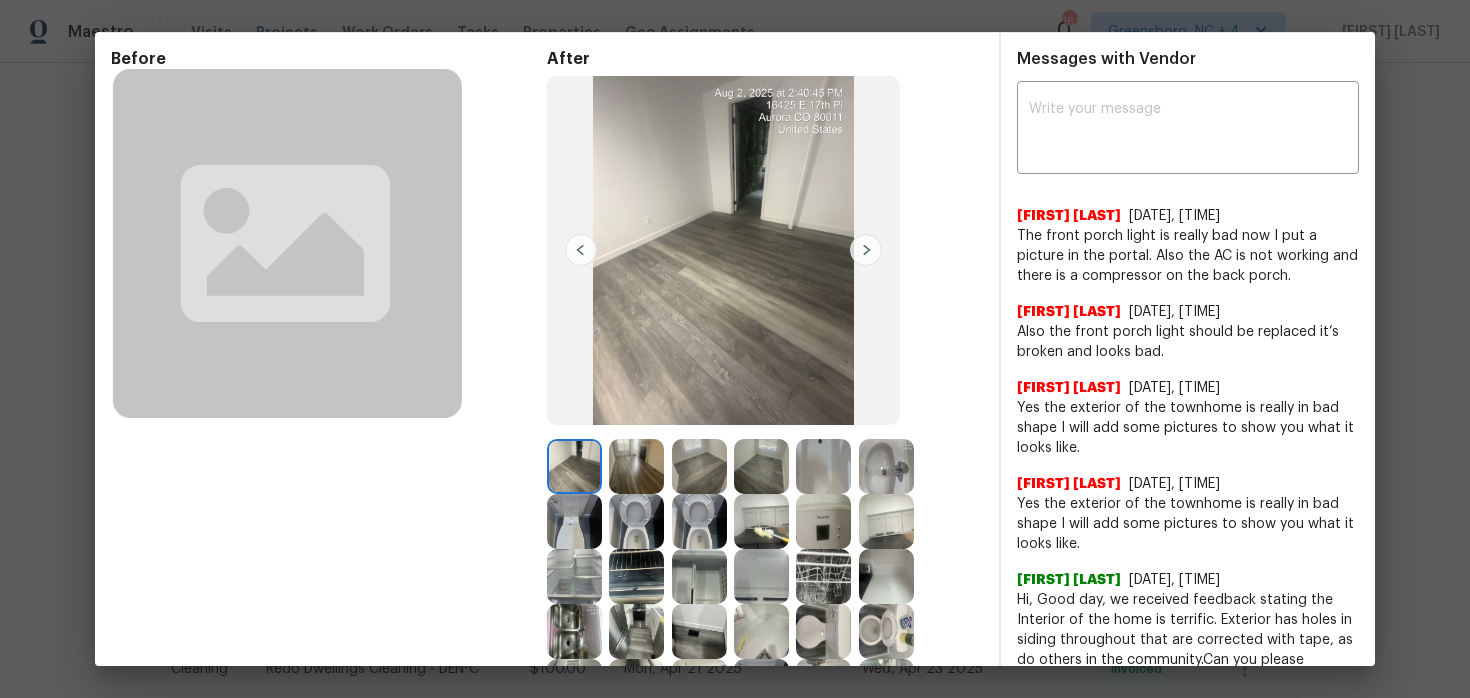 scroll, scrollTop: 113, scrollLeft: 0, axis: vertical 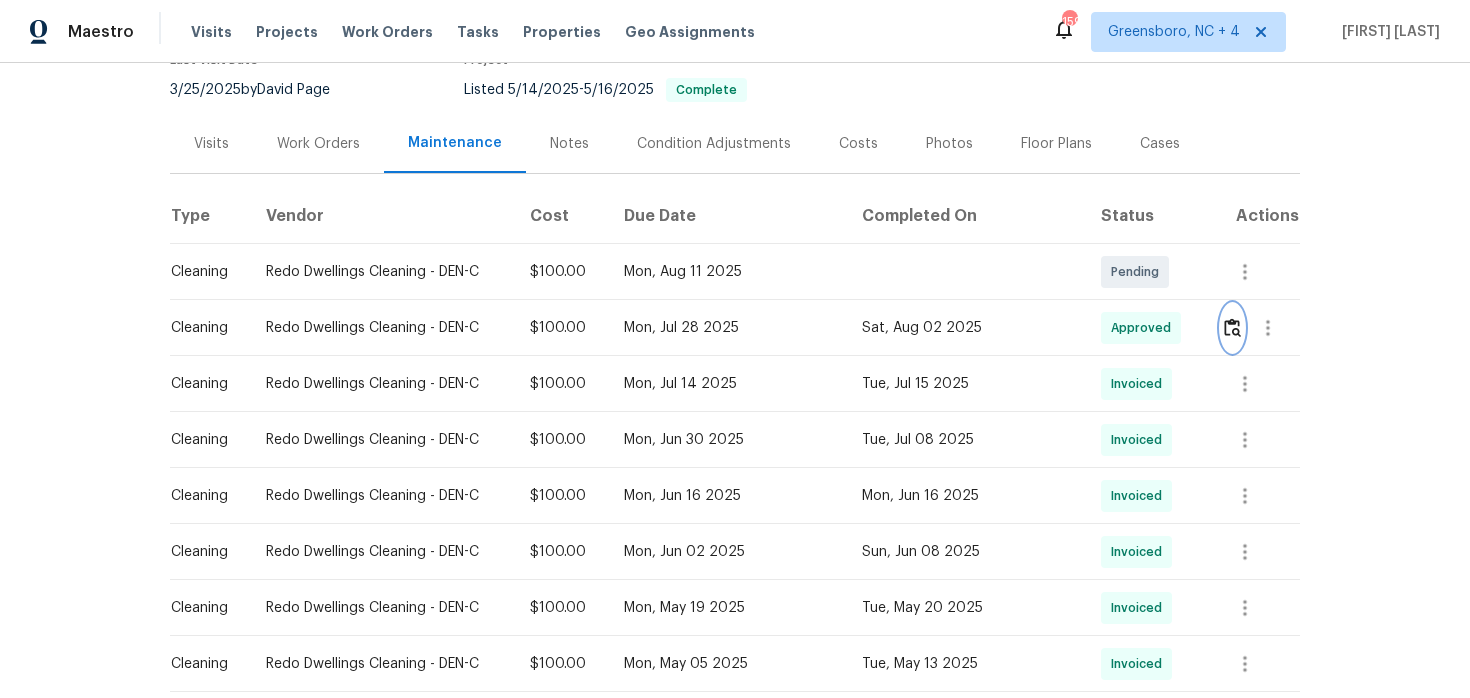 click at bounding box center [1232, 327] 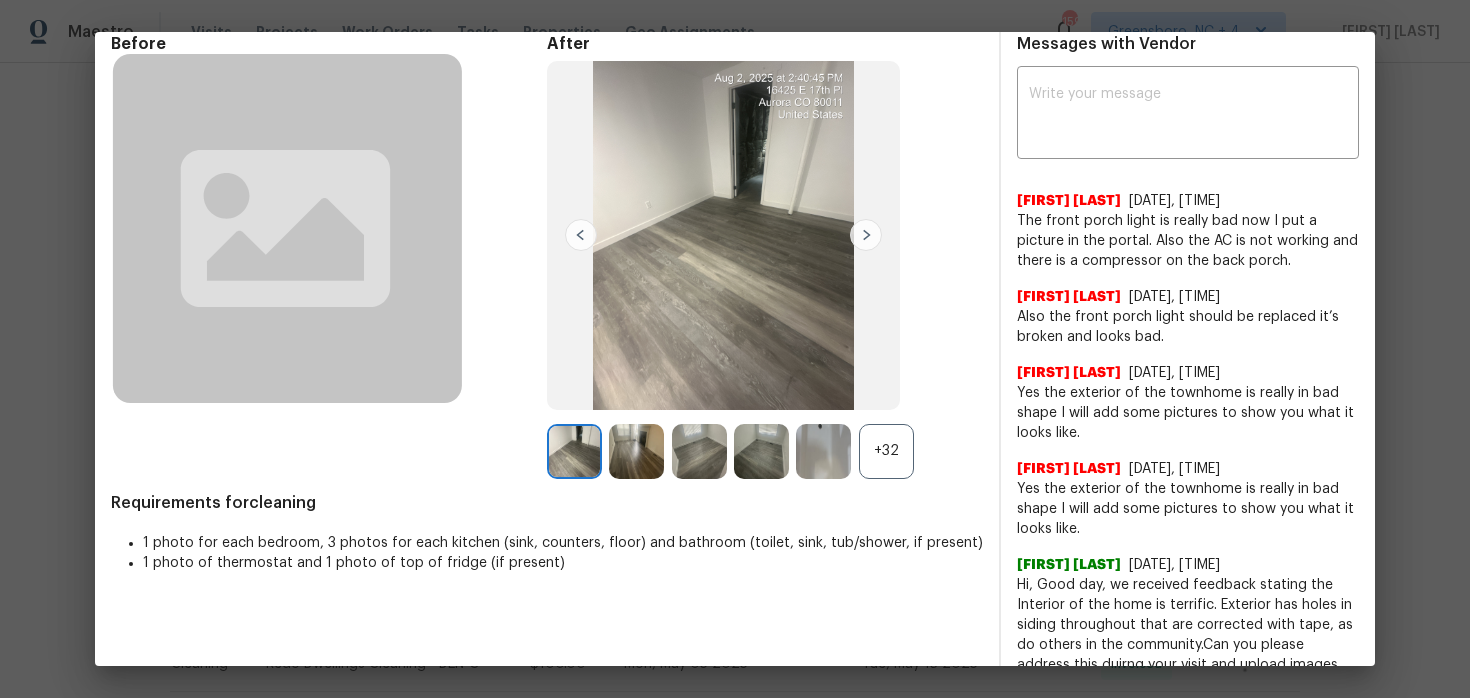 click on "+32" at bounding box center (886, 451) 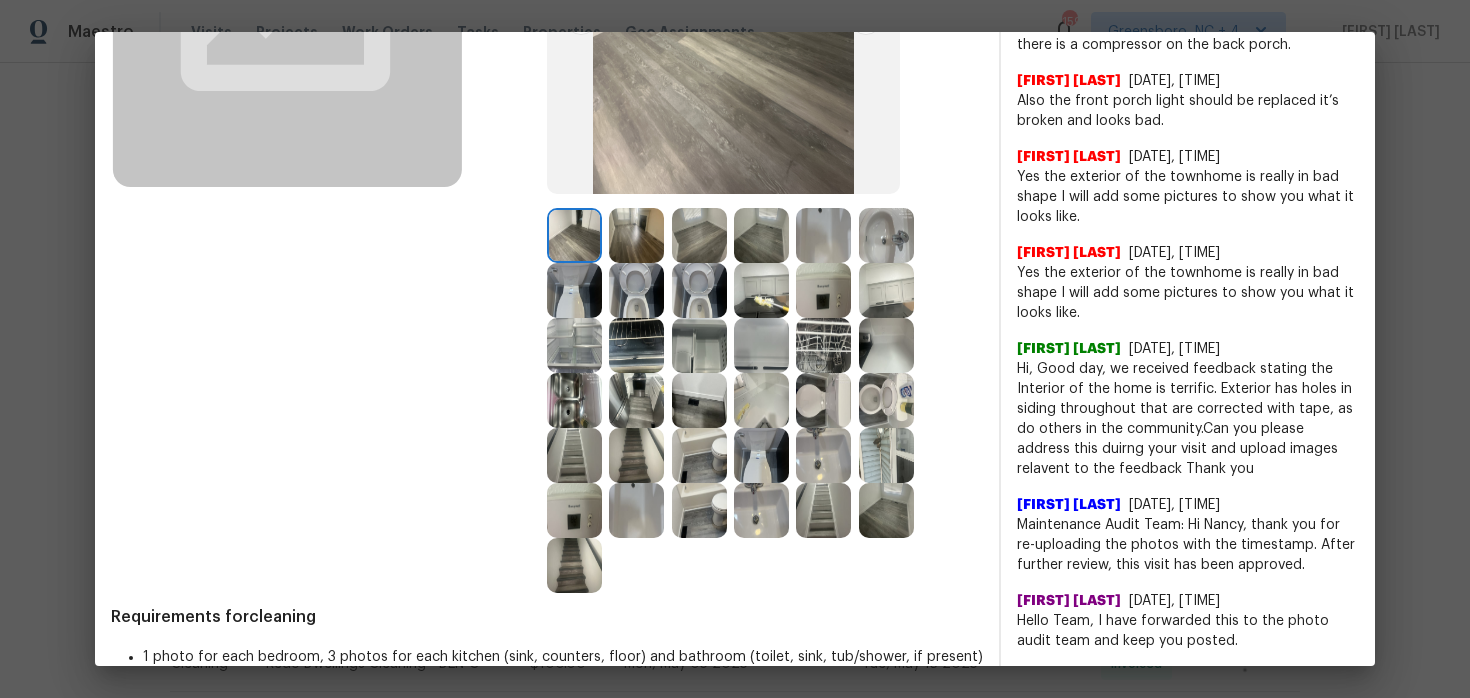 scroll, scrollTop: 308, scrollLeft: 0, axis: vertical 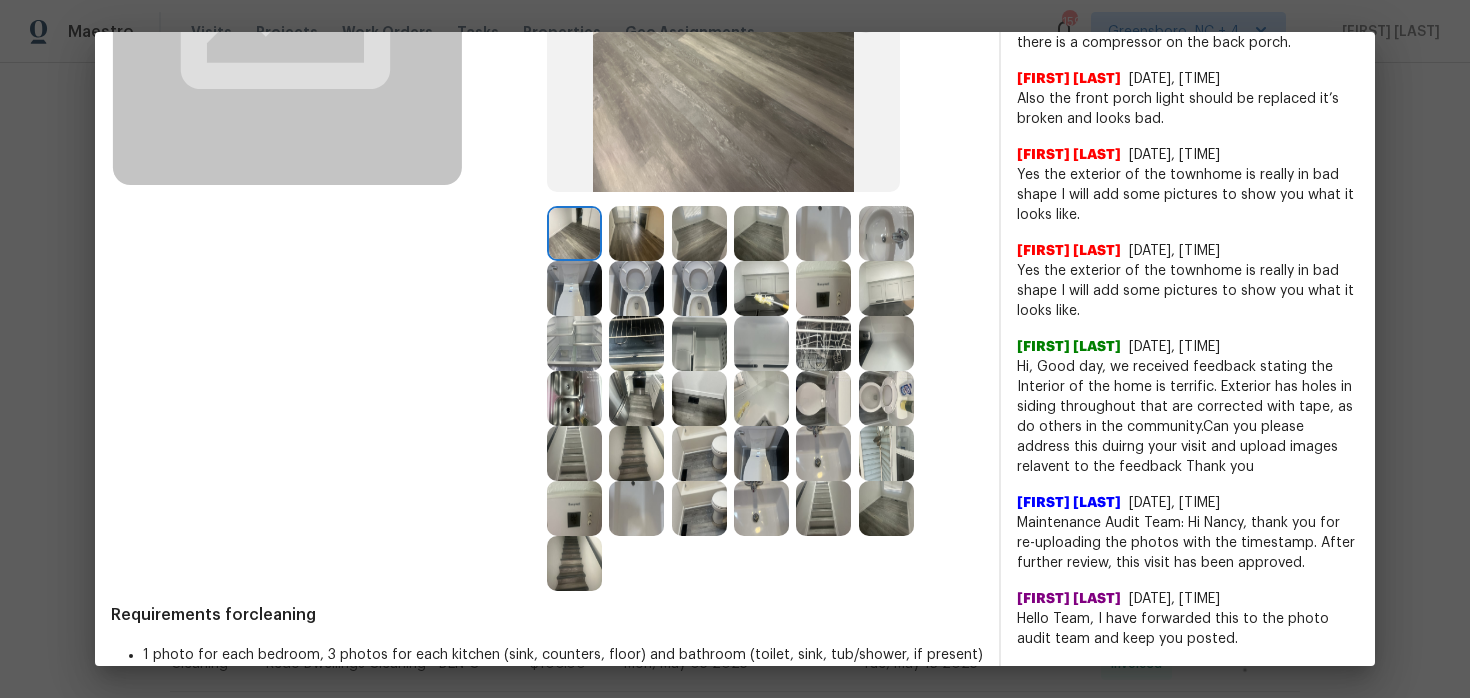 click at bounding box center (823, 288) 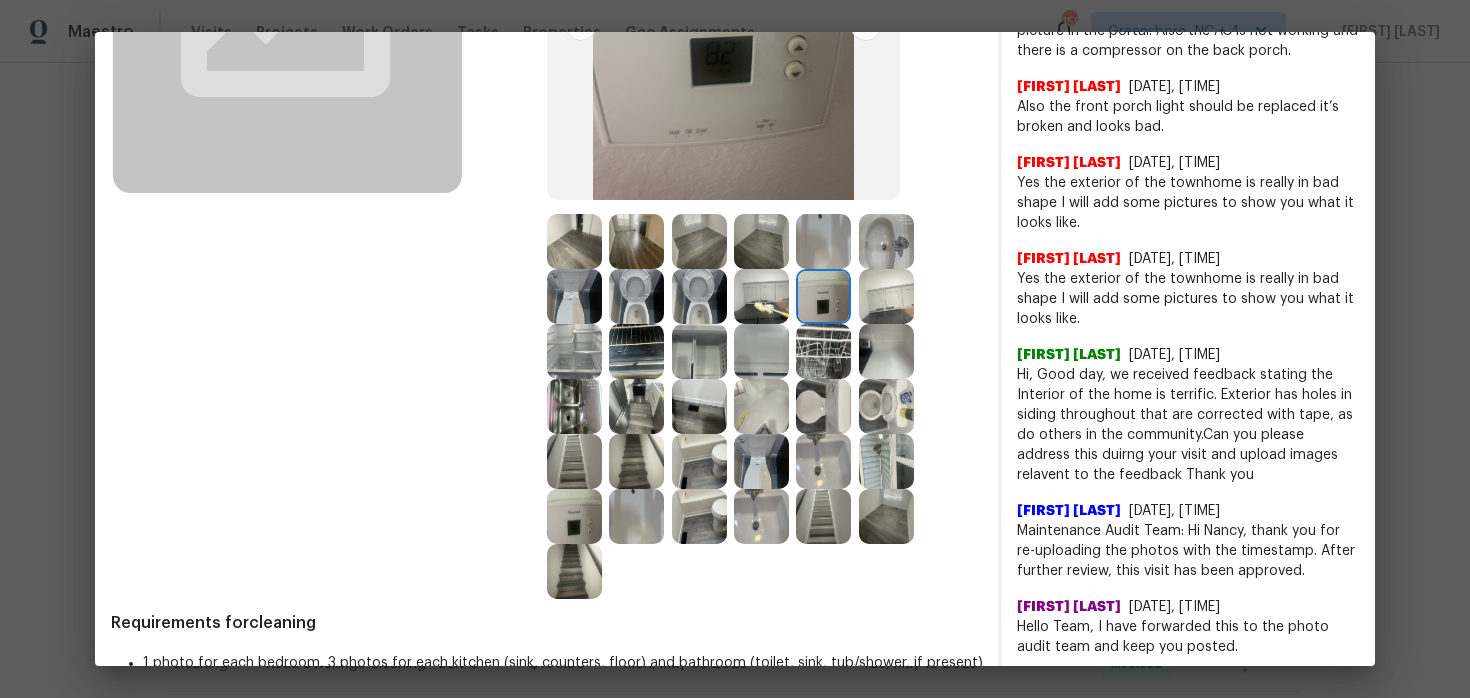 scroll, scrollTop: 302, scrollLeft: 0, axis: vertical 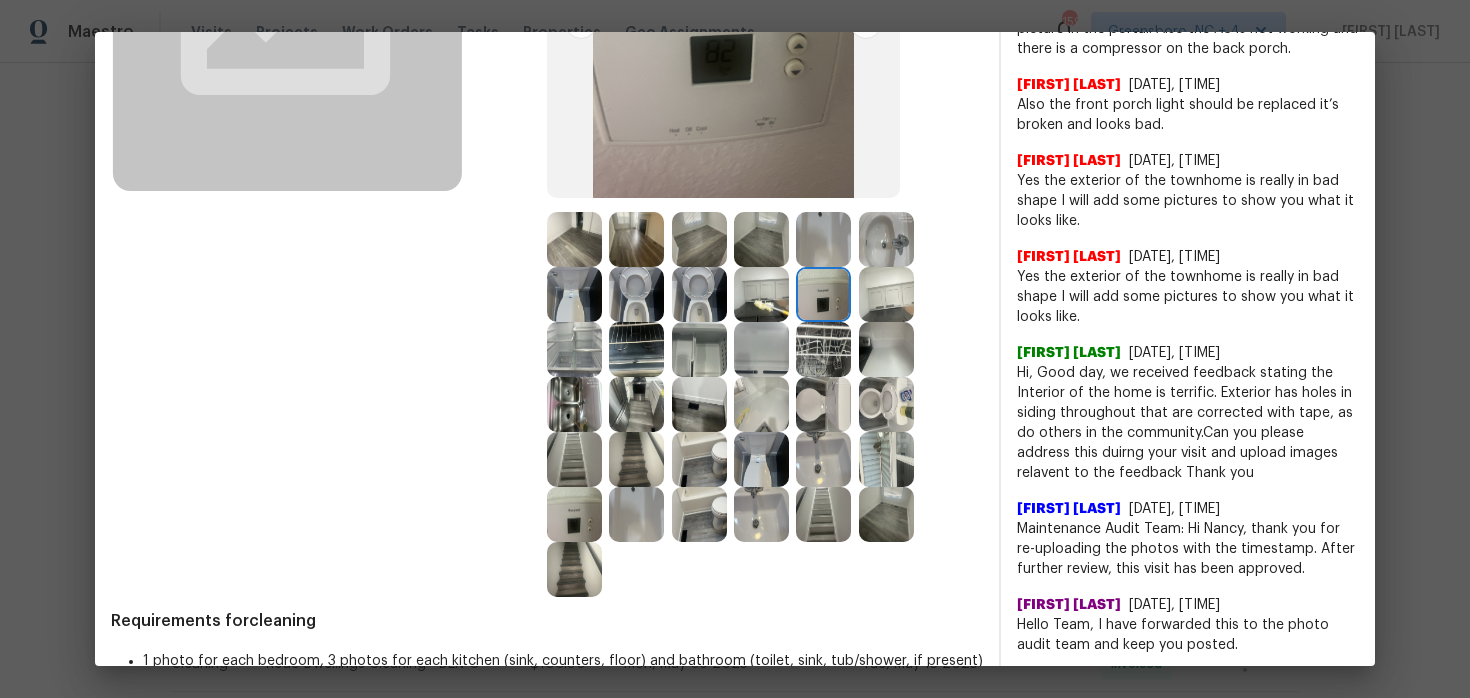 click at bounding box center (574, 514) 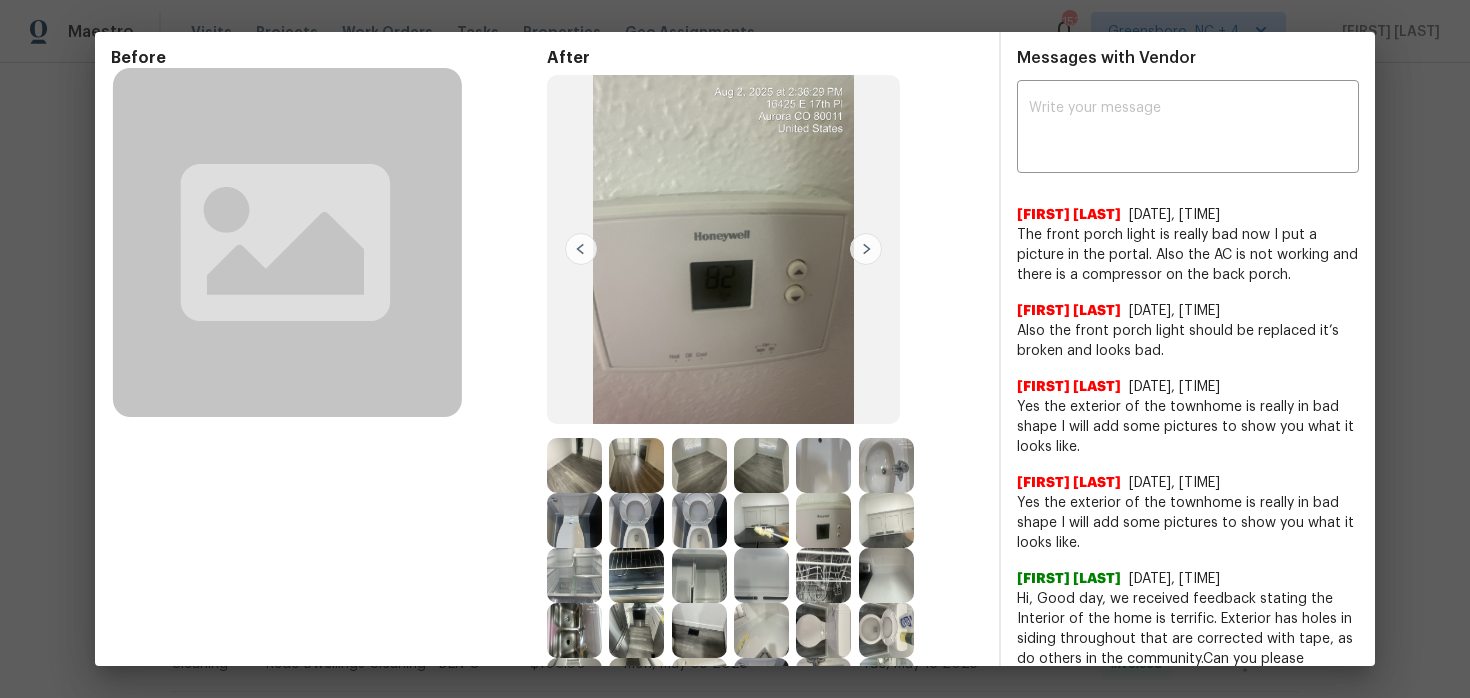 scroll, scrollTop: 127, scrollLeft: 0, axis: vertical 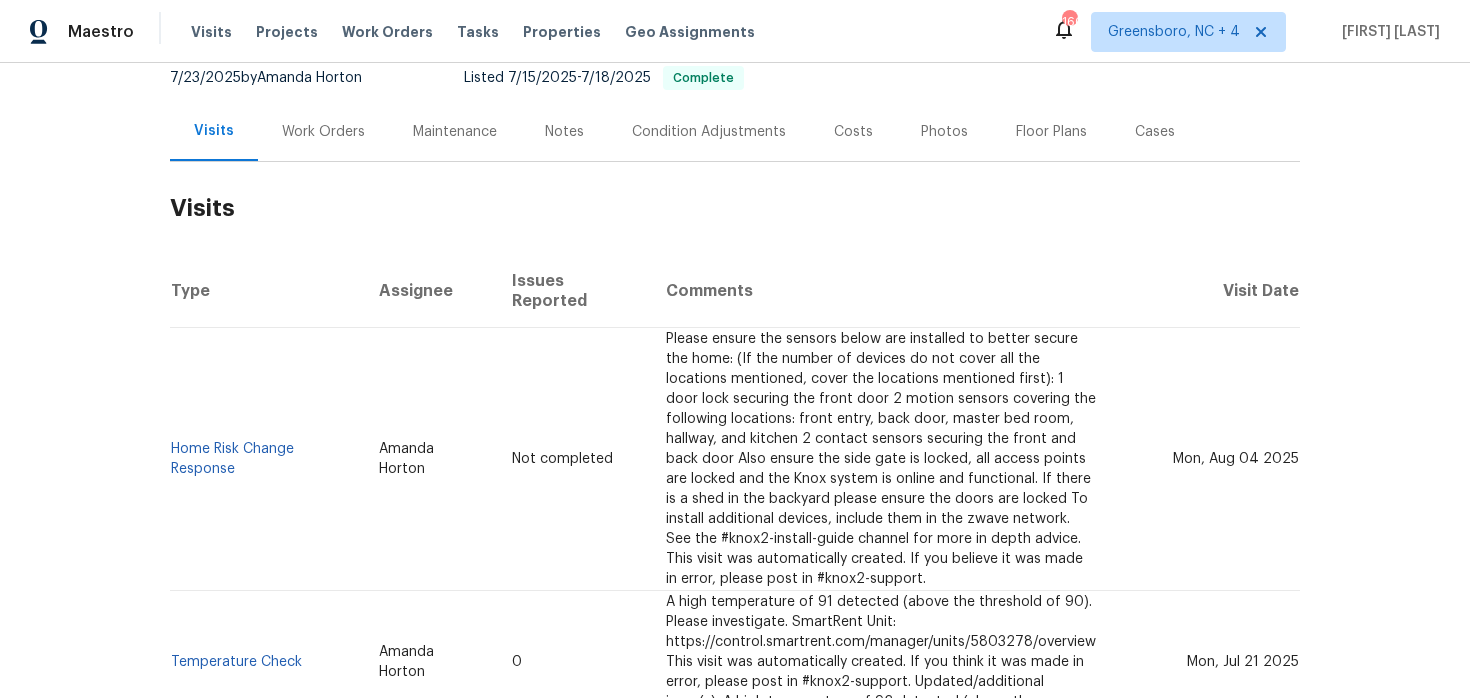 click on "Work Orders" at bounding box center [323, 131] 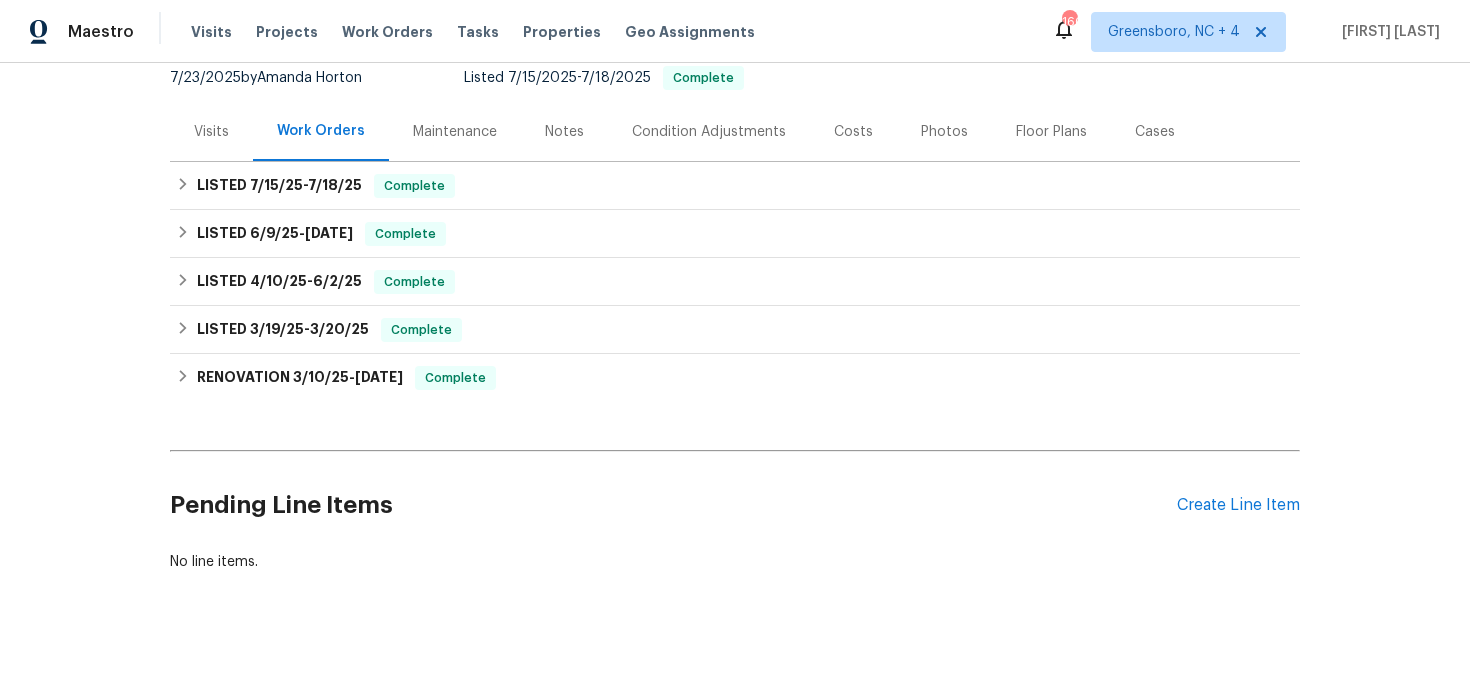 scroll, scrollTop: 211, scrollLeft: 0, axis: vertical 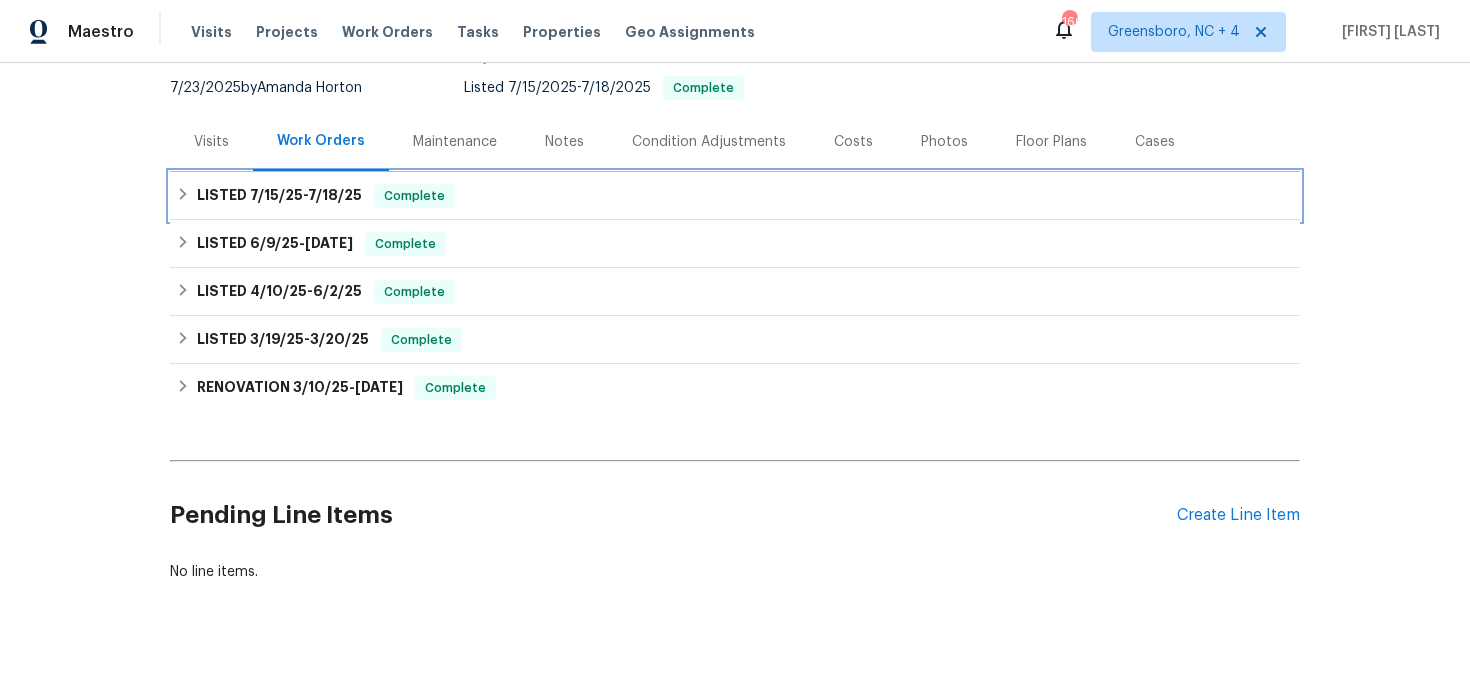 click on "7/18/25" at bounding box center (335, 195) 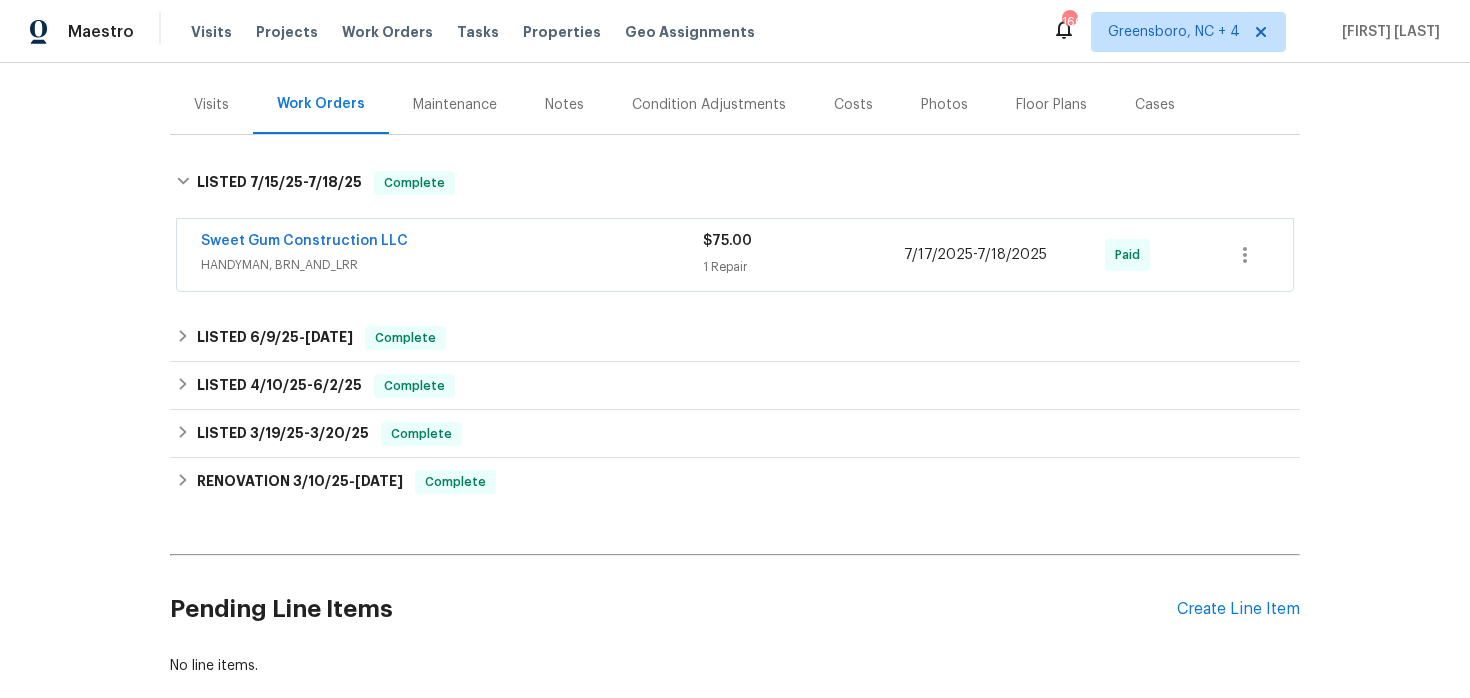 click on "HANDYMAN, BRN_AND_LRR" at bounding box center (452, 265) 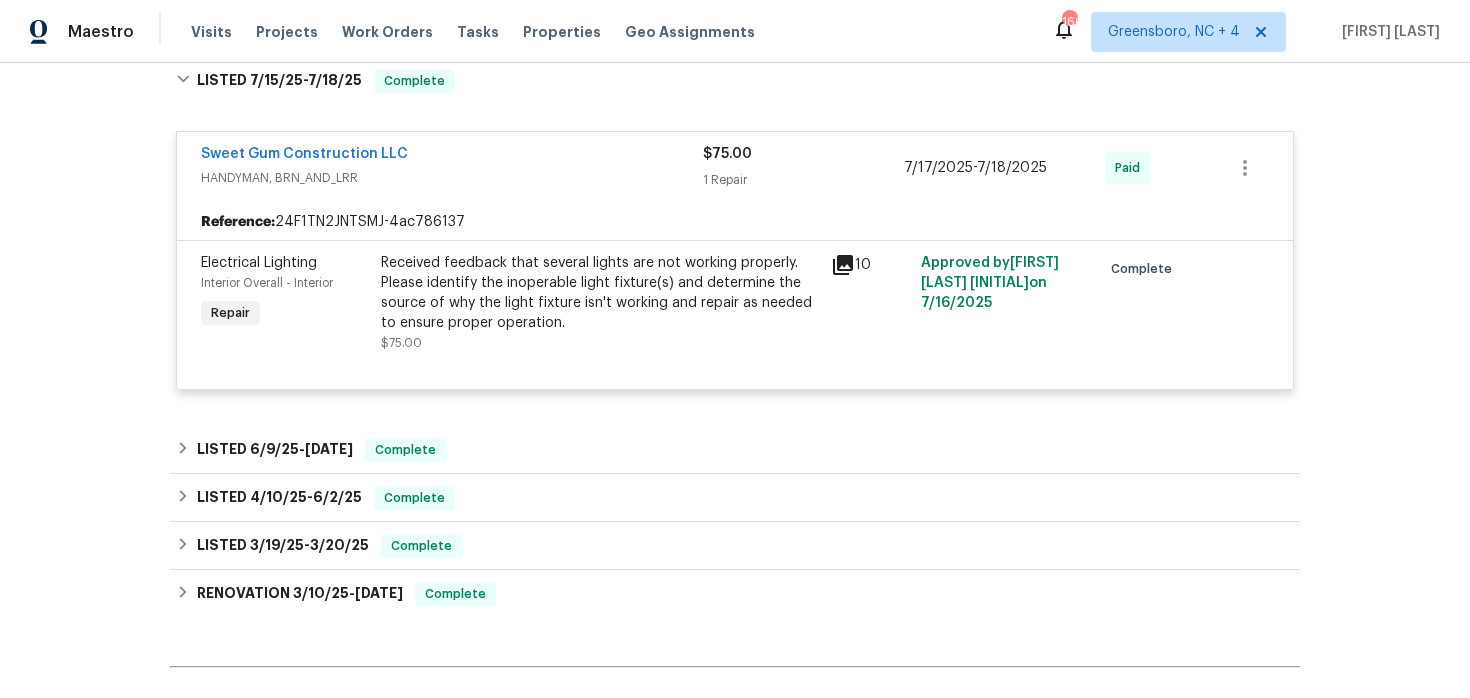 scroll, scrollTop: 372, scrollLeft: 0, axis: vertical 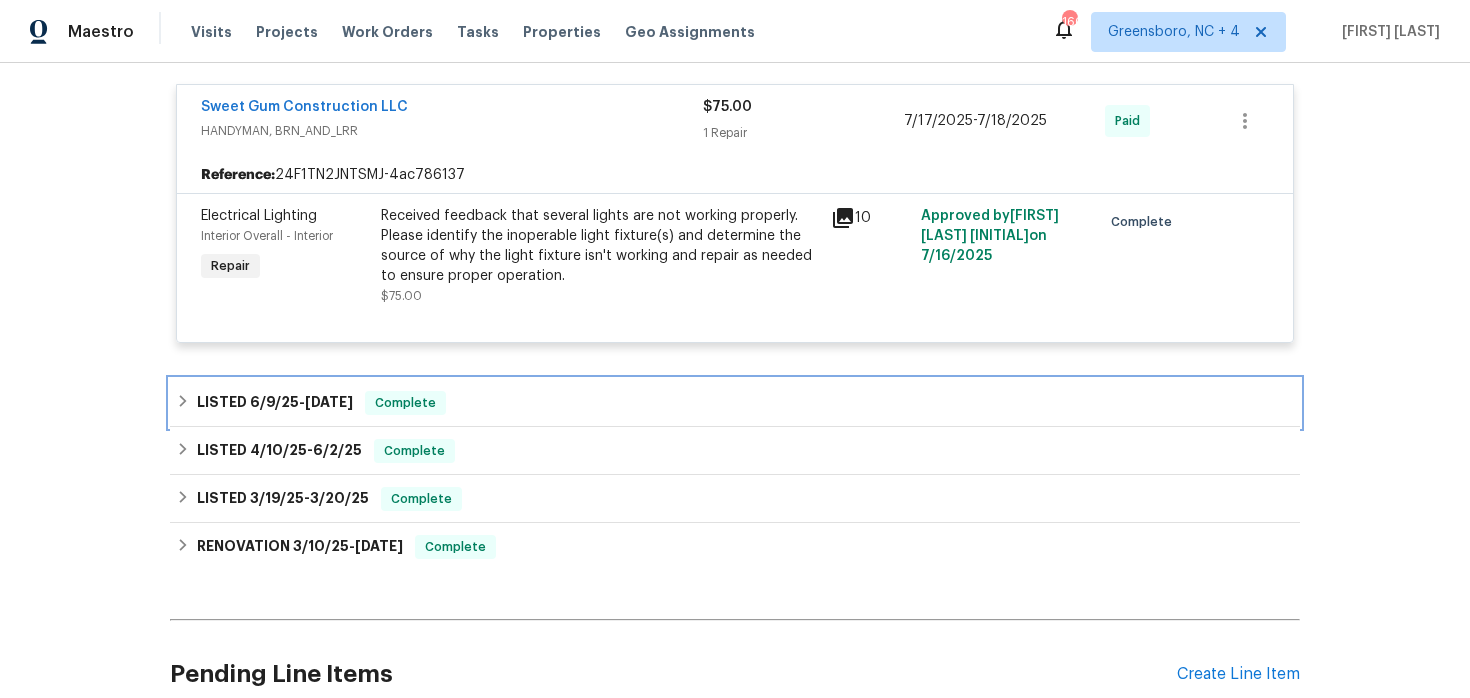 click on "LISTED   [MM]/[DD]/[YY]  -  [MM]/[DD]/[YY]" at bounding box center (275, 403) 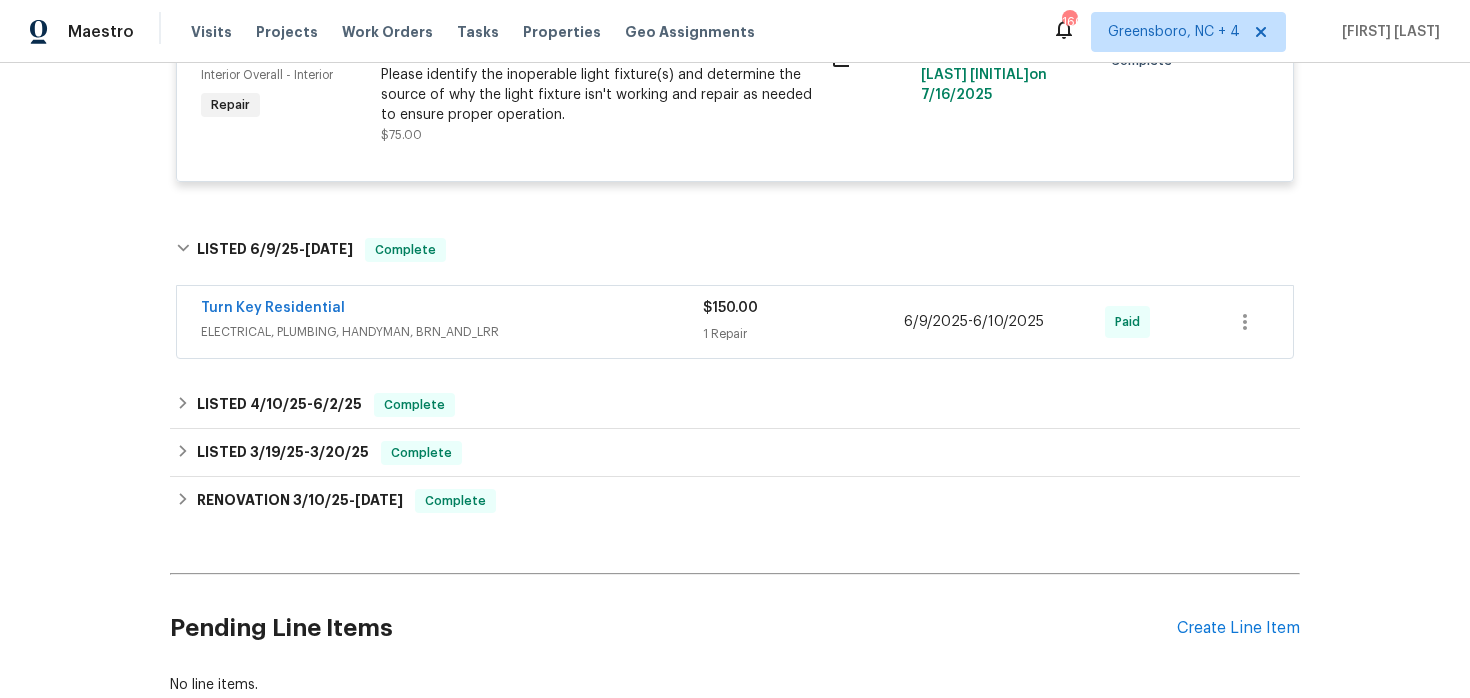 click on "Turn Key Residential" at bounding box center (452, 310) 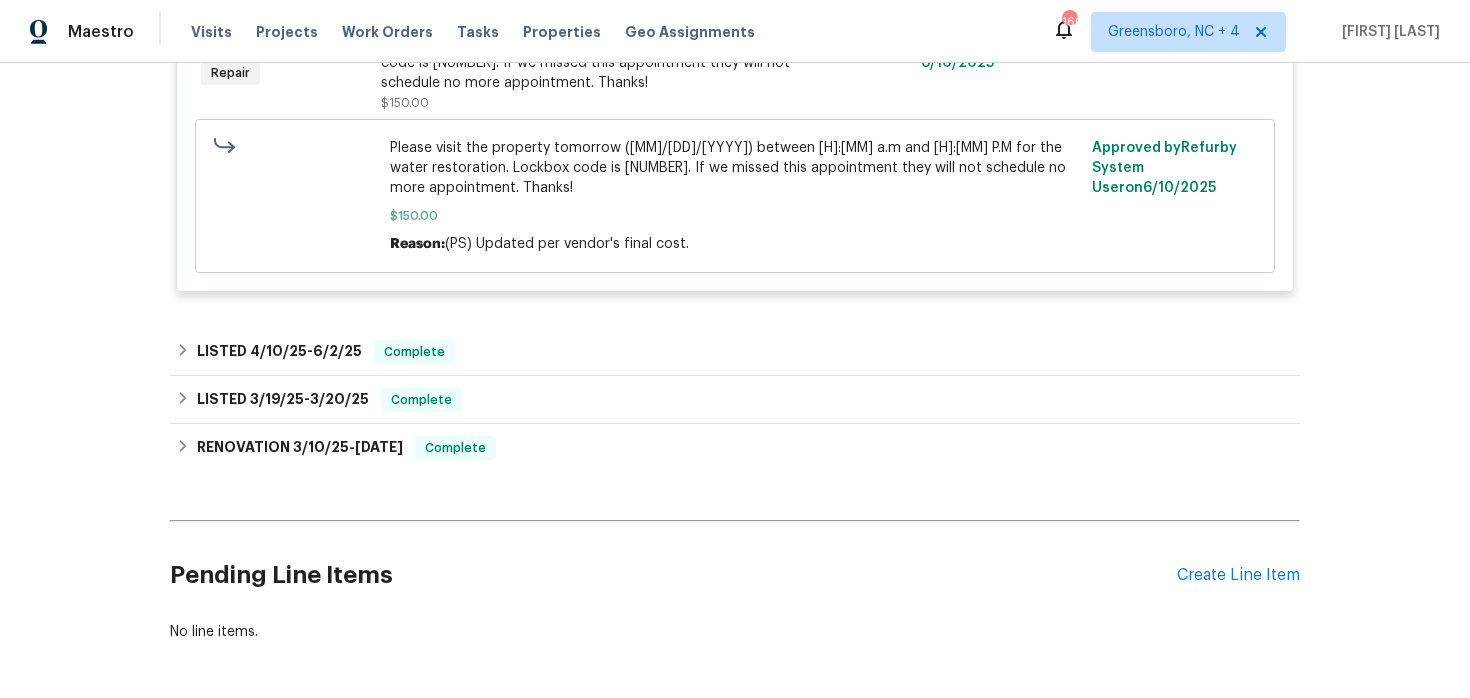 scroll, scrollTop: 1028, scrollLeft: 0, axis: vertical 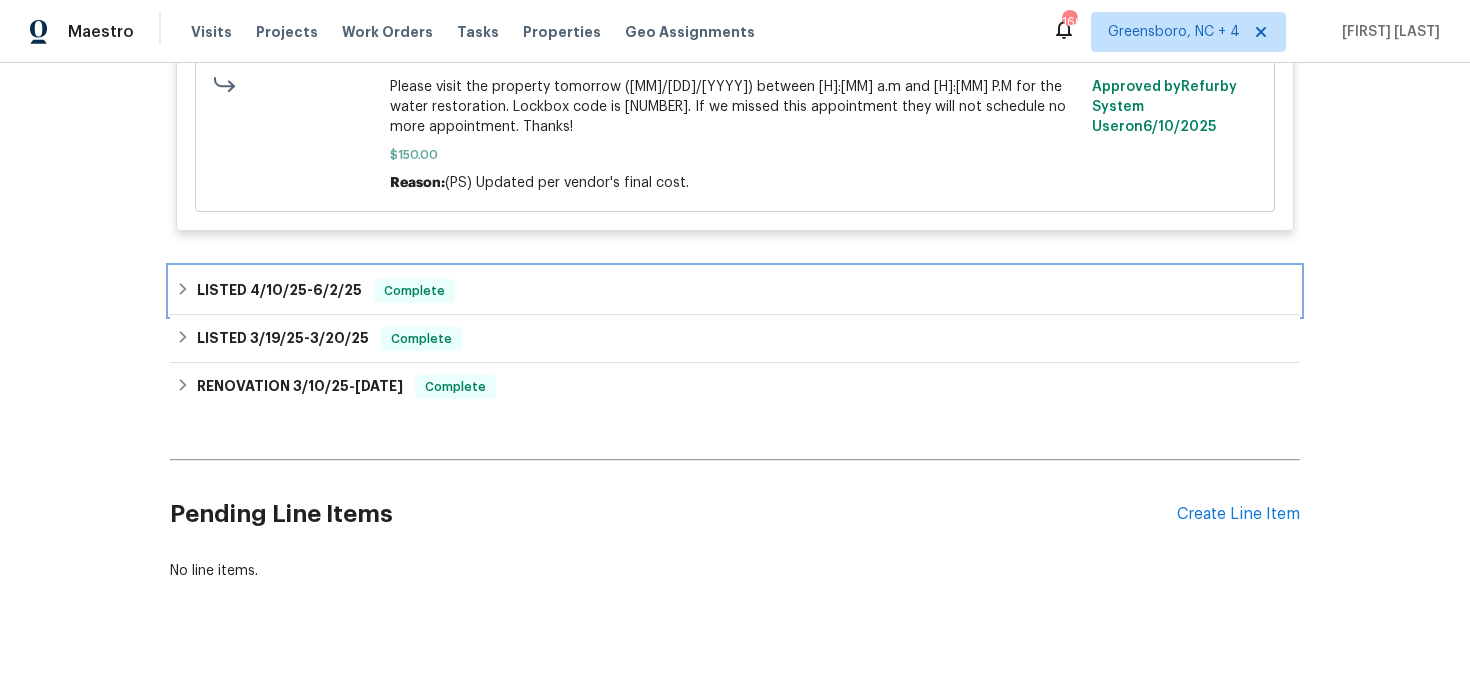 click on "6/2/25" at bounding box center (337, 290) 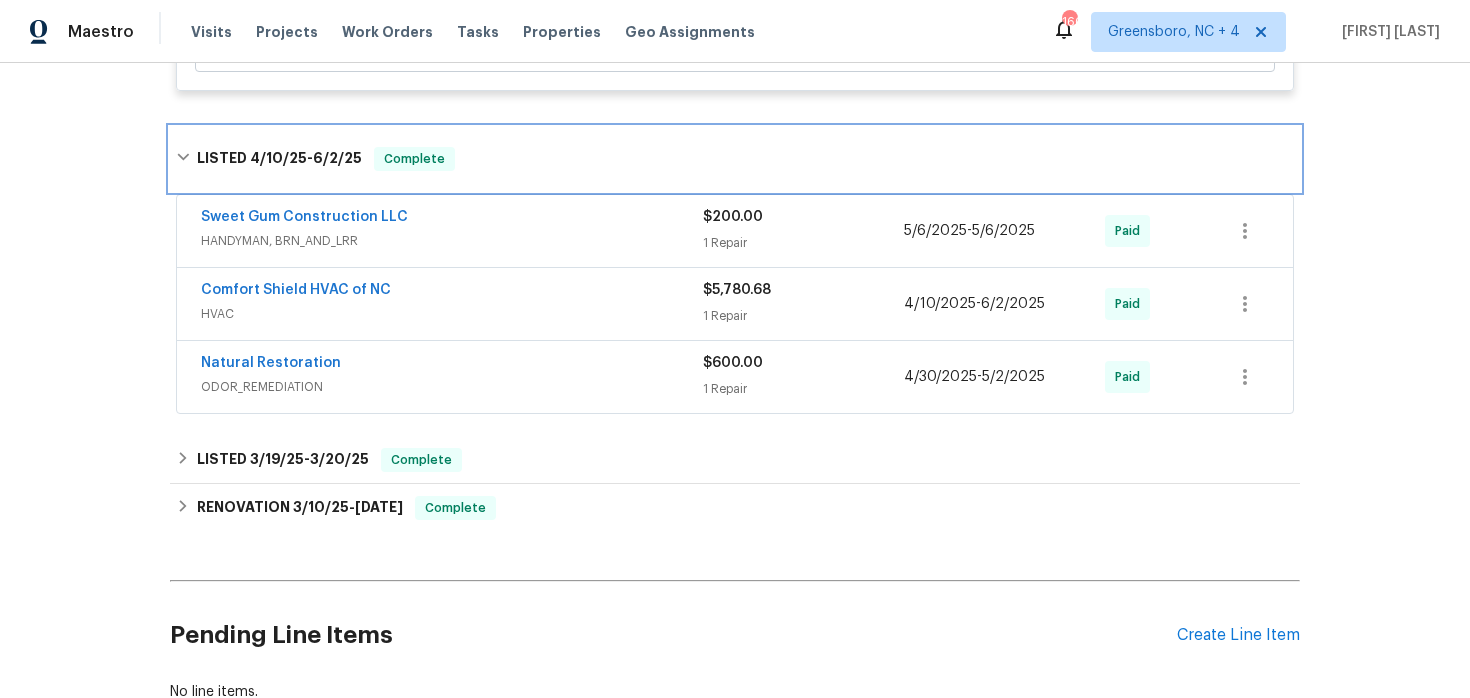 scroll, scrollTop: 1174, scrollLeft: 0, axis: vertical 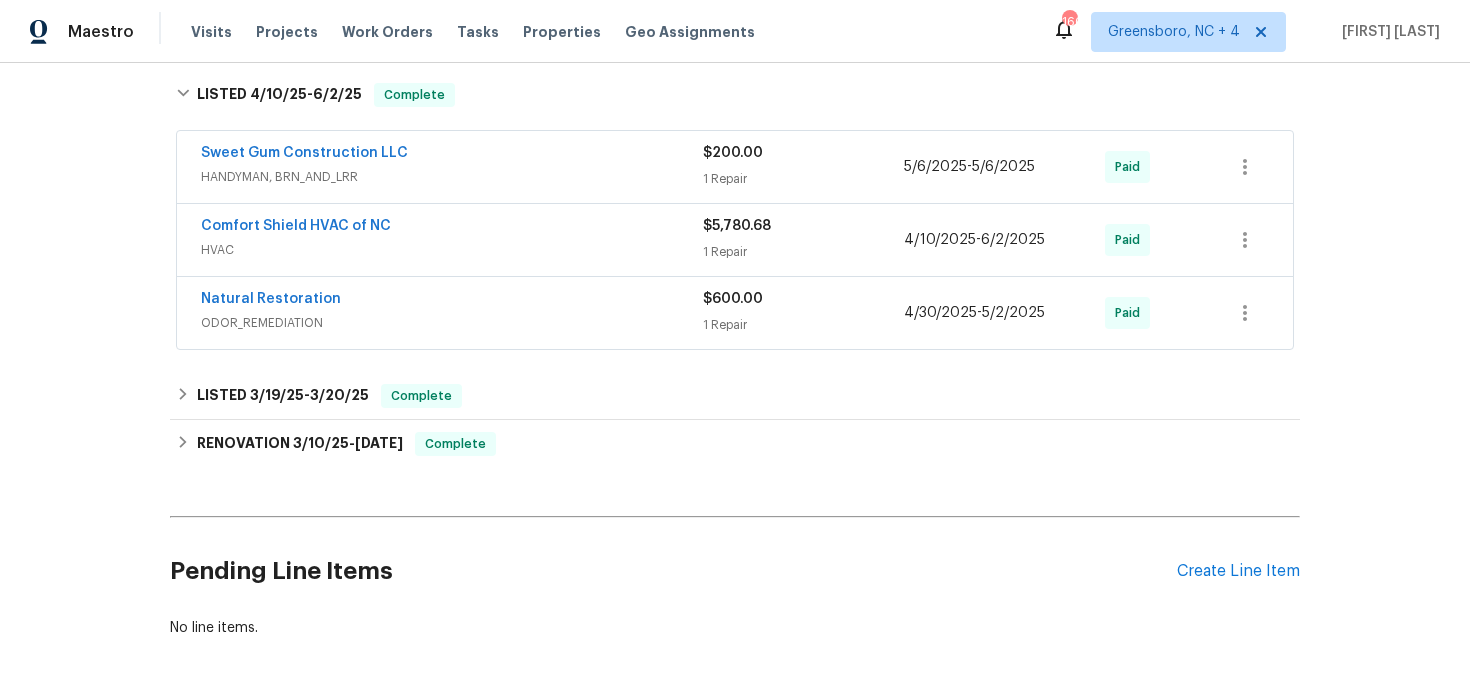 click on "Comfort Shield HVAC of NC" at bounding box center (452, 228) 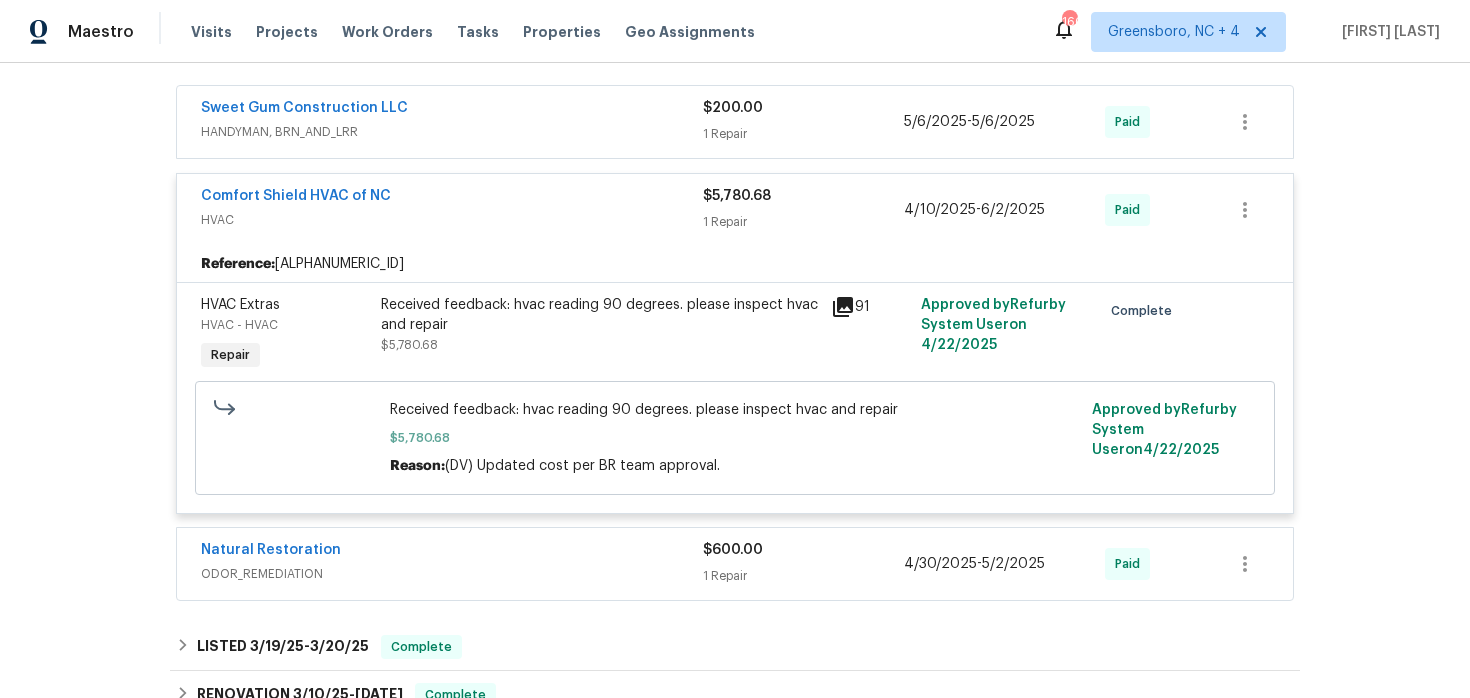 scroll, scrollTop: 1247, scrollLeft: 0, axis: vertical 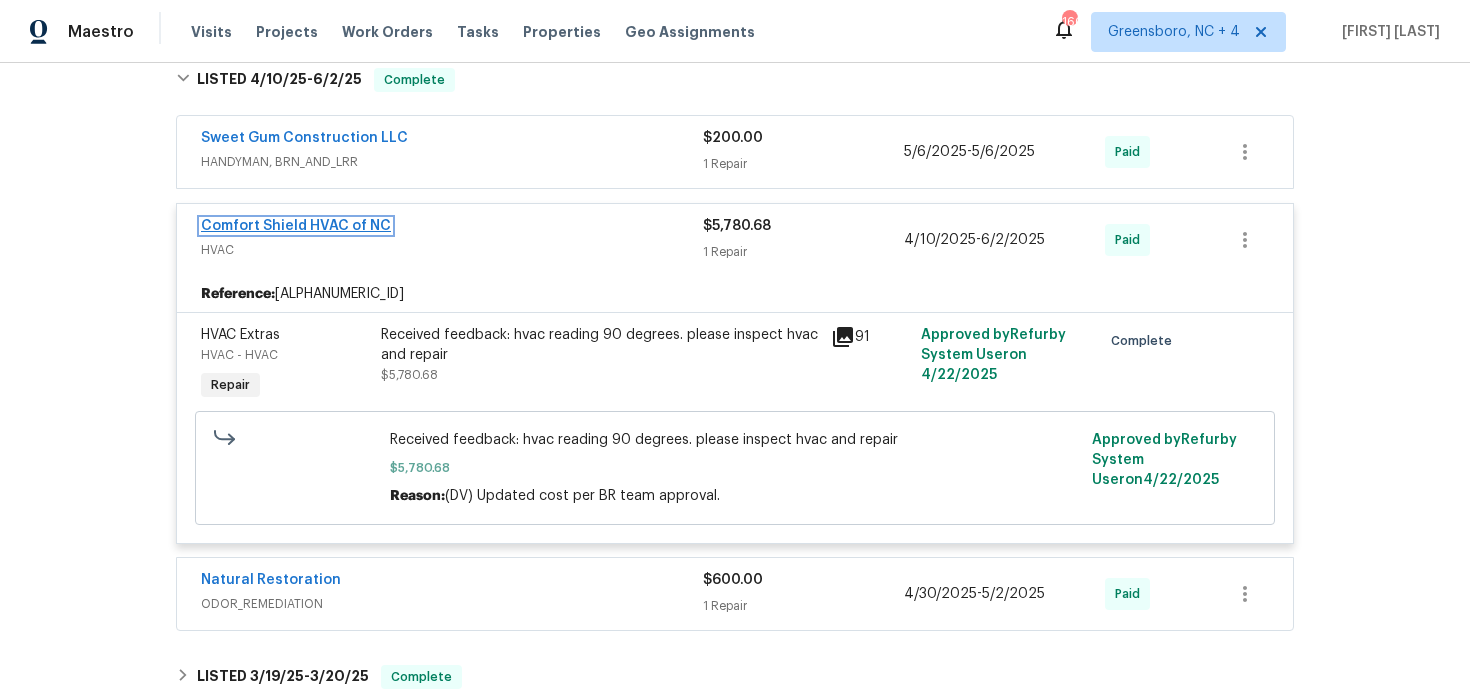 click on "Comfort Shield HVAC of NC" at bounding box center [296, 226] 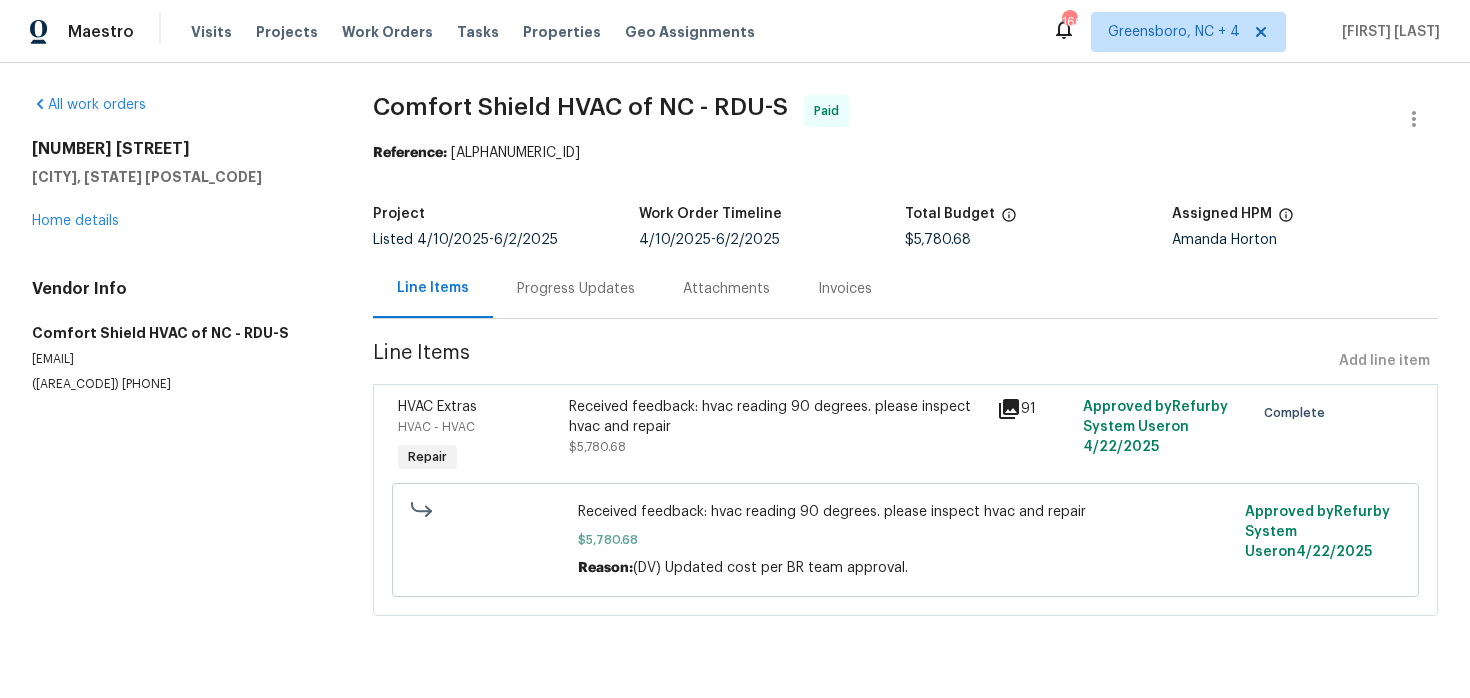 click on "Received feedback: hvac reading 90 degrees. please inspect hvac and repair $[AMOUNT]" at bounding box center [777, 427] 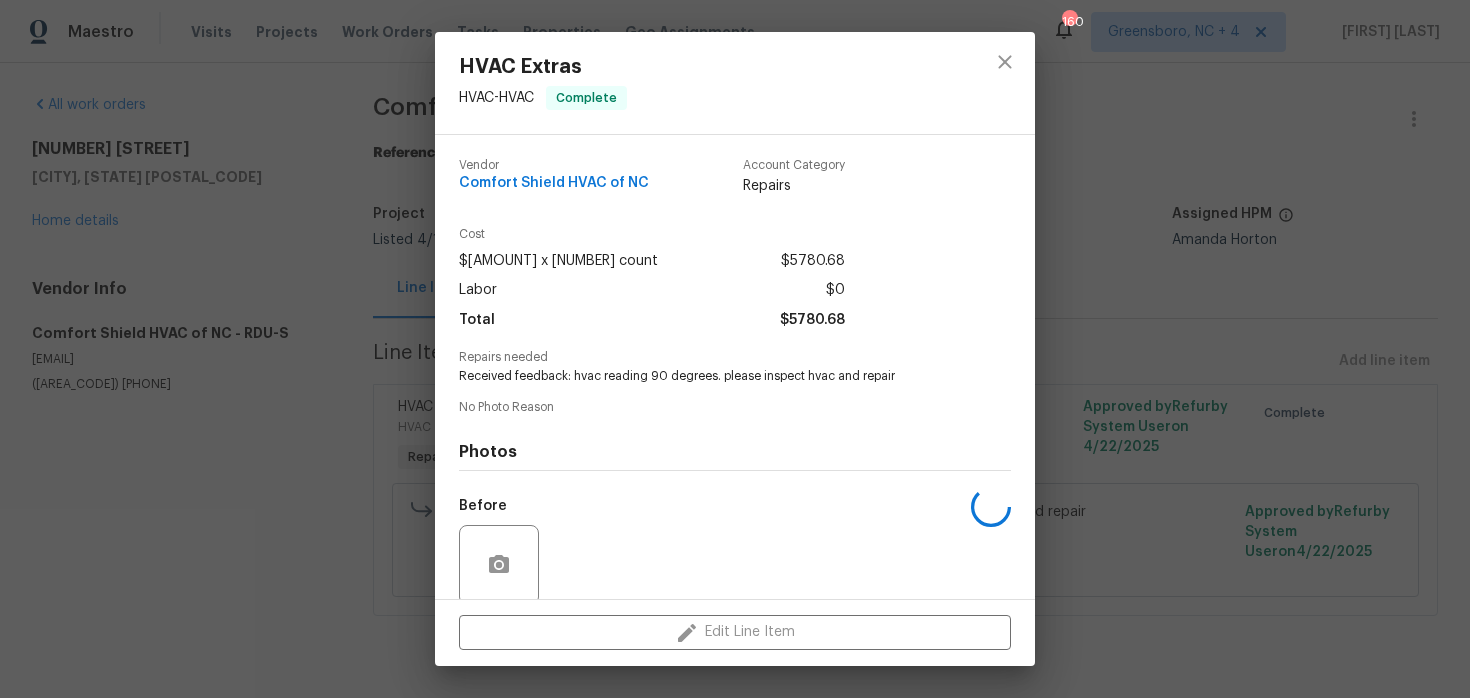 scroll, scrollTop: 155, scrollLeft: 0, axis: vertical 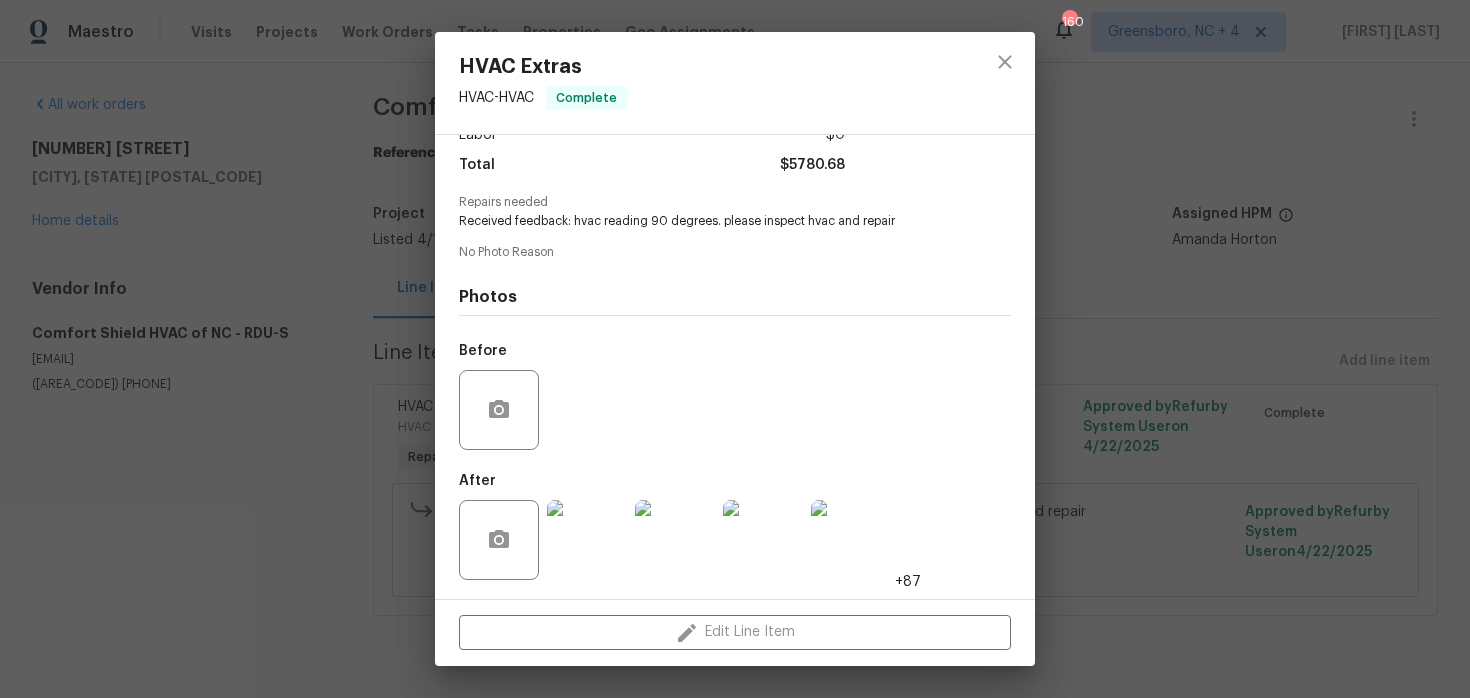 click at bounding box center [587, 540] 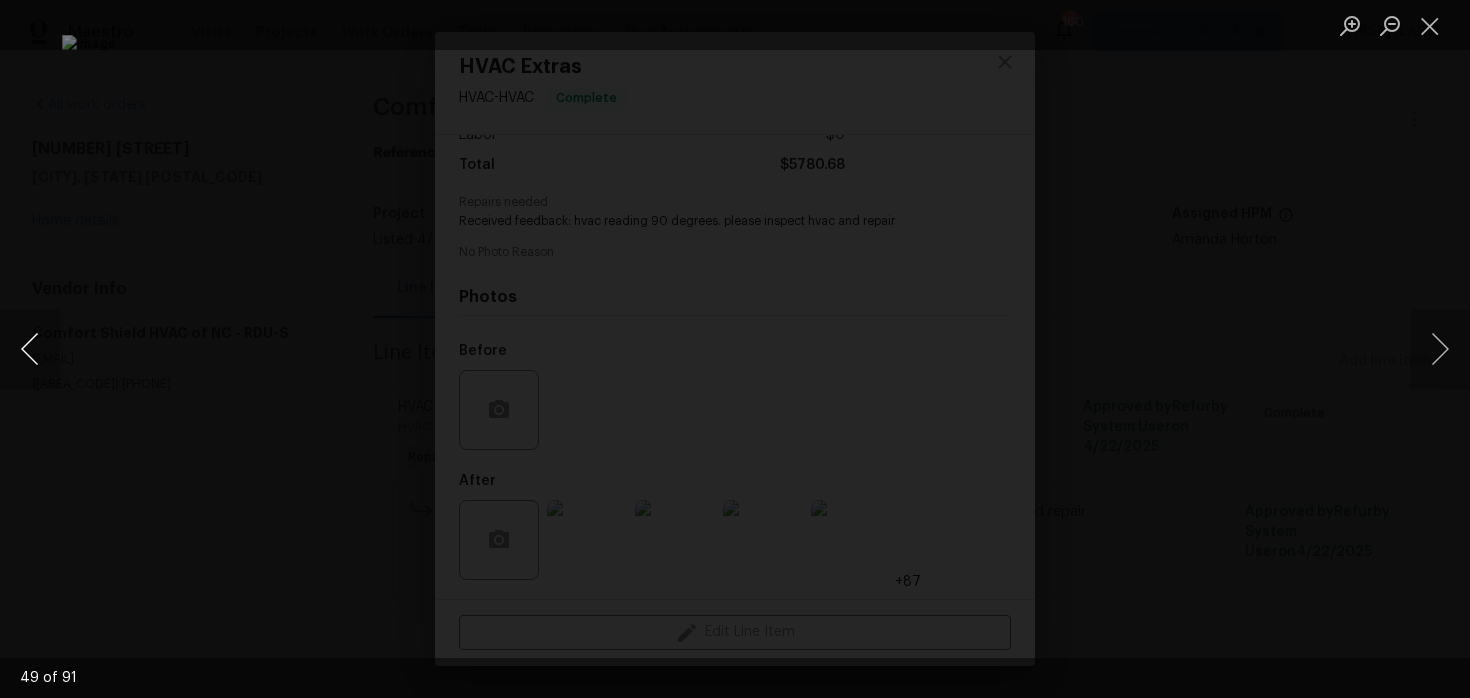 click at bounding box center [30, 349] 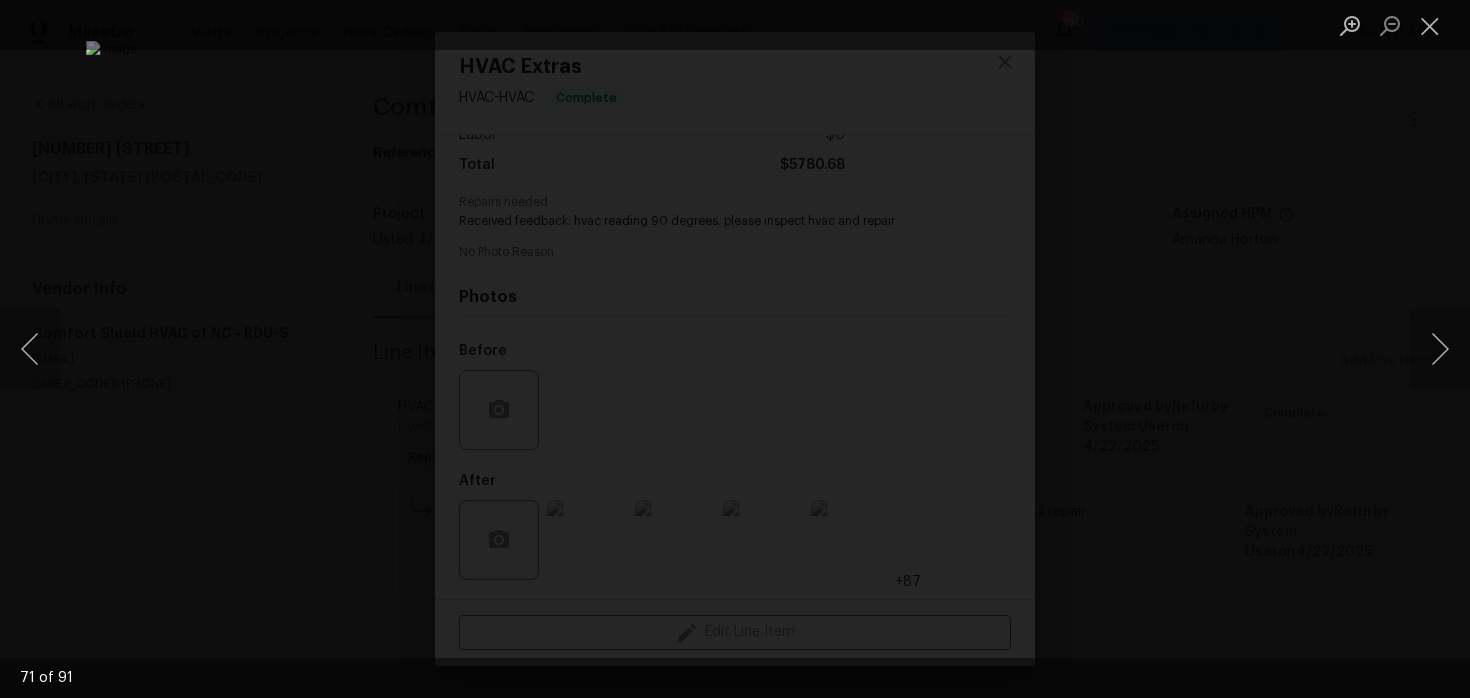 click at bounding box center (735, 349) 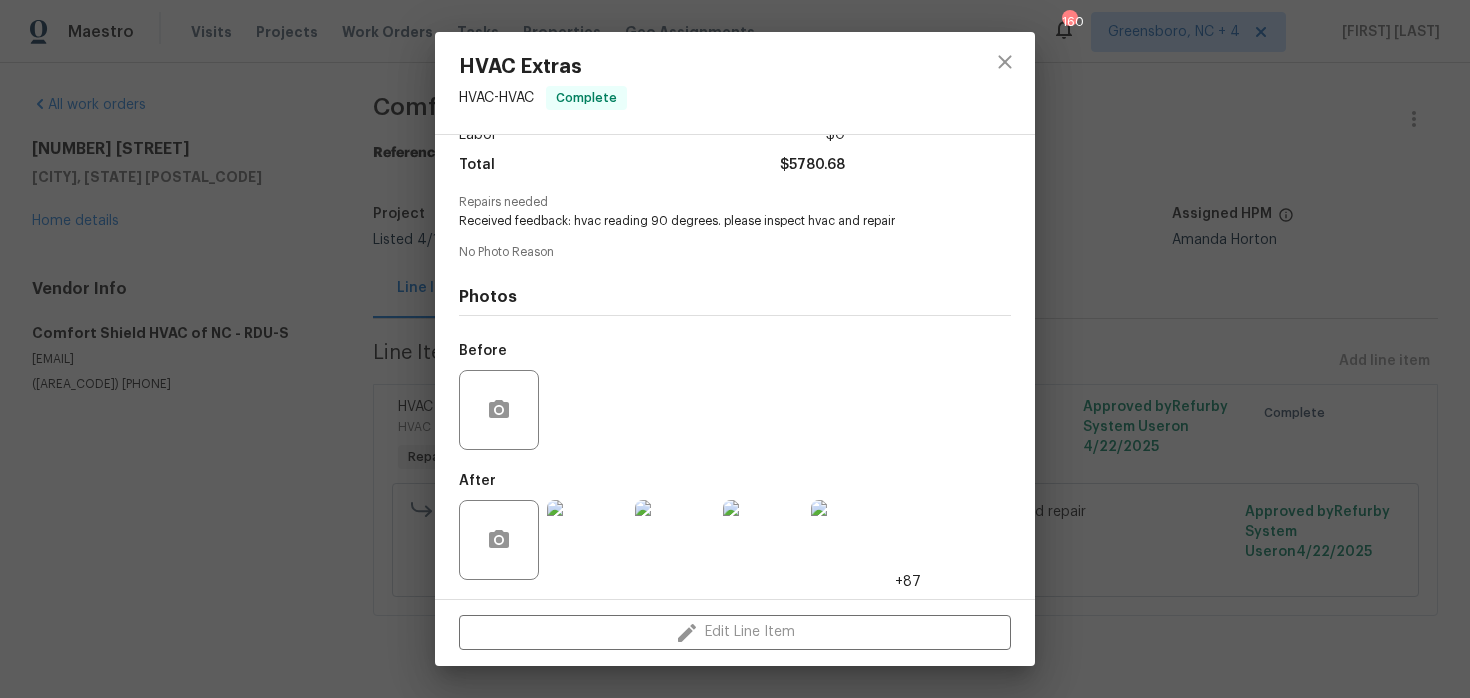 click on "HVAC Extras HVAC  -  HVAC Complete Vendor Comfort Shield HVAC of NC Account Category Repairs Cost $[AMOUNT] x [NUMBER] count $[AMOUNT] Labor $0 Total $[AMOUNT] Repairs needed Received feedback: hvac reading 90 degrees. please inspect hvac and repair No Photo Reason   Photos Before After  +87  Edit Line Item" at bounding box center (735, 349) 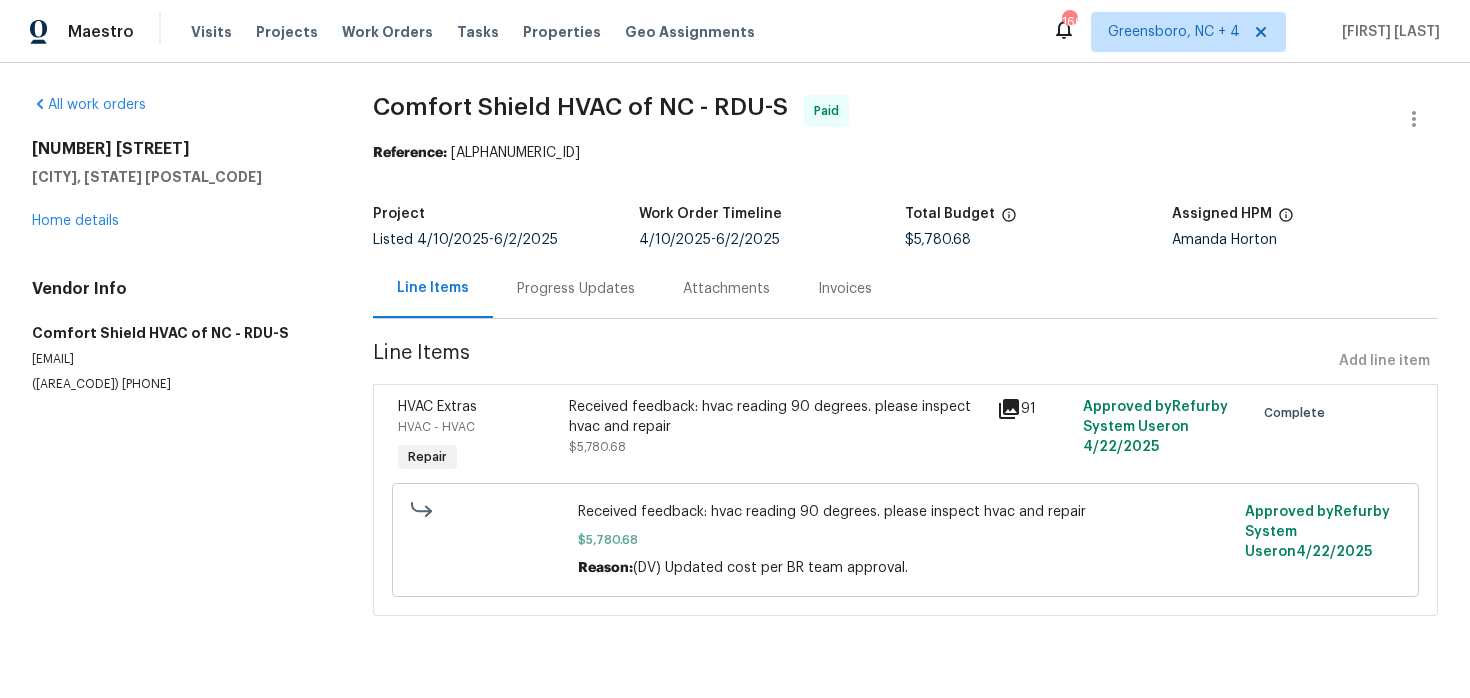 click on "Progress Updates" at bounding box center [576, 288] 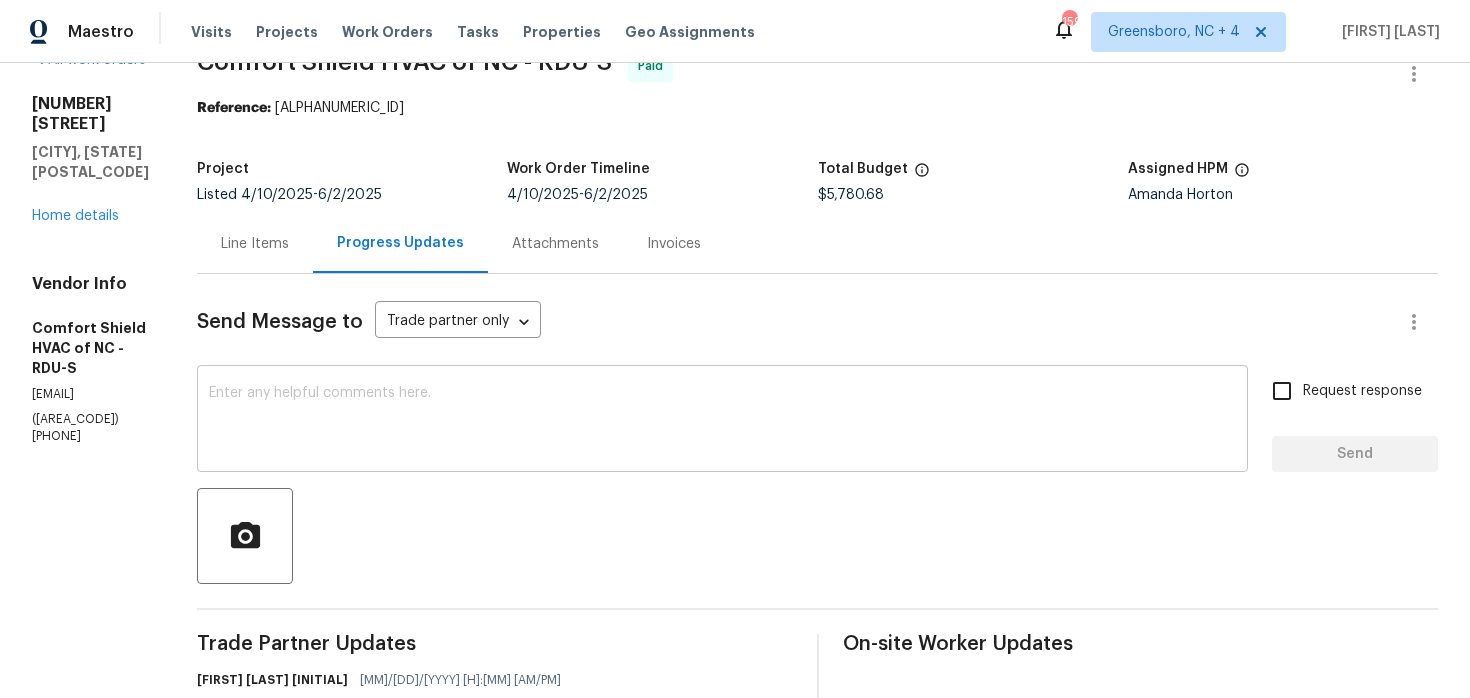 scroll, scrollTop: 0, scrollLeft: 0, axis: both 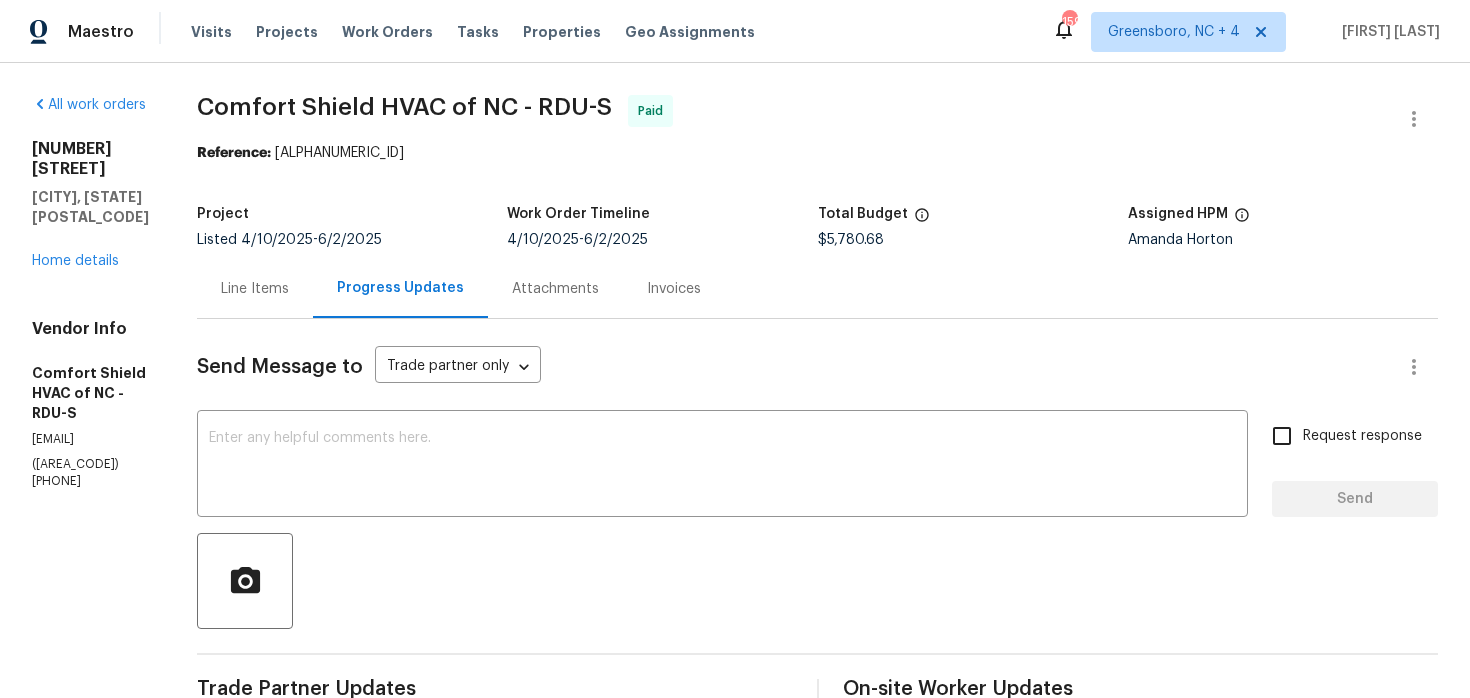 click on "Line Items" at bounding box center [255, 289] 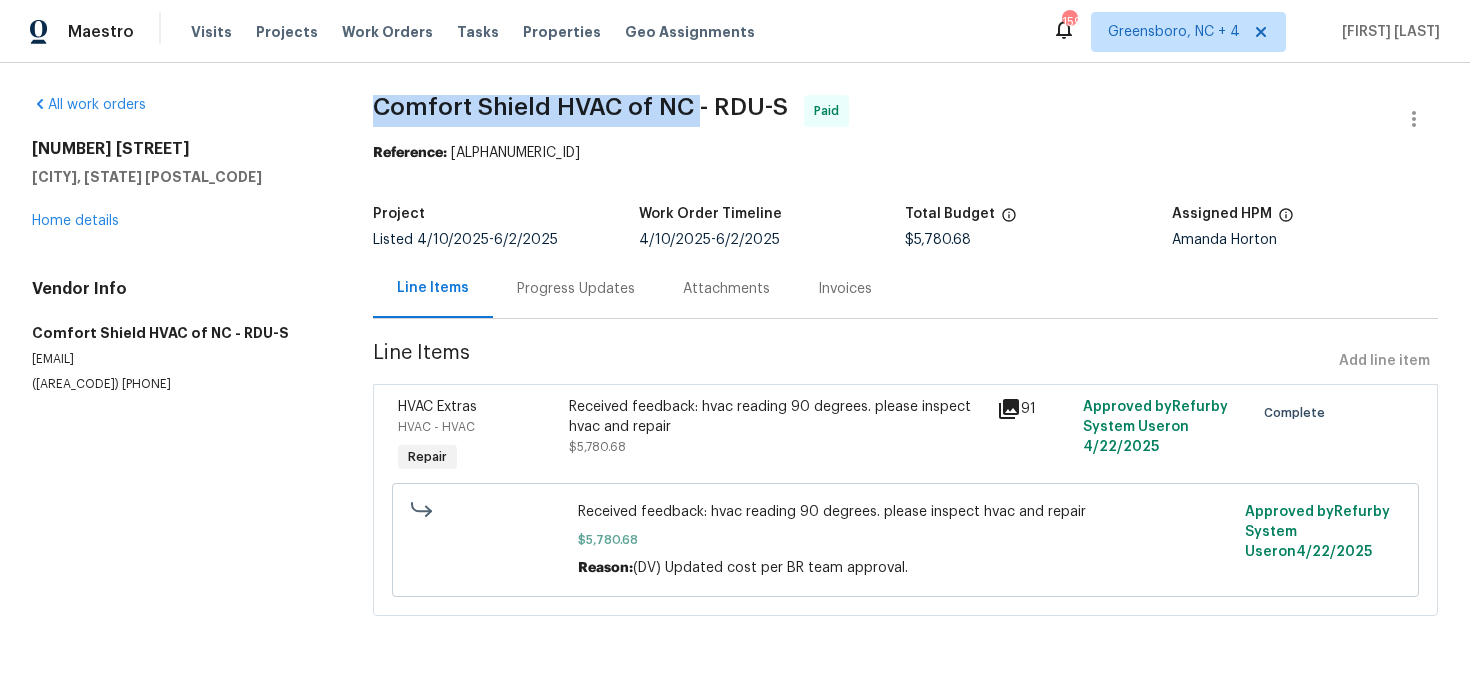 drag, startPoint x: 381, startPoint y: 107, endPoint x: 696, endPoint y: 108, distance: 315.0016 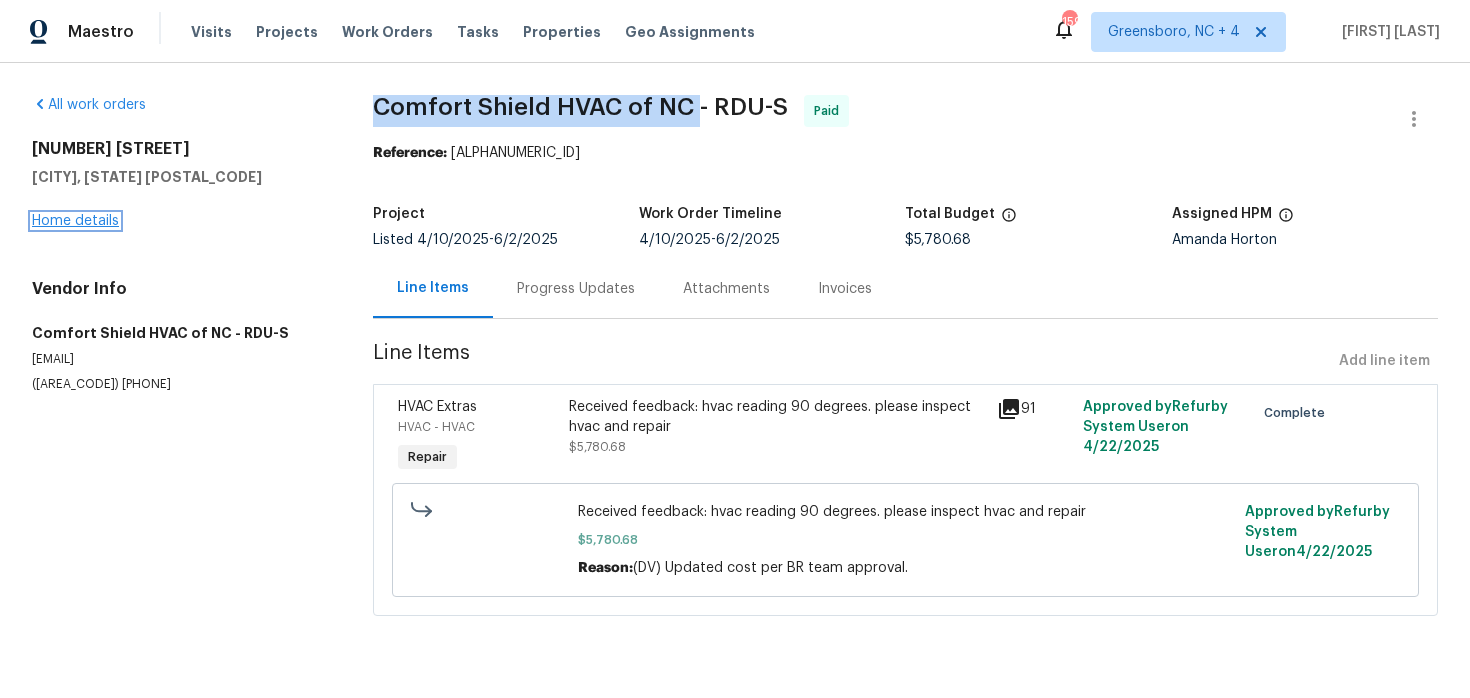 click on "Home details" at bounding box center [75, 221] 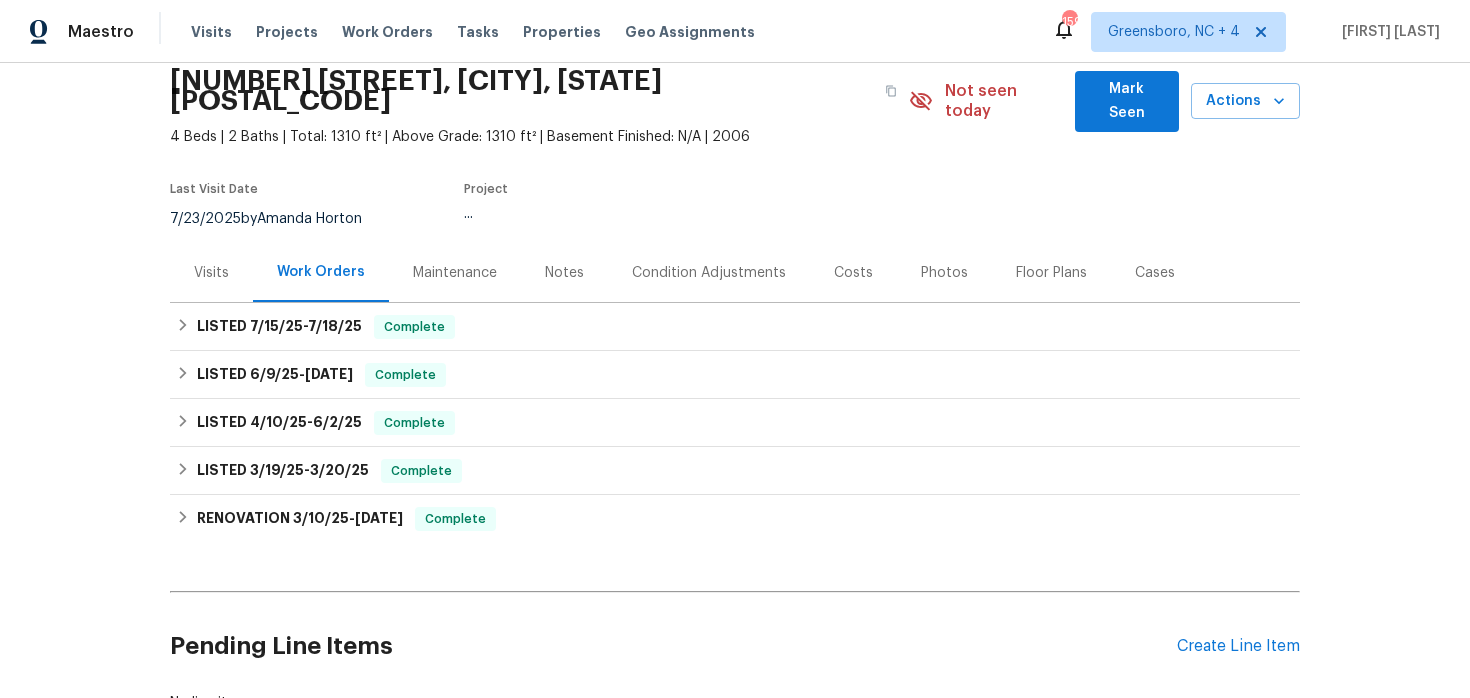 scroll, scrollTop: 101, scrollLeft: 0, axis: vertical 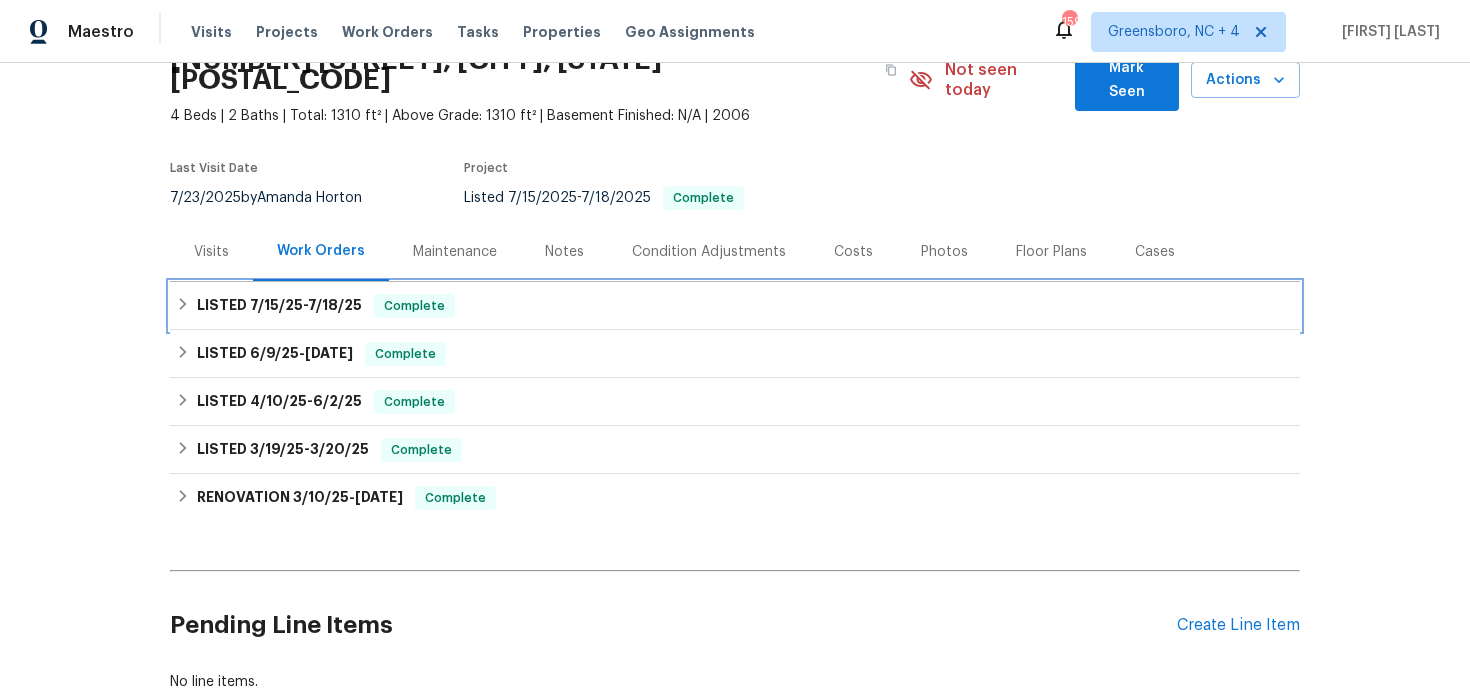 click on "7/18/25" at bounding box center (335, 305) 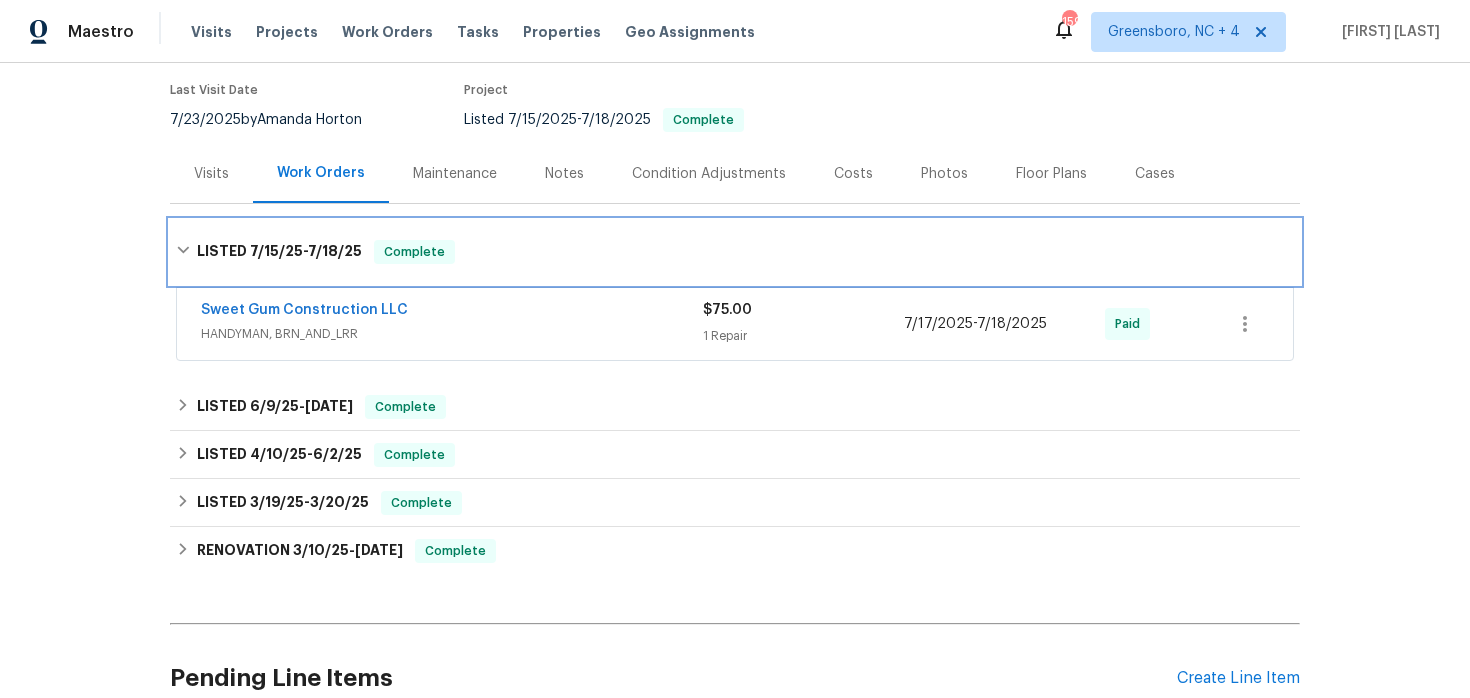 scroll, scrollTop: 187, scrollLeft: 0, axis: vertical 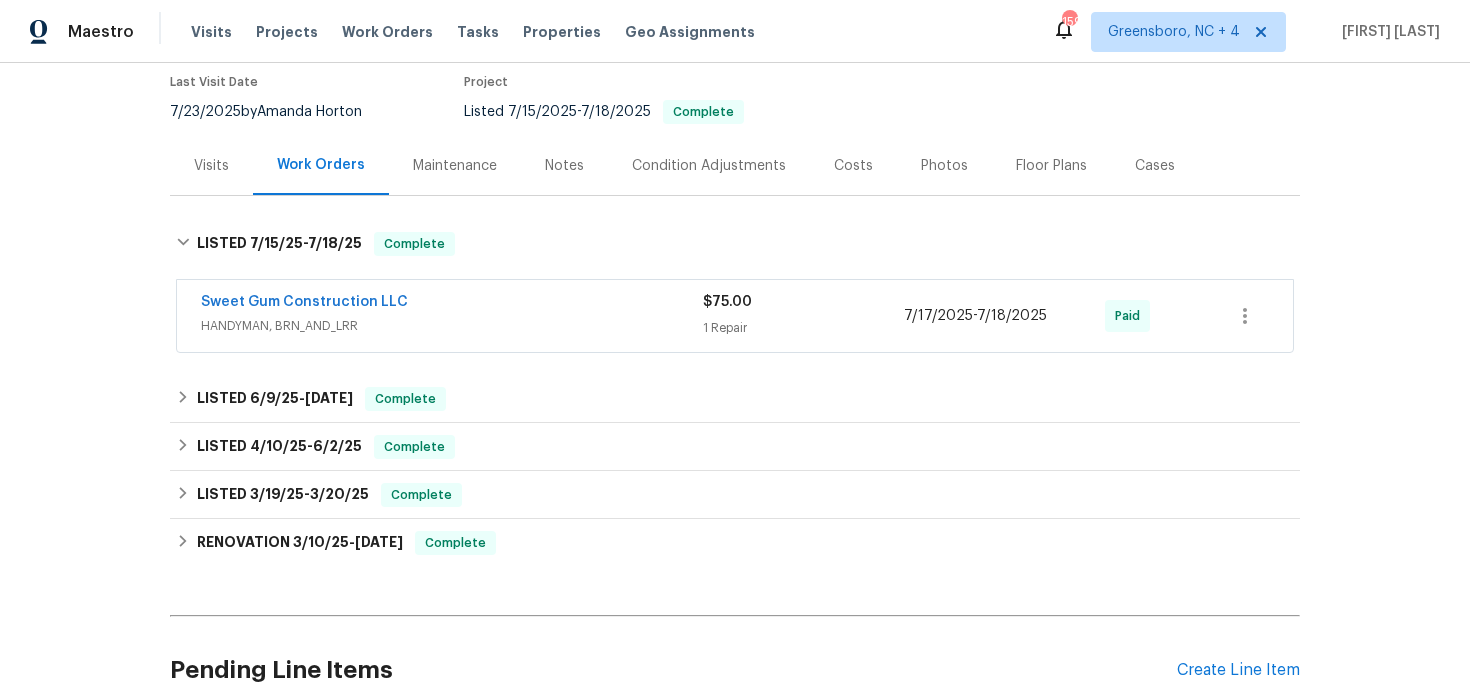 click on "Sweet Gum Construction LLC" at bounding box center [452, 304] 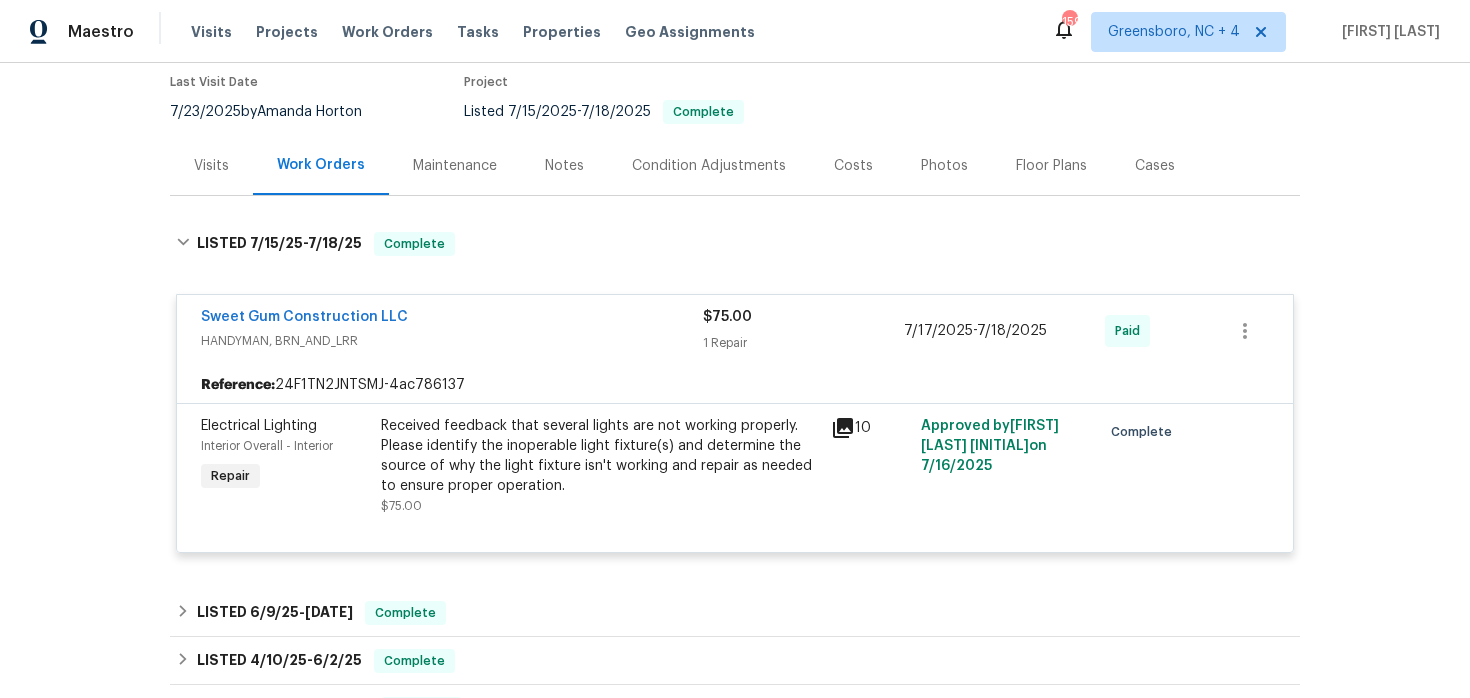 click on "Maintenance" at bounding box center [455, 165] 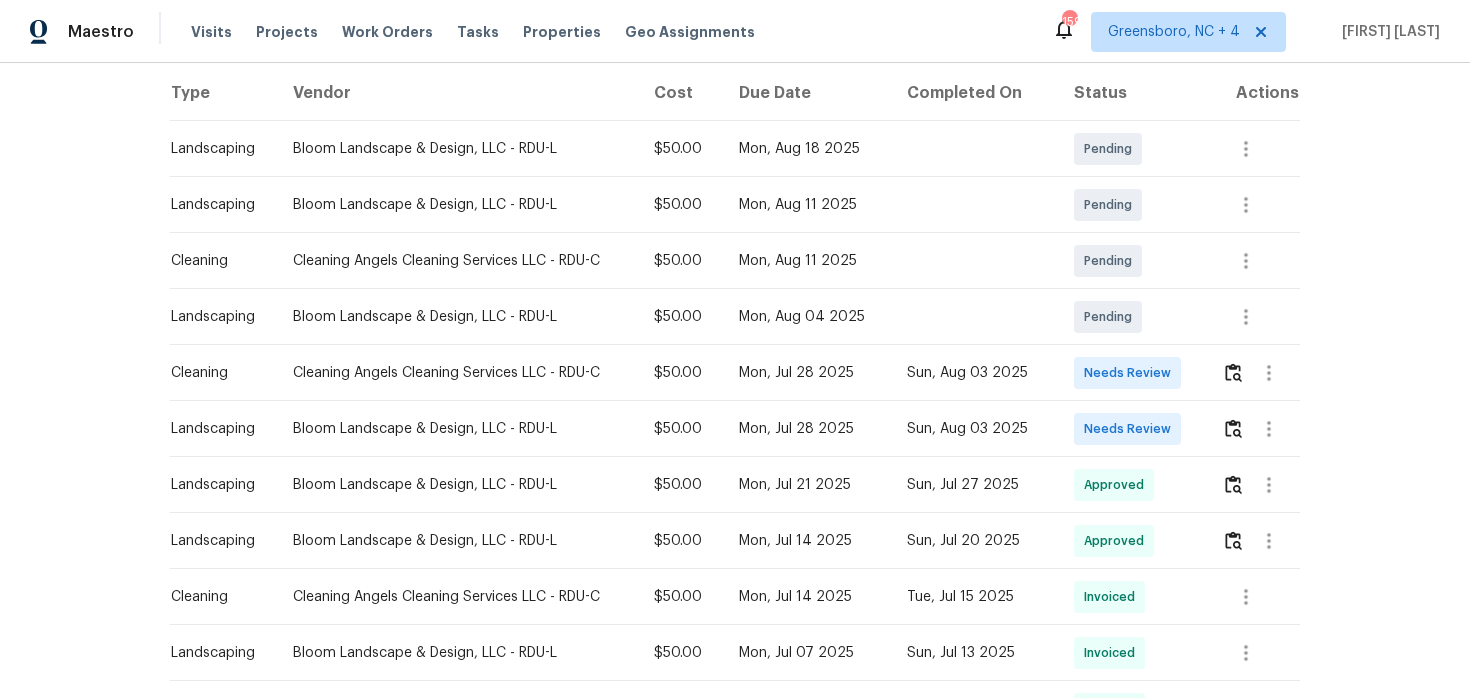 scroll, scrollTop: 371, scrollLeft: 0, axis: vertical 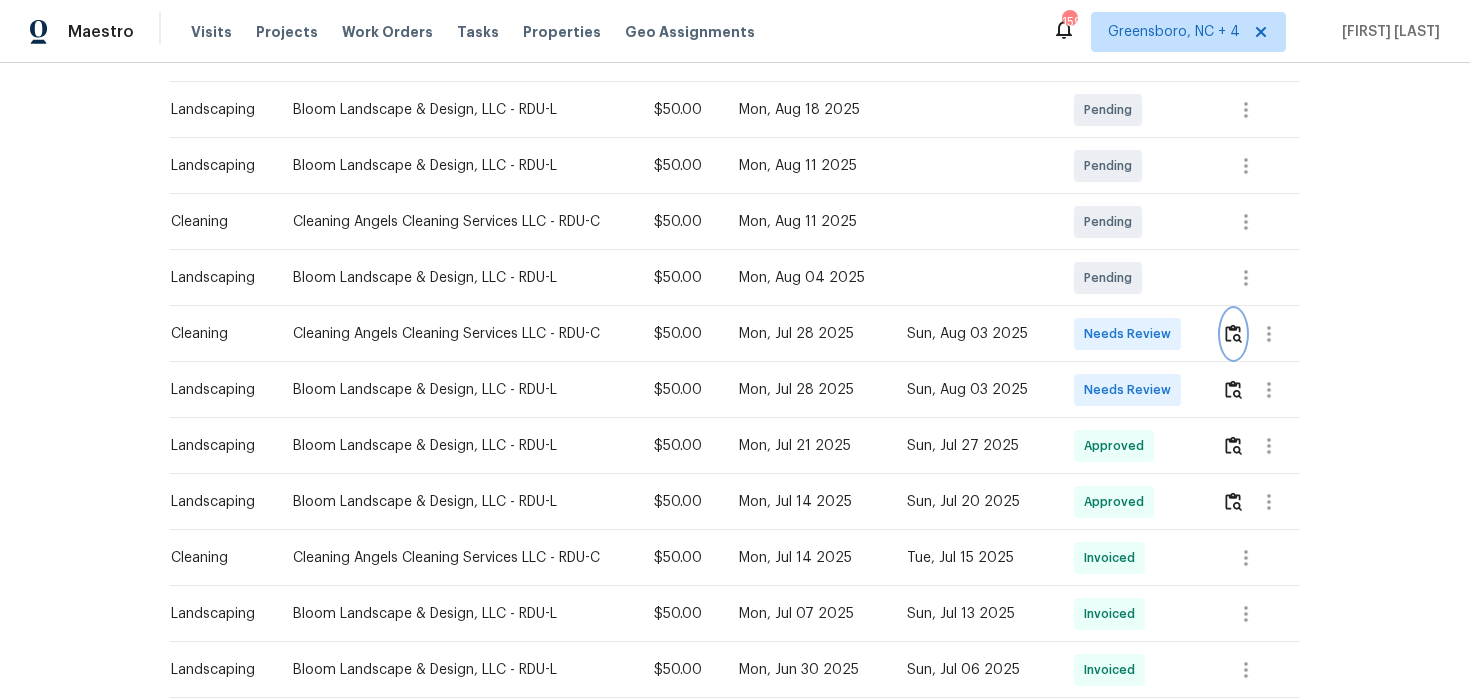 click at bounding box center (1233, 333) 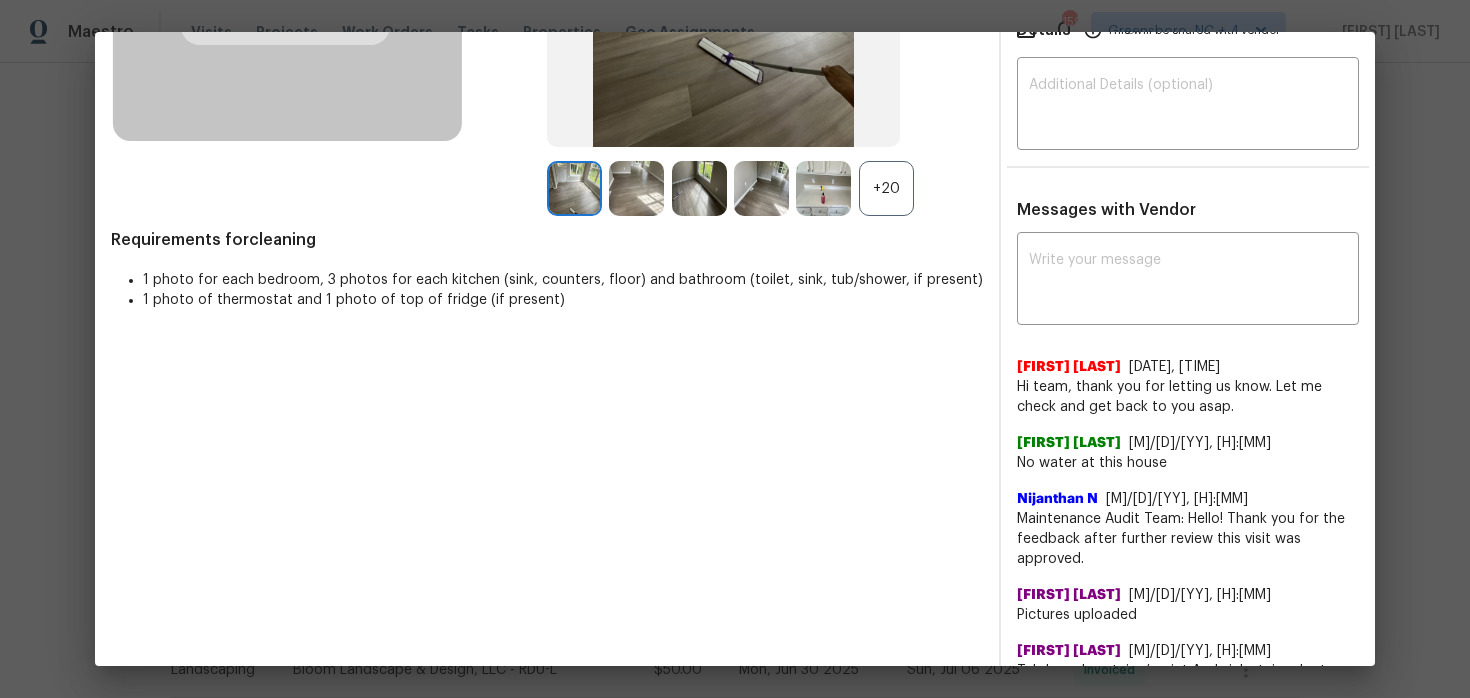 scroll, scrollTop: 367, scrollLeft: 0, axis: vertical 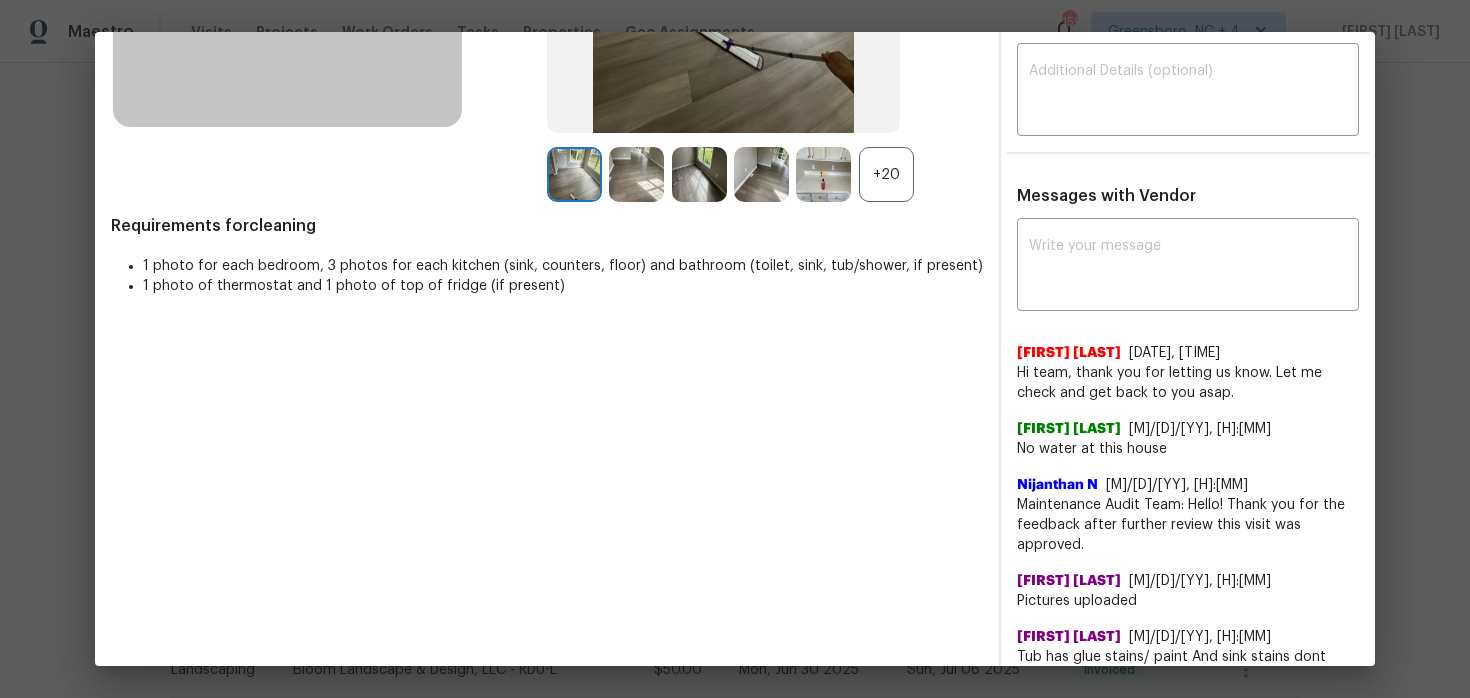 click on "+20" at bounding box center (886, 174) 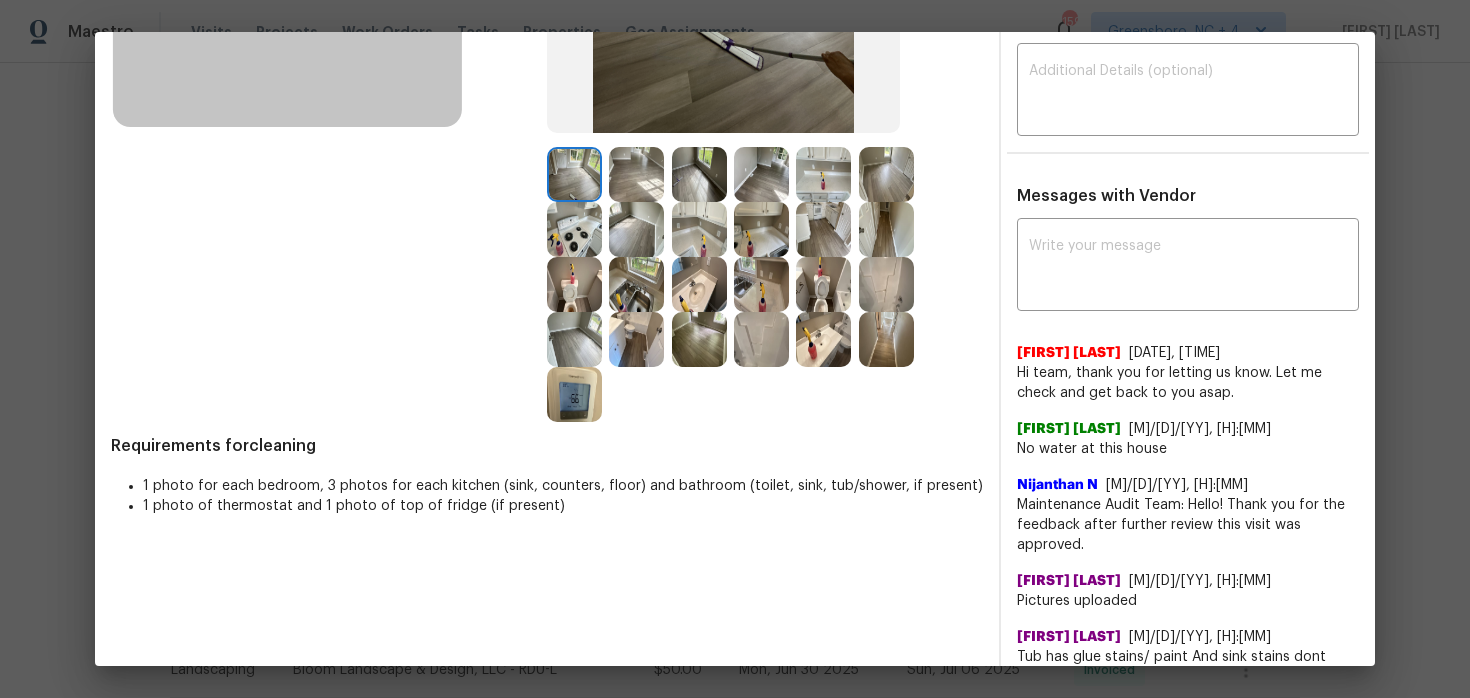 scroll, scrollTop: 415, scrollLeft: 0, axis: vertical 